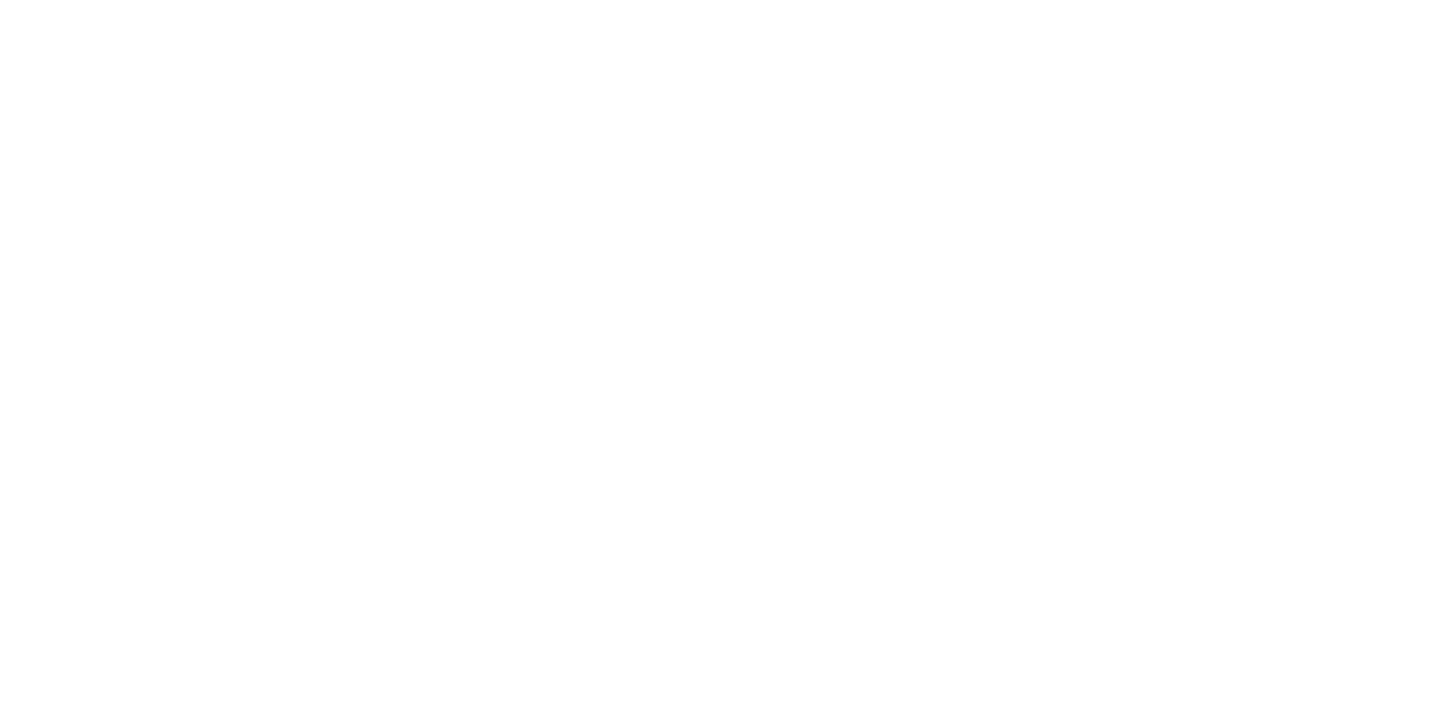 scroll, scrollTop: 0, scrollLeft: 0, axis: both 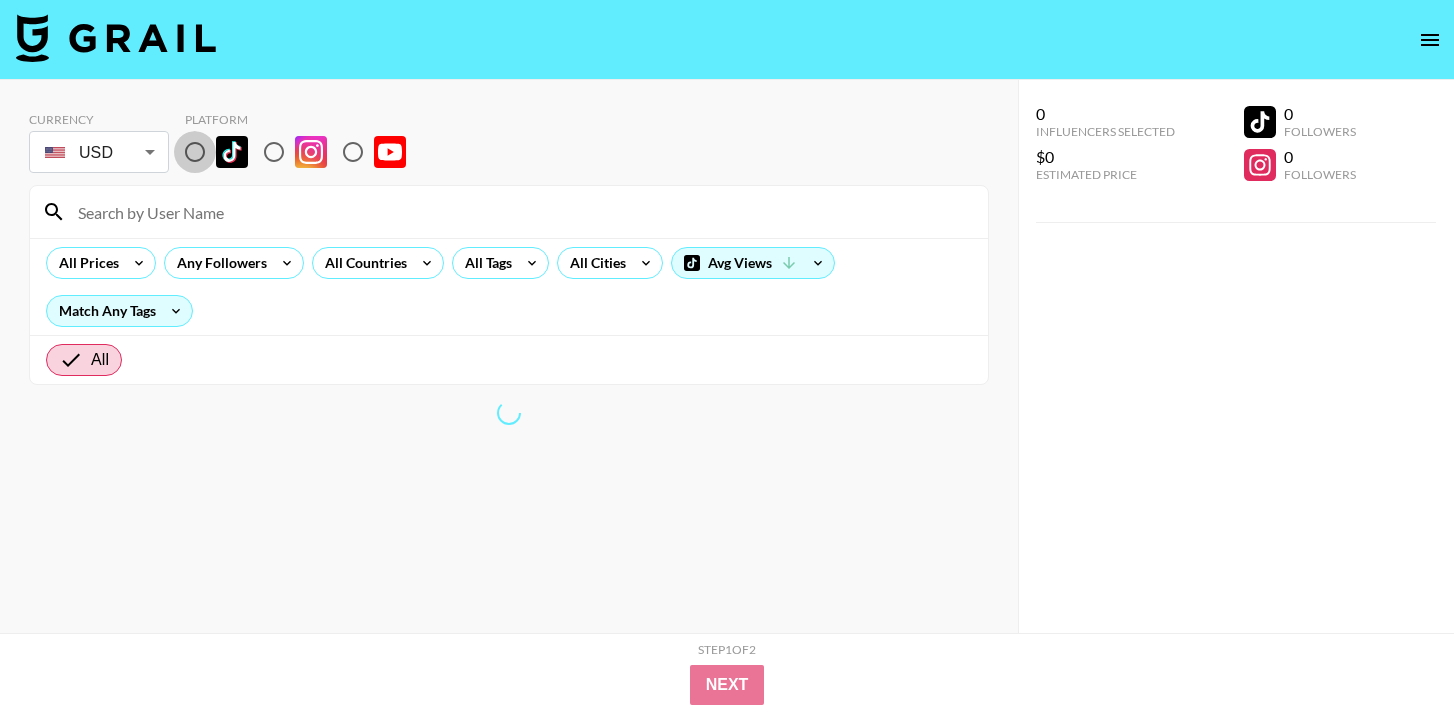 click at bounding box center [195, 152] 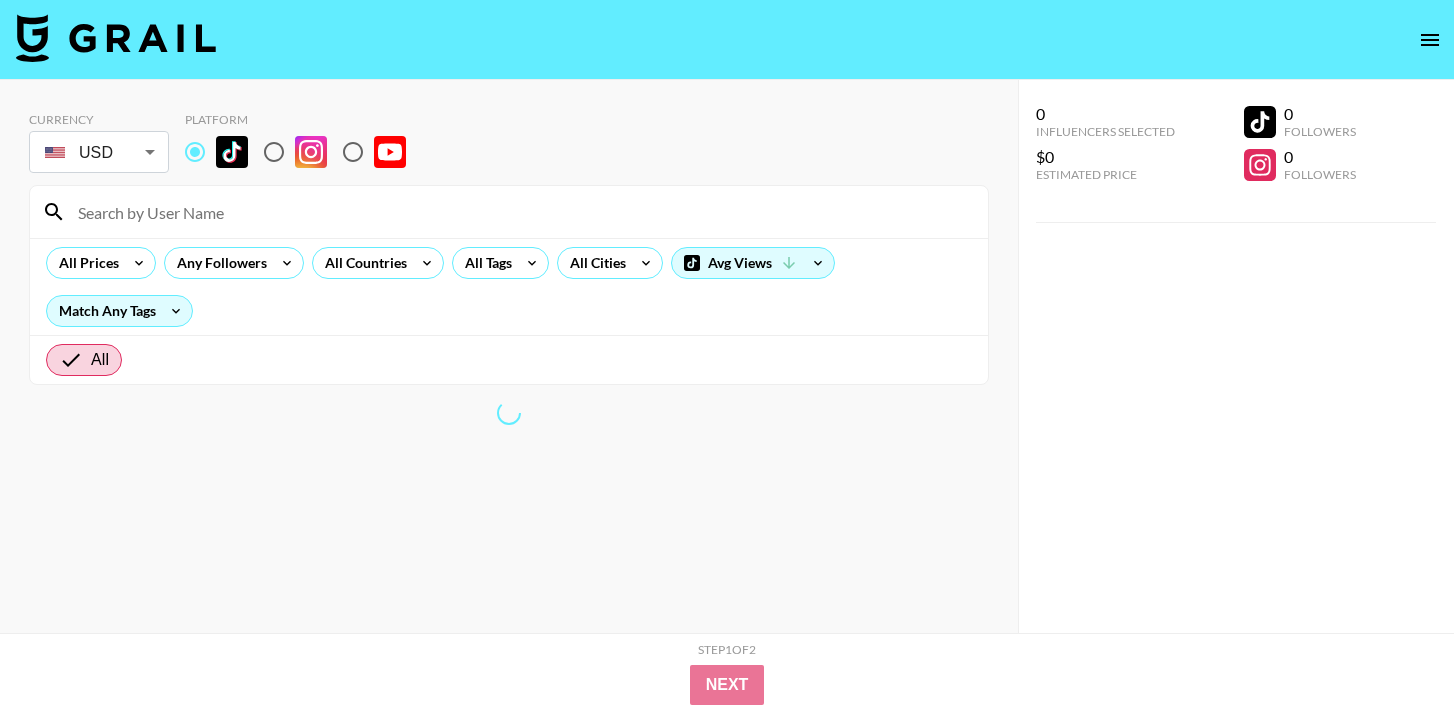 click at bounding box center (509, 212) 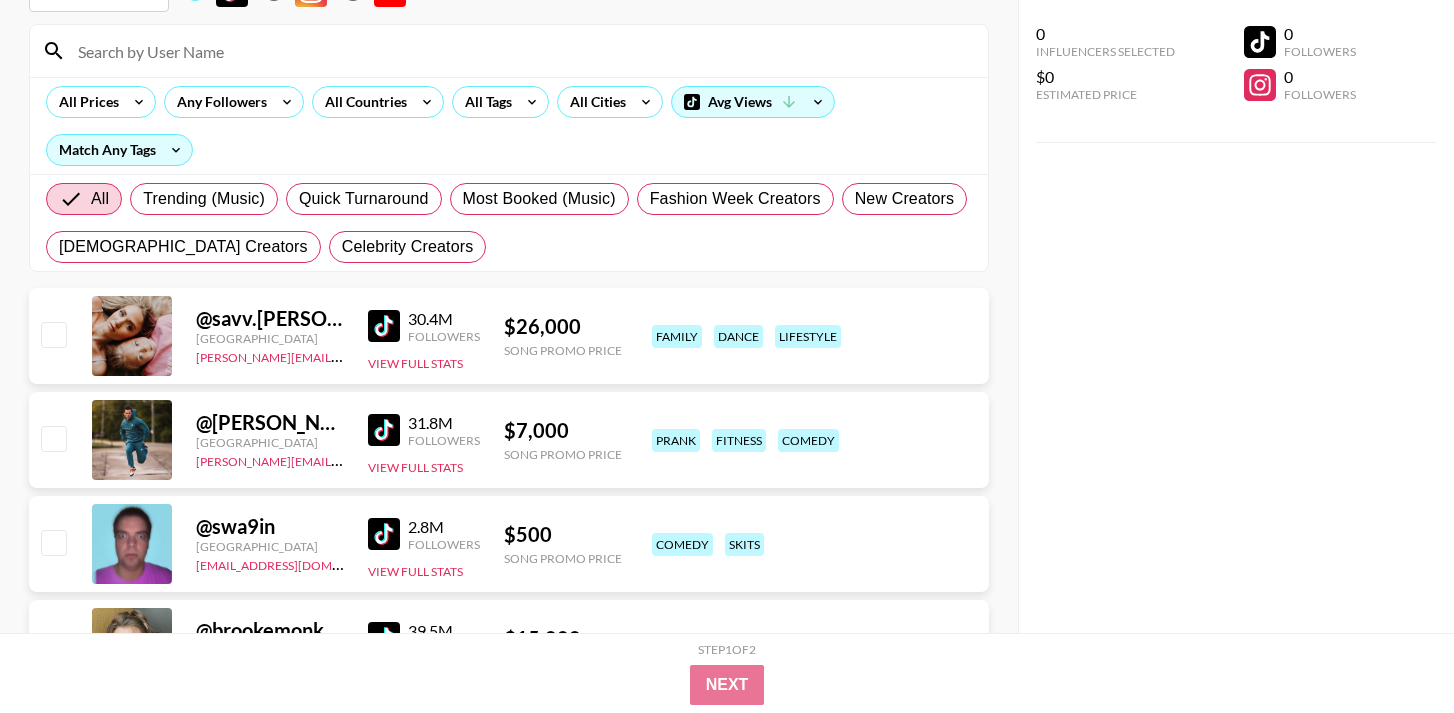 scroll, scrollTop: 0, scrollLeft: 0, axis: both 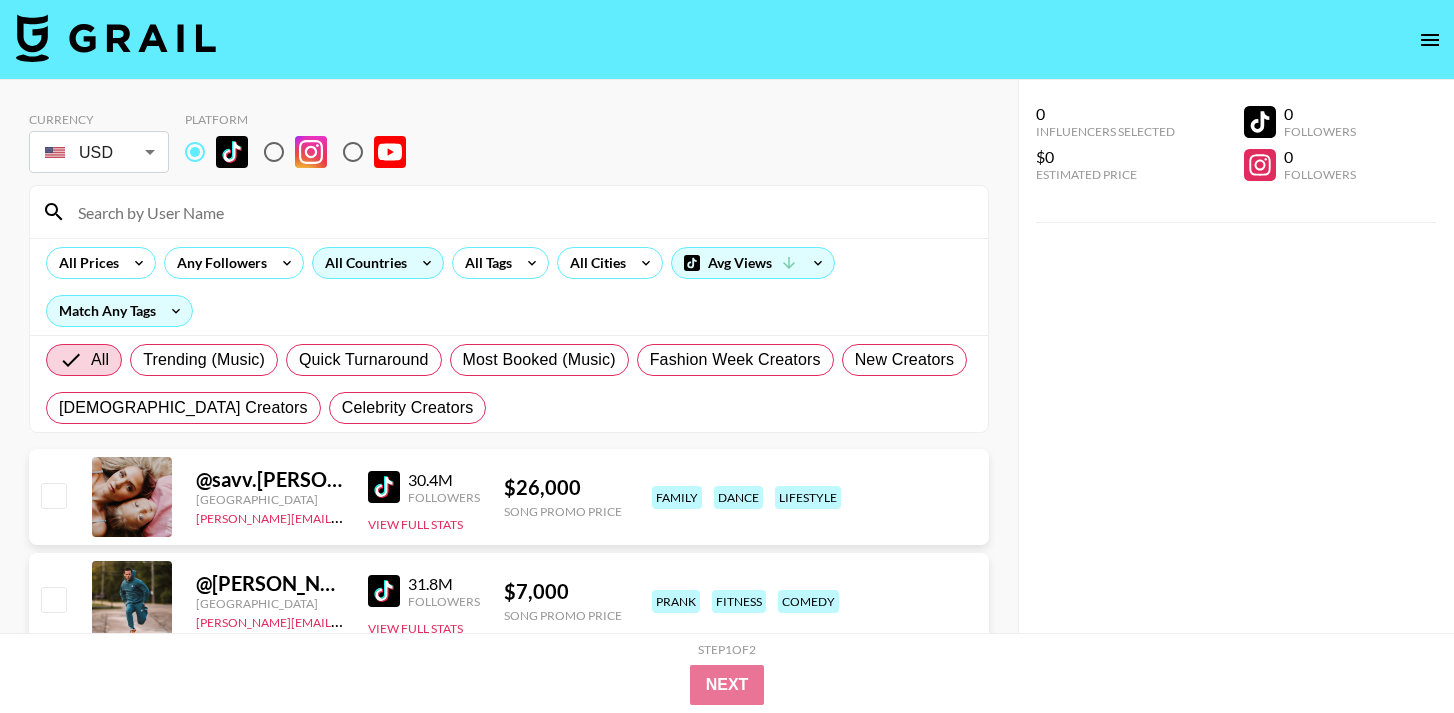 click on "All Countries" at bounding box center (362, 263) 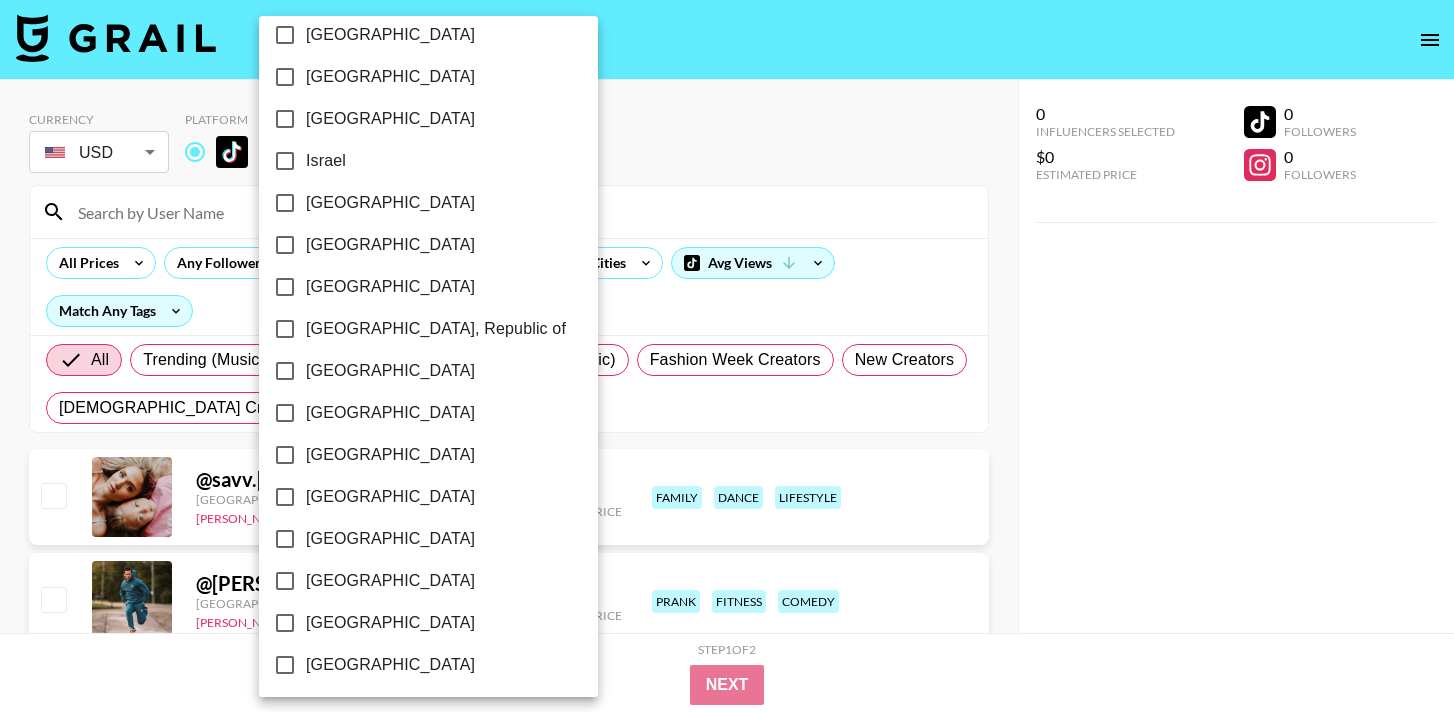 scroll, scrollTop: 997, scrollLeft: 0, axis: vertical 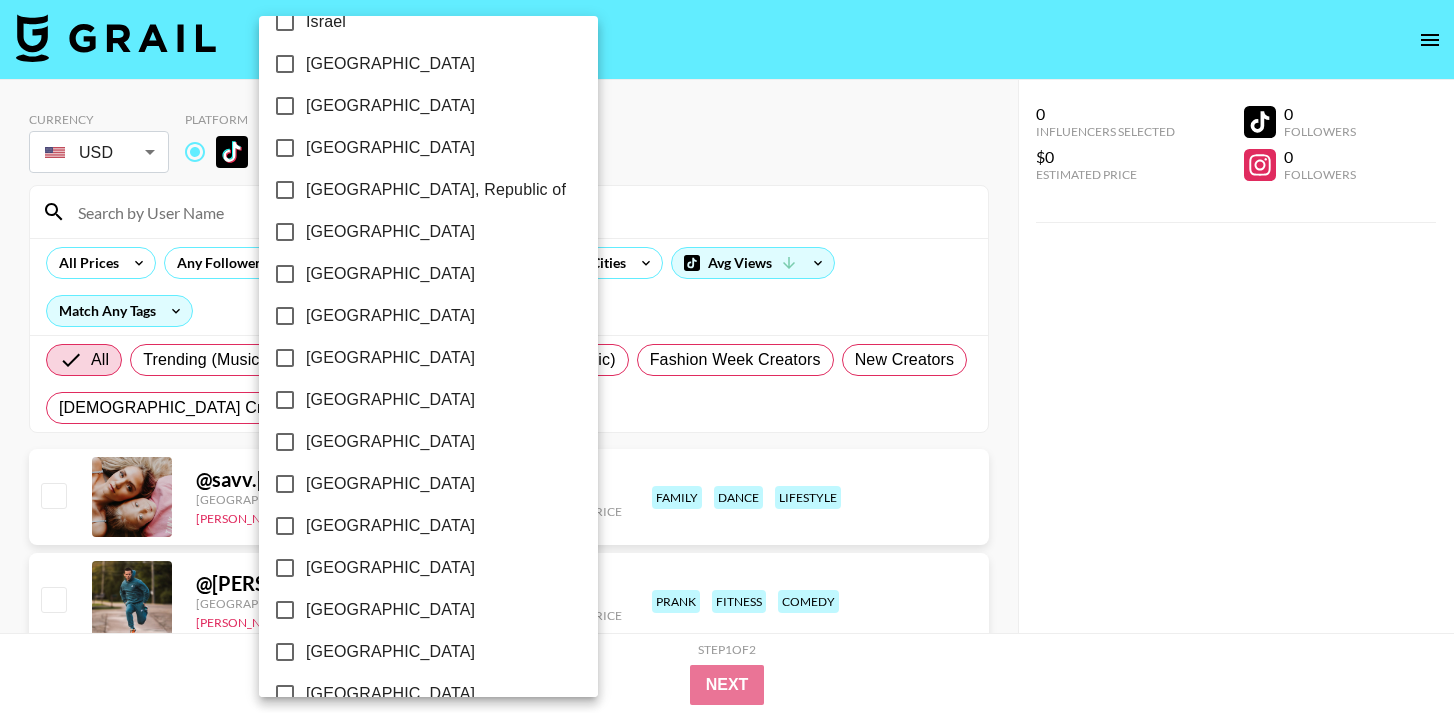 click at bounding box center [727, 356] 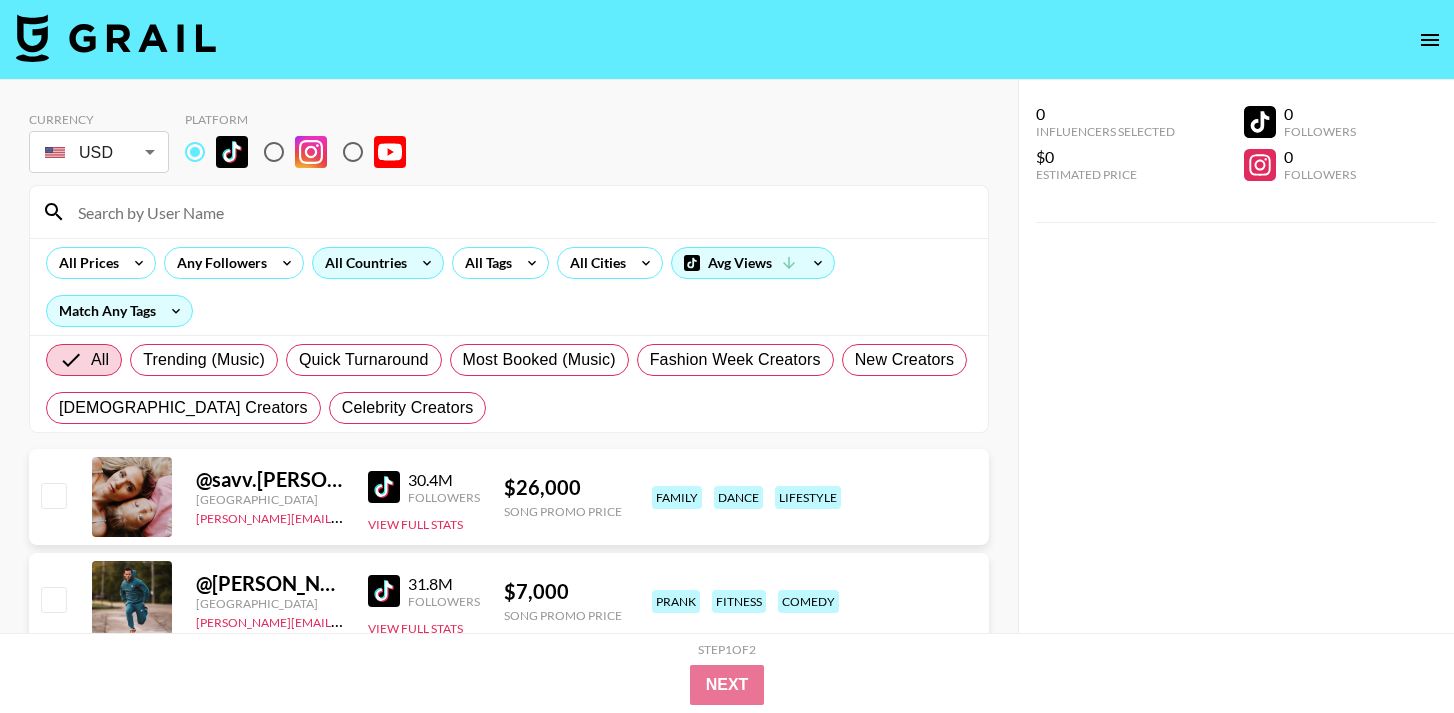 click on "All Countries" at bounding box center (378, 263) 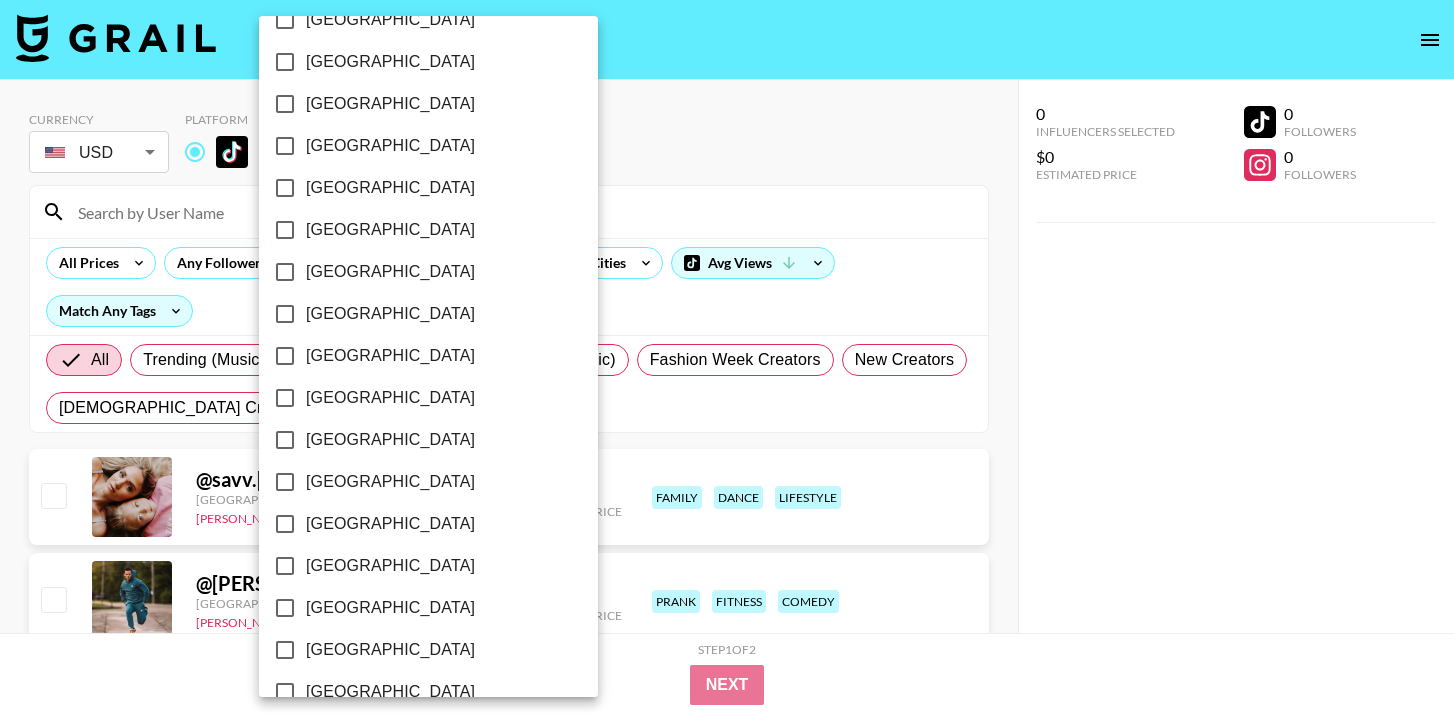 scroll, scrollTop: 1619, scrollLeft: 0, axis: vertical 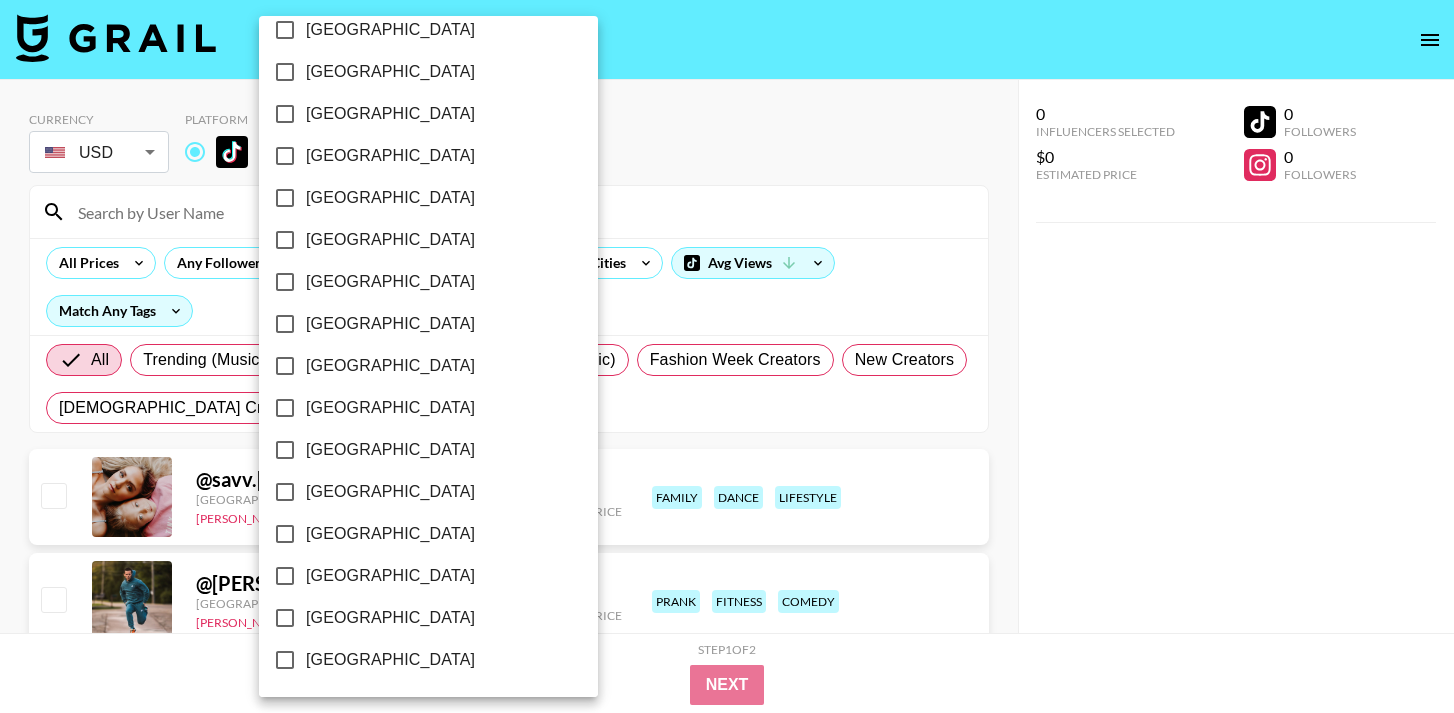 click on "[GEOGRAPHIC_DATA]" at bounding box center [390, 576] 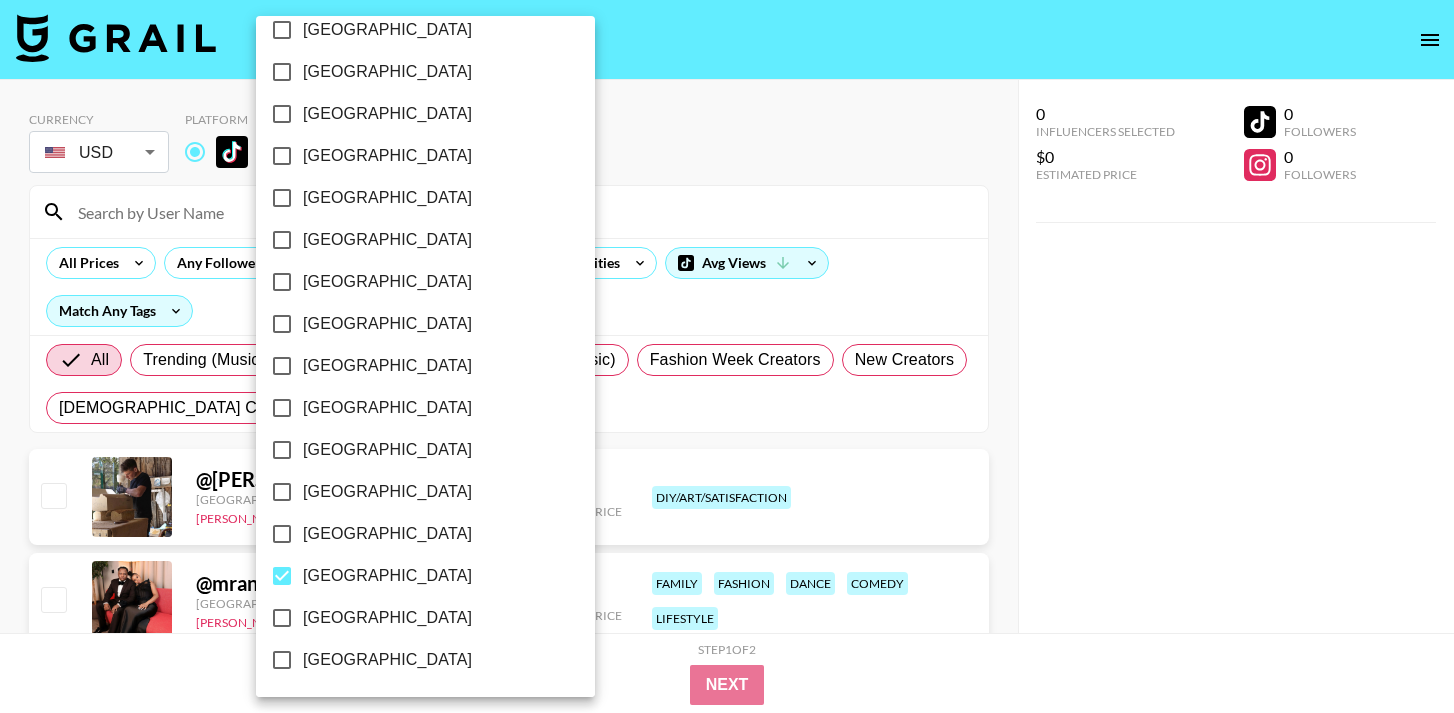 click at bounding box center [727, 356] 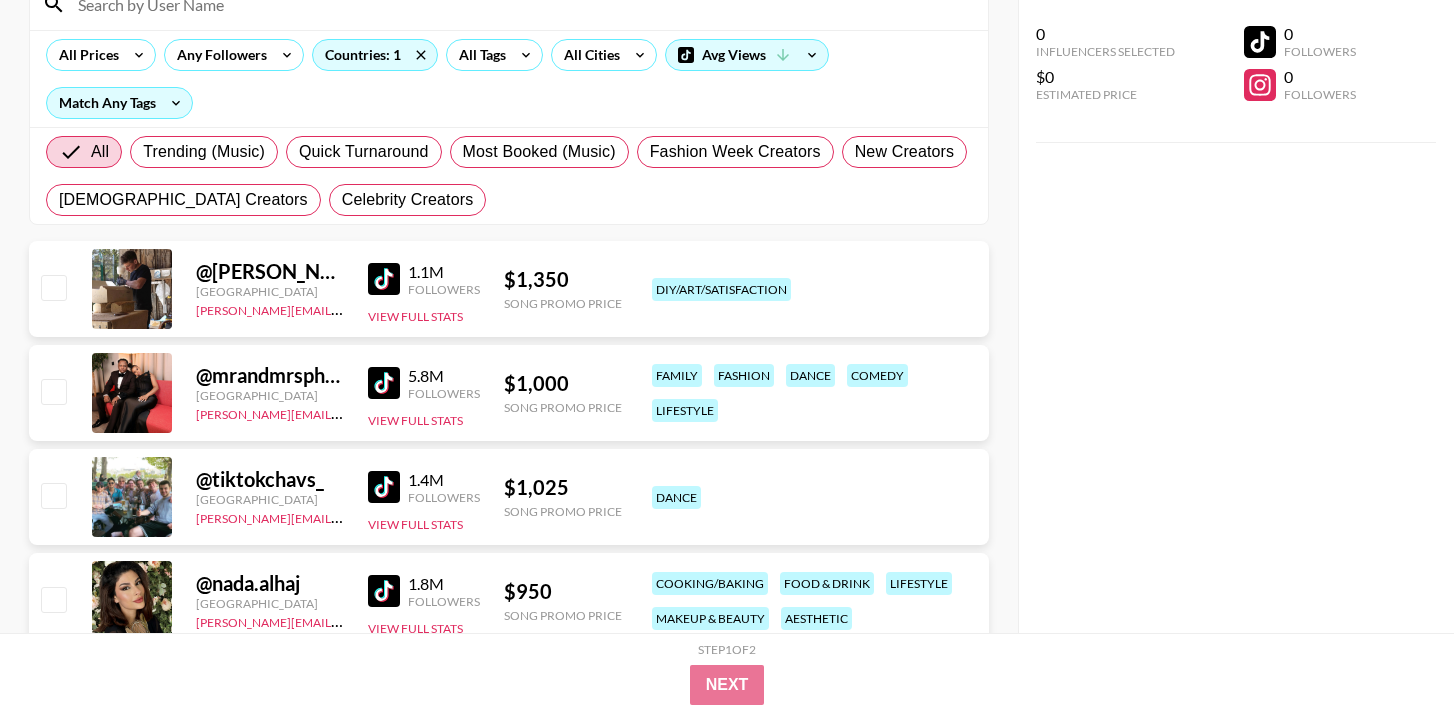 scroll, scrollTop: 214, scrollLeft: 0, axis: vertical 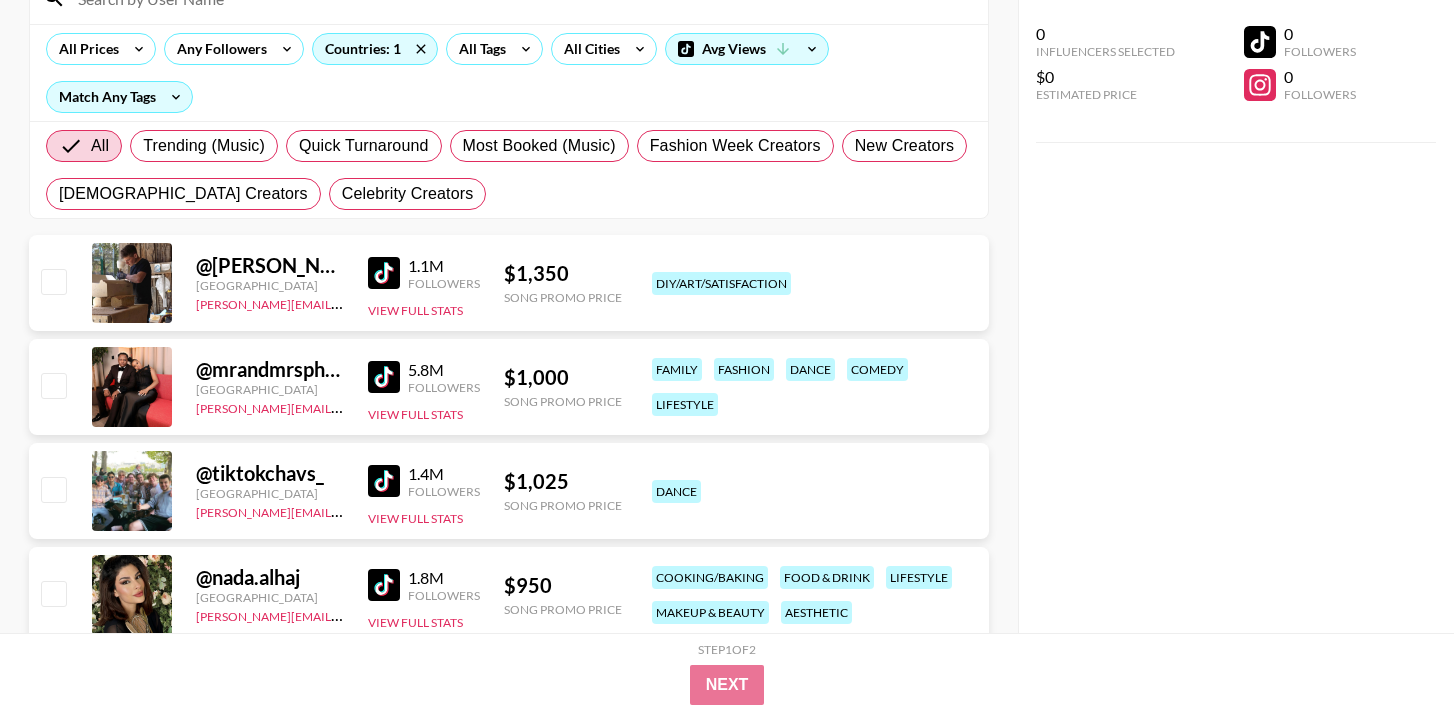 click at bounding box center (384, 273) 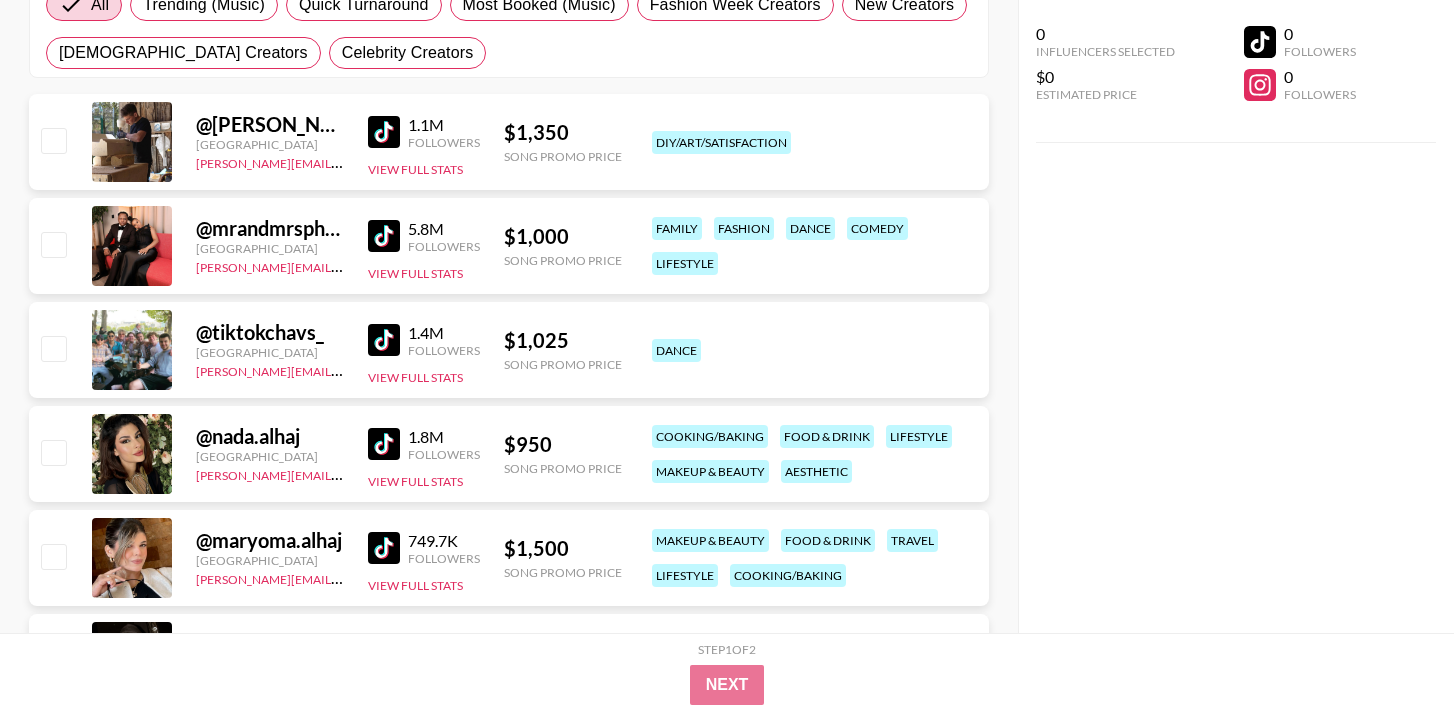 scroll, scrollTop: 374, scrollLeft: 0, axis: vertical 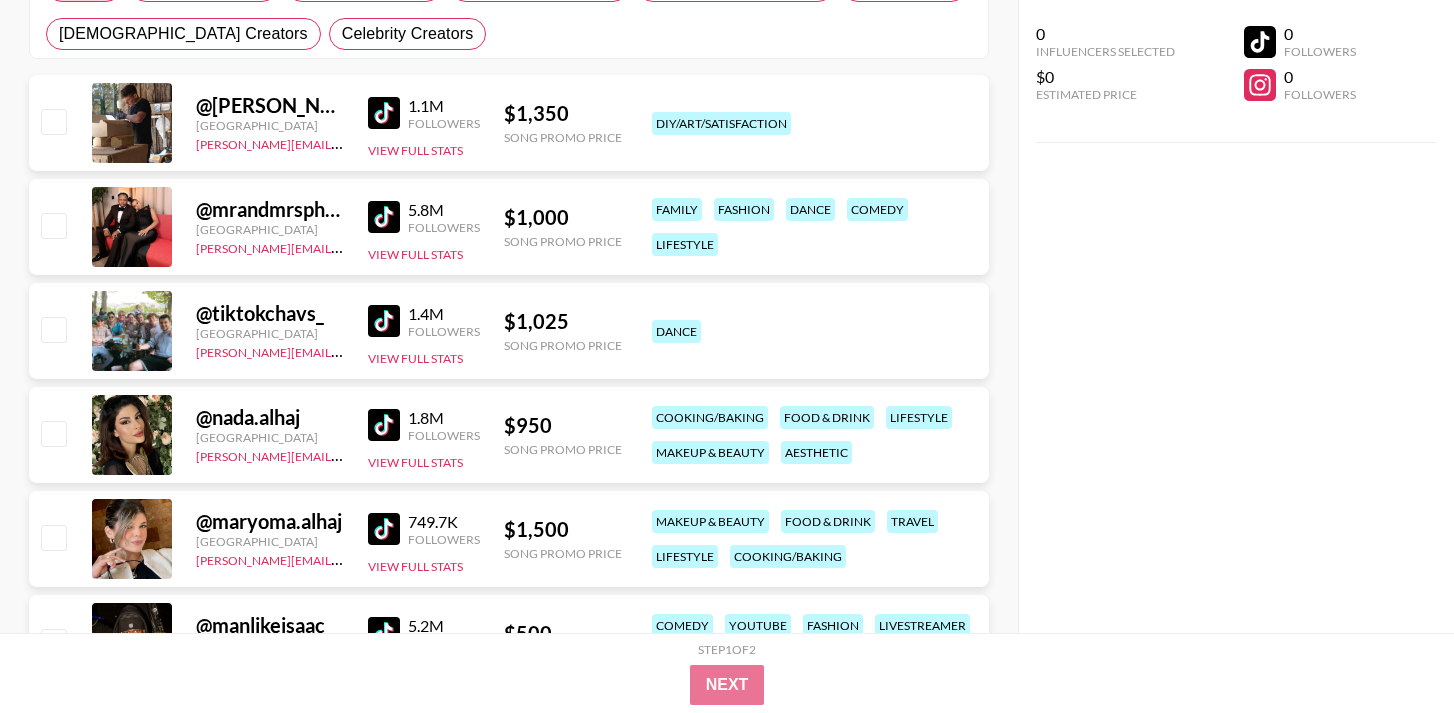 click at bounding box center (384, 217) 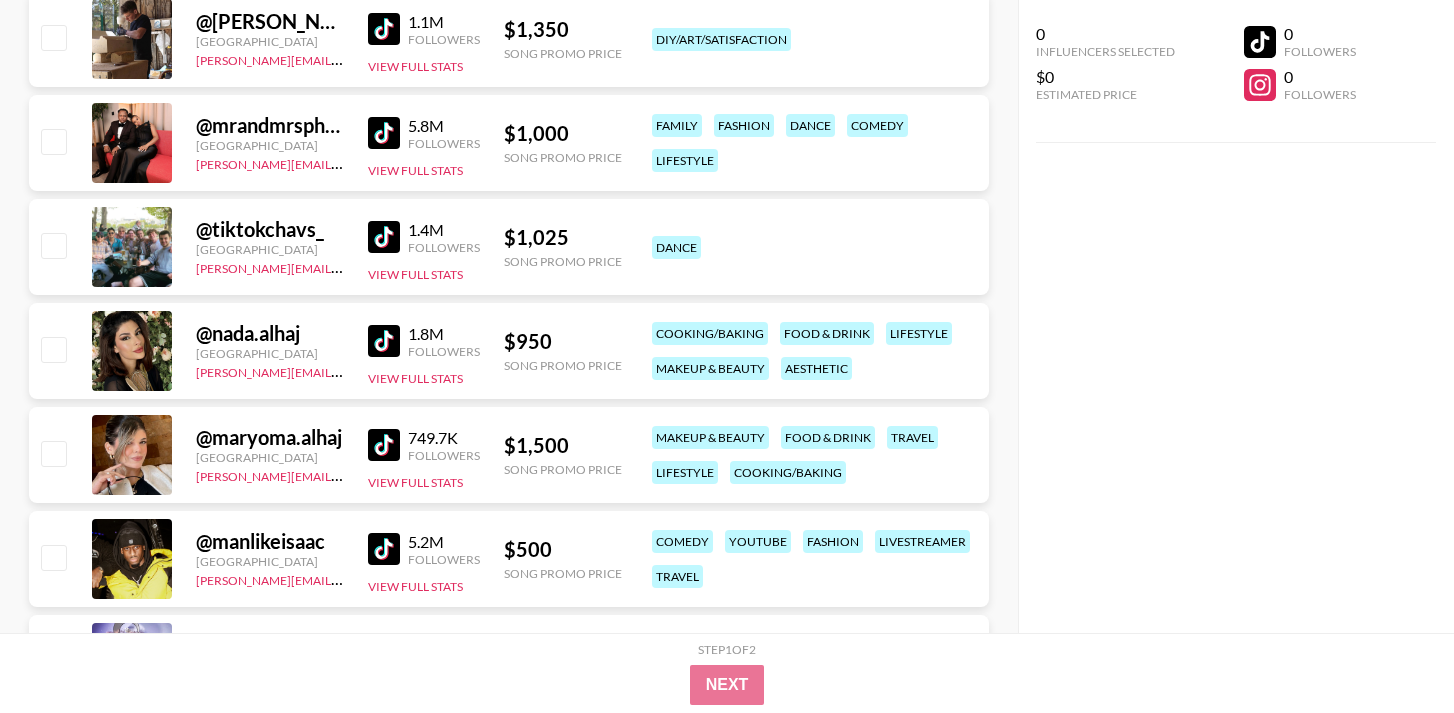 scroll, scrollTop: 505, scrollLeft: 0, axis: vertical 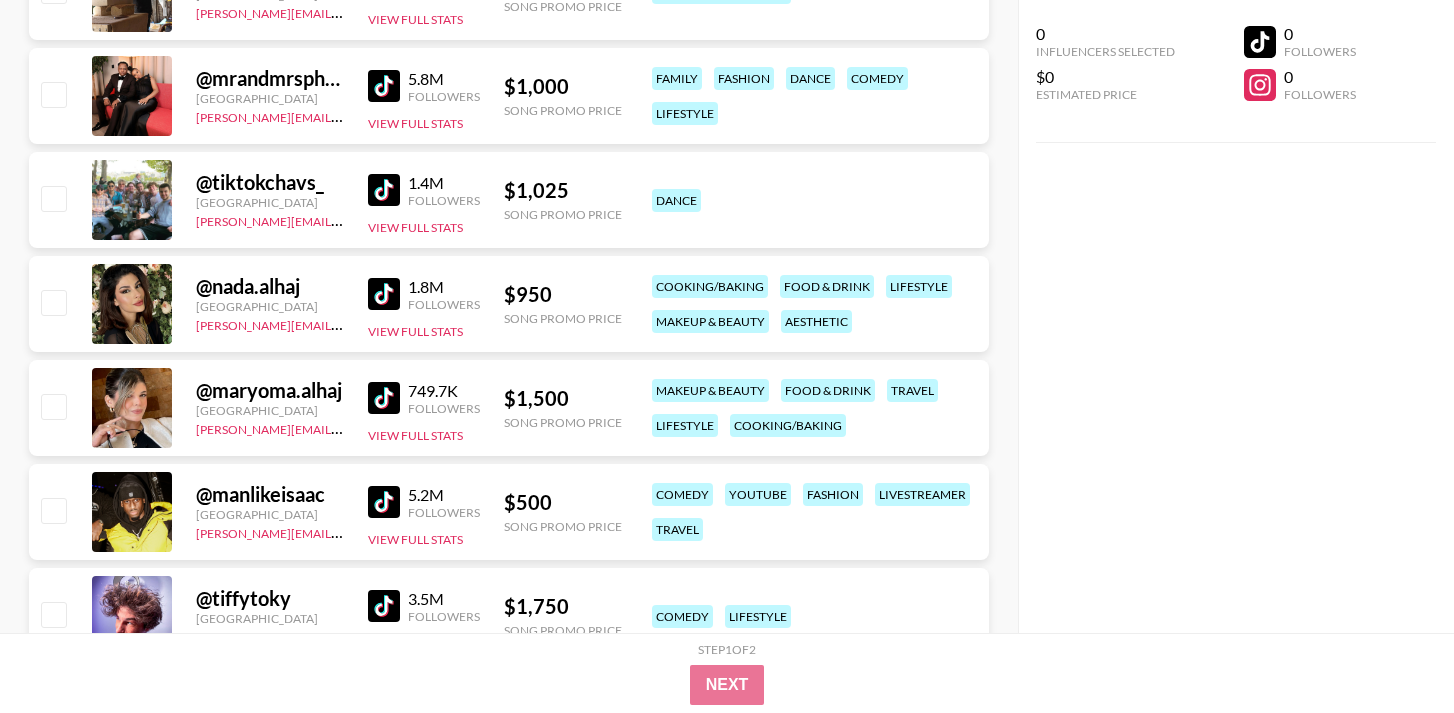click at bounding box center (384, 190) 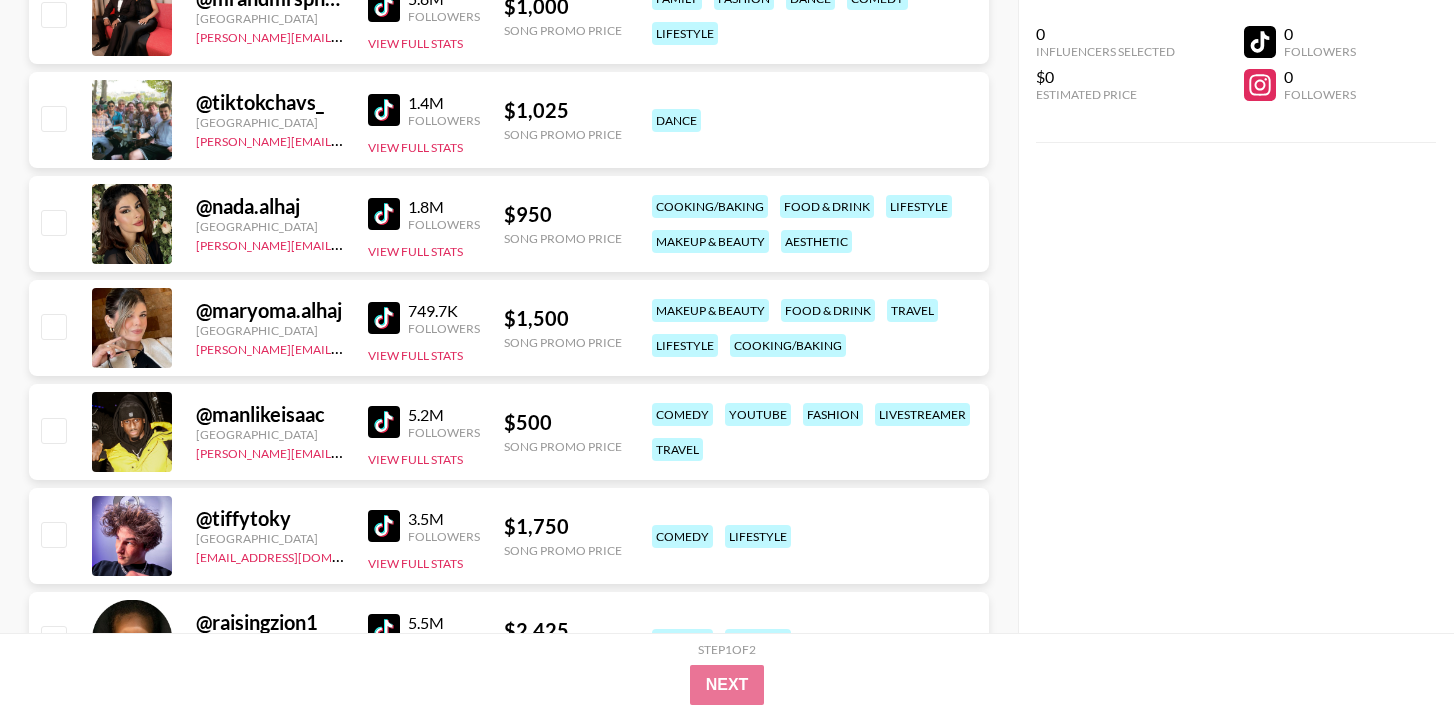 scroll, scrollTop: 592, scrollLeft: 0, axis: vertical 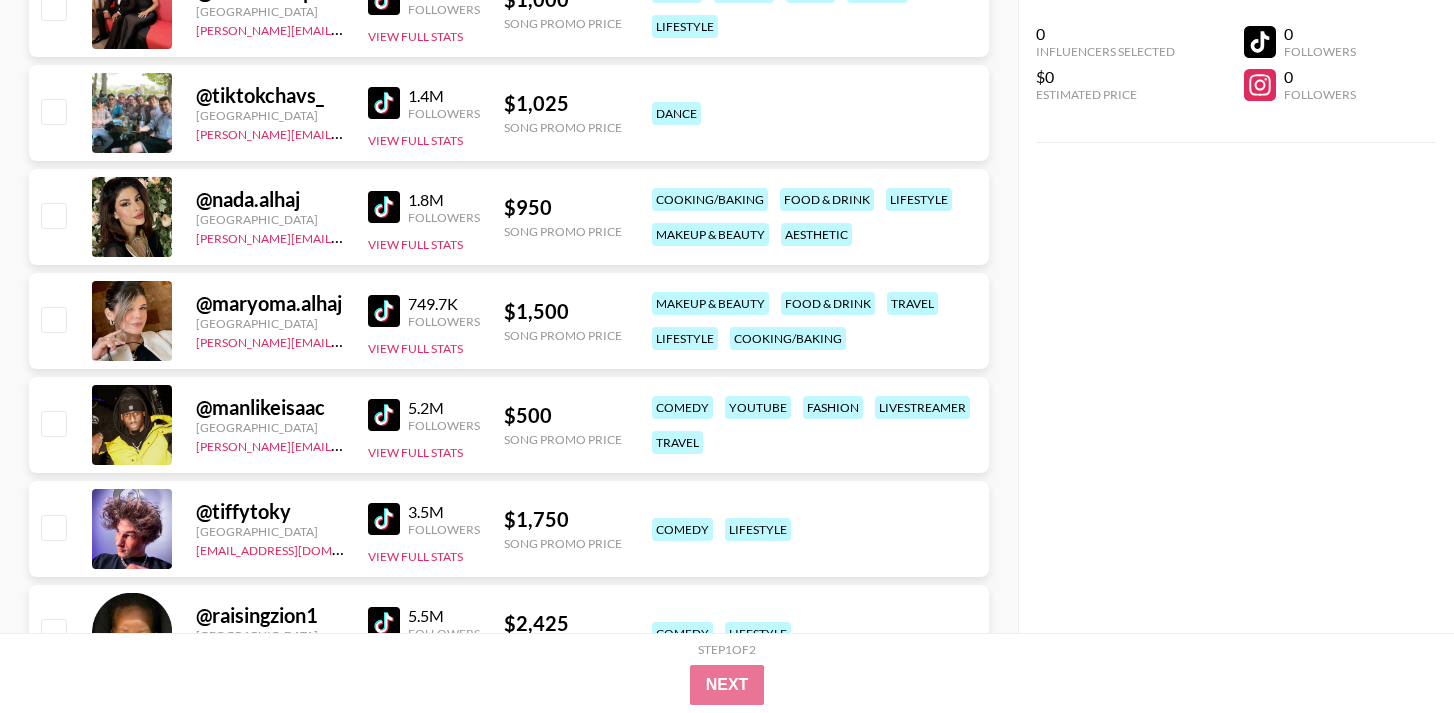 click on "1.8M Followers" at bounding box center (424, 207) 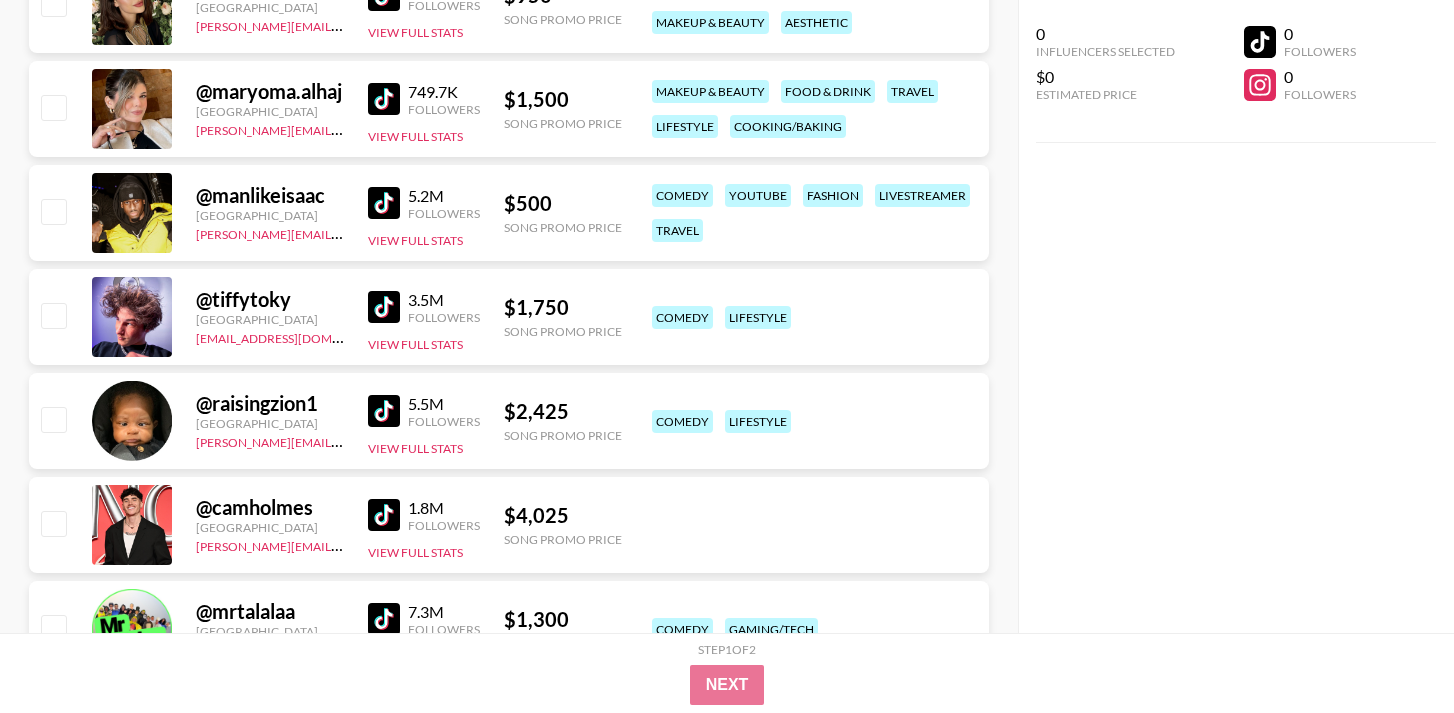 scroll, scrollTop: 806, scrollLeft: 0, axis: vertical 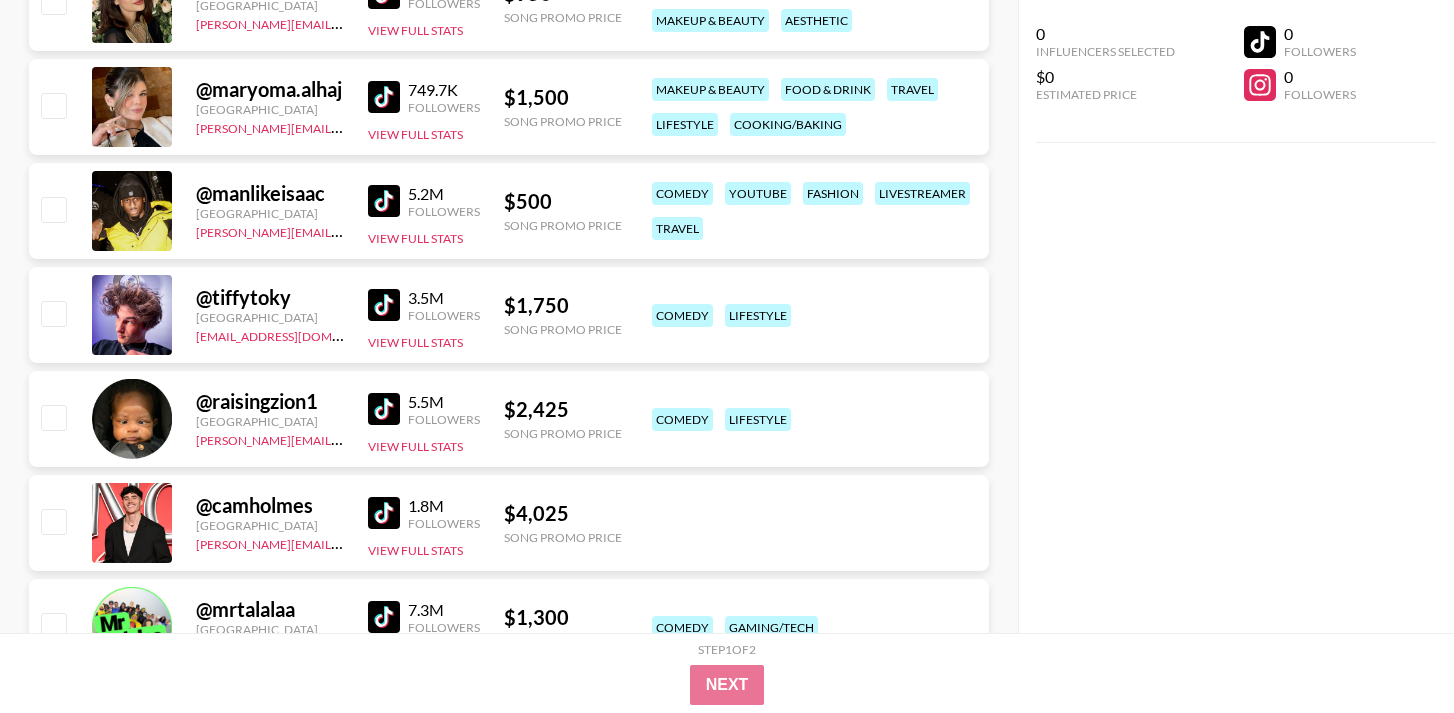 click at bounding box center [384, 201] 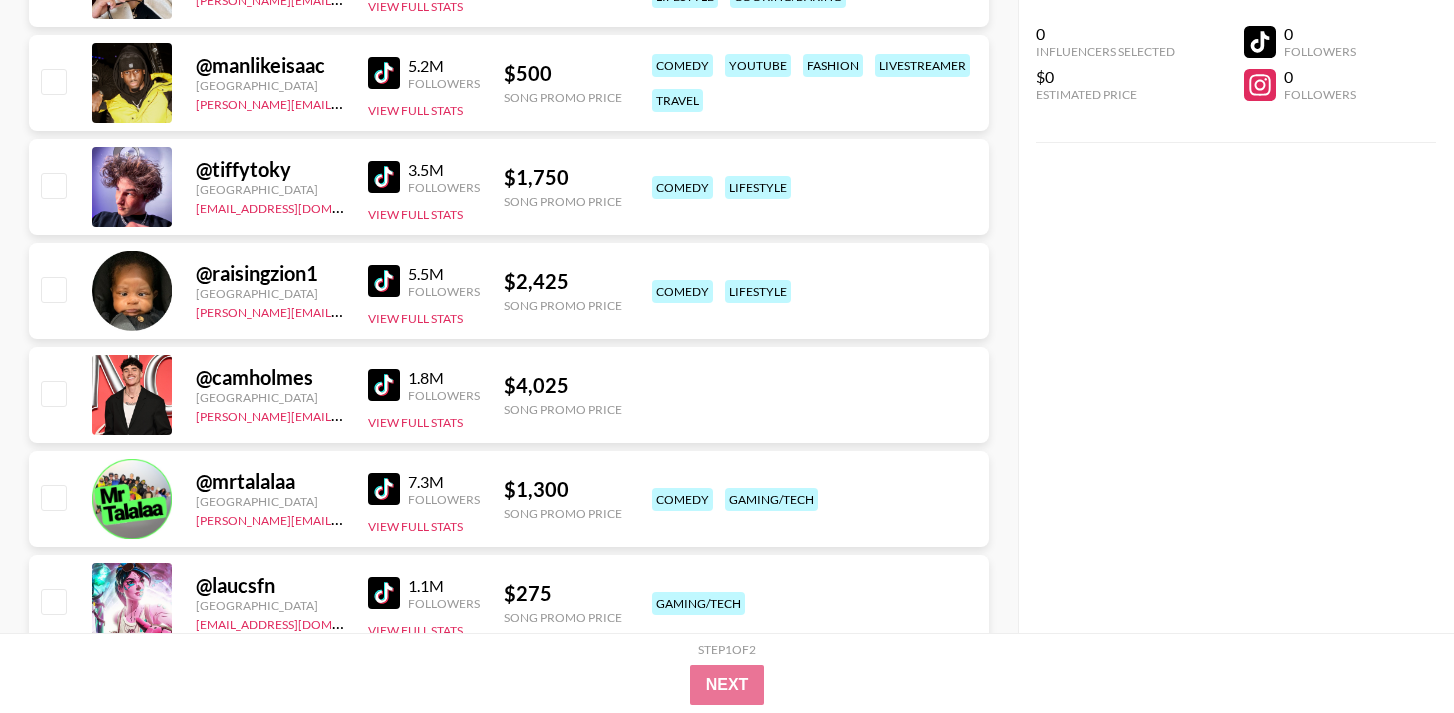 scroll, scrollTop: 972, scrollLeft: 0, axis: vertical 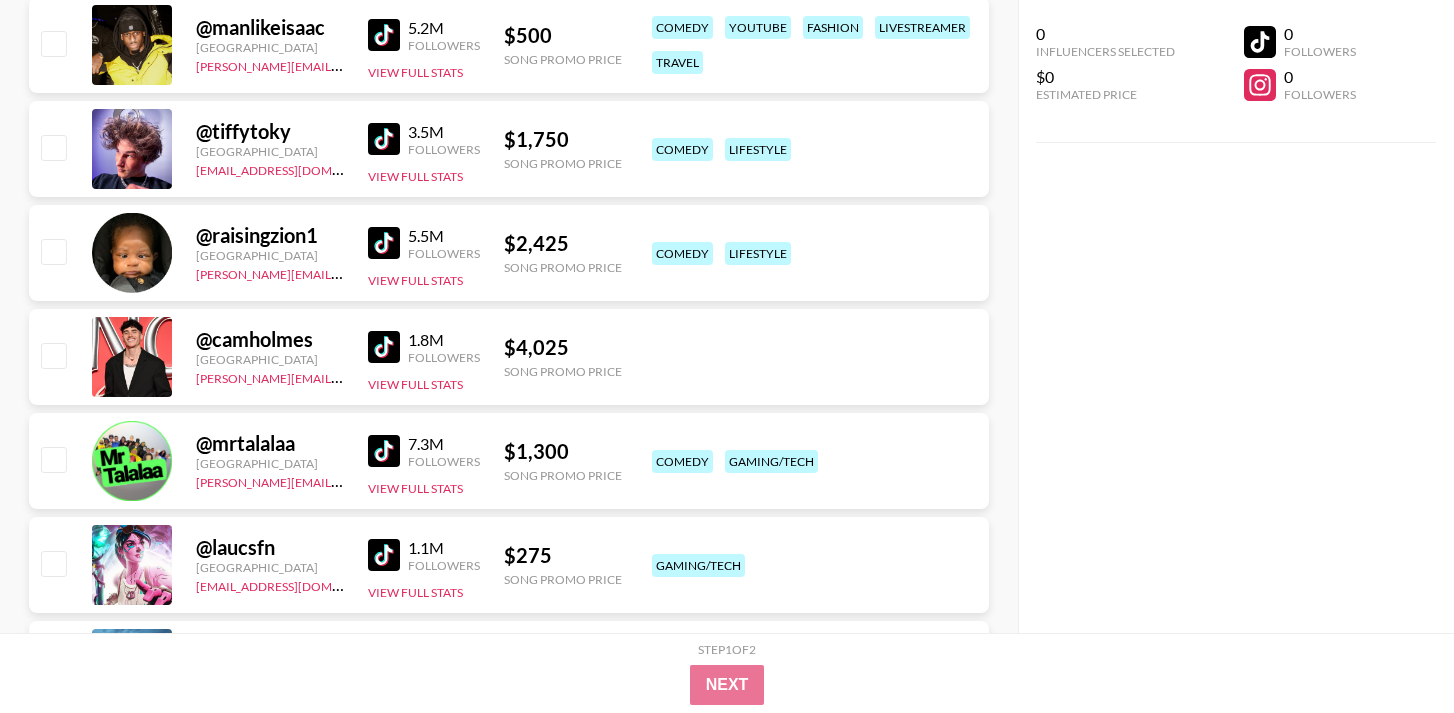 click at bounding box center (384, 139) 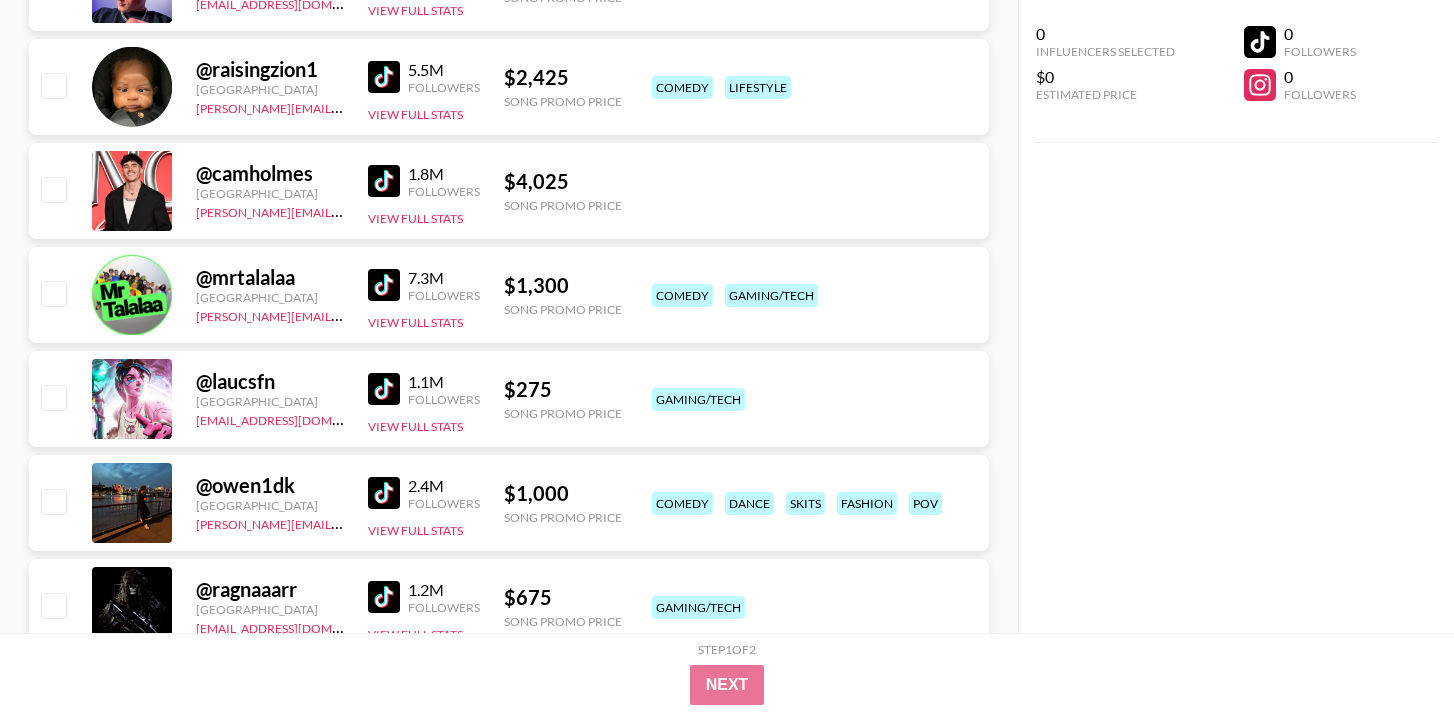 scroll, scrollTop: 1139, scrollLeft: 0, axis: vertical 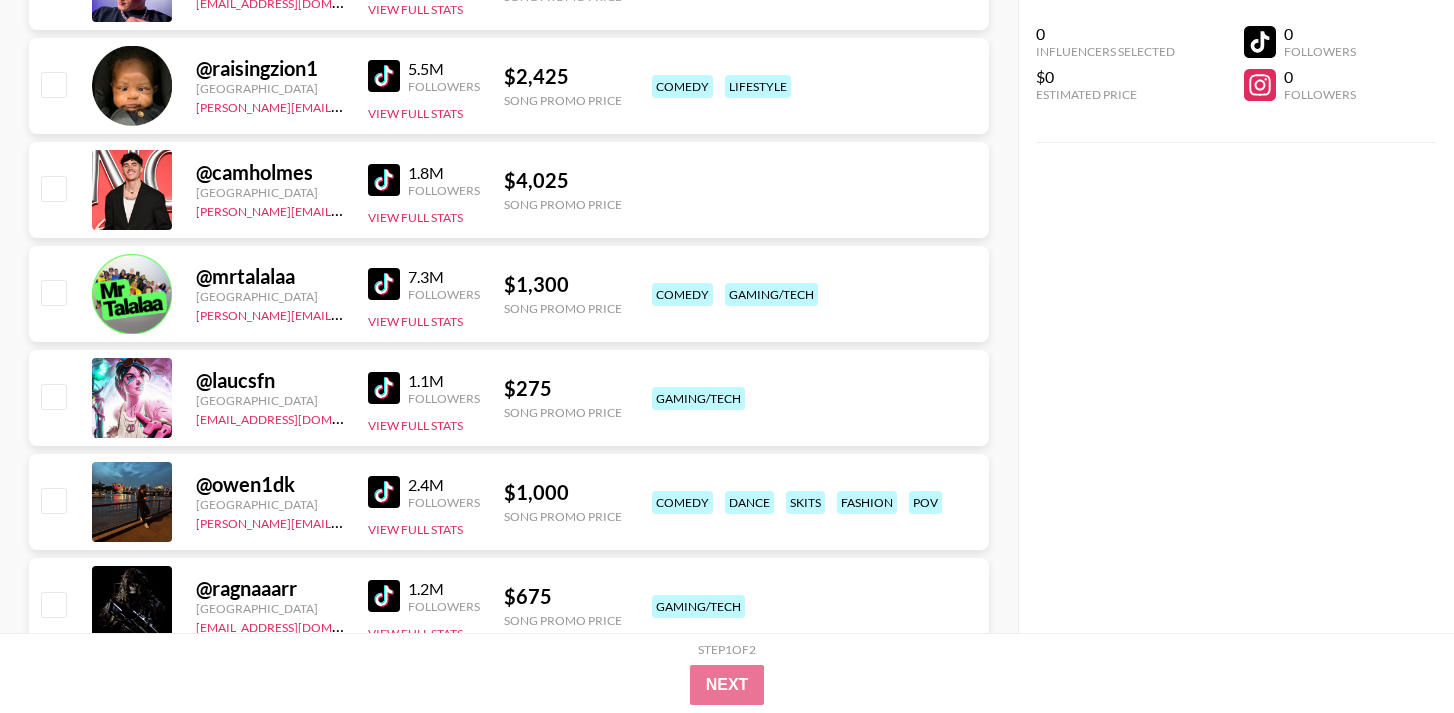 click at bounding box center (384, 180) 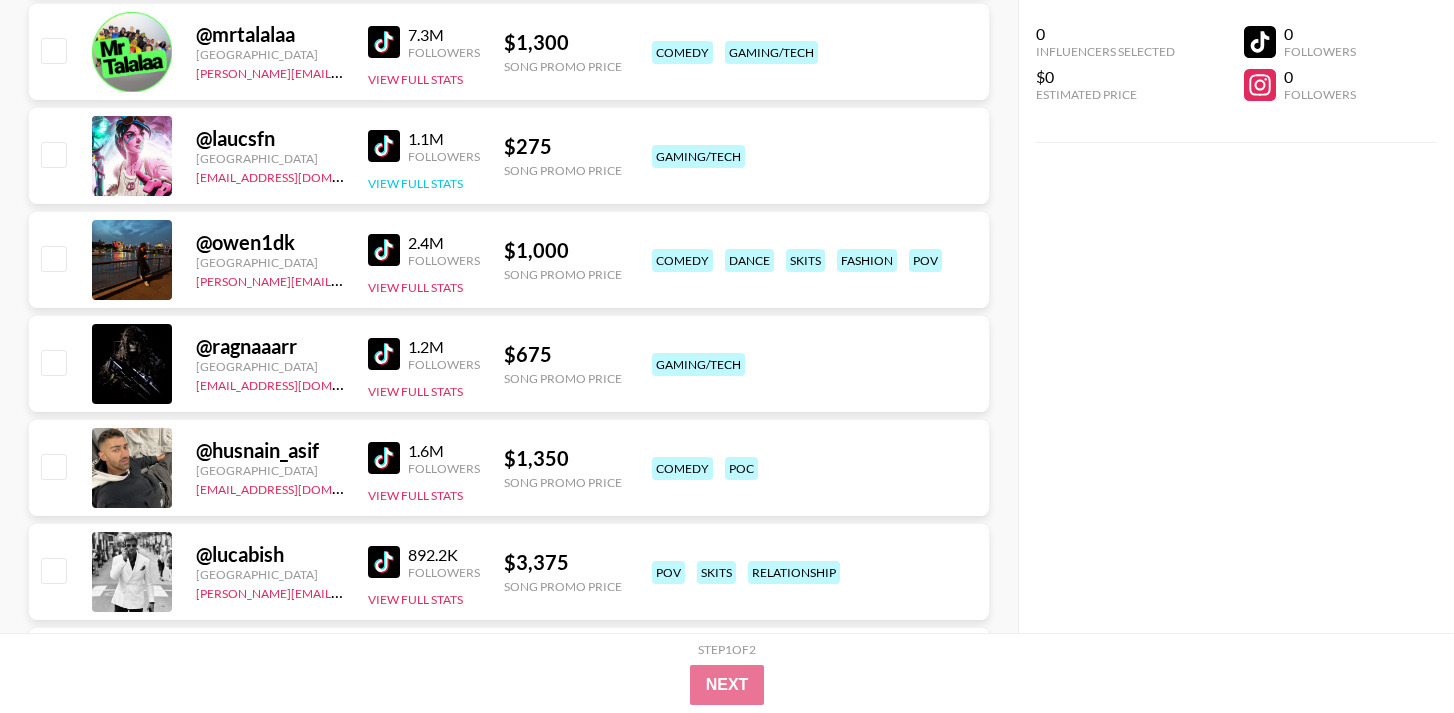 scroll, scrollTop: 1399, scrollLeft: 0, axis: vertical 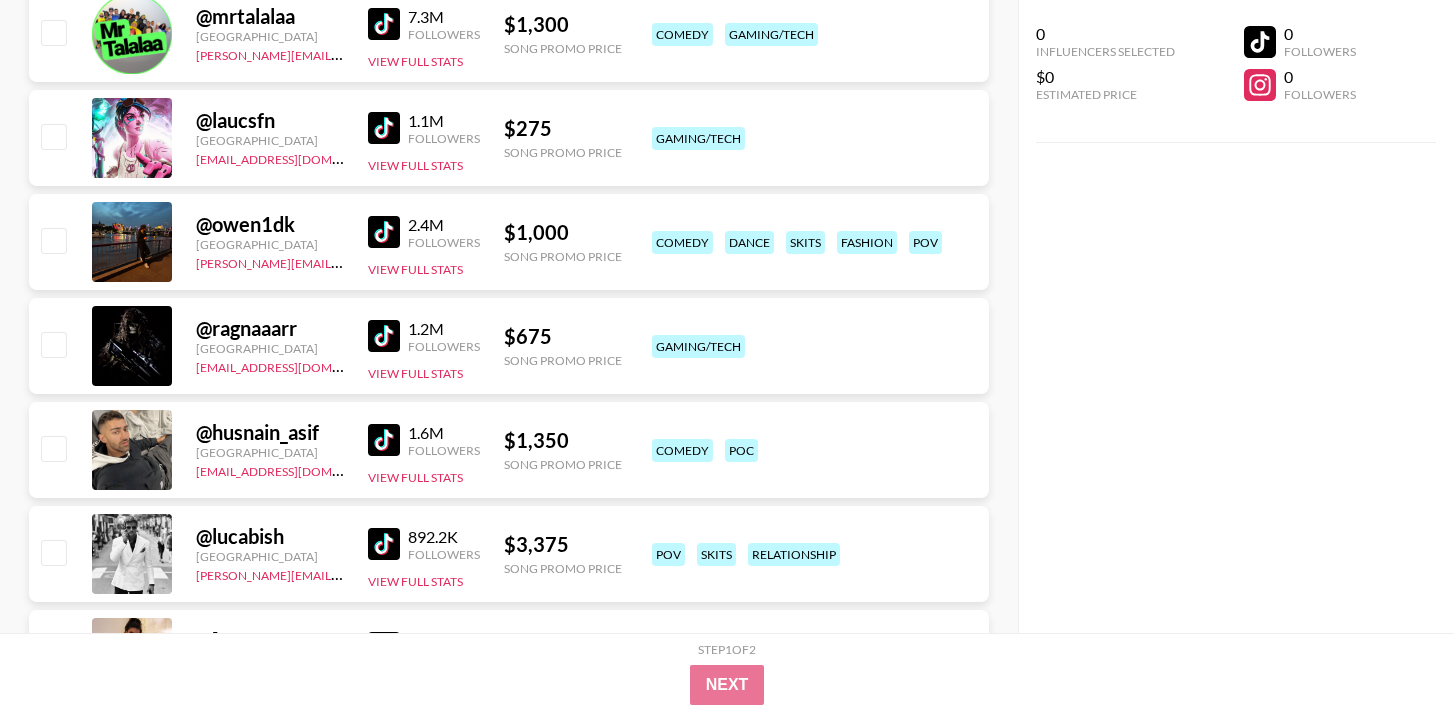 click at bounding box center (384, 232) 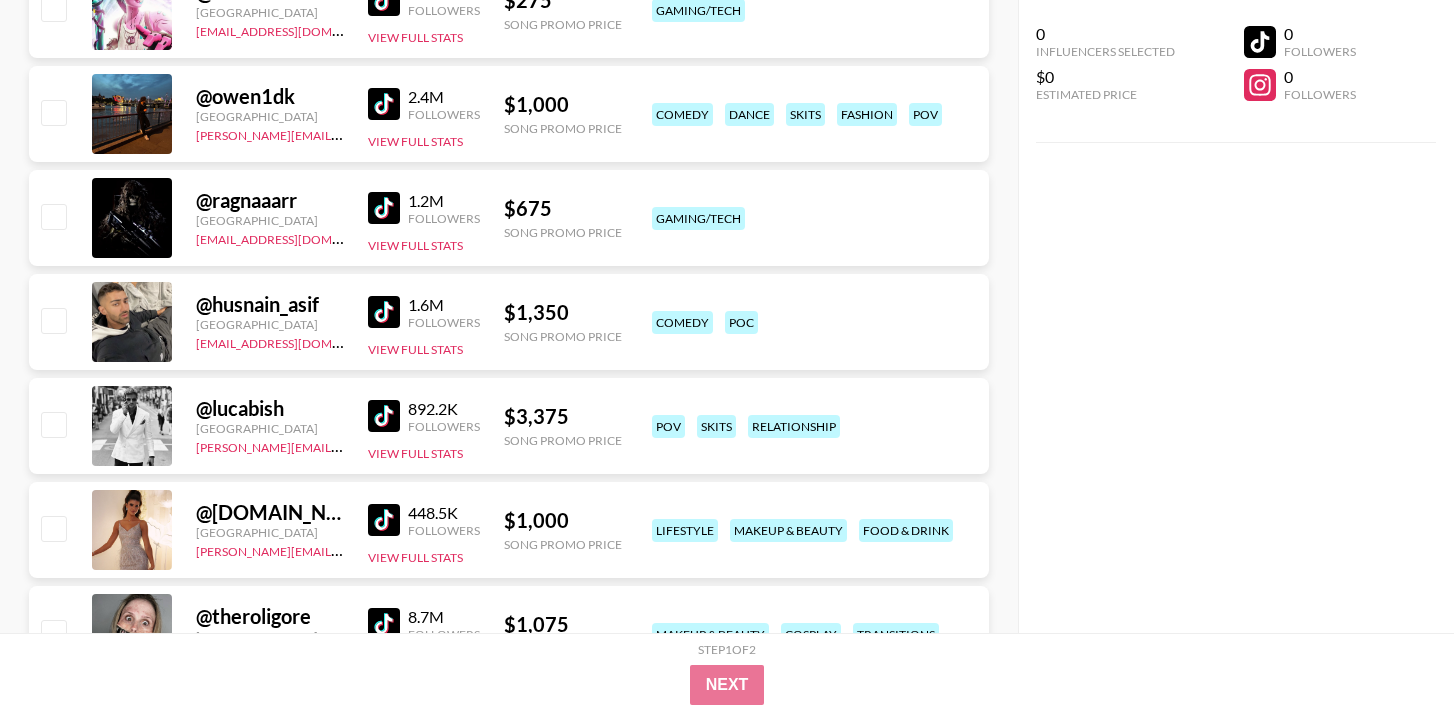 scroll, scrollTop: 1551, scrollLeft: 0, axis: vertical 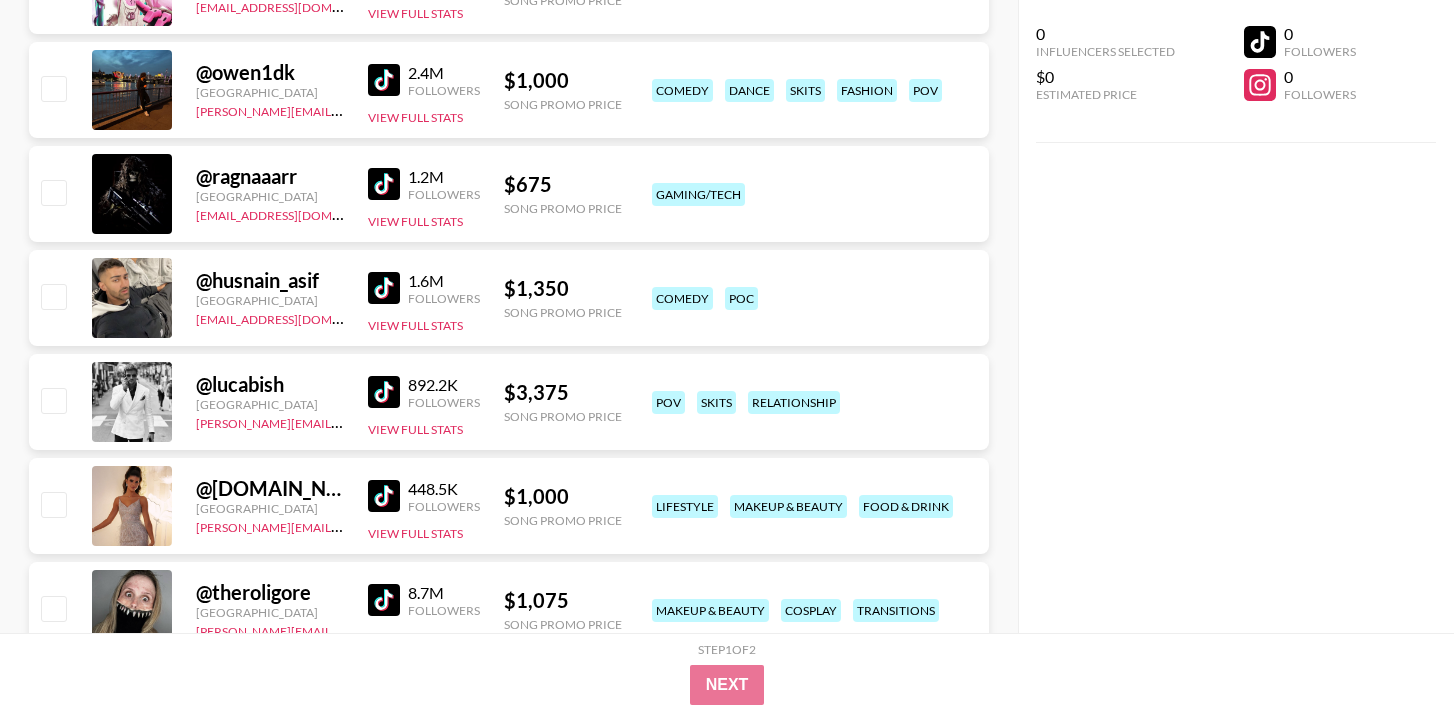 click at bounding box center [384, 184] 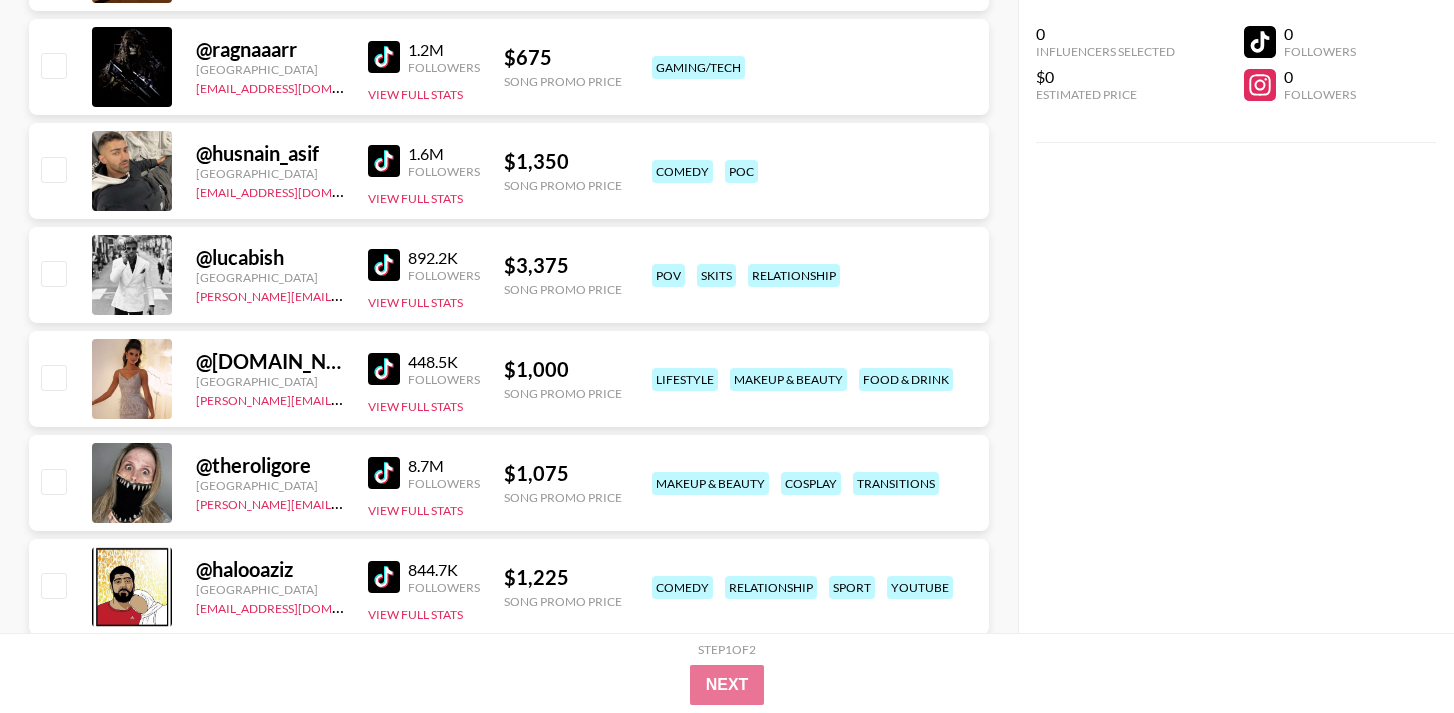 scroll, scrollTop: 1696, scrollLeft: 0, axis: vertical 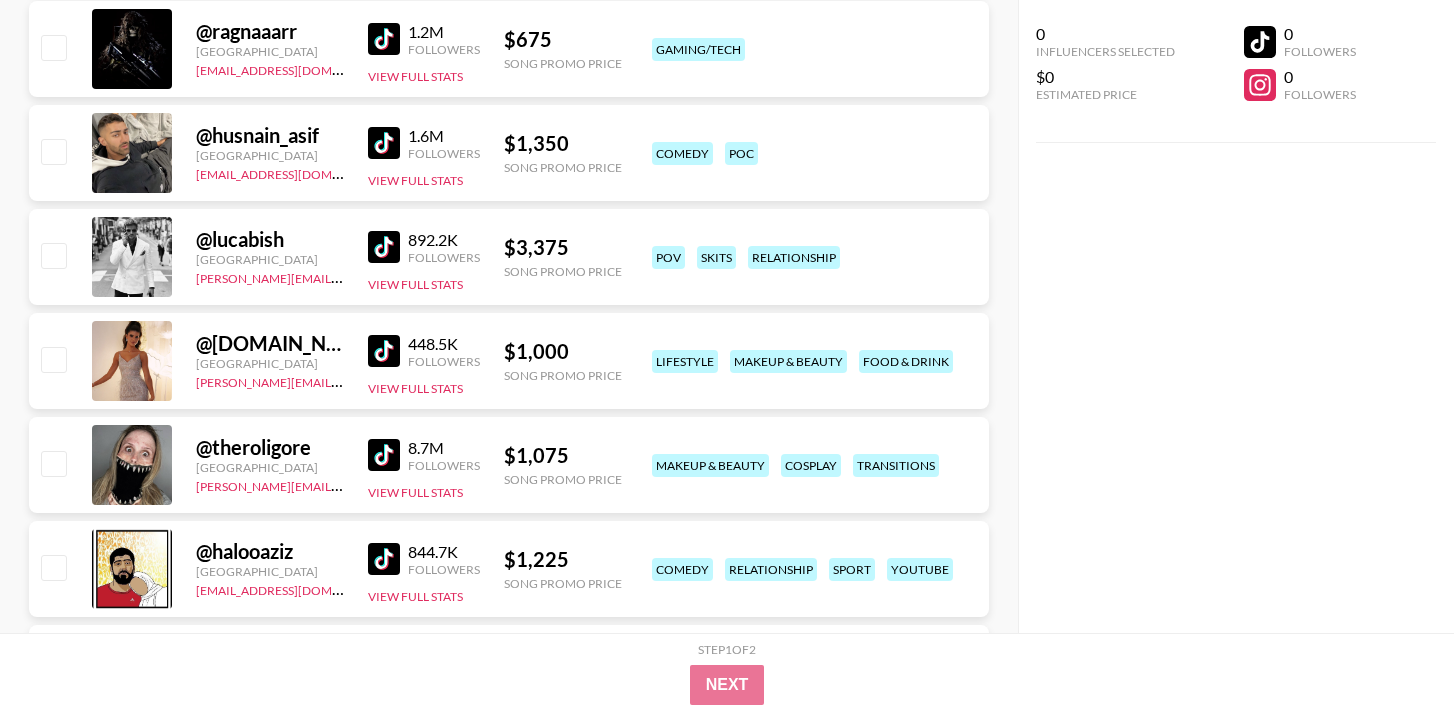 click at bounding box center [384, 247] 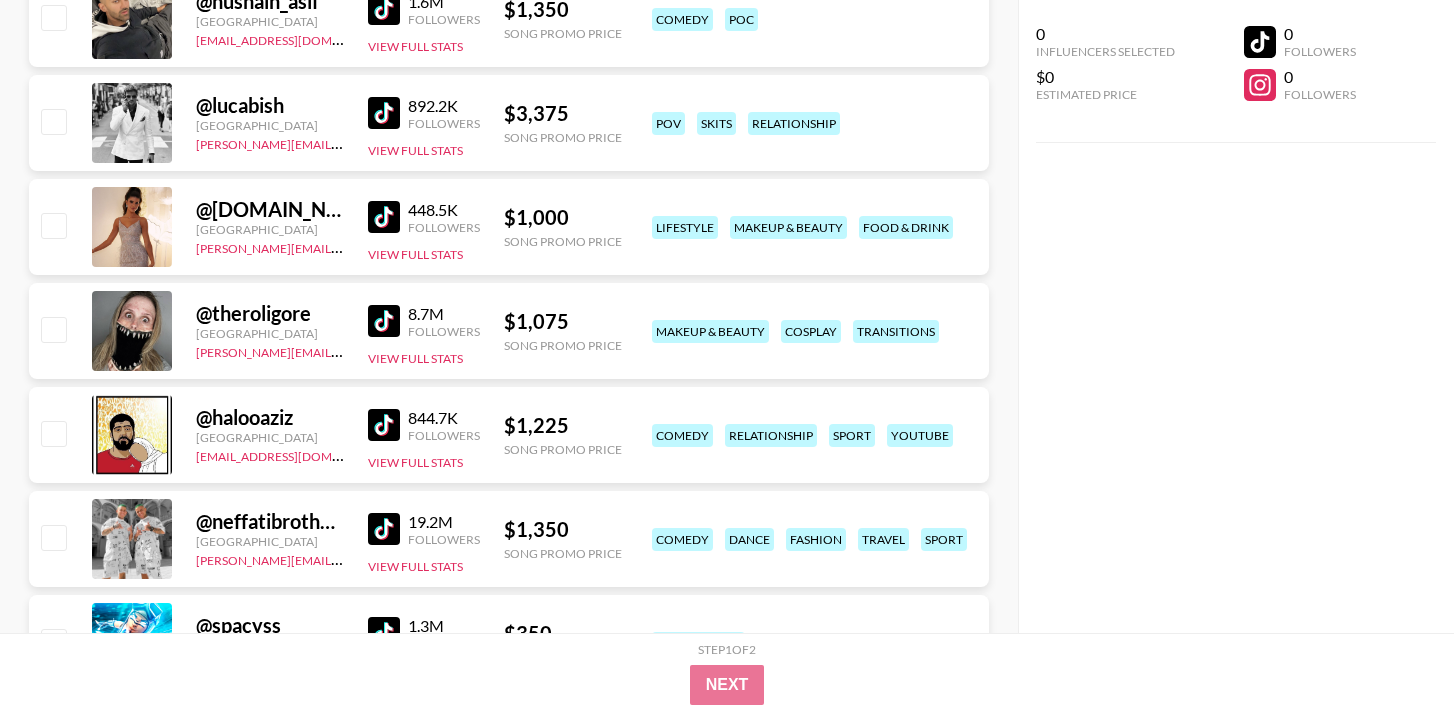scroll, scrollTop: 1837, scrollLeft: 0, axis: vertical 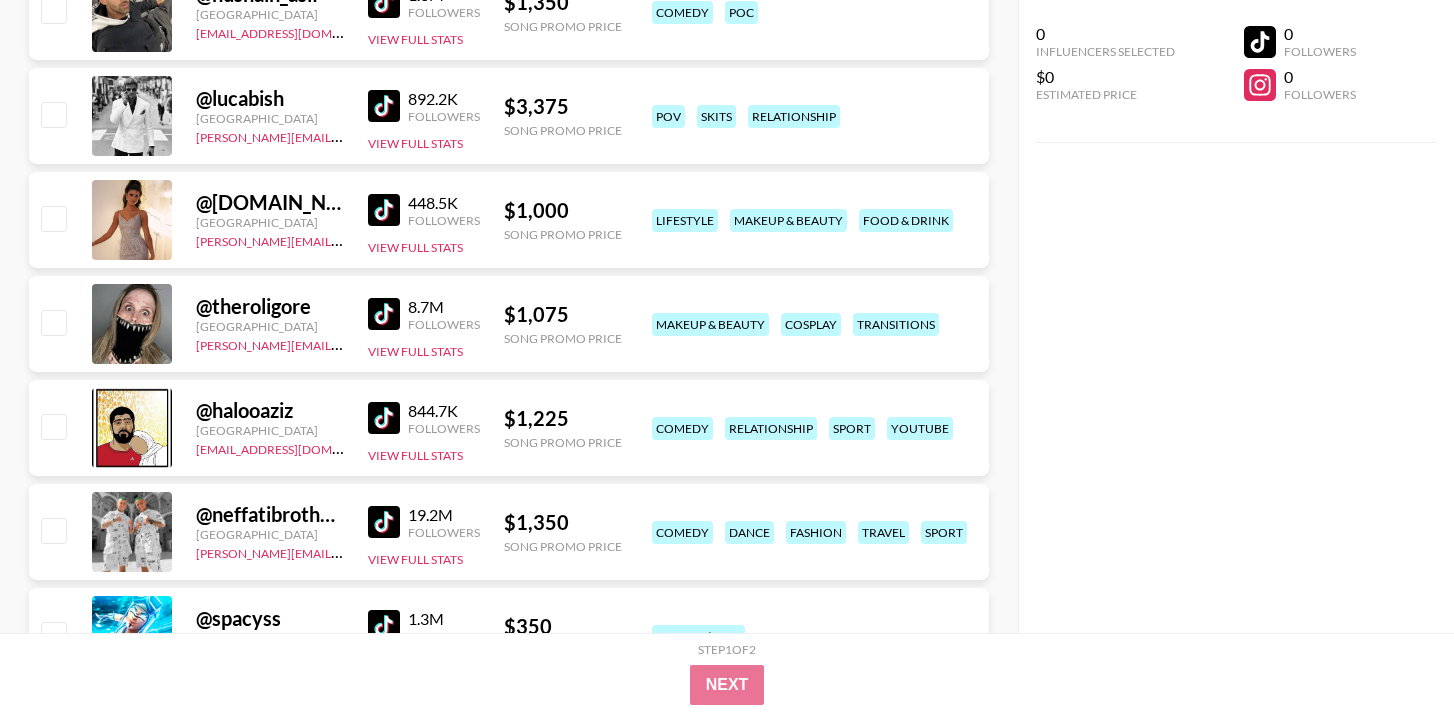 click at bounding box center [384, 210] 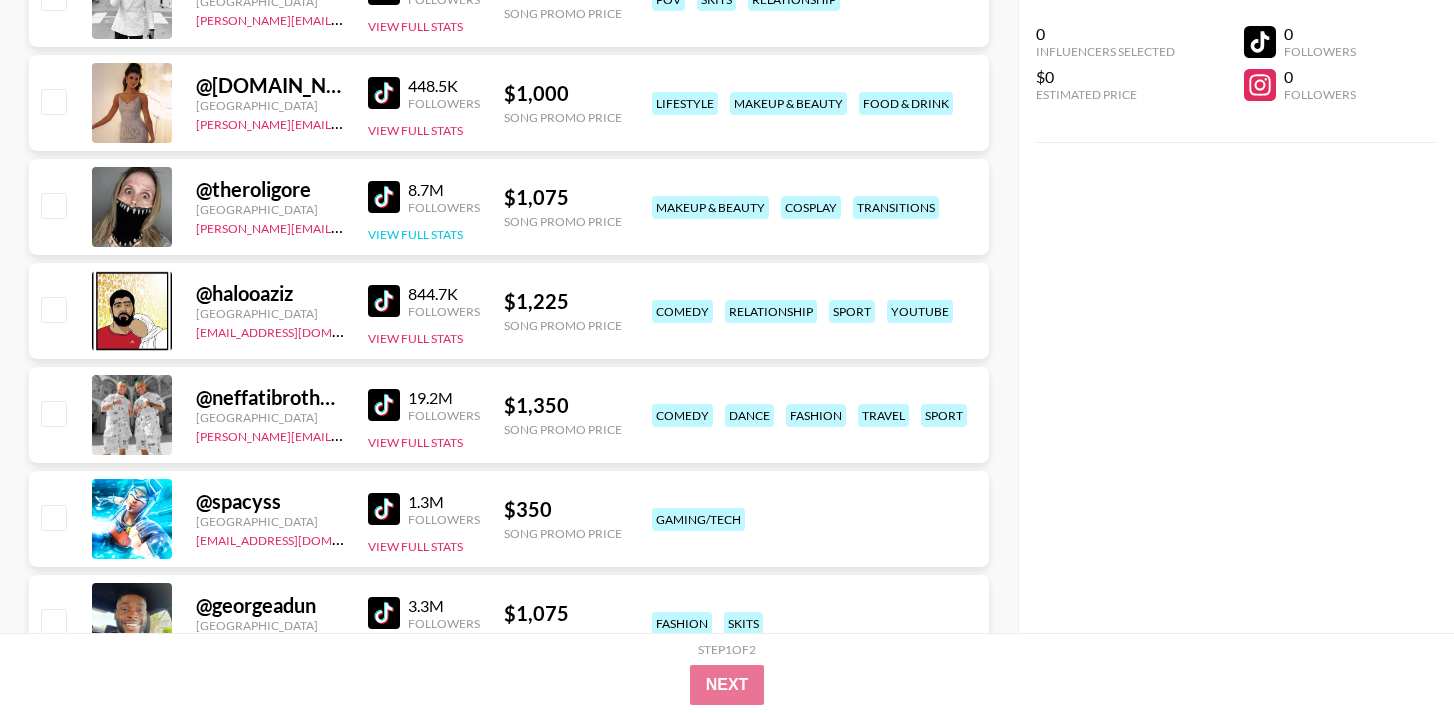 scroll, scrollTop: 1960, scrollLeft: 0, axis: vertical 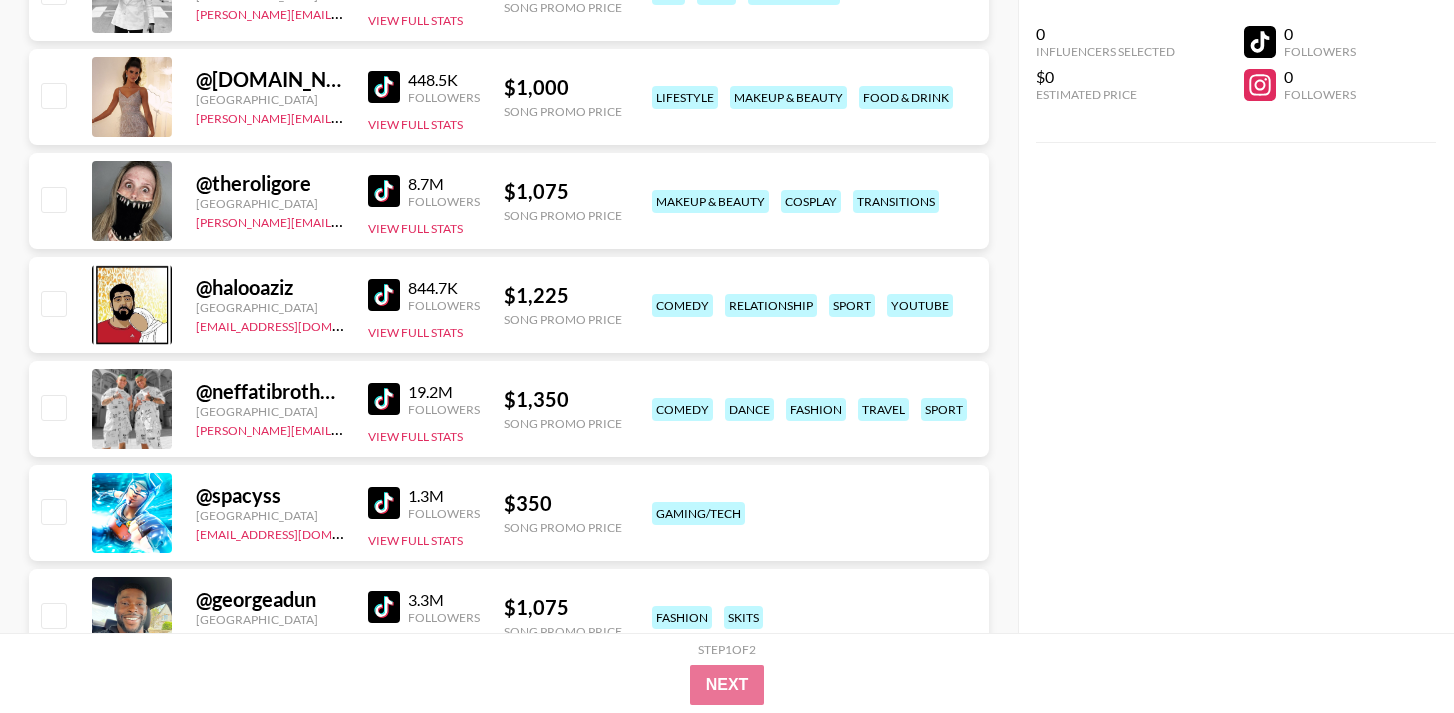 click at bounding box center (384, 191) 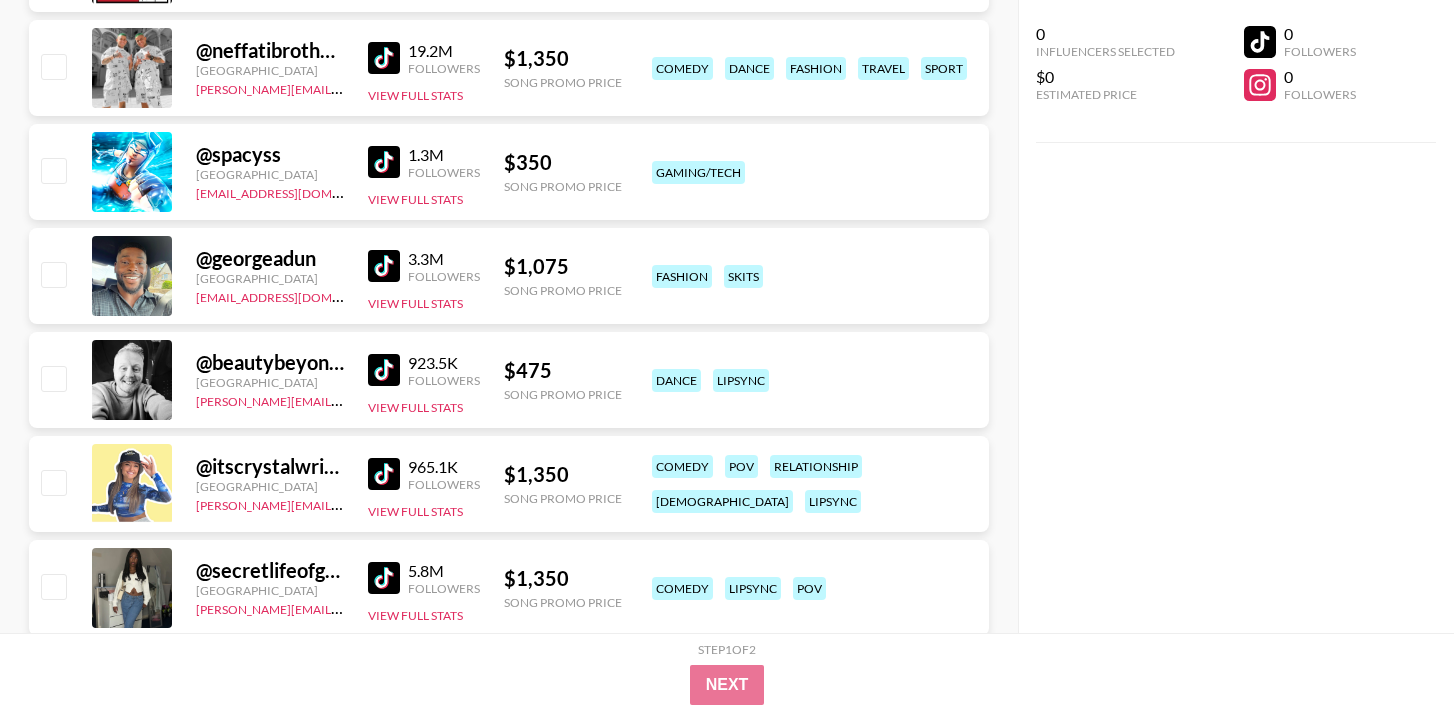 scroll, scrollTop: 2302, scrollLeft: 0, axis: vertical 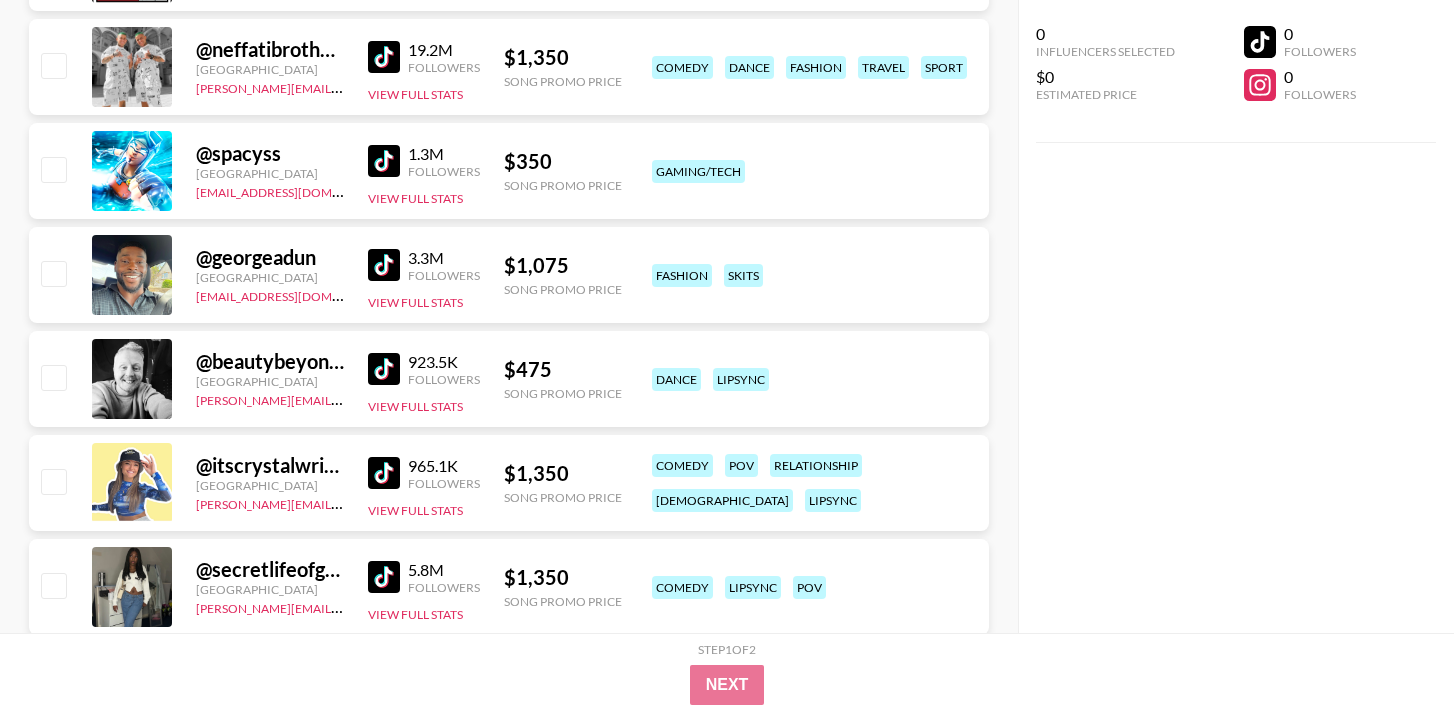 click at bounding box center [384, 57] 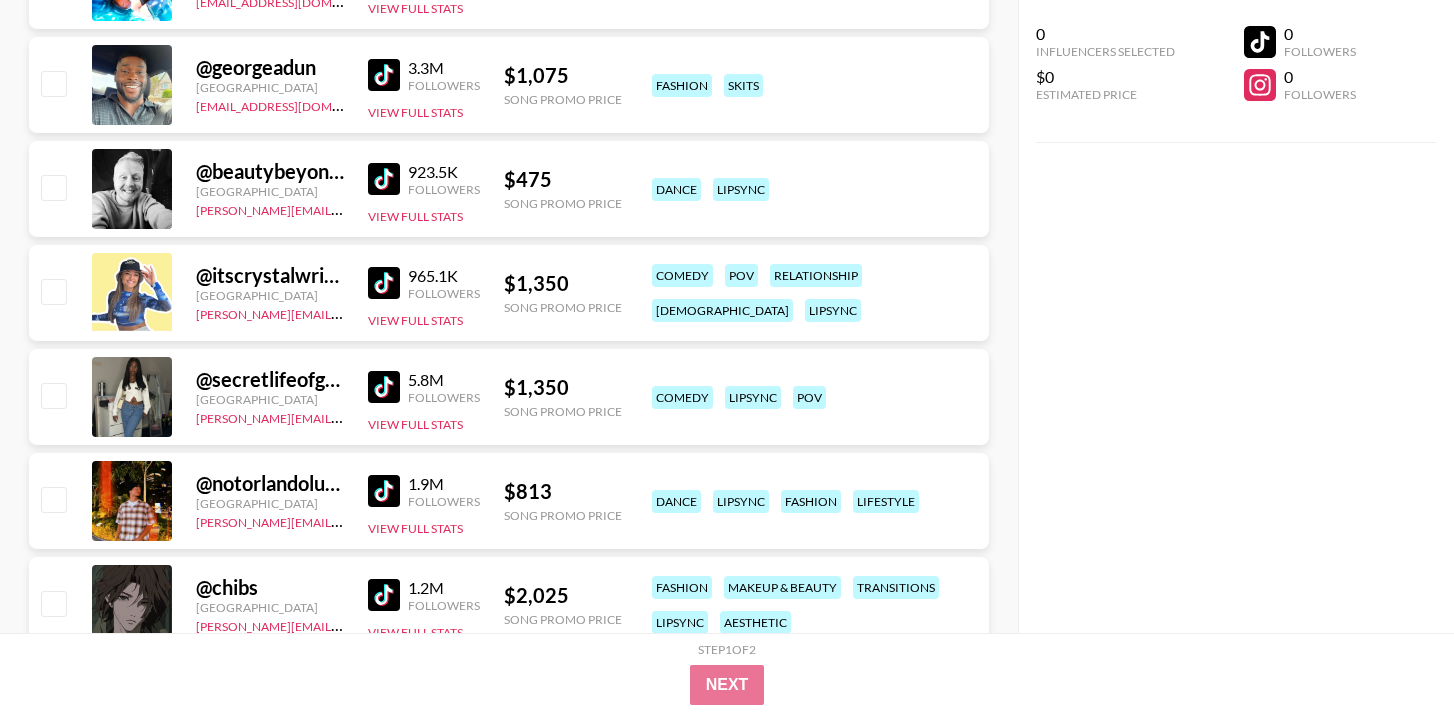 scroll, scrollTop: 2520, scrollLeft: 0, axis: vertical 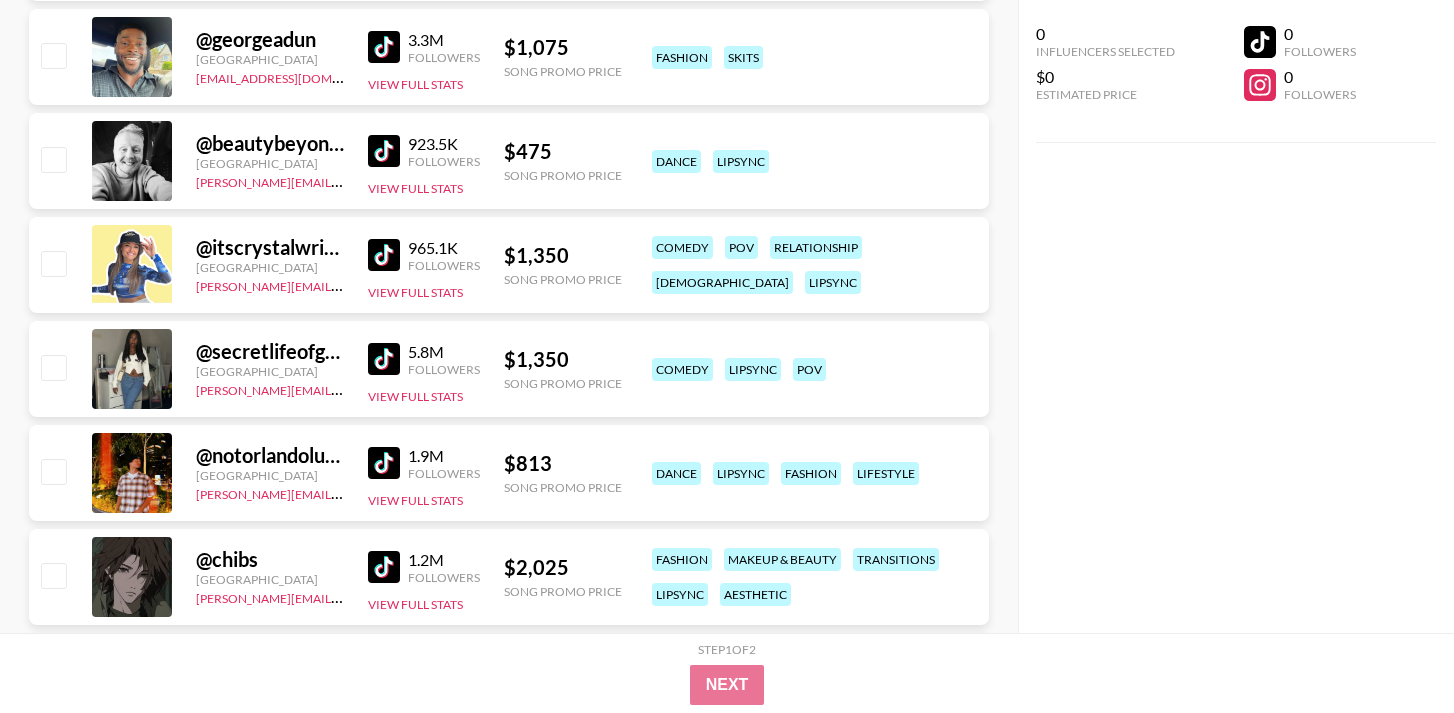 click at bounding box center (384, 255) 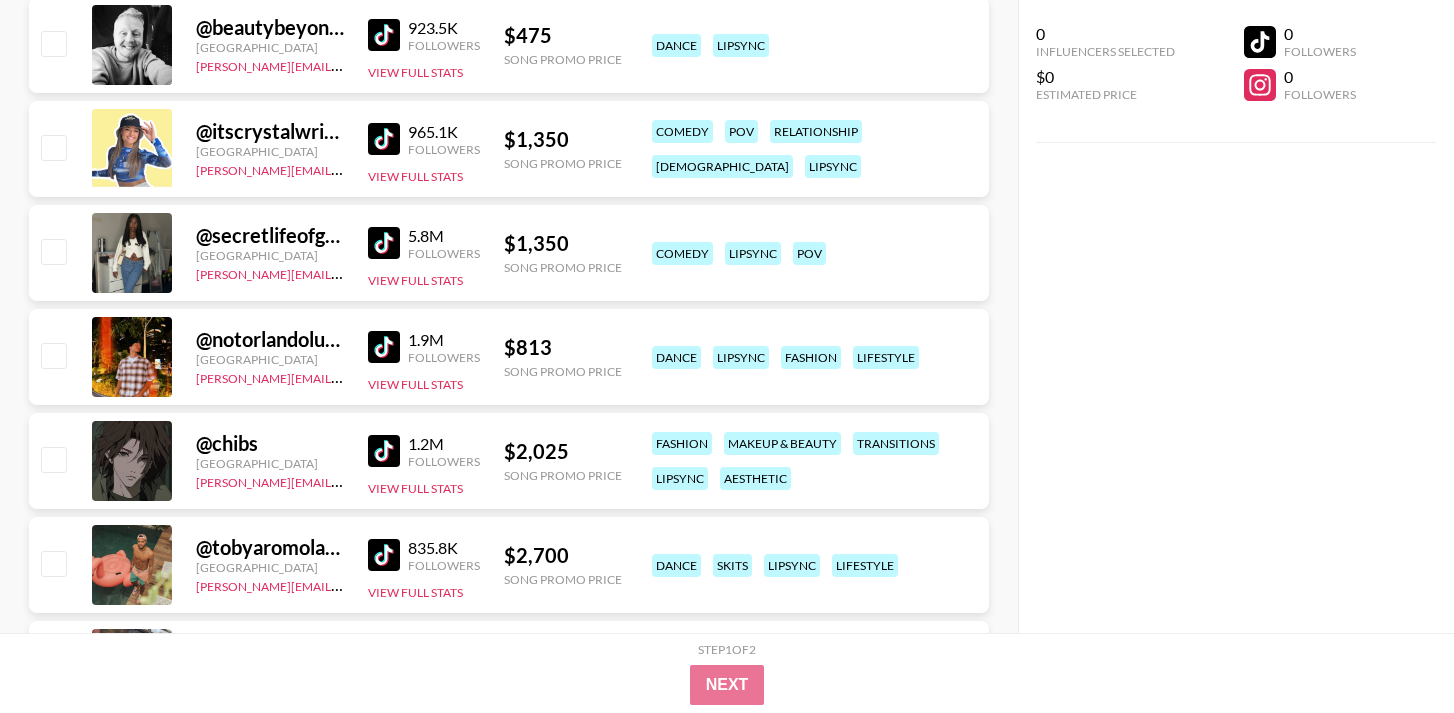 scroll, scrollTop: 2643, scrollLeft: 0, axis: vertical 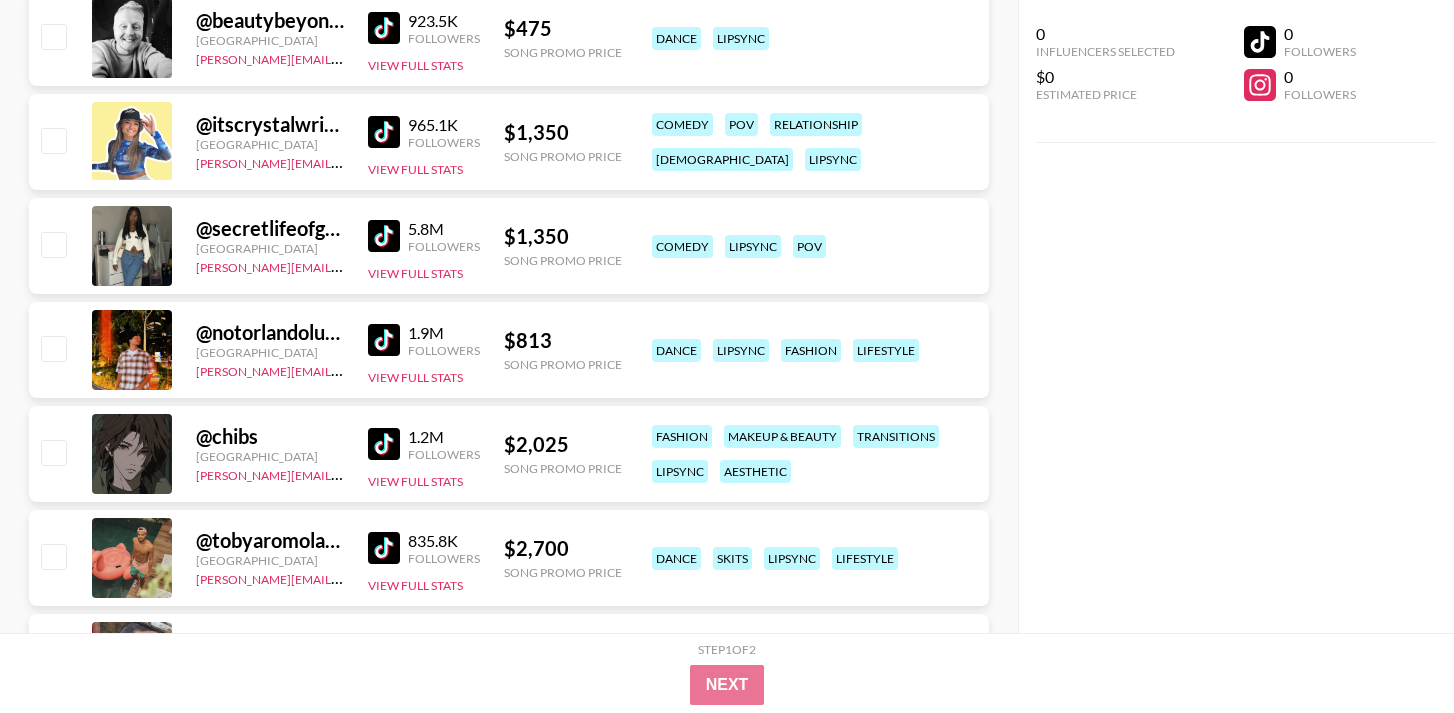 click at bounding box center [384, 236] 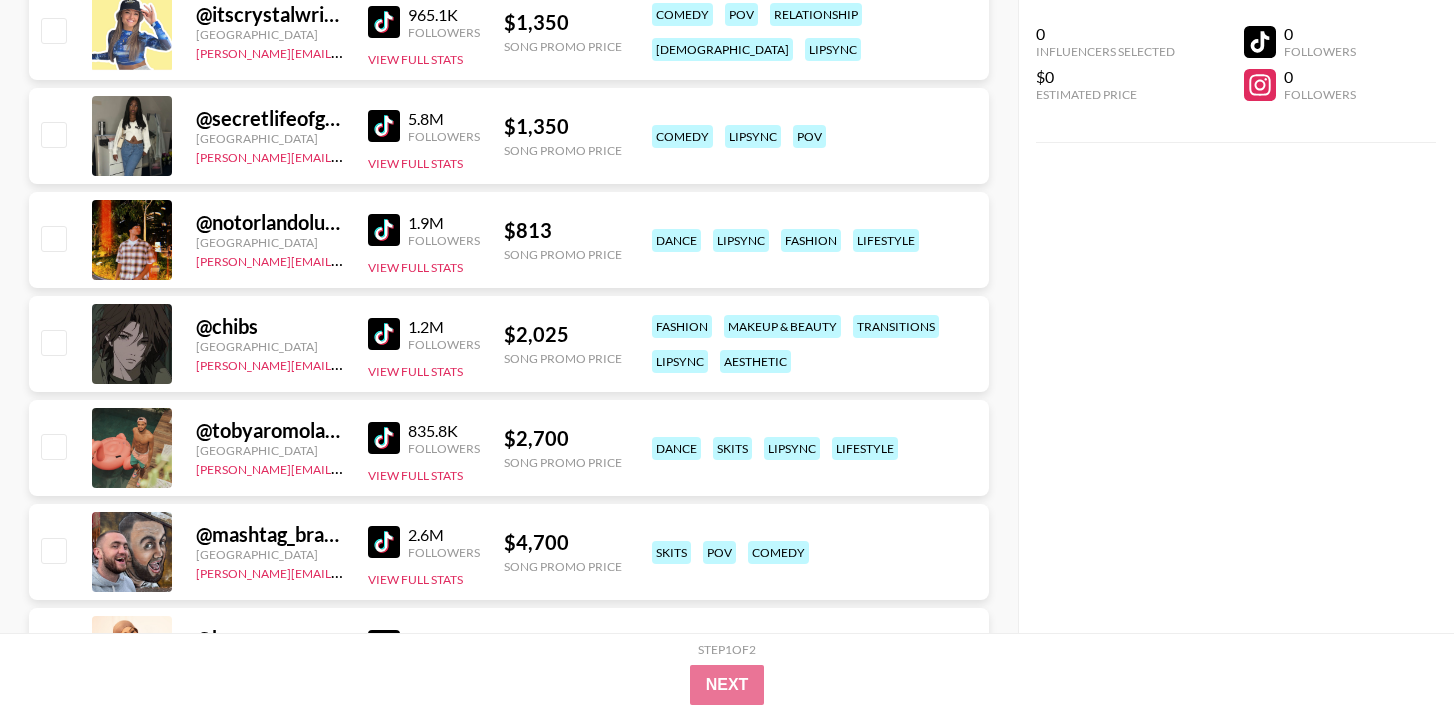 scroll, scrollTop: 2759, scrollLeft: 0, axis: vertical 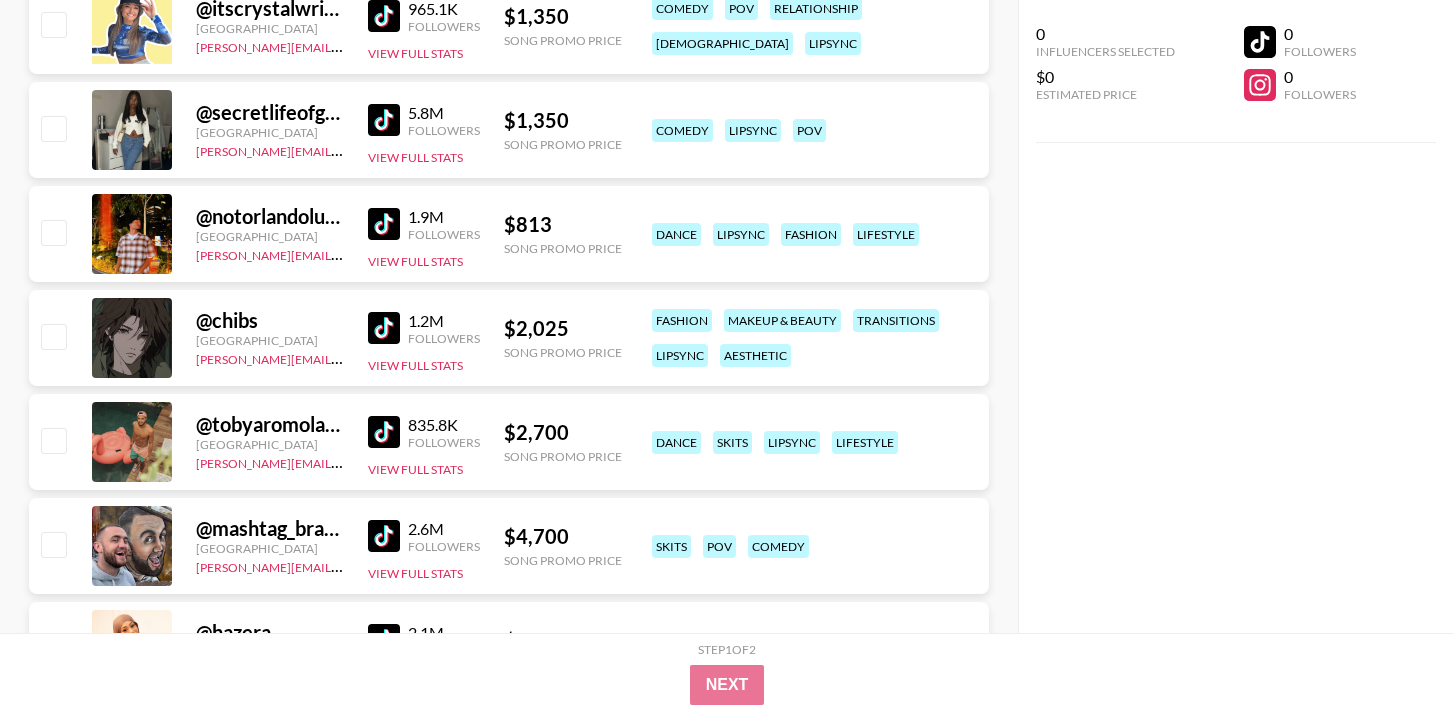 click at bounding box center [384, 224] 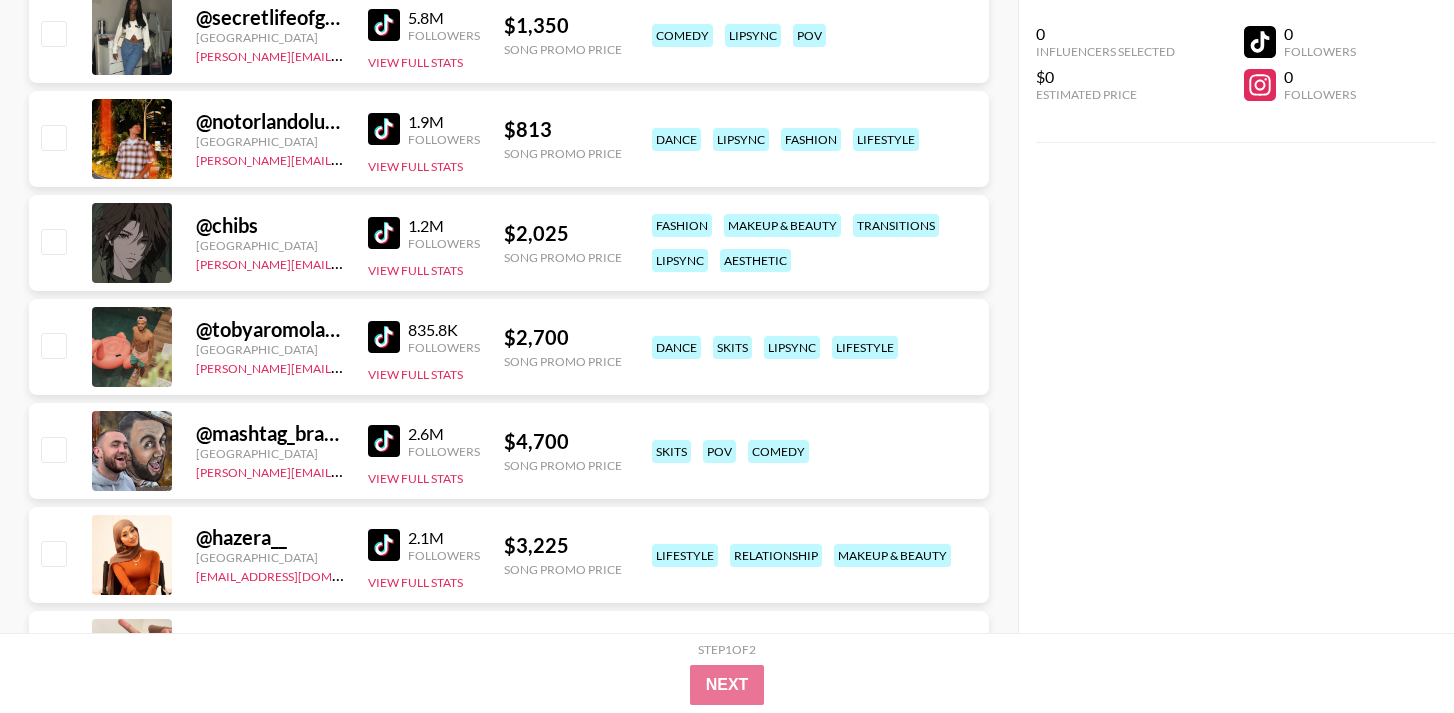 scroll, scrollTop: 2862, scrollLeft: 0, axis: vertical 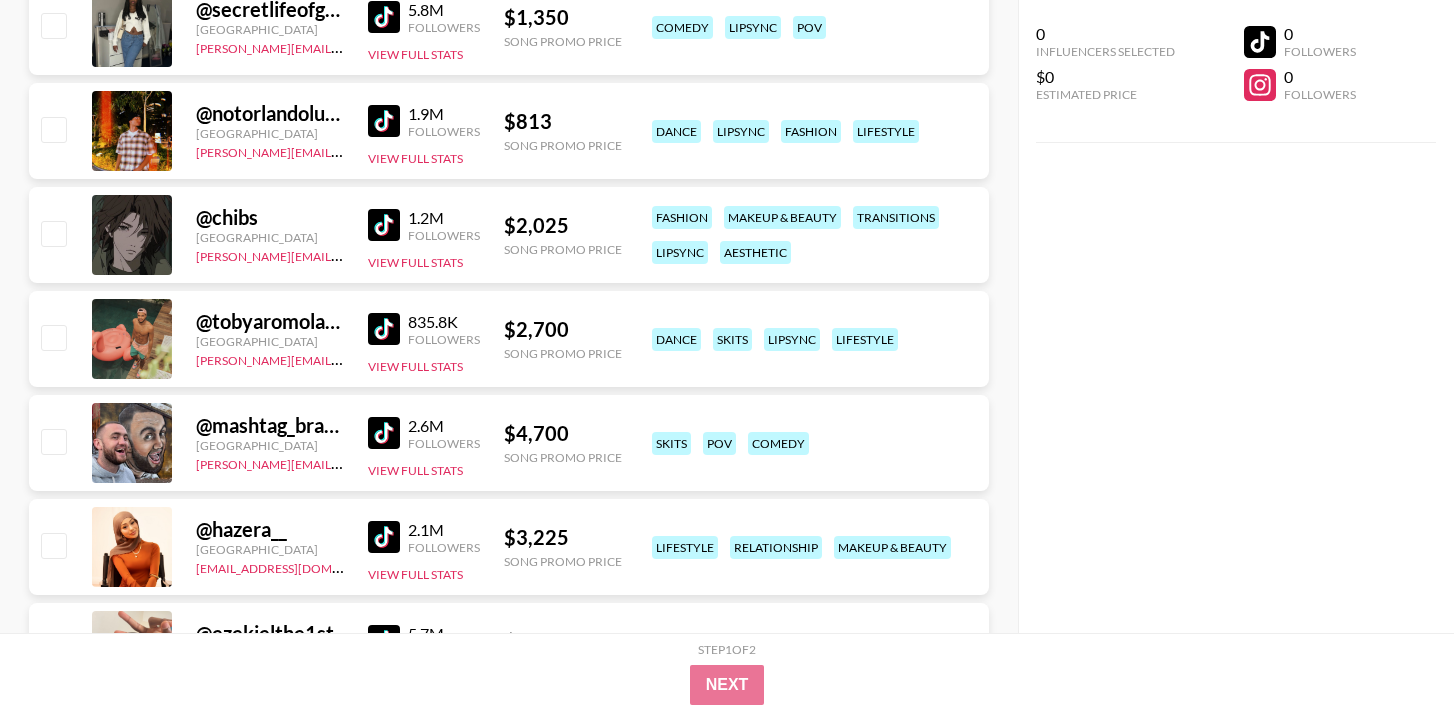 click at bounding box center (384, 329) 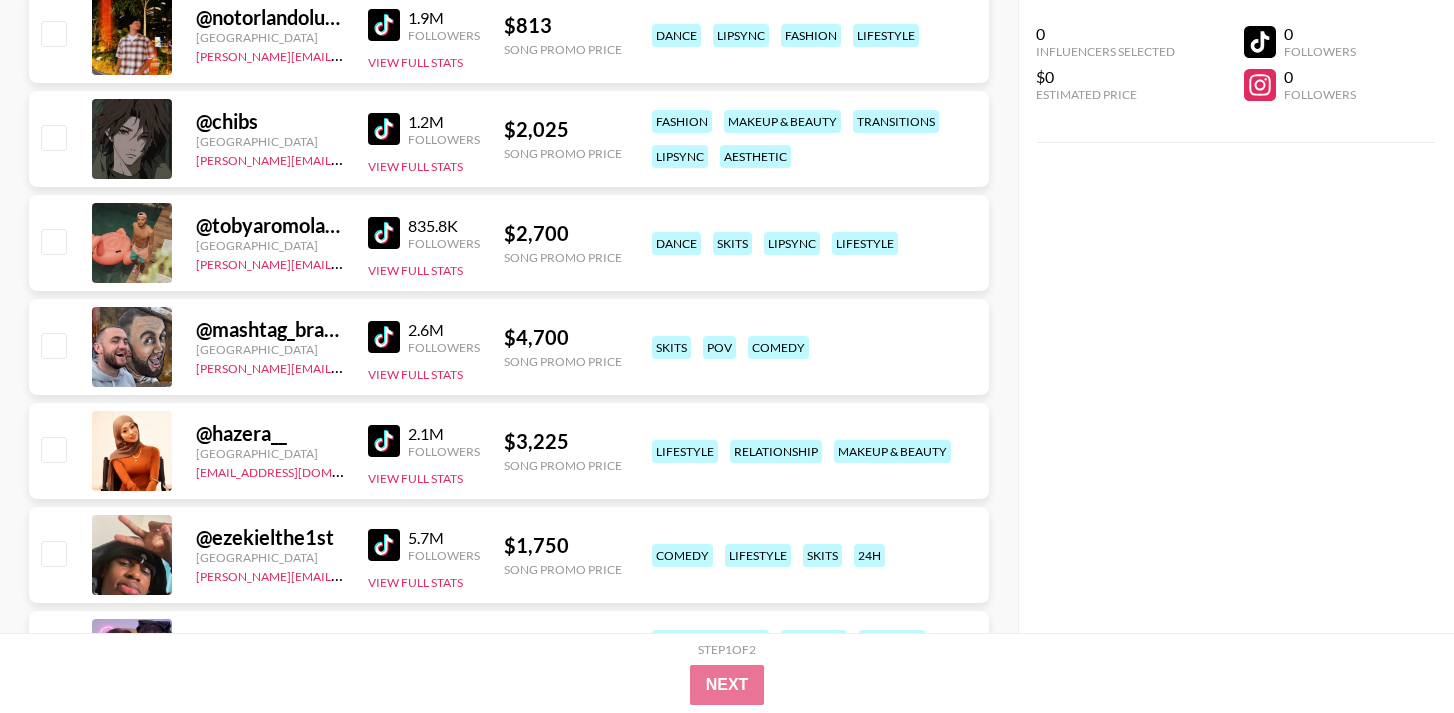 click at bounding box center (384, 337) 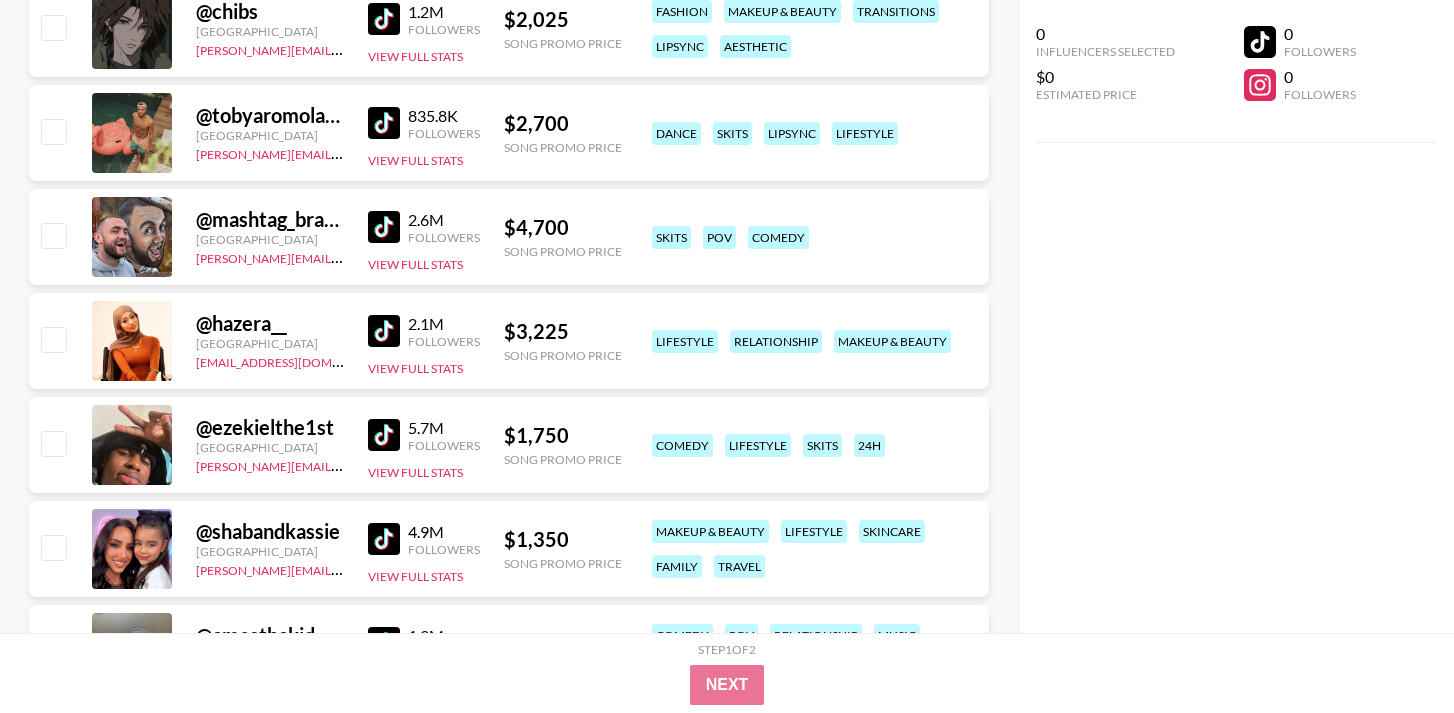 scroll, scrollTop: 3138, scrollLeft: 0, axis: vertical 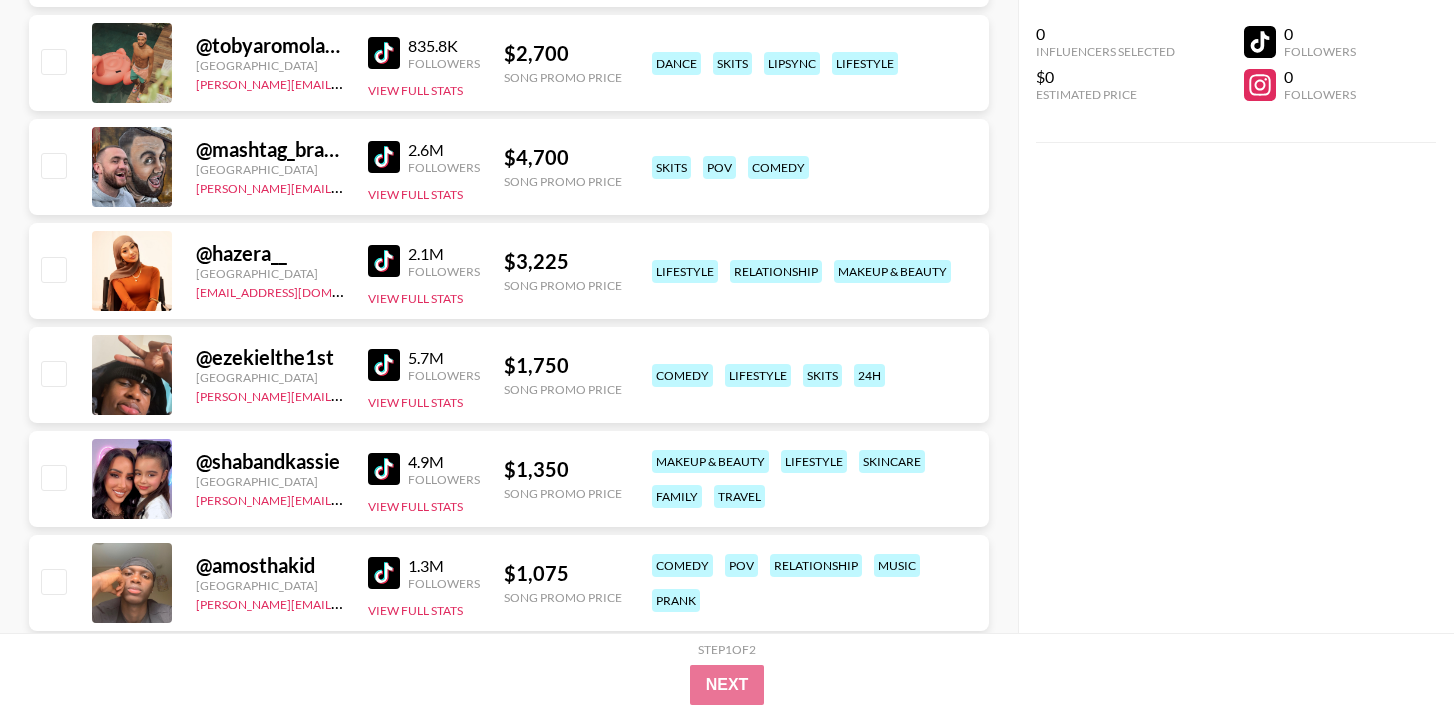 click at bounding box center [384, 261] 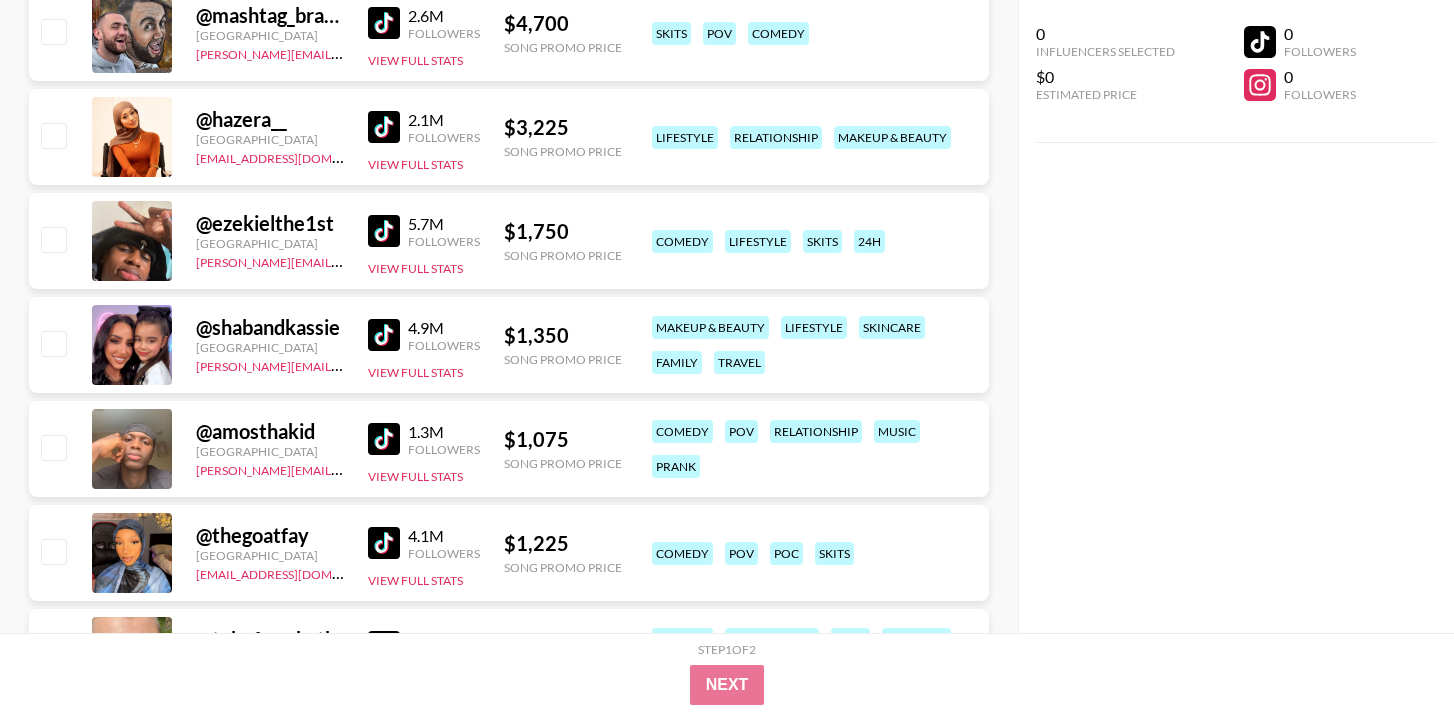 scroll, scrollTop: 3297, scrollLeft: 0, axis: vertical 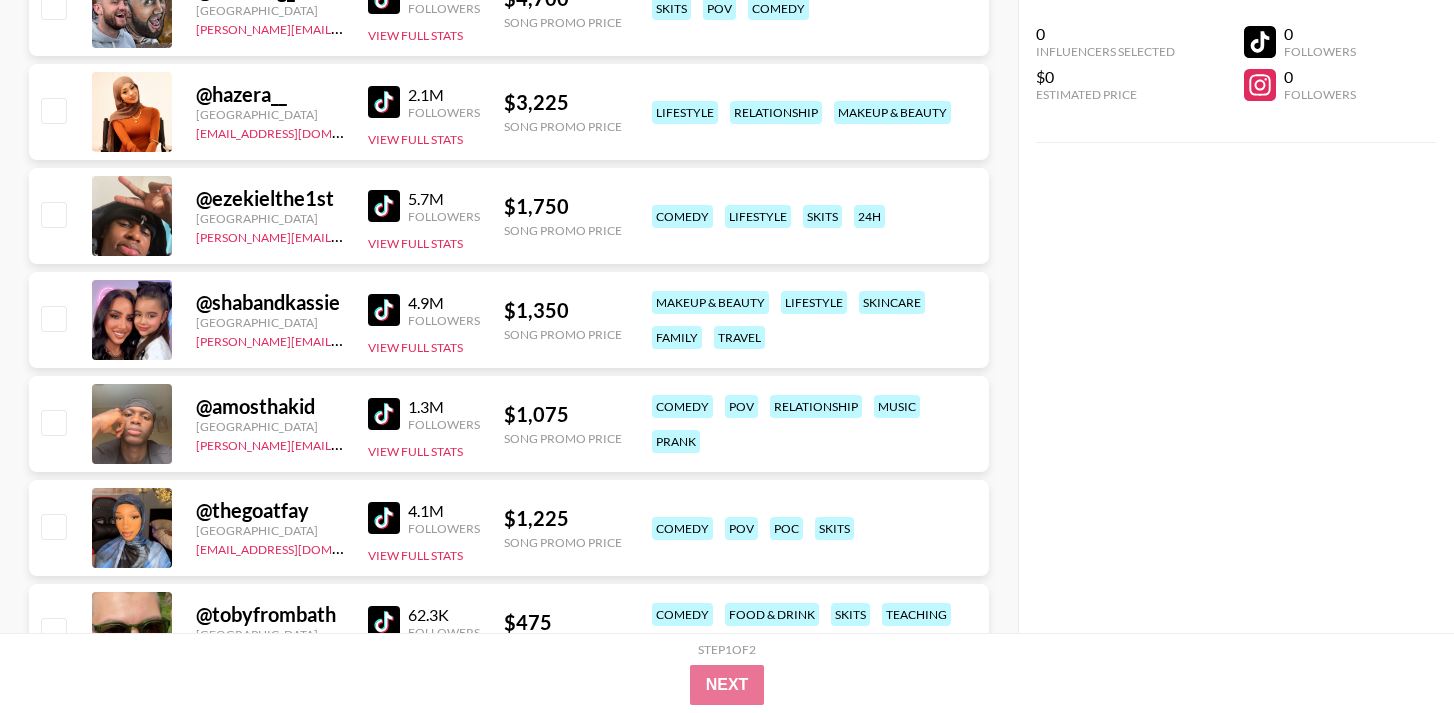 click at bounding box center (384, 206) 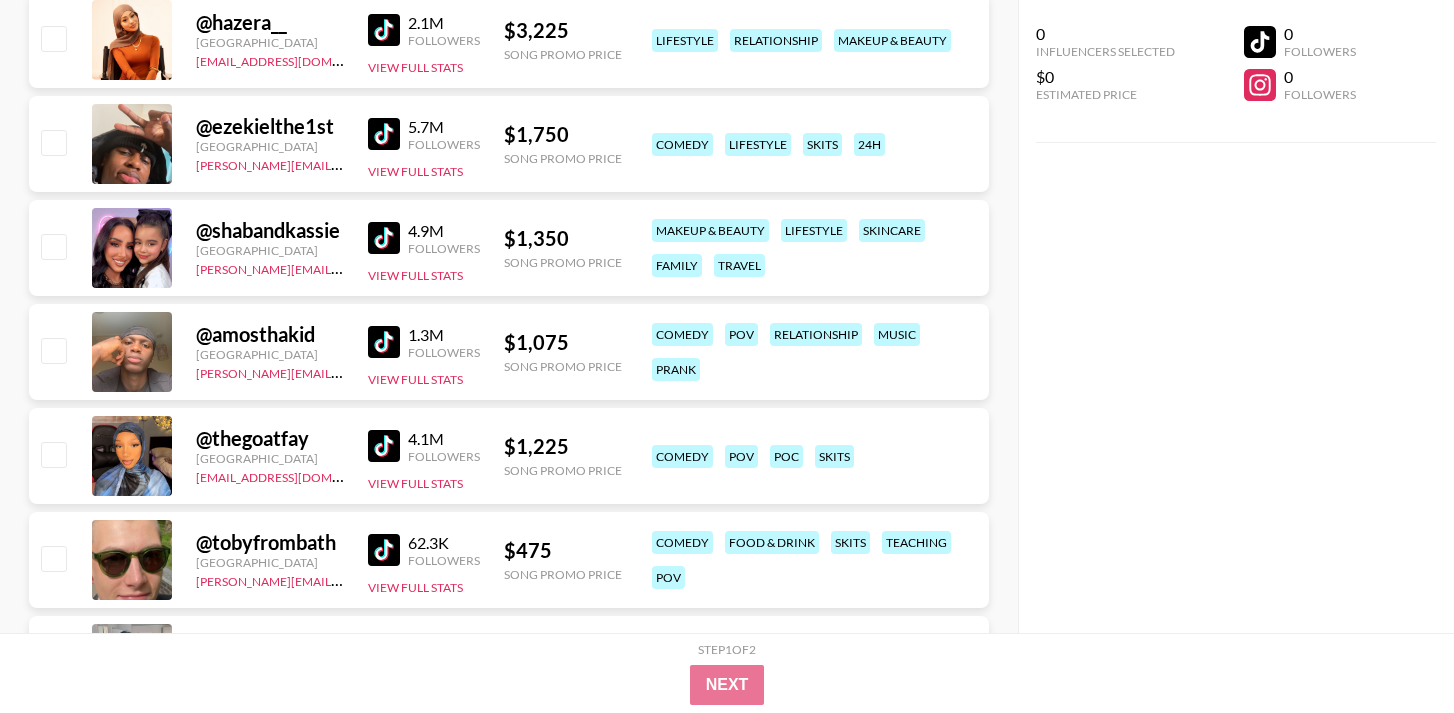 scroll, scrollTop: 3370, scrollLeft: 0, axis: vertical 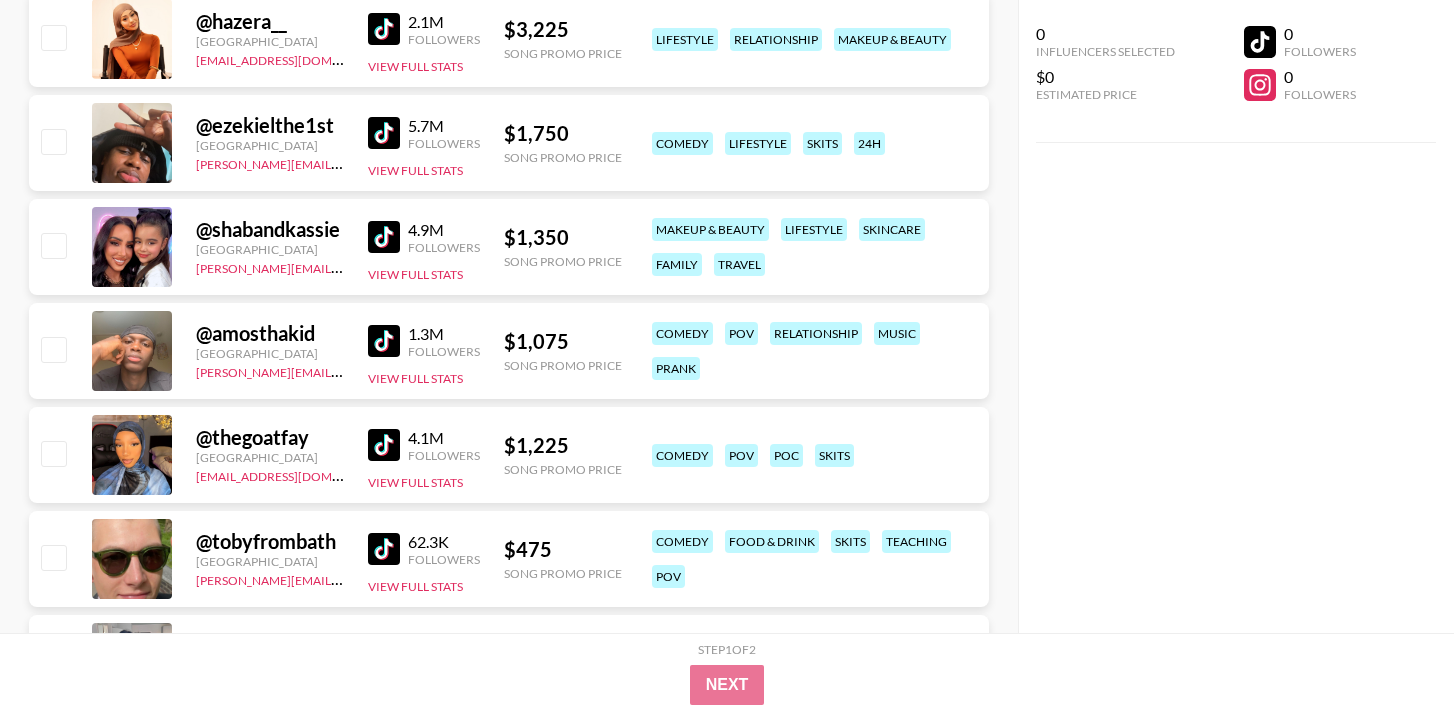 click at bounding box center [384, 237] 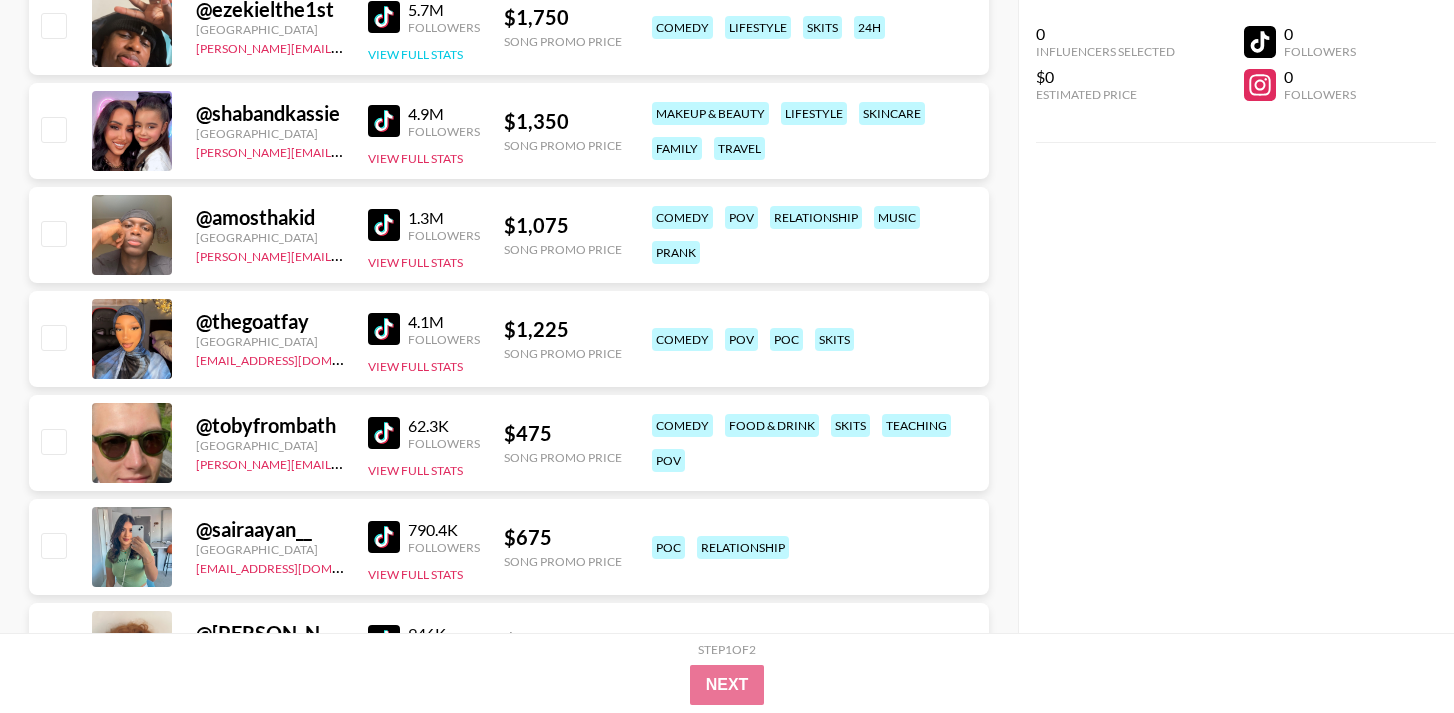 scroll, scrollTop: 3519, scrollLeft: 0, axis: vertical 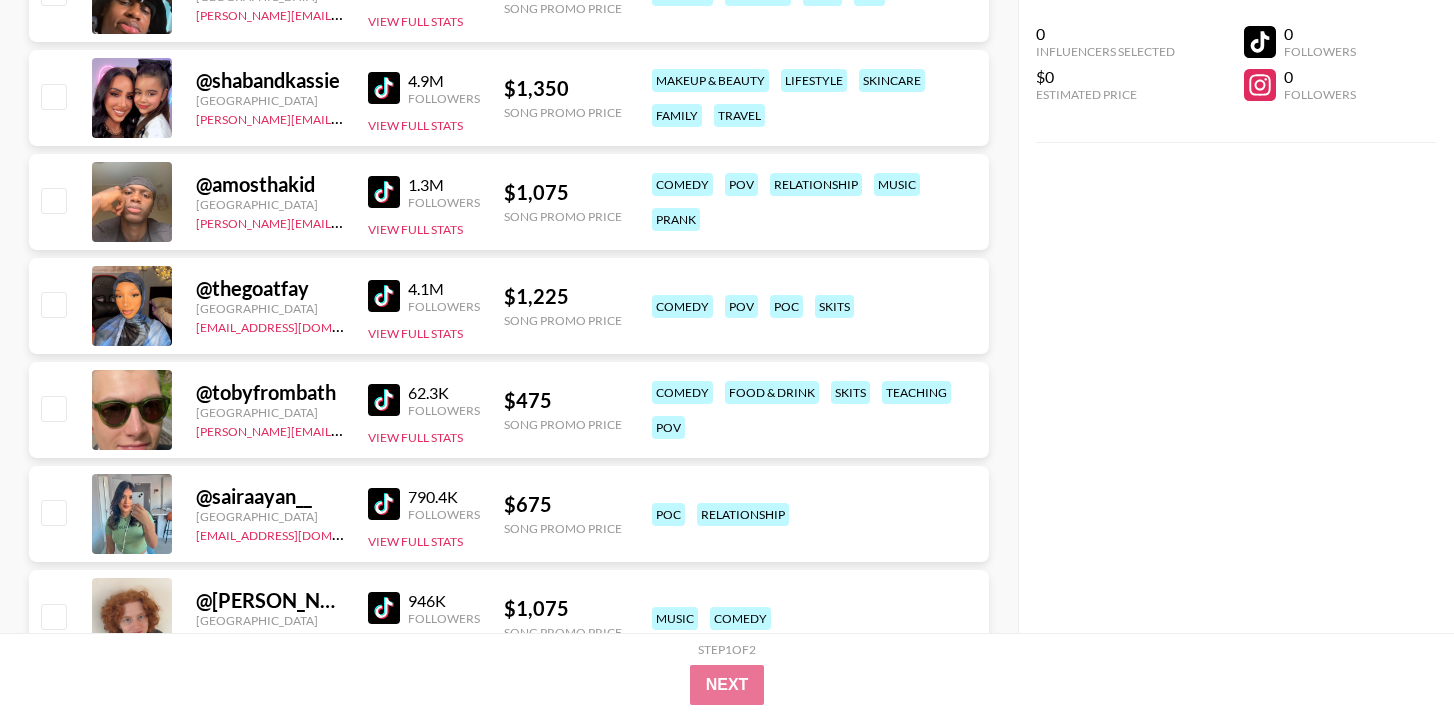 click at bounding box center [384, 192] 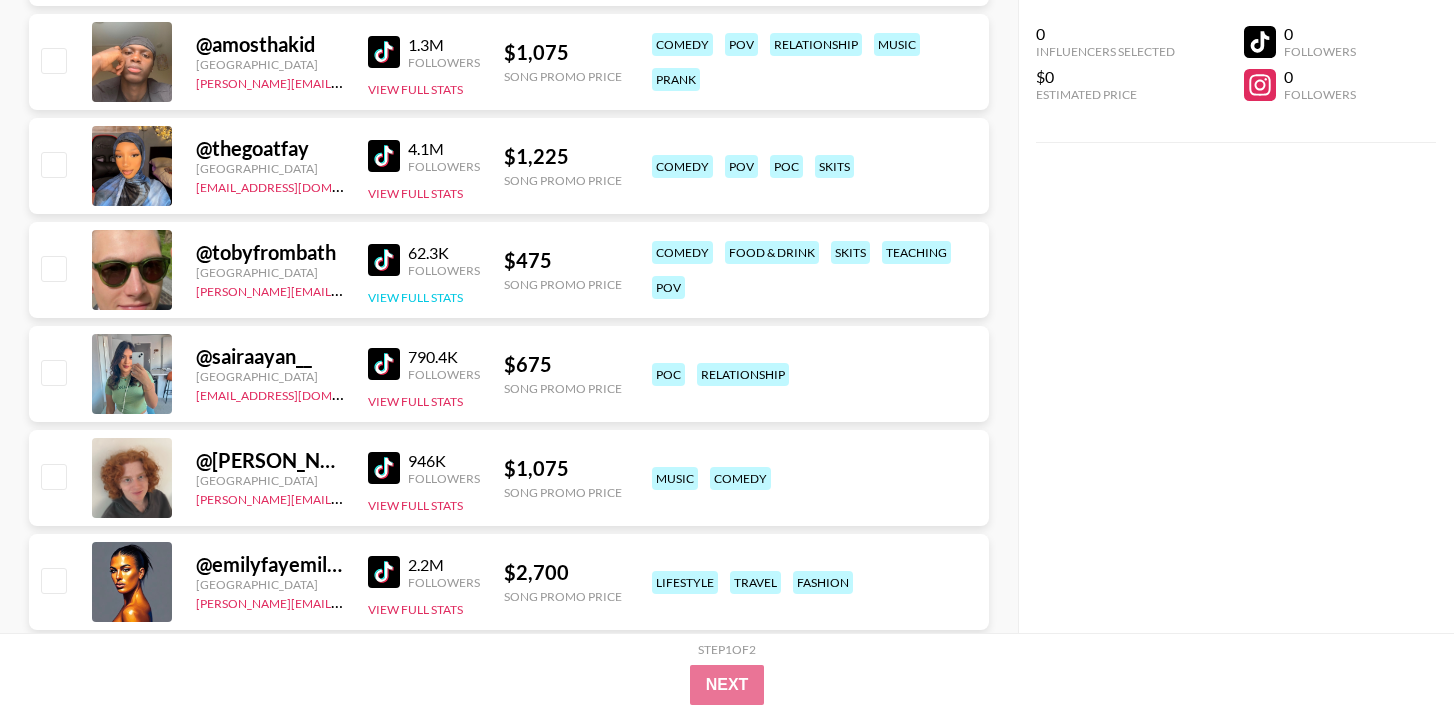 scroll, scrollTop: 3676, scrollLeft: 0, axis: vertical 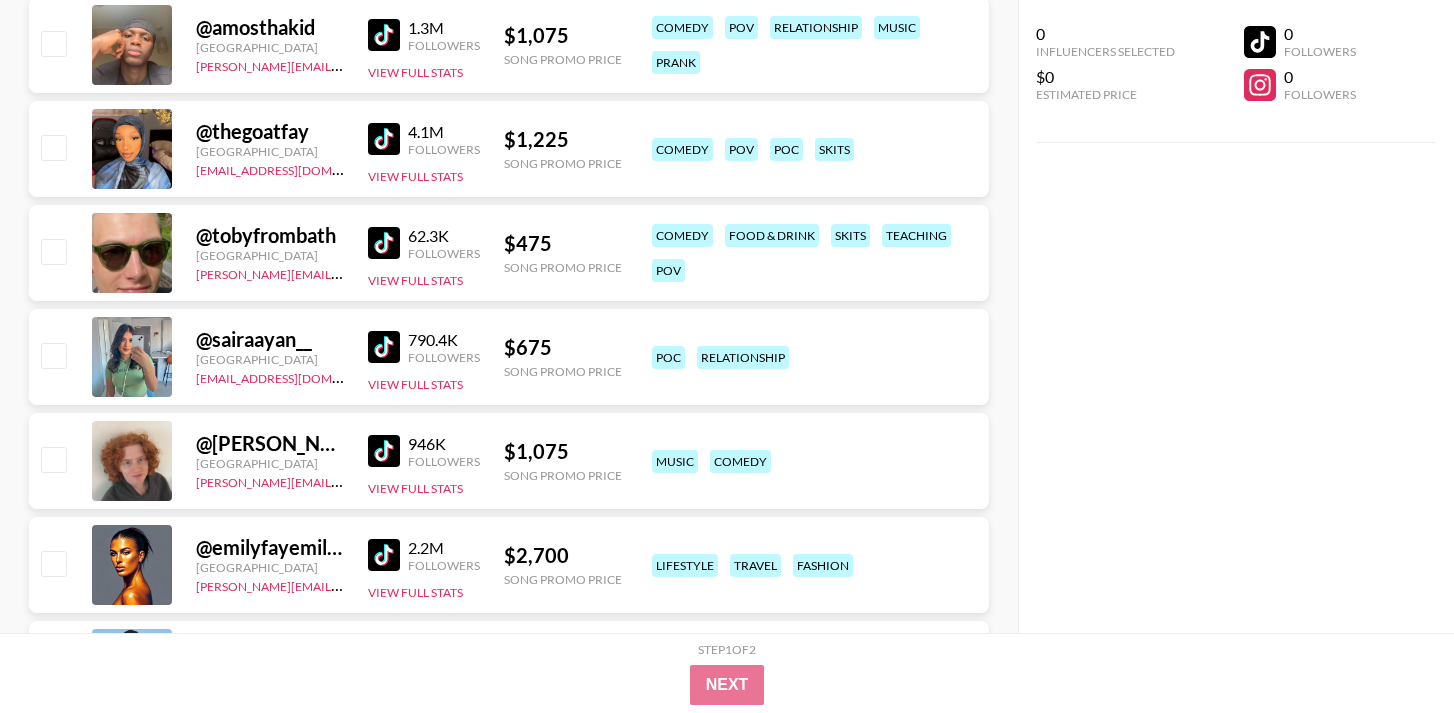 click at bounding box center [384, 347] 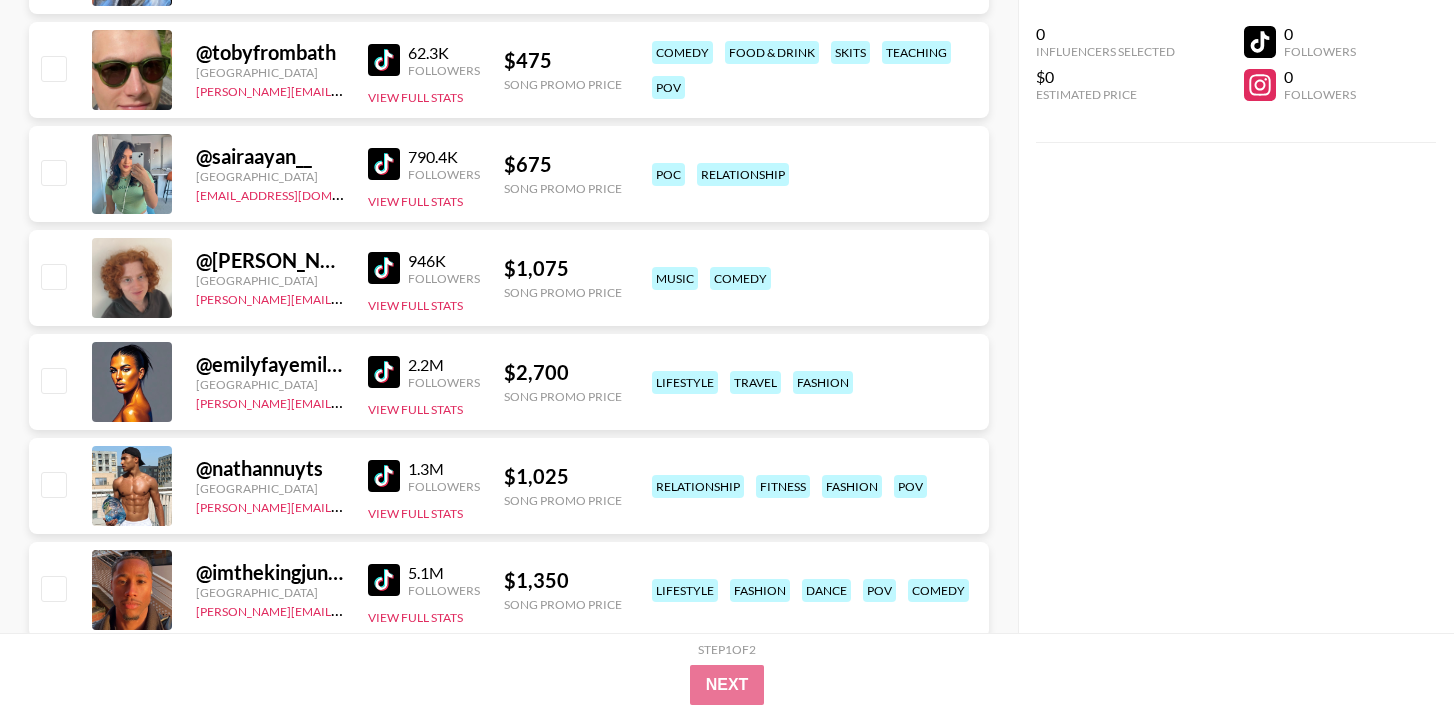 scroll, scrollTop: 3866, scrollLeft: 0, axis: vertical 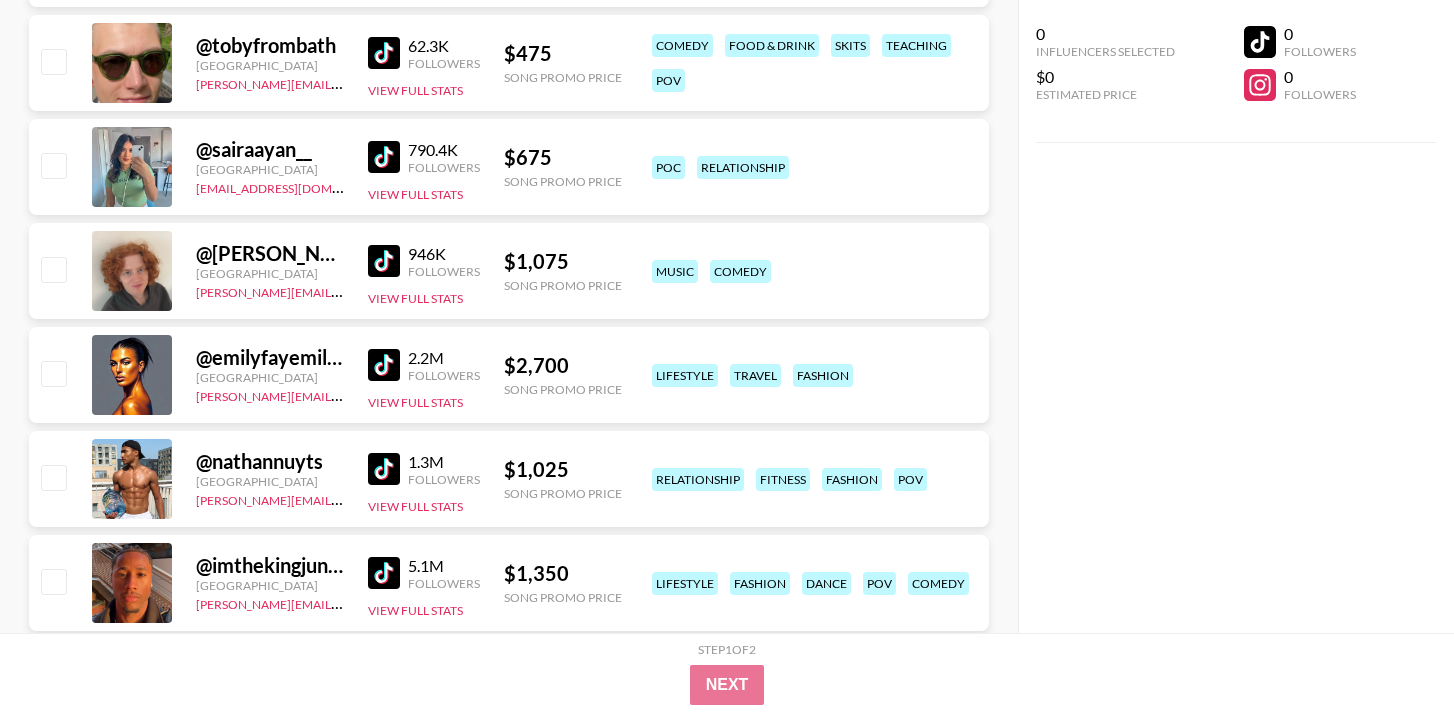 click at bounding box center [384, 261] 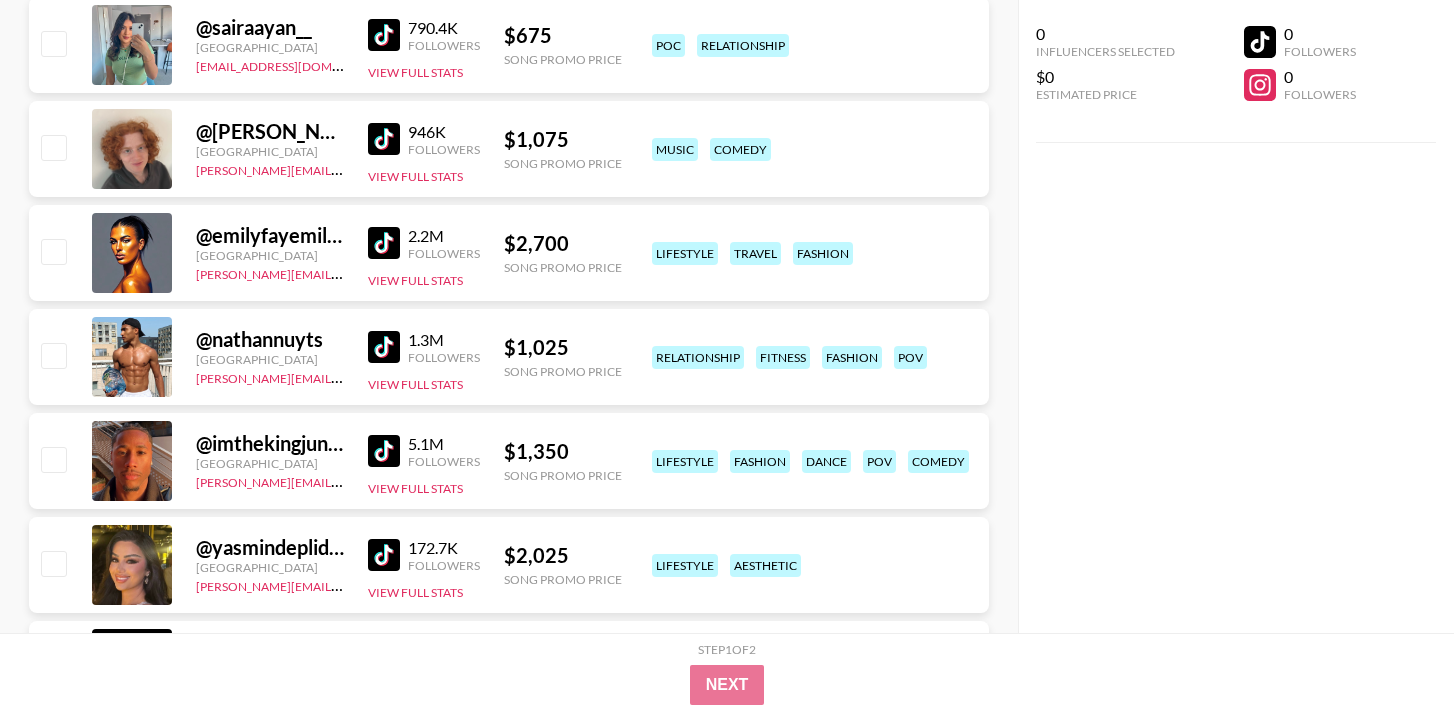scroll, scrollTop: 3994, scrollLeft: 0, axis: vertical 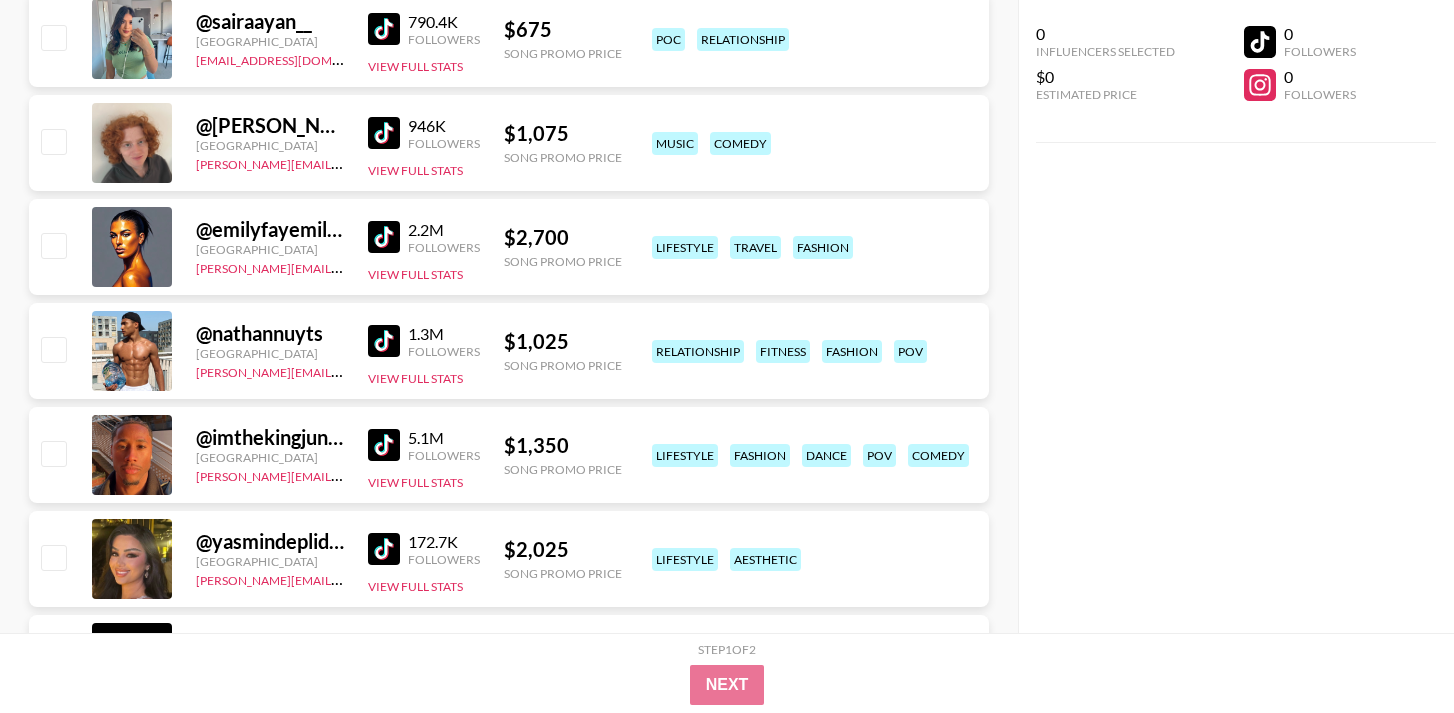 click at bounding box center [384, 237] 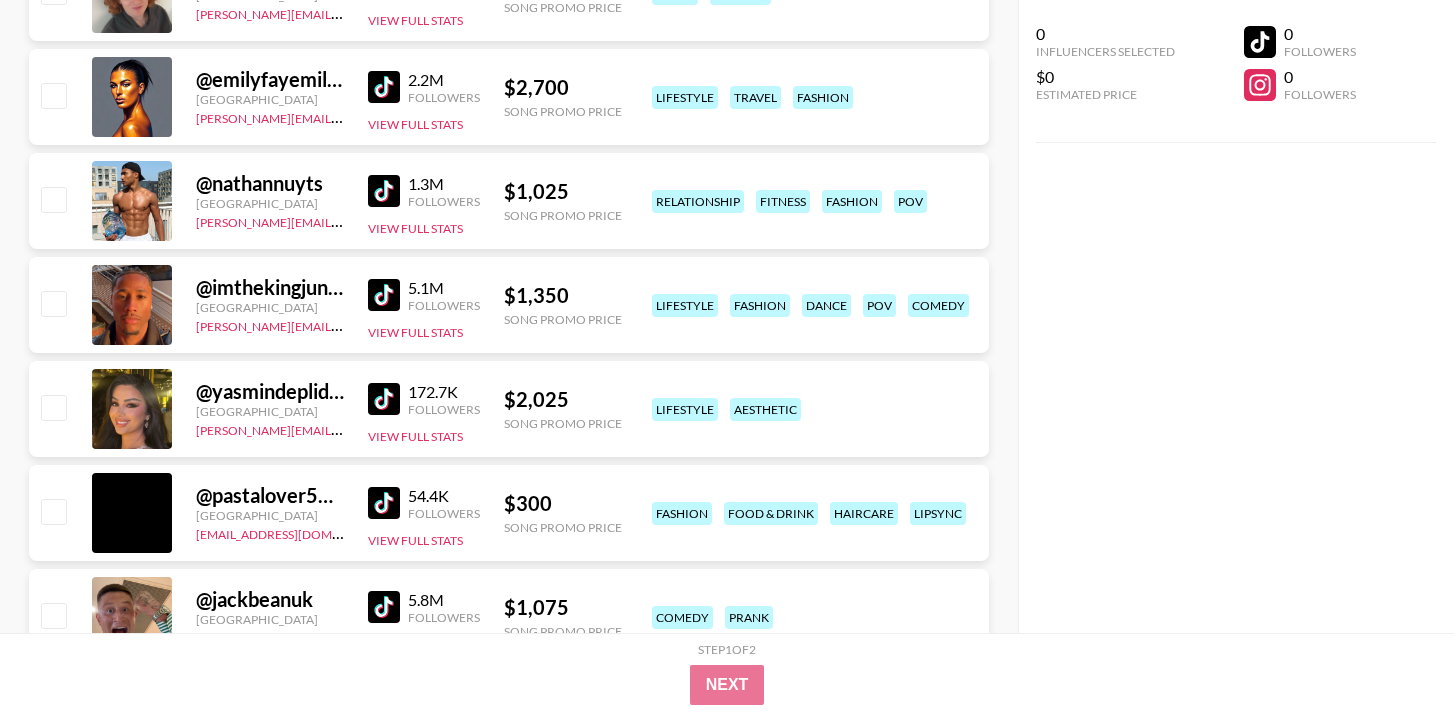 scroll, scrollTop: 4176, scrollLeft: 0, axis: vertical 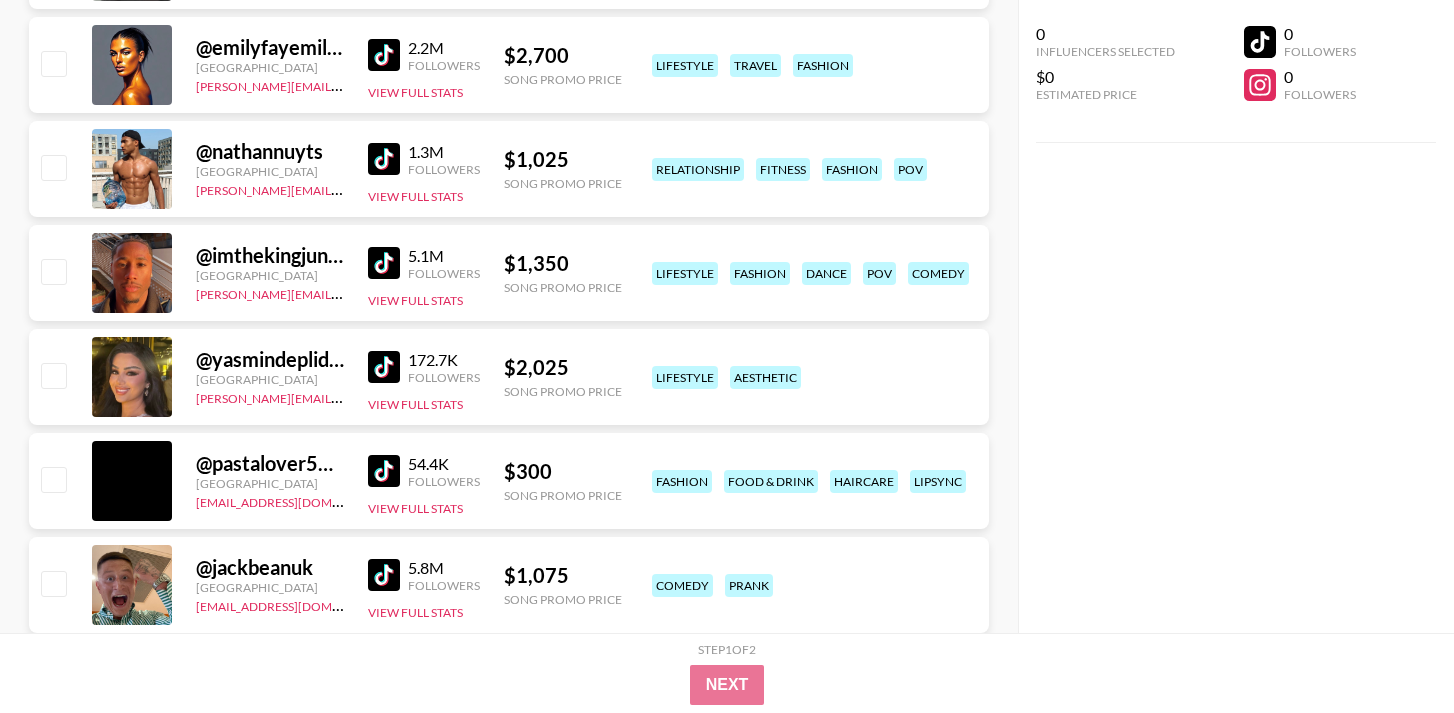click at bounding box center (384, 263) 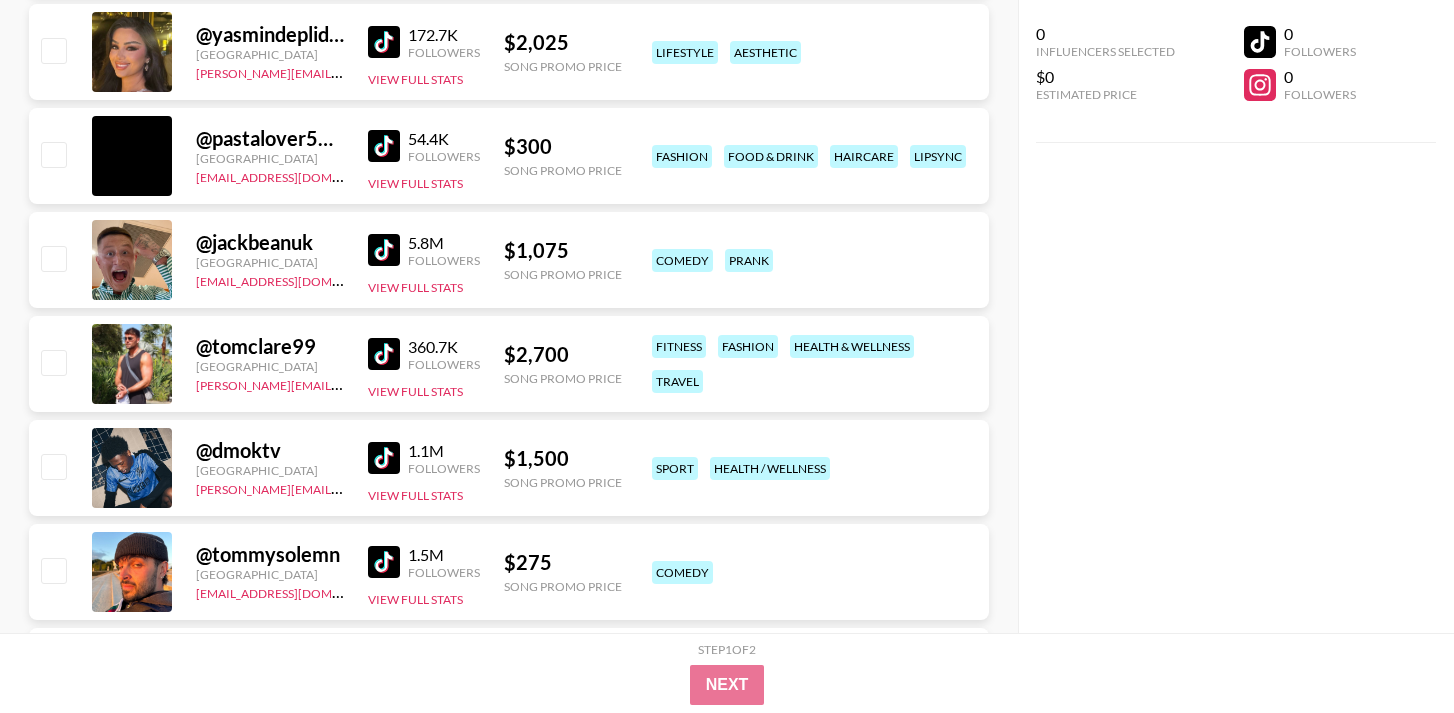 scroll, scrollTop: 4512, scrollLeft: 0, axis: vertical 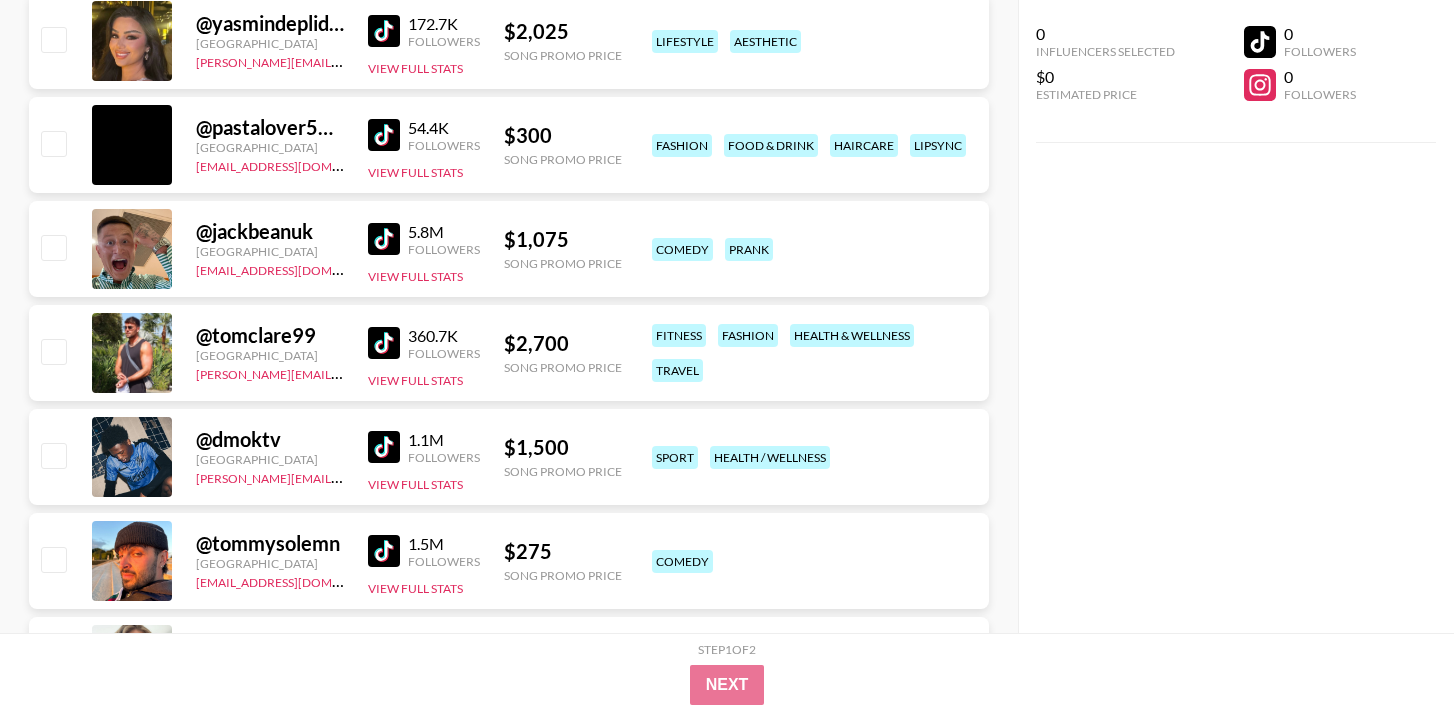 click at bounding box center [384, 239] 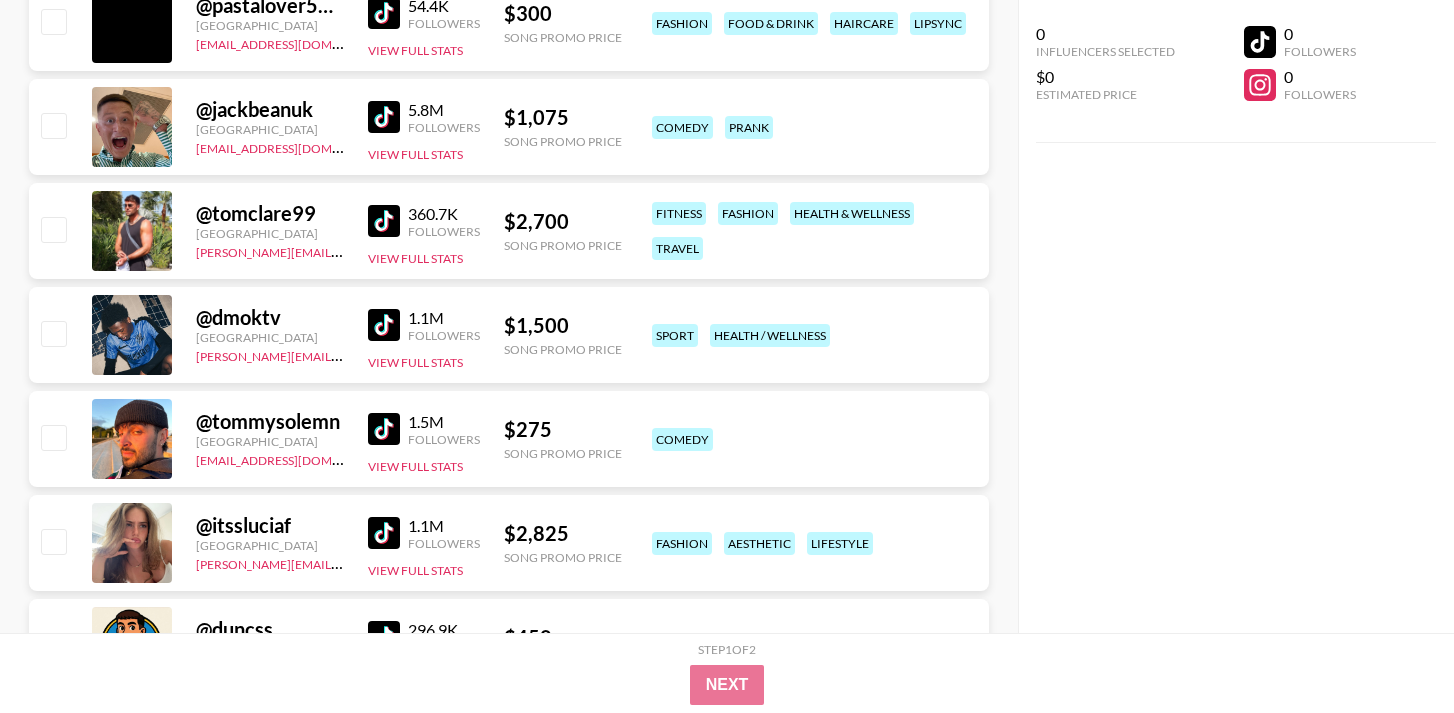 scroll, scrollTop: 4646, scrollLeft: 0, axis: vertical 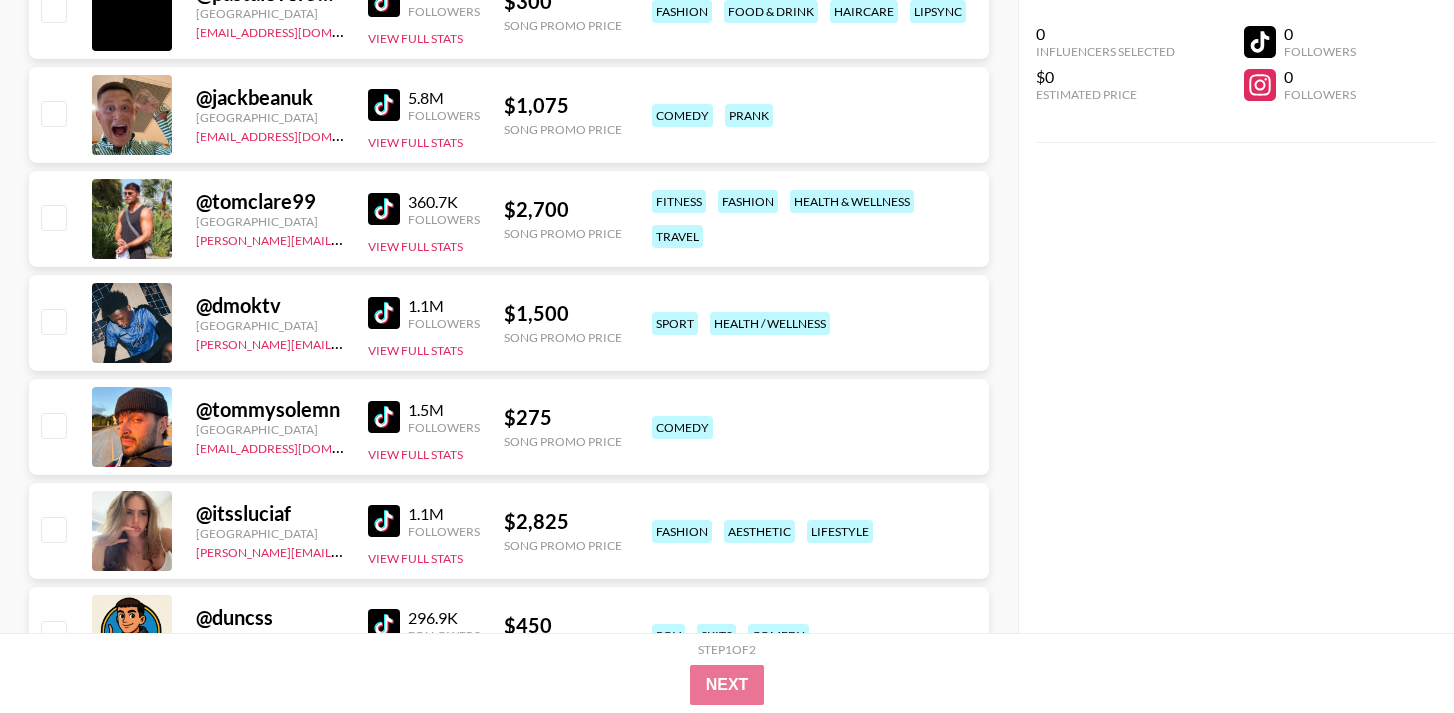 click at bounding box center (384, 209) 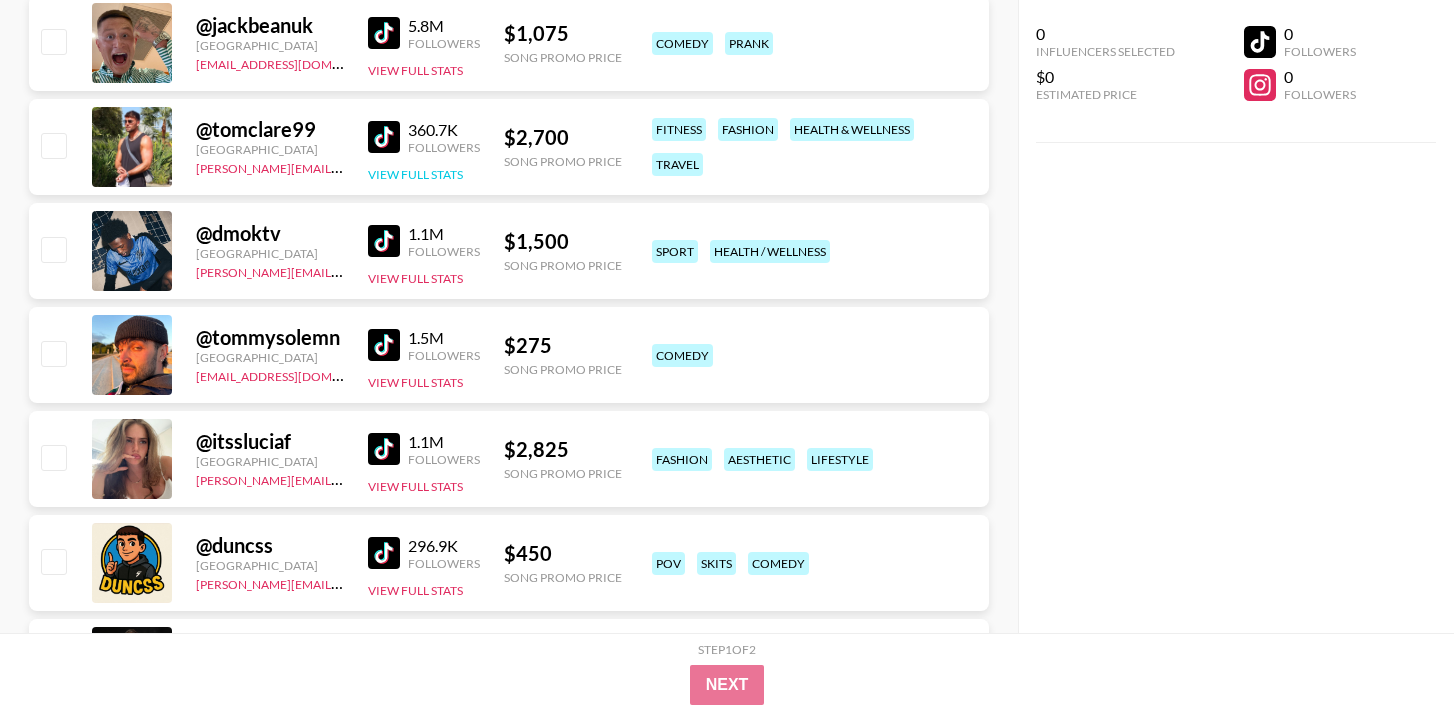 scroll, scrollTop: 4719, scrollLeft: 0, axis: vertical 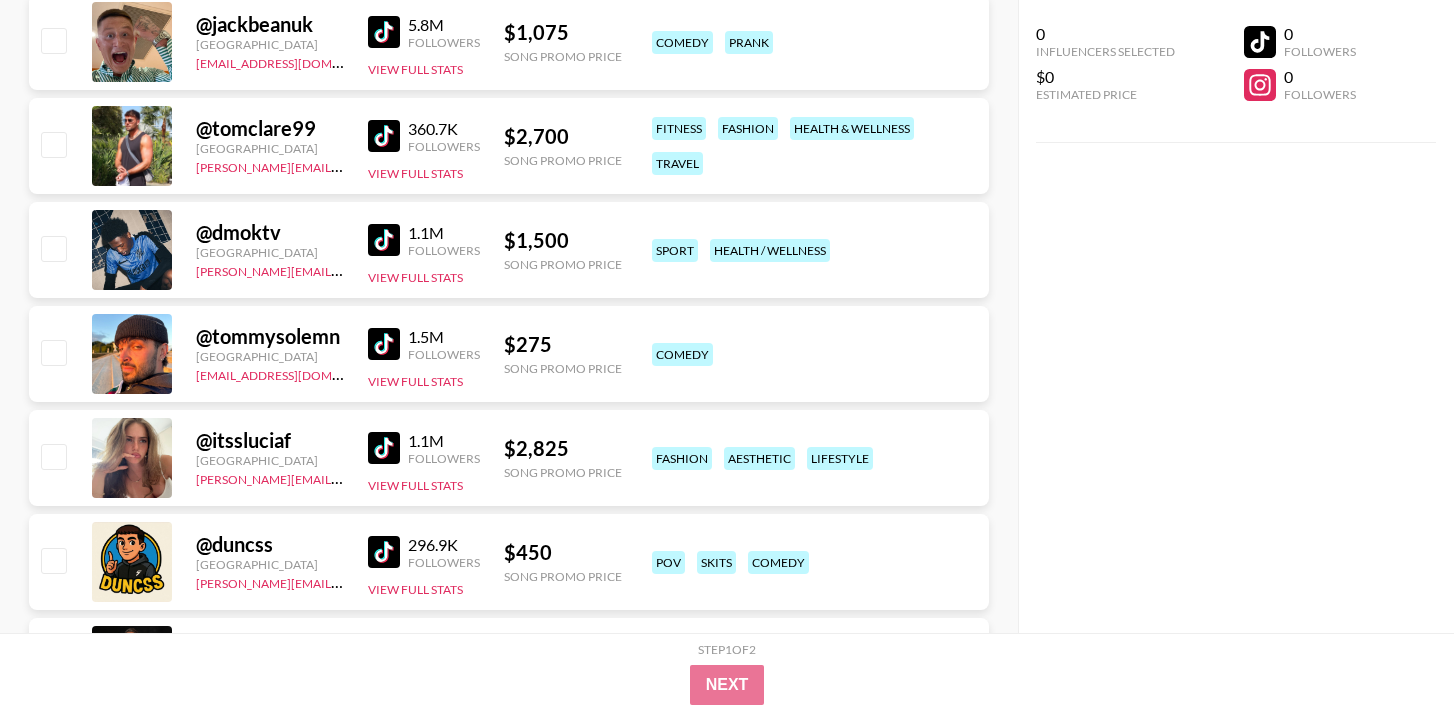 click at bounding box center [384, 136] 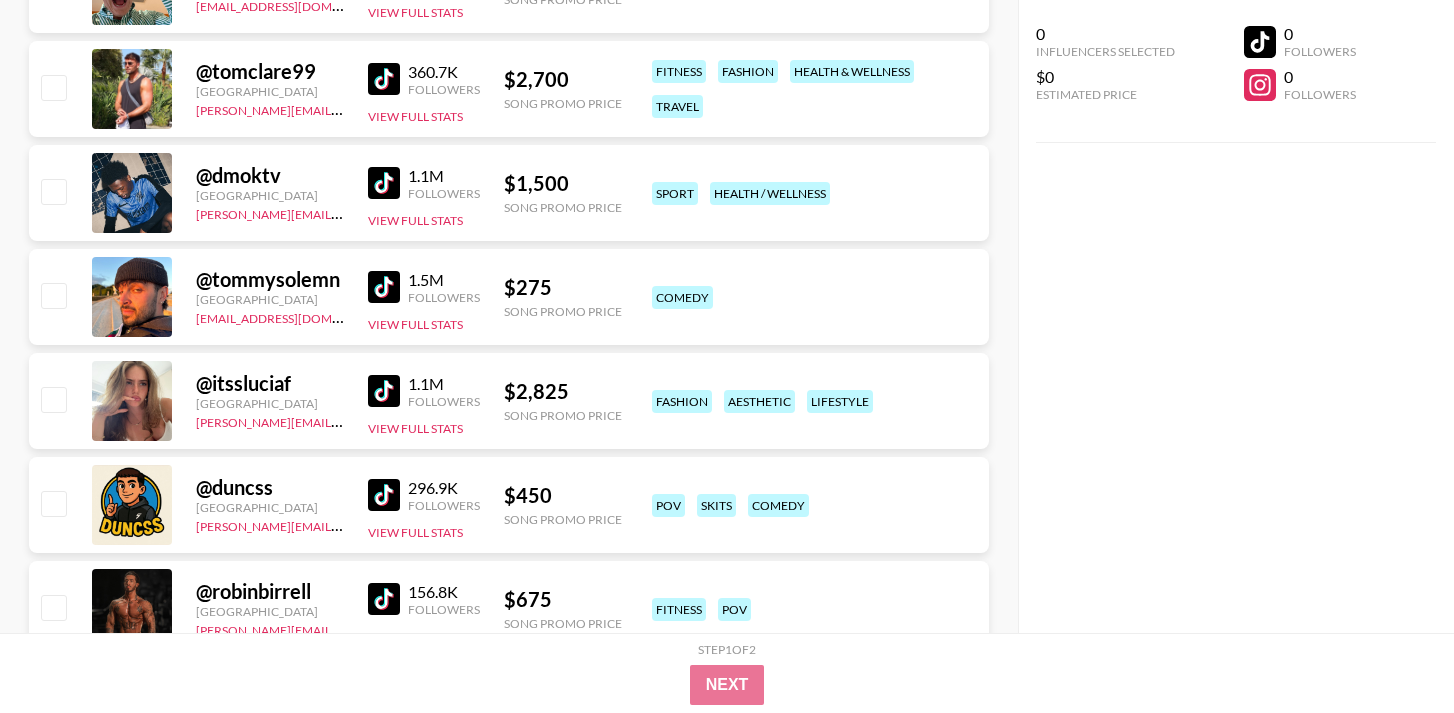 scroll, scrollTop: 4780, scrollLeft: 0, axis: vertical 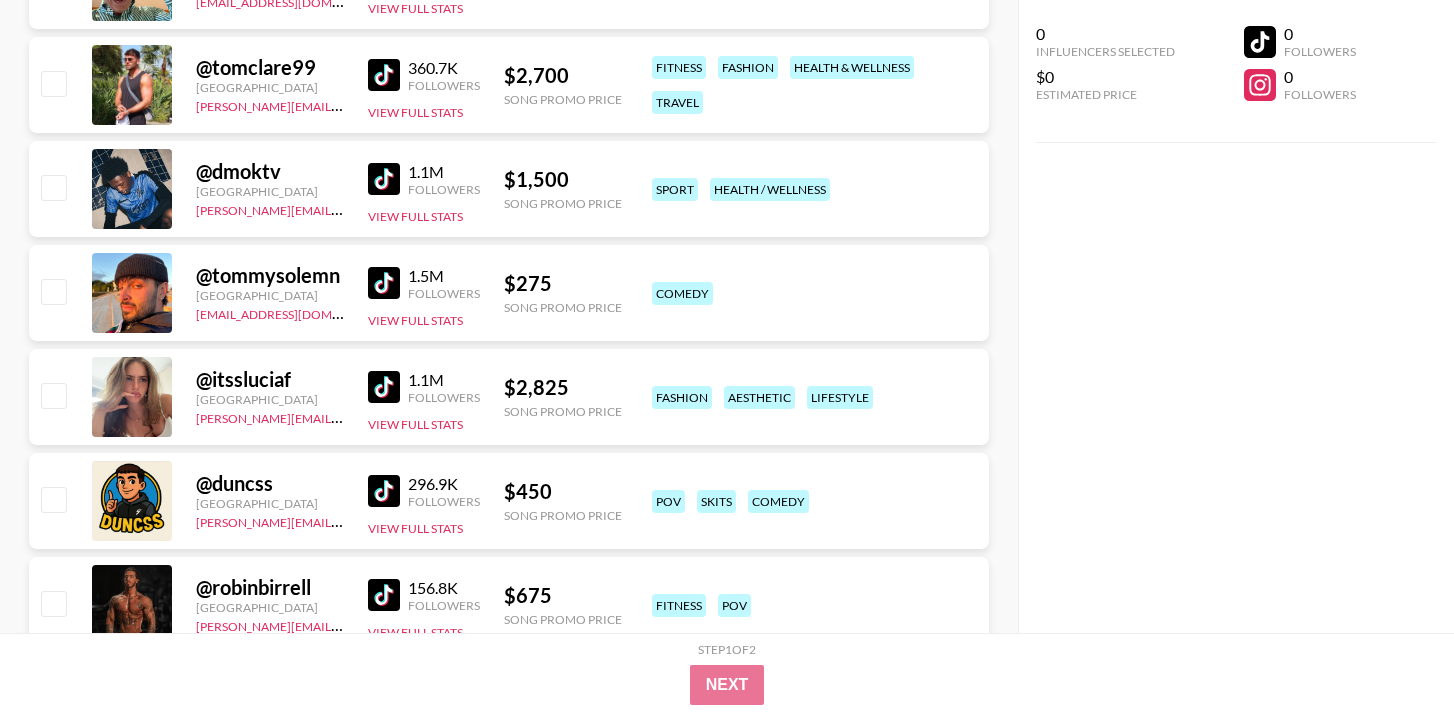 click at bounding box center [384, 179] 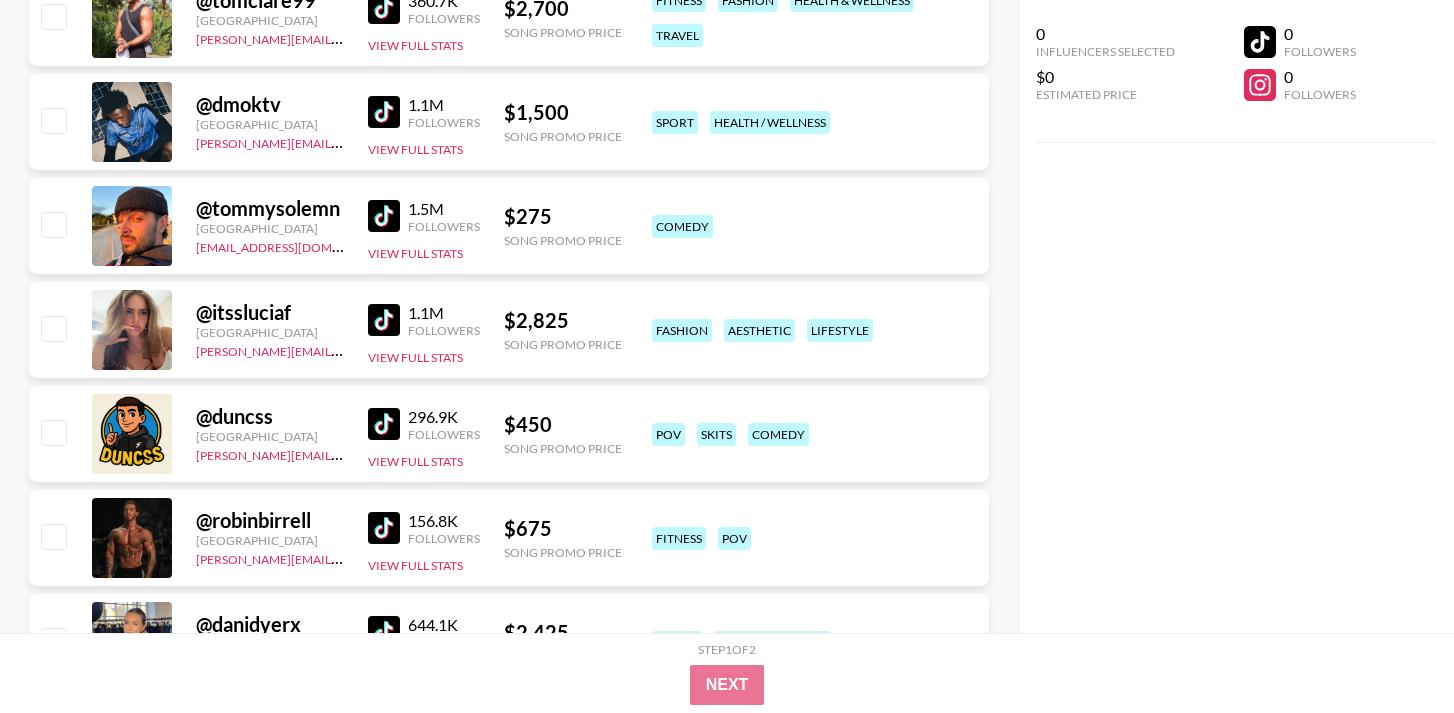 scroll, scrollTop: 4861, scrollLeft: 0, axis: vertical 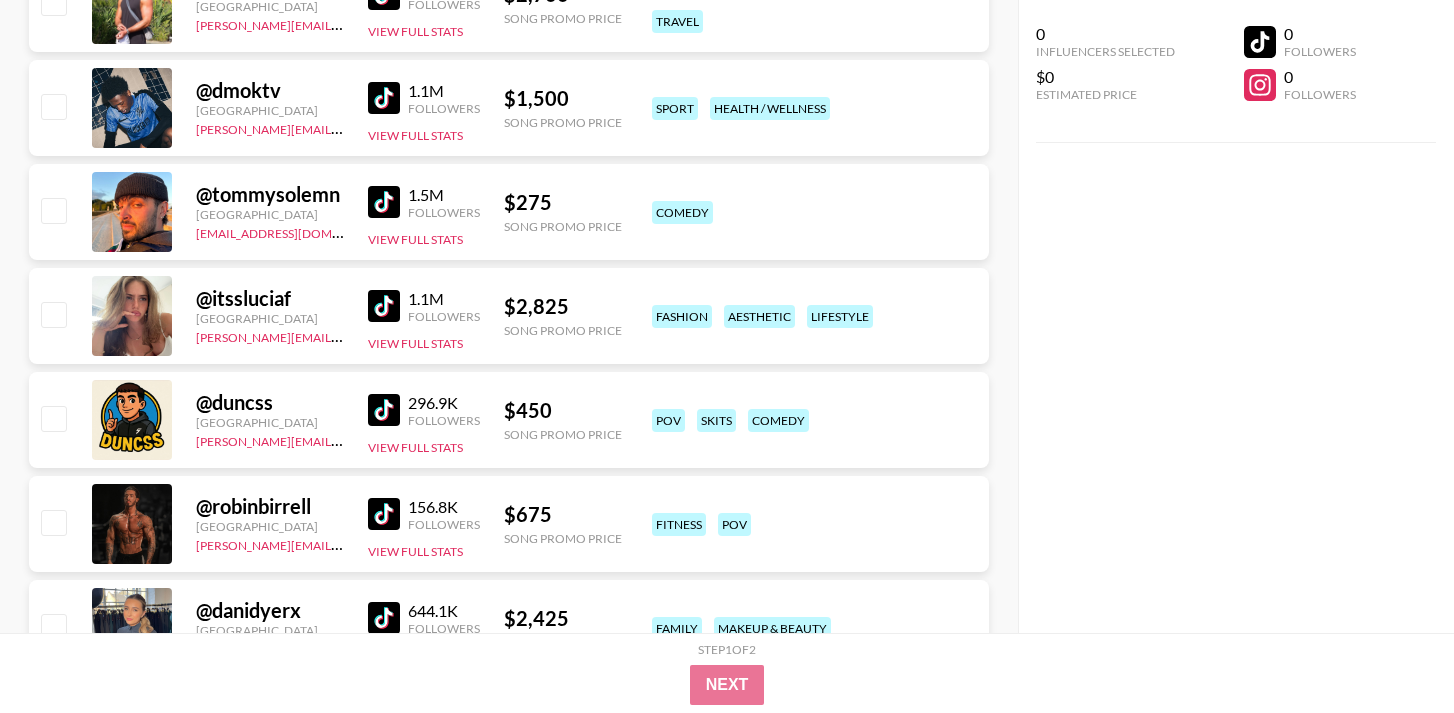click at bounding box center [384, 202] 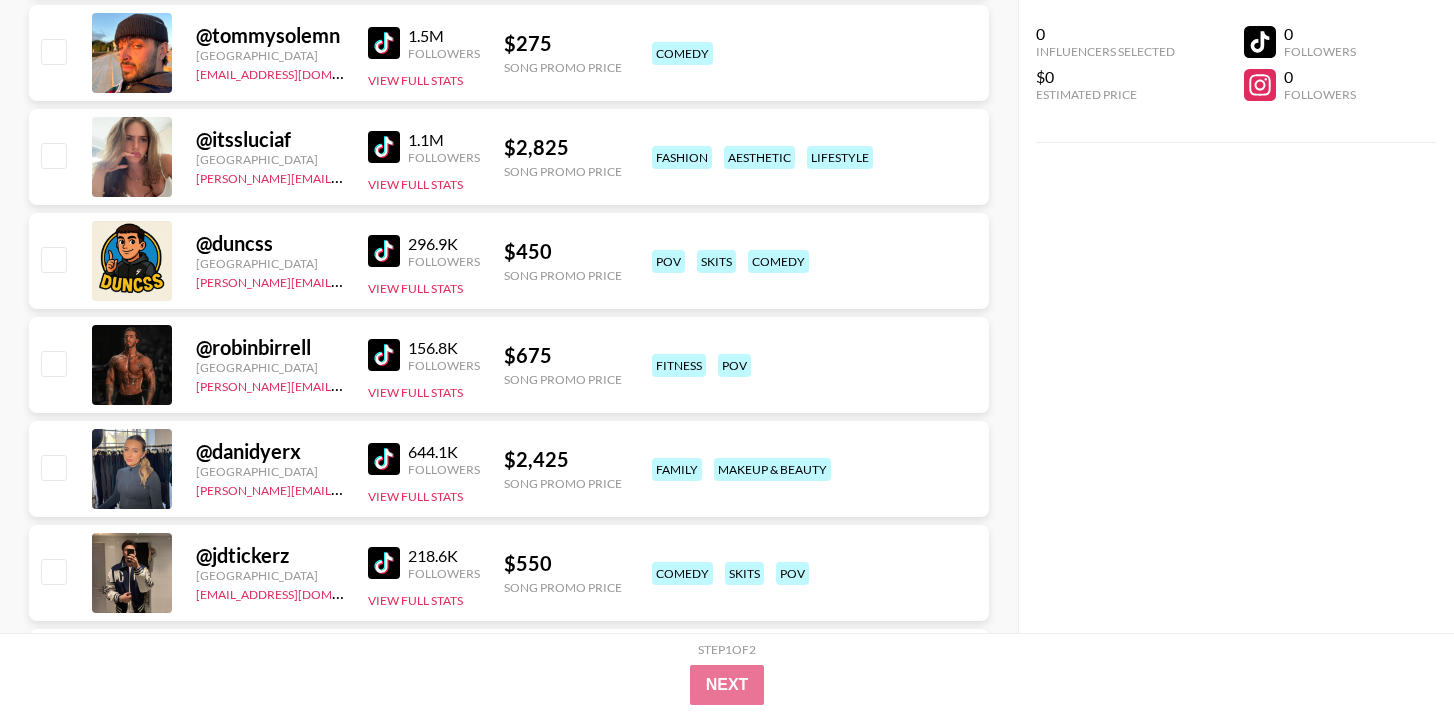 scroll, scrollTop: 5035, scrollLeft: 0, axis: vertical 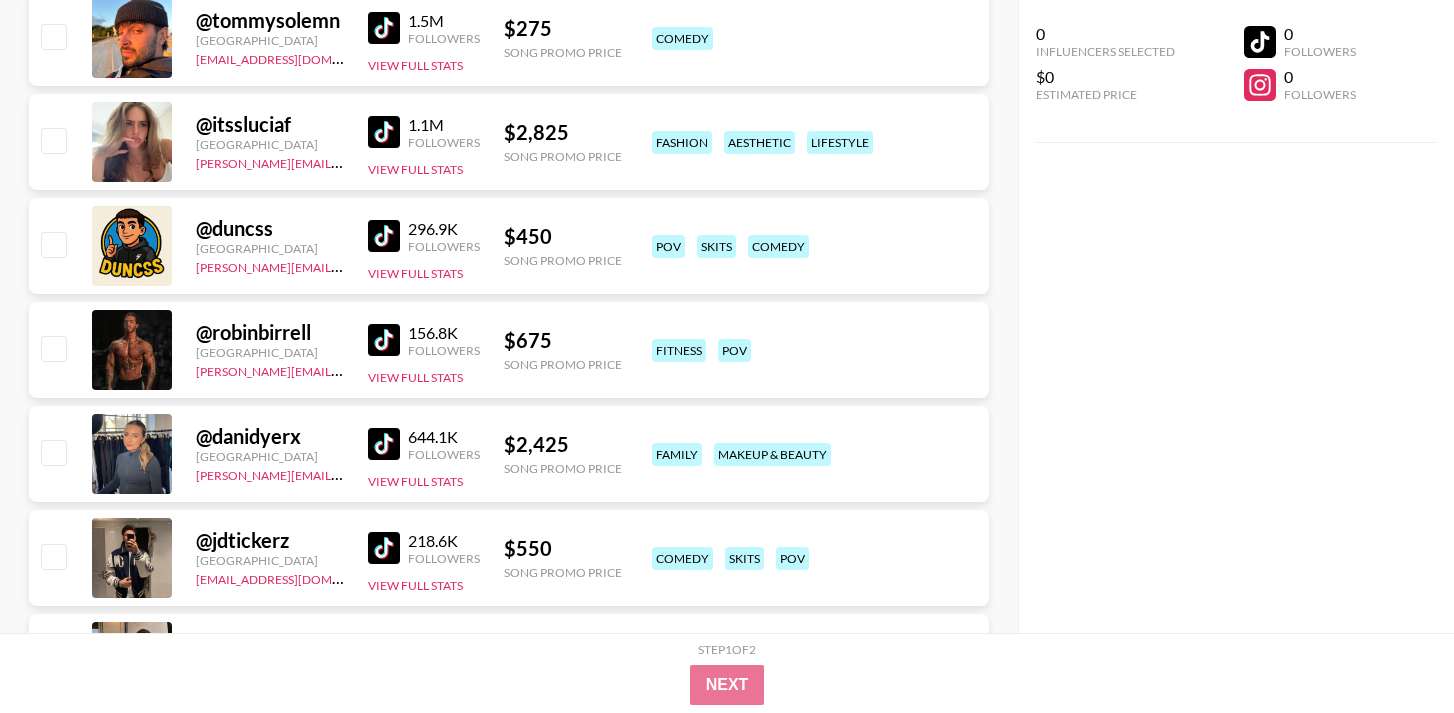 click at bounding box center [384, 132] 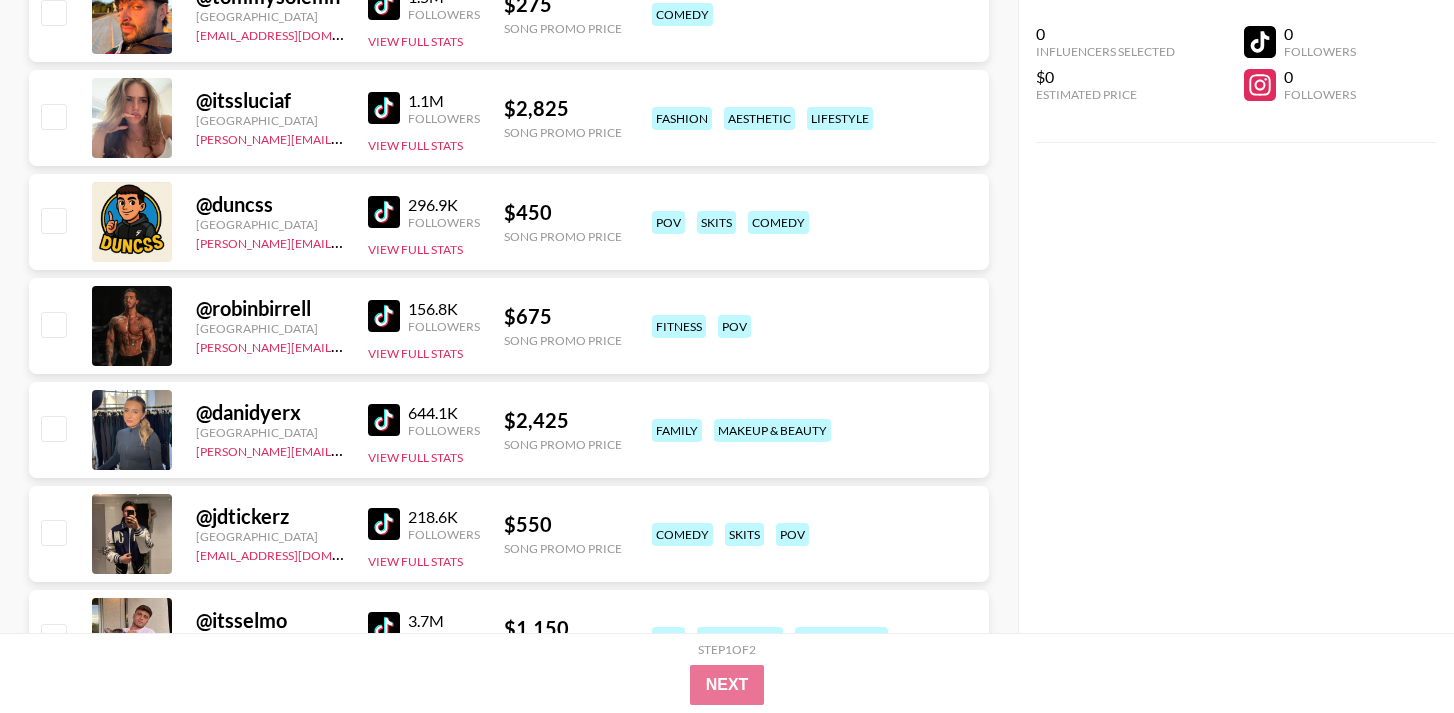 scroll, scrollTop: 5060, scrollLeft: 0, axis: vertical 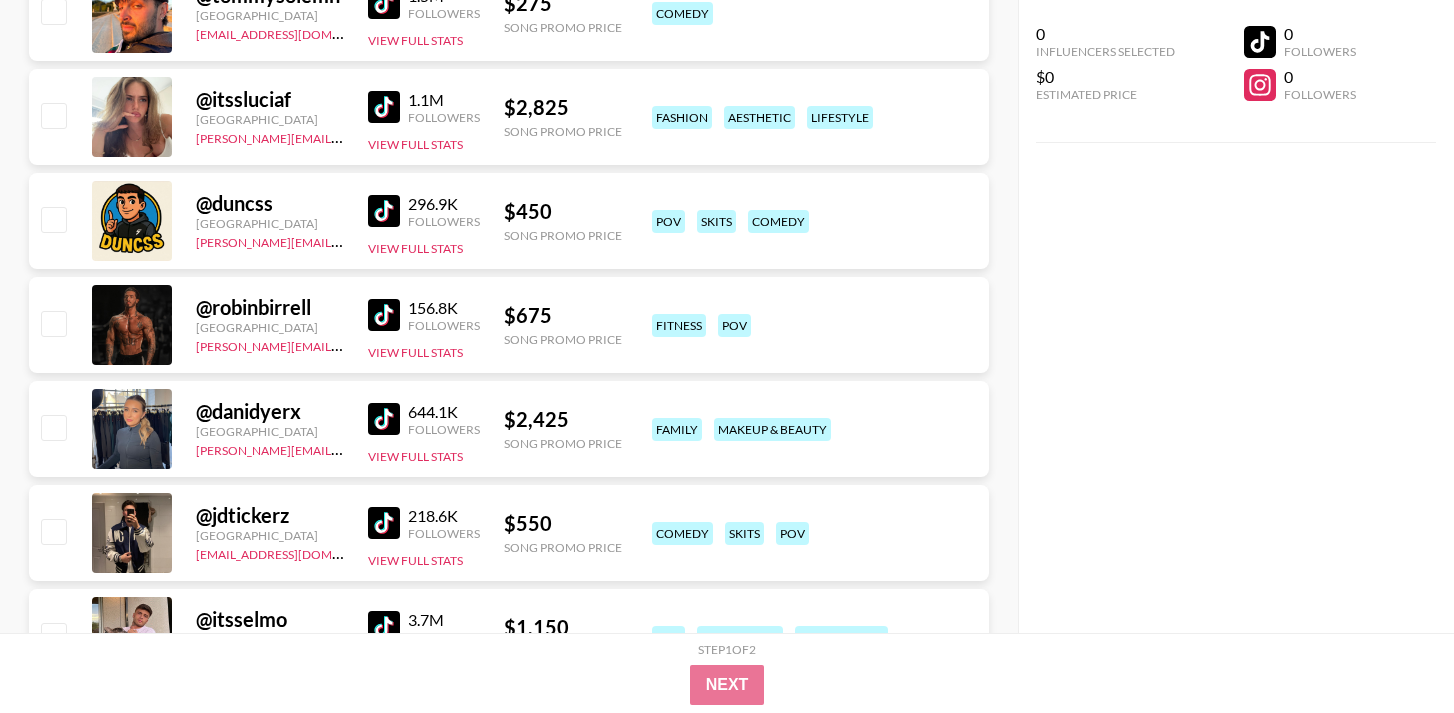 click at bounding box center [384, 211] 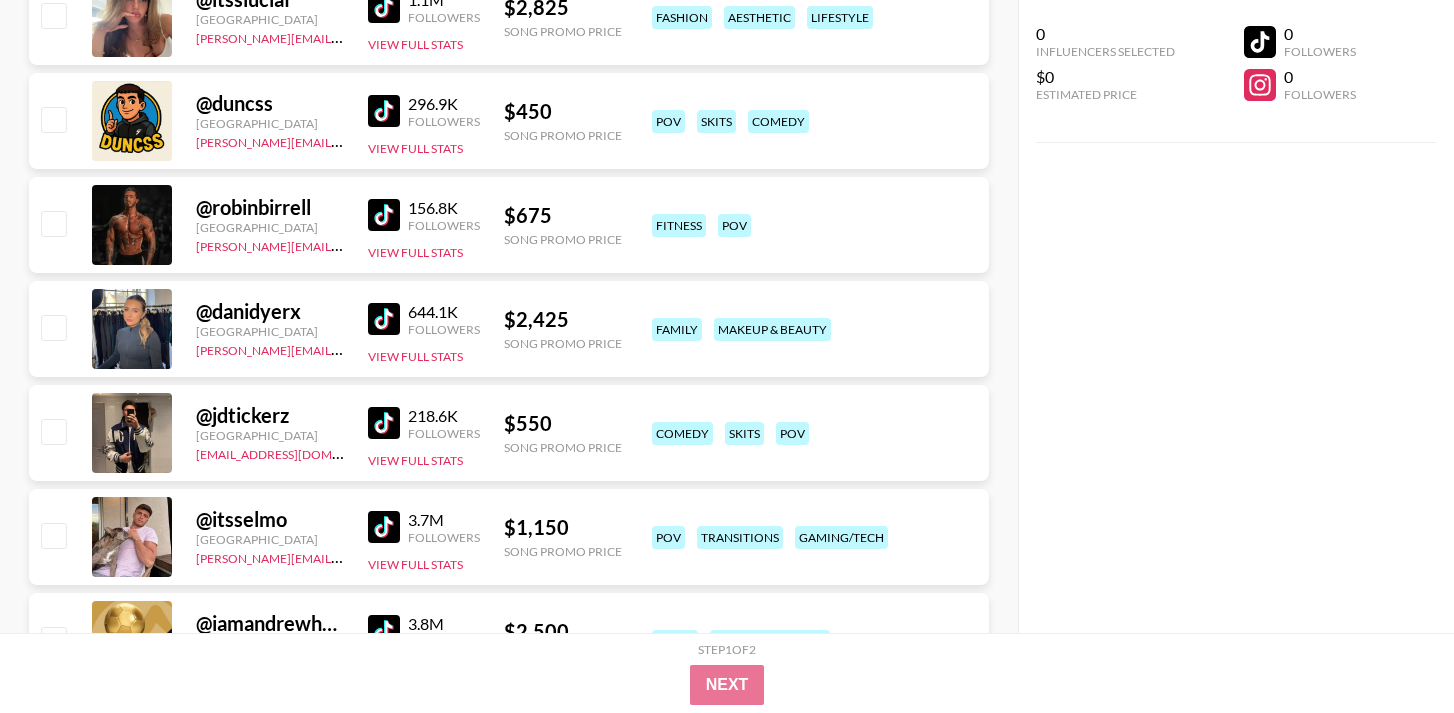 scroll, scrollTop: 5161, scrollLeft: 0, axis: vertical 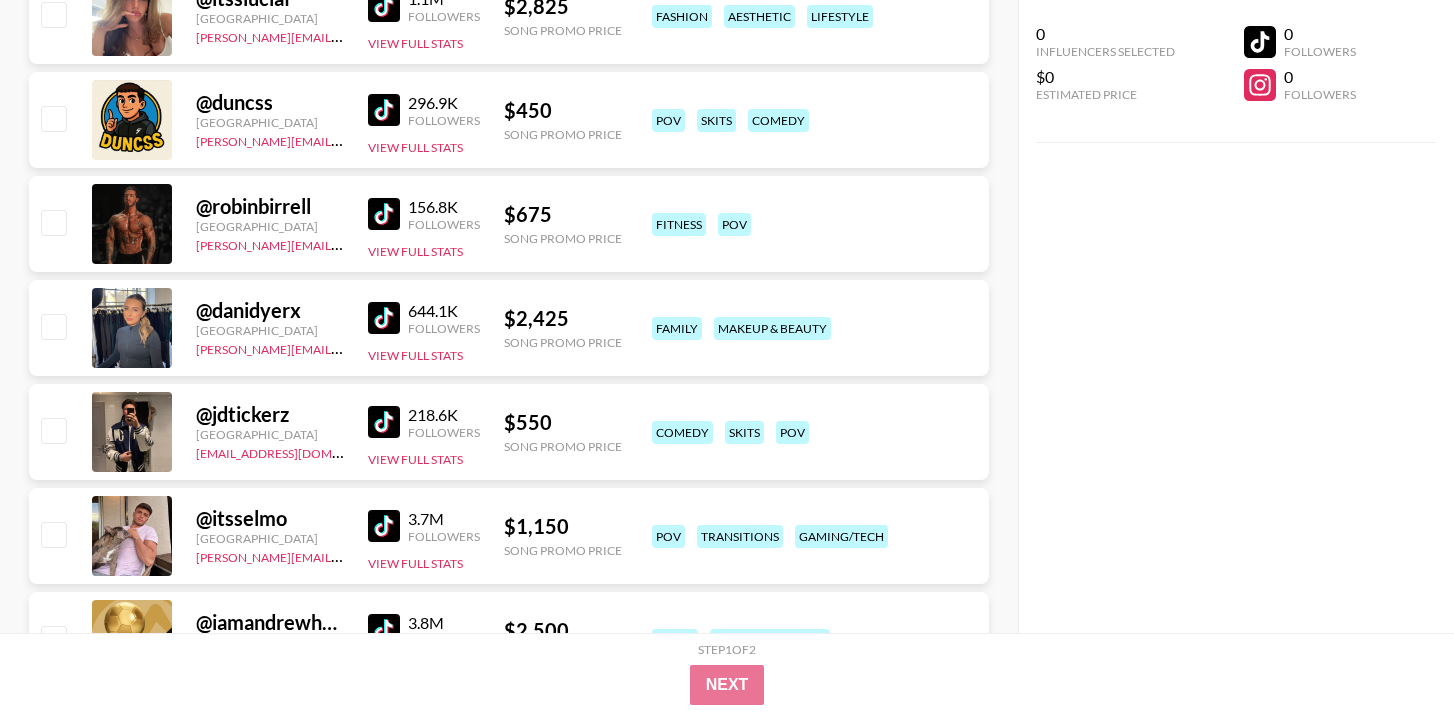 click at bounding box center (384, 214) 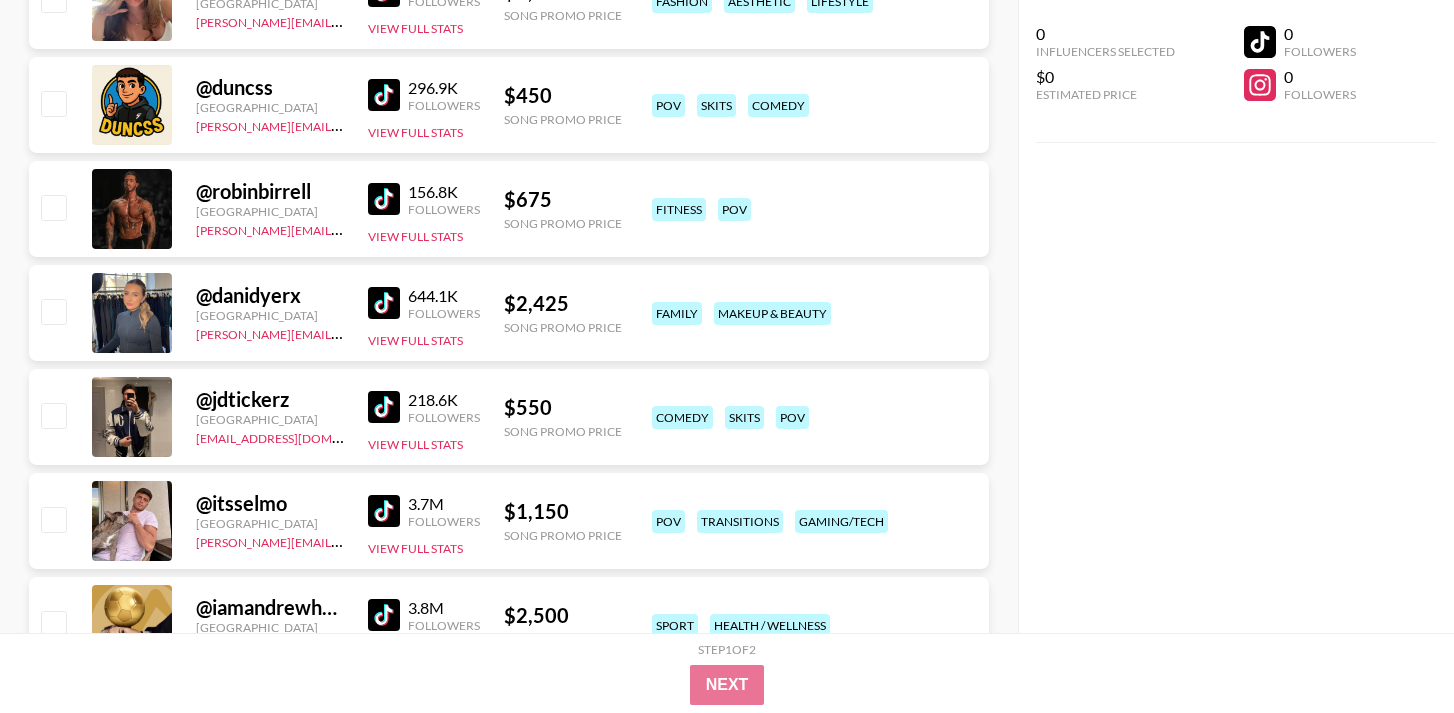 scroll, scrollTop: 5187, scrollLeft: 0, axis: vertical 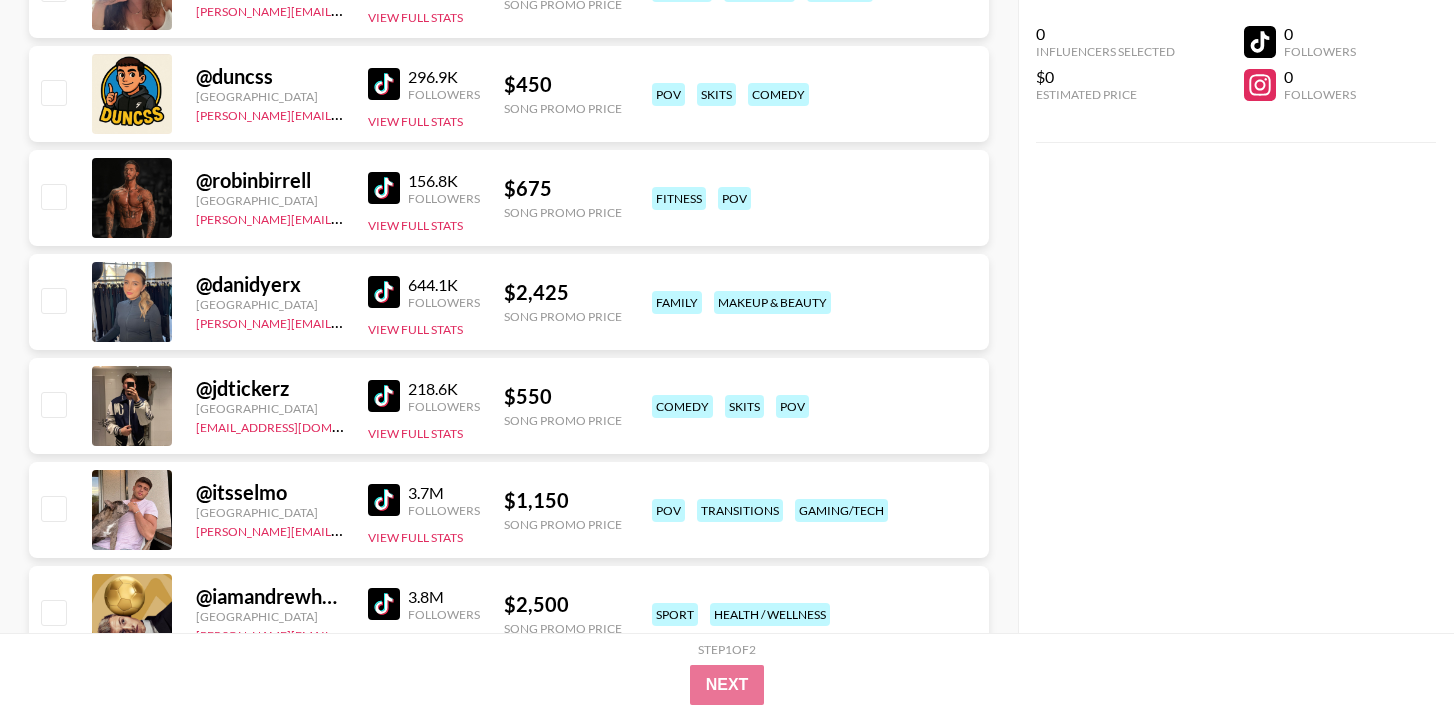 click at bounding box center (384, 292) 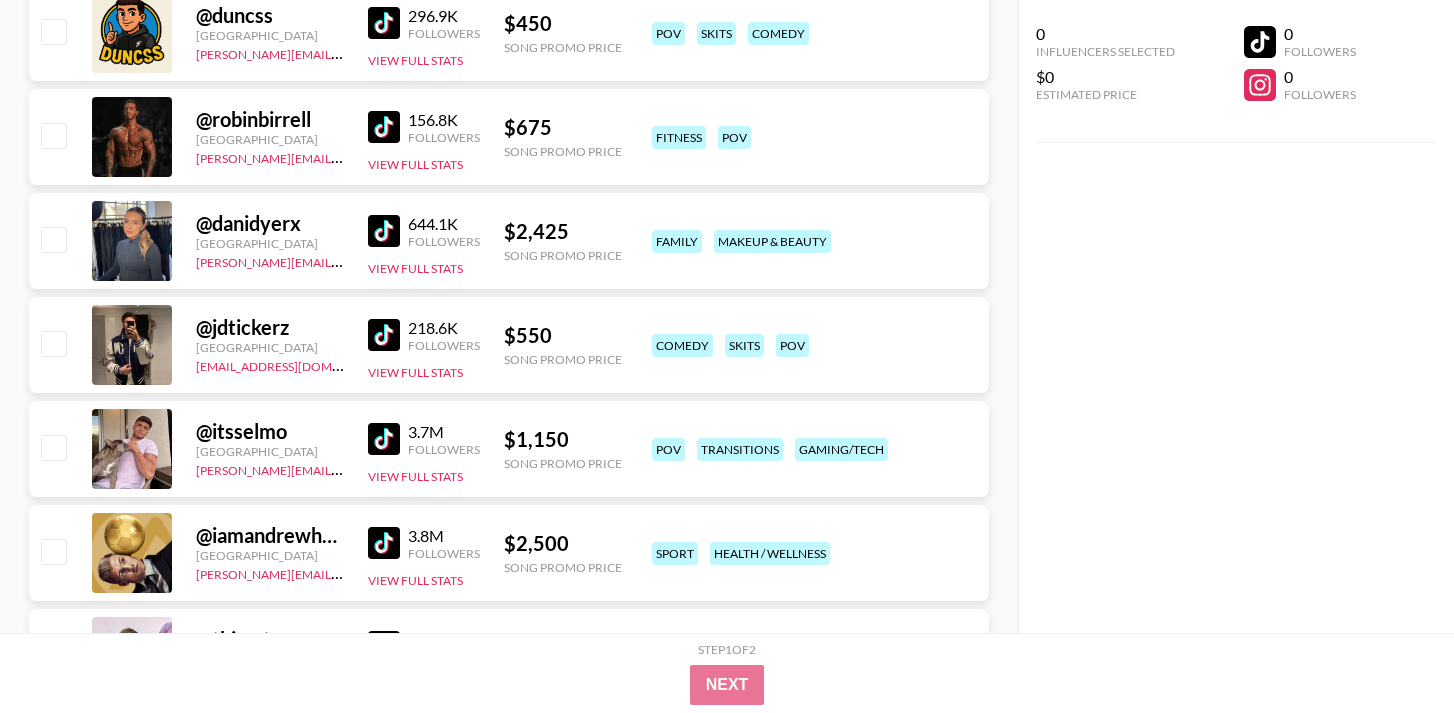 scroll, scrollTop: 5252, scrollLeft: 0, axis: vertical 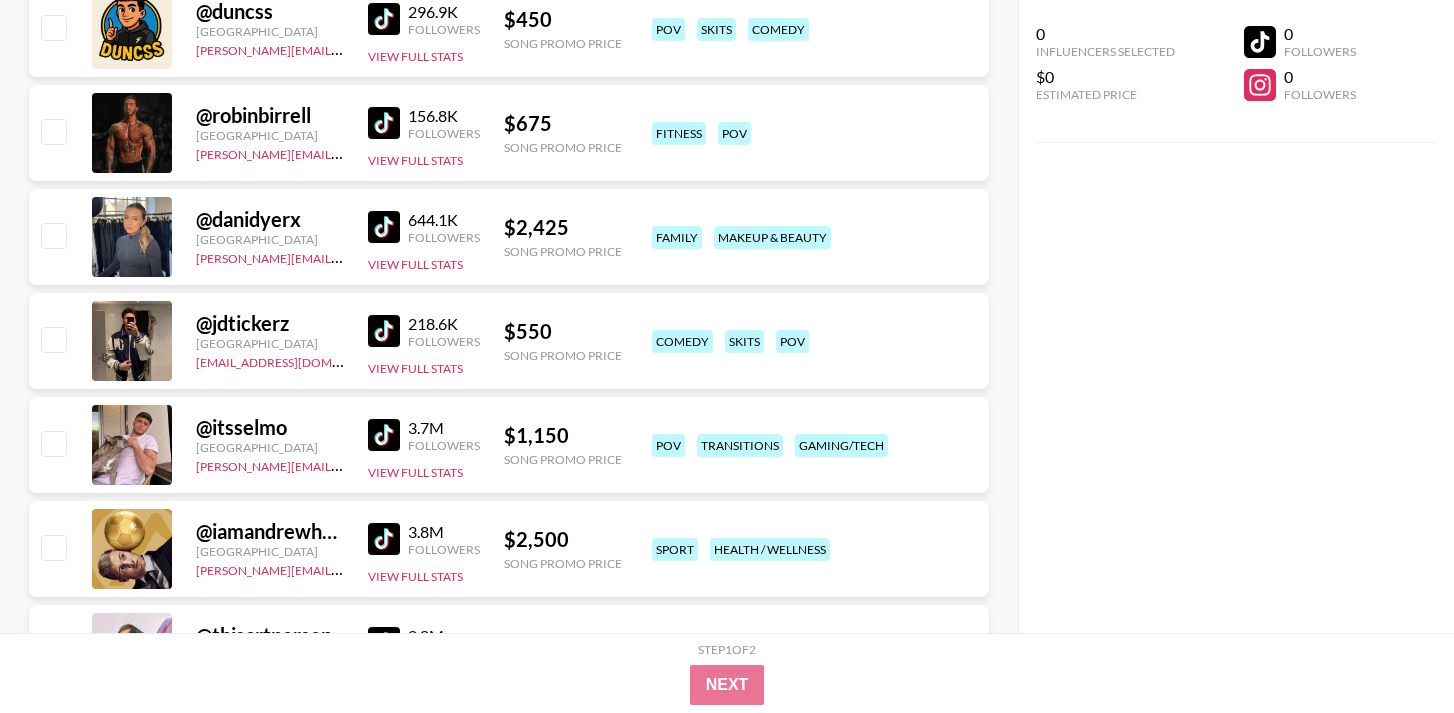 click at bounding box center (384, 331) 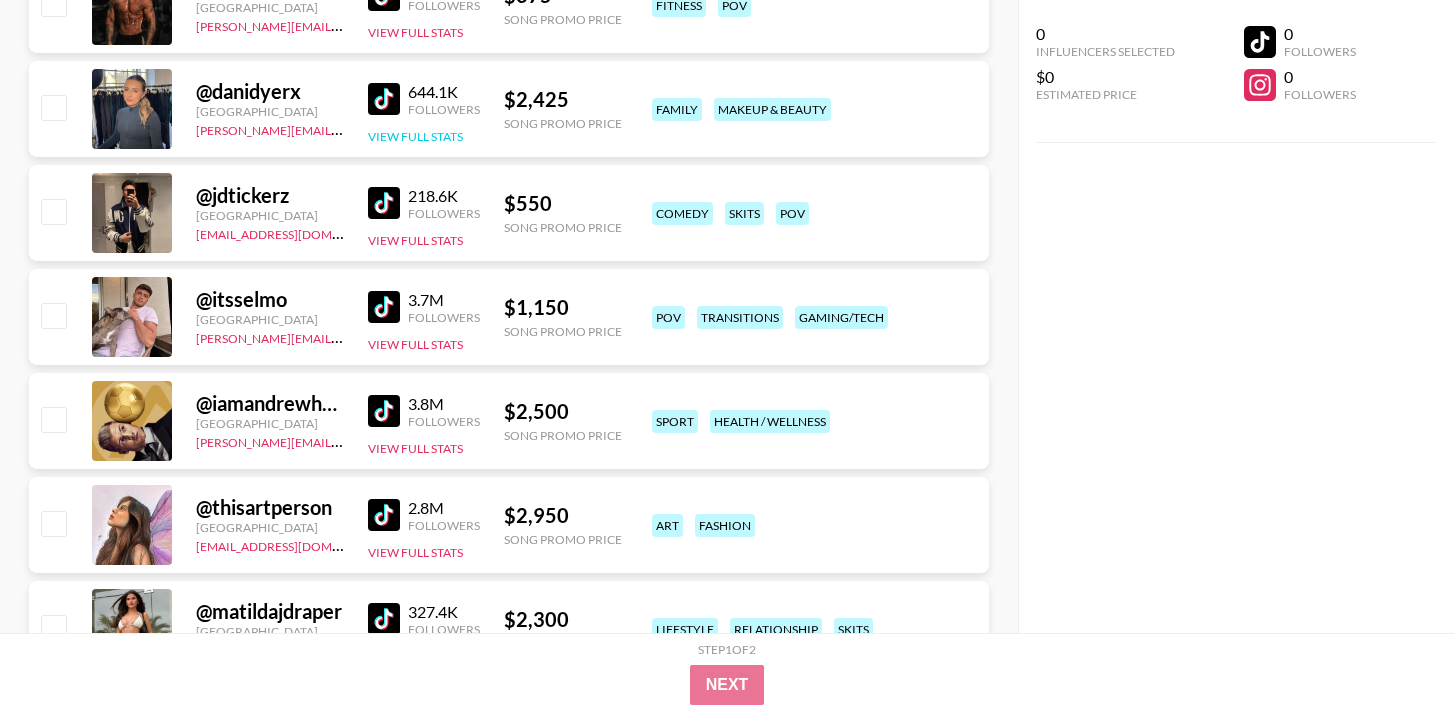 scroll, scrollTop: 5398, scrollLeft: 0, axis: vertical 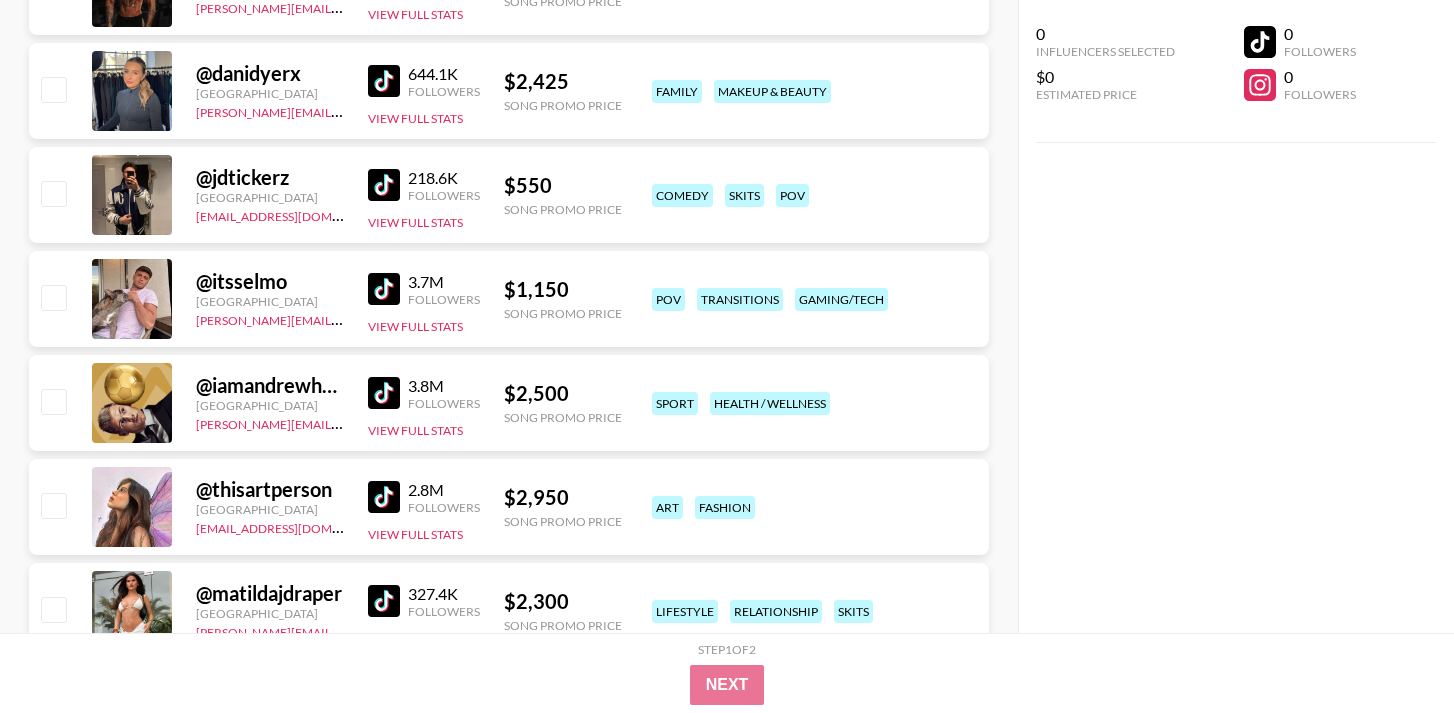 click at bounding box center (384, 289) 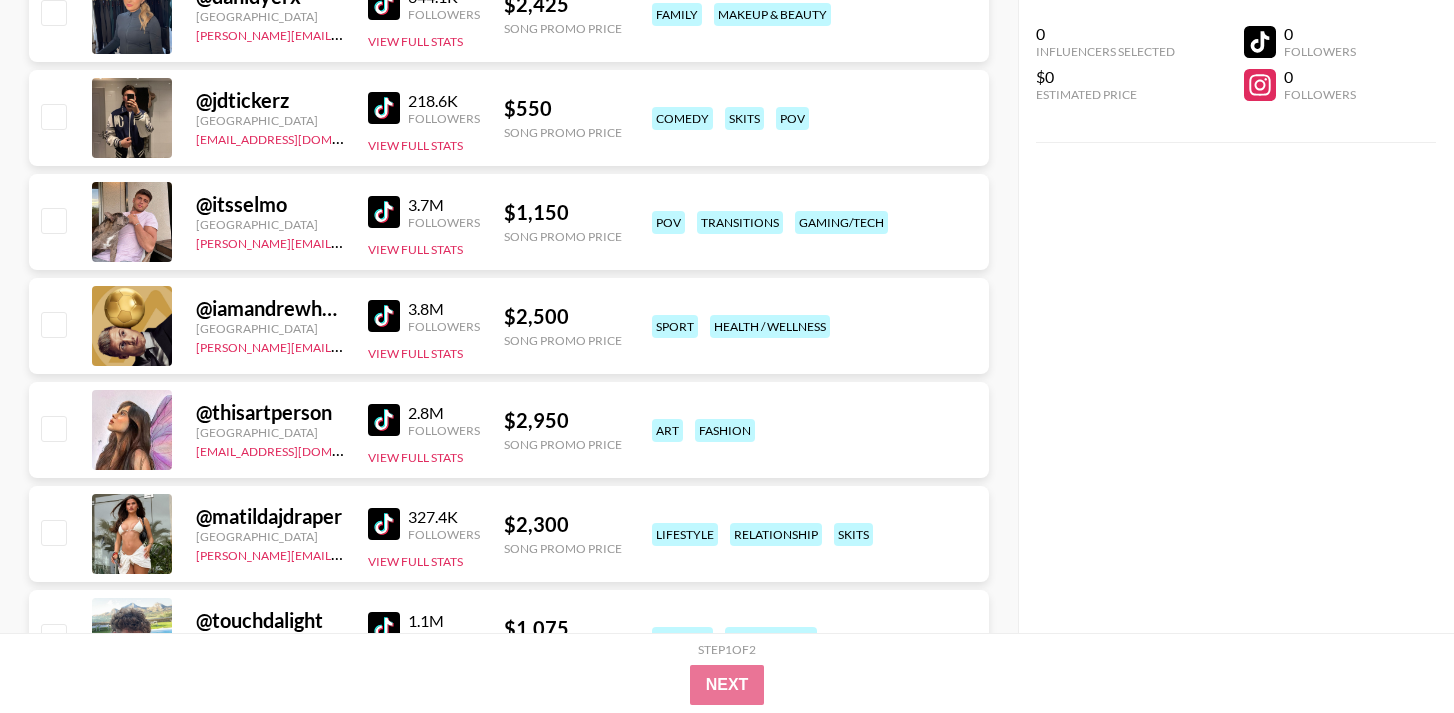 scroll, scrollTop: 5478, scrollLeft: 0, axis: vertical 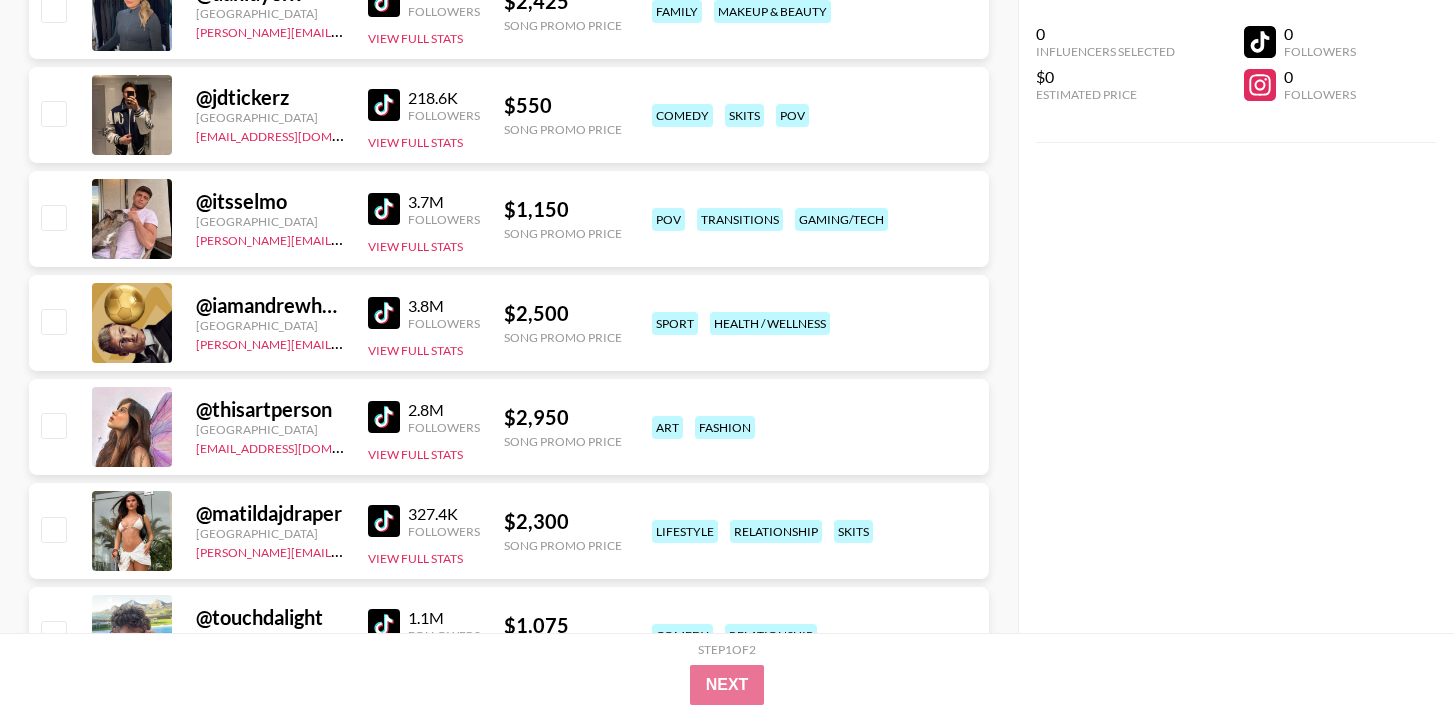 click at bounding box center [384, 313] 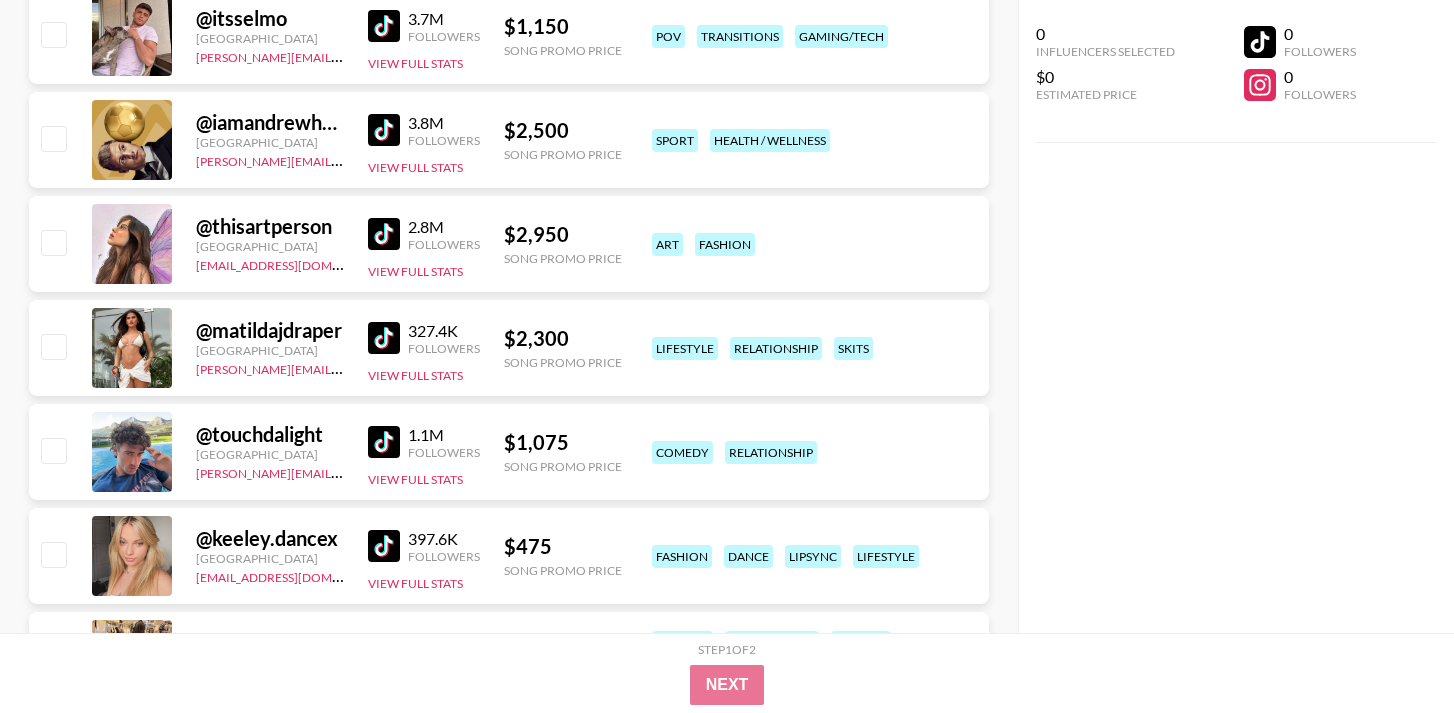 scroll, scrollTop: 5693, scrollLeft: 0, axis: vertical 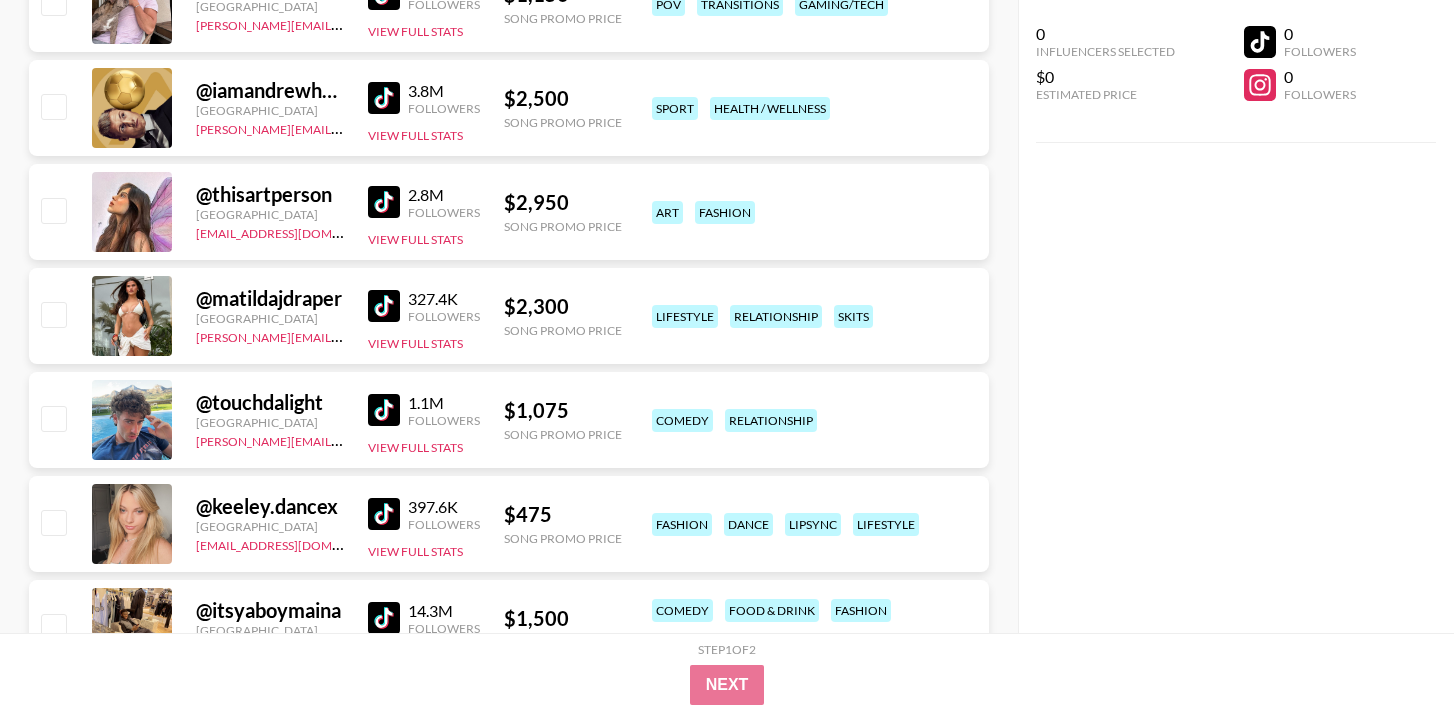 click at bounding box center [384, 202] 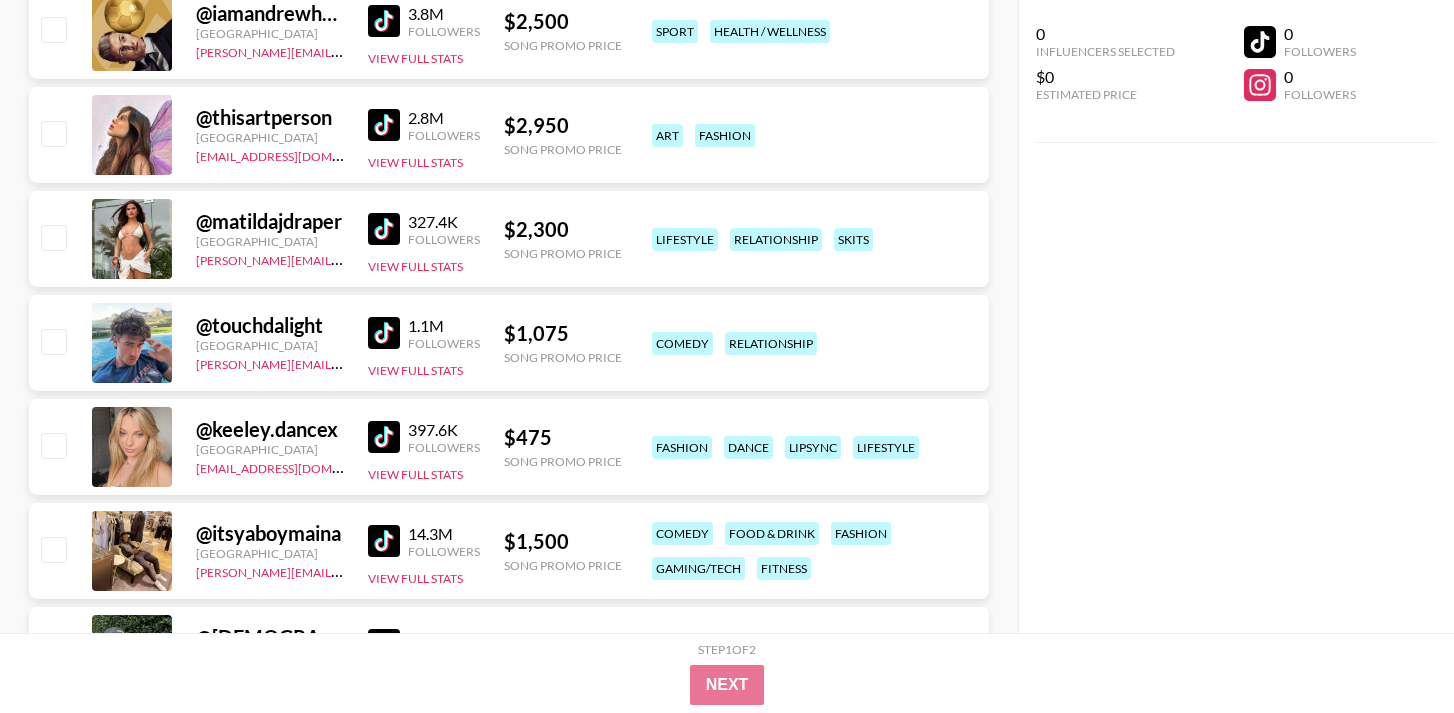scroll, scrollTop: 5779, scrollLeft: 0, axis: vertical 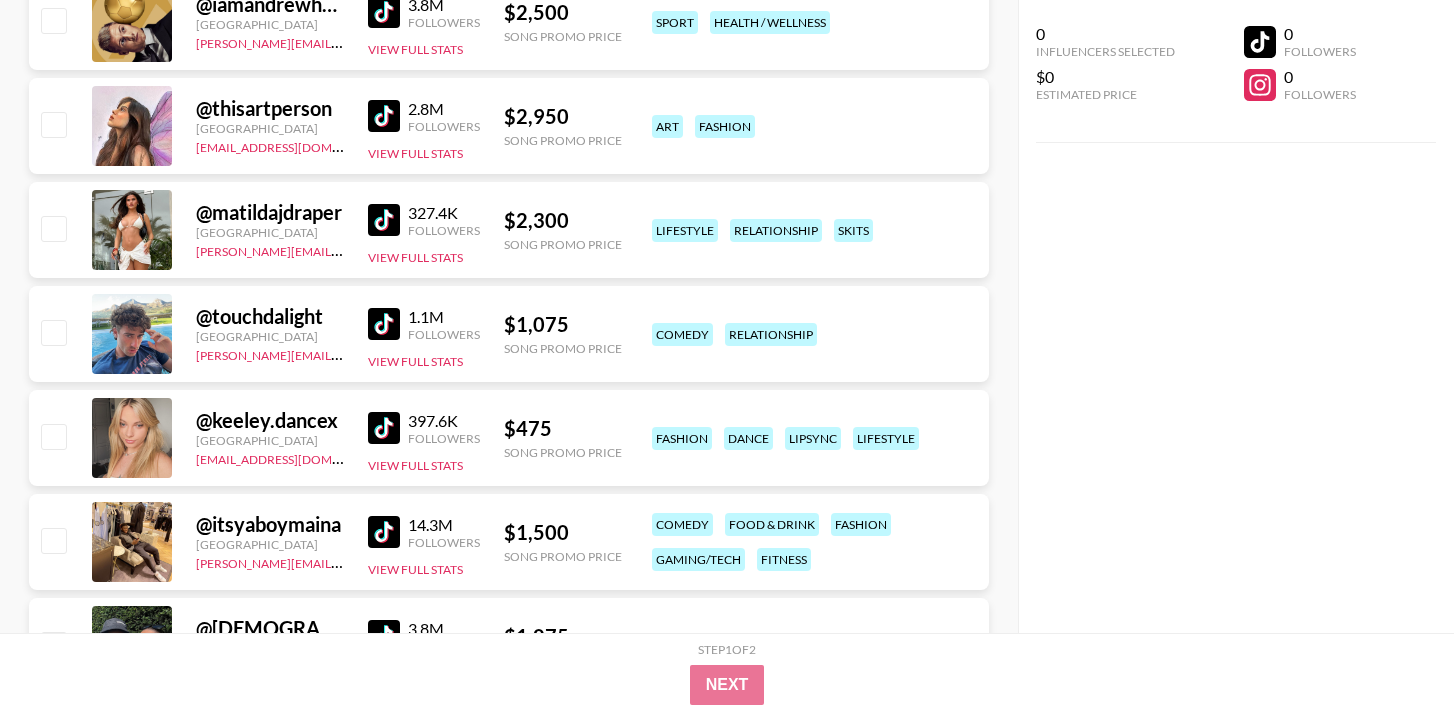 click at bounding box center (384, 220) 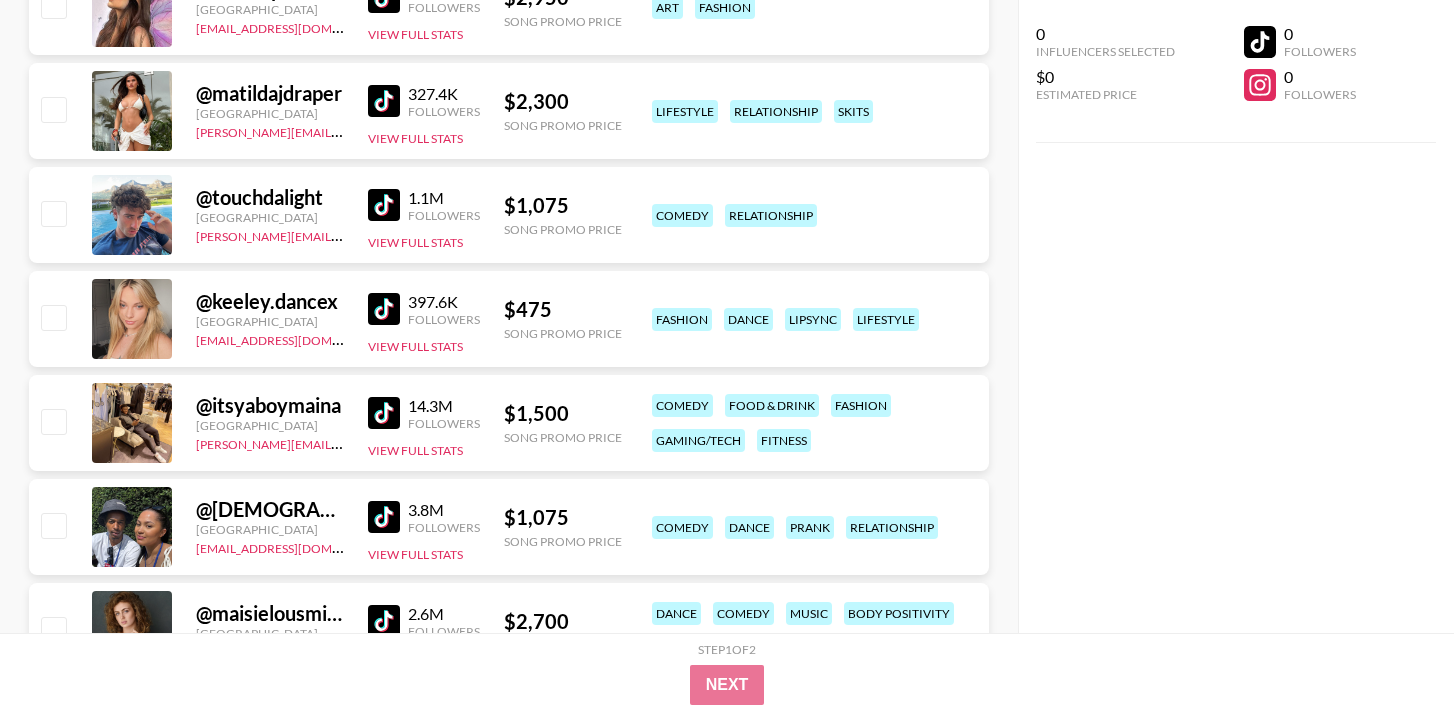 scroll, scrollTop: 5900, scrollLeft: 0, axis: vertical 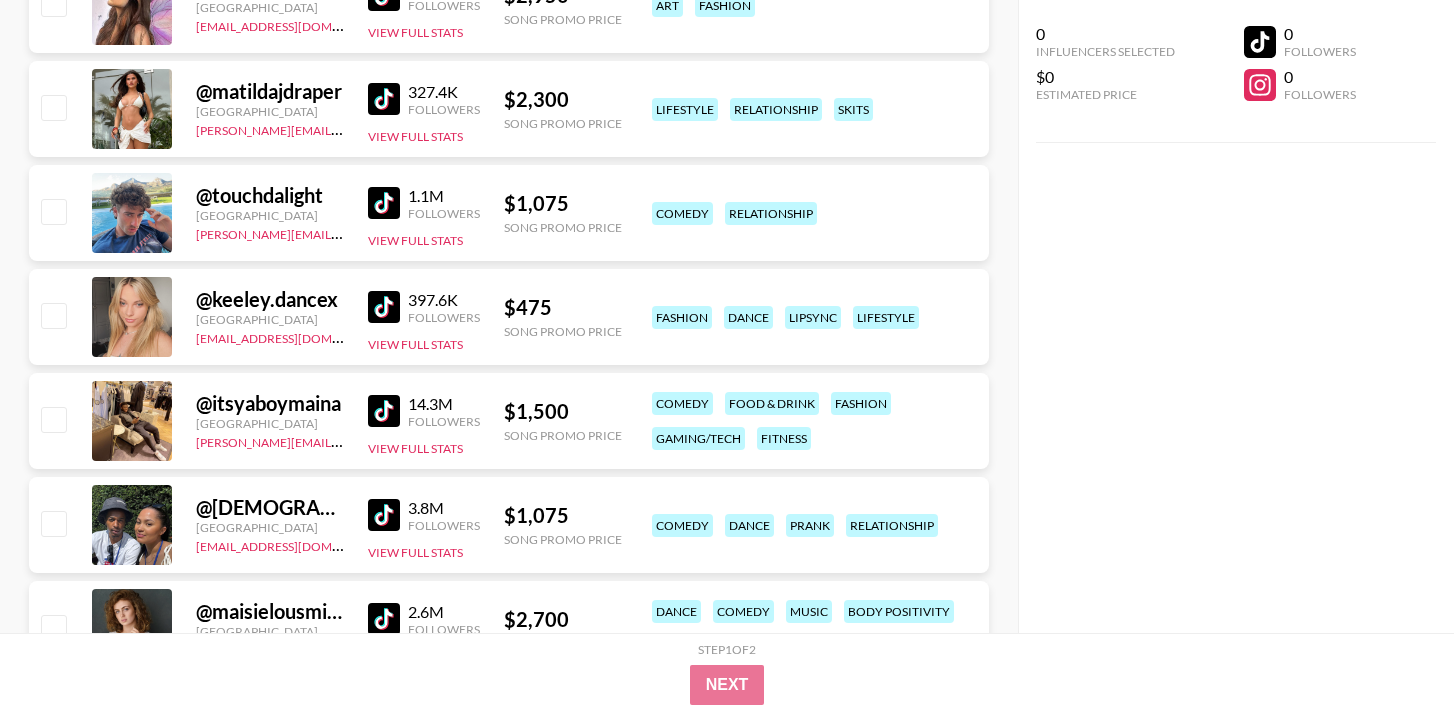 click at bounding box center (384, 203) 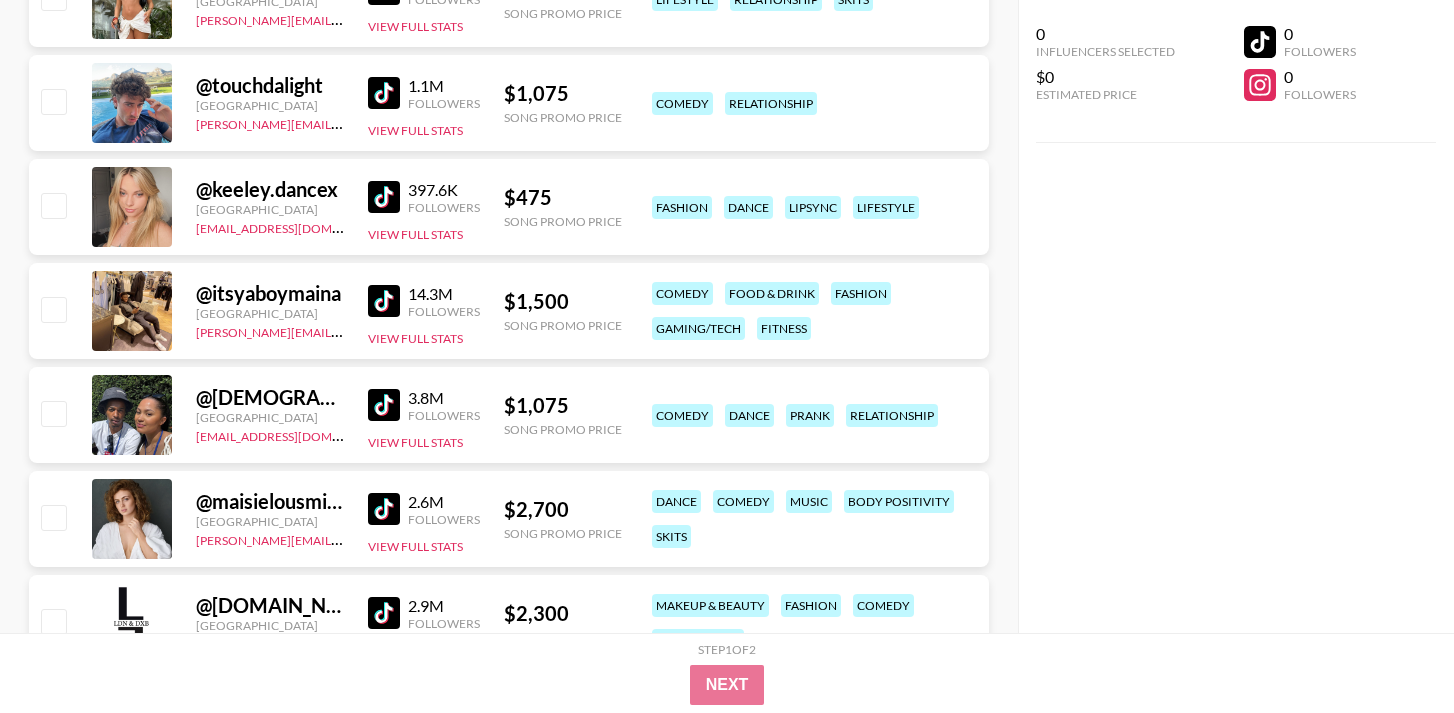 scroll, scrollTop: 6038, scrollLeft: 0, axis: vertical 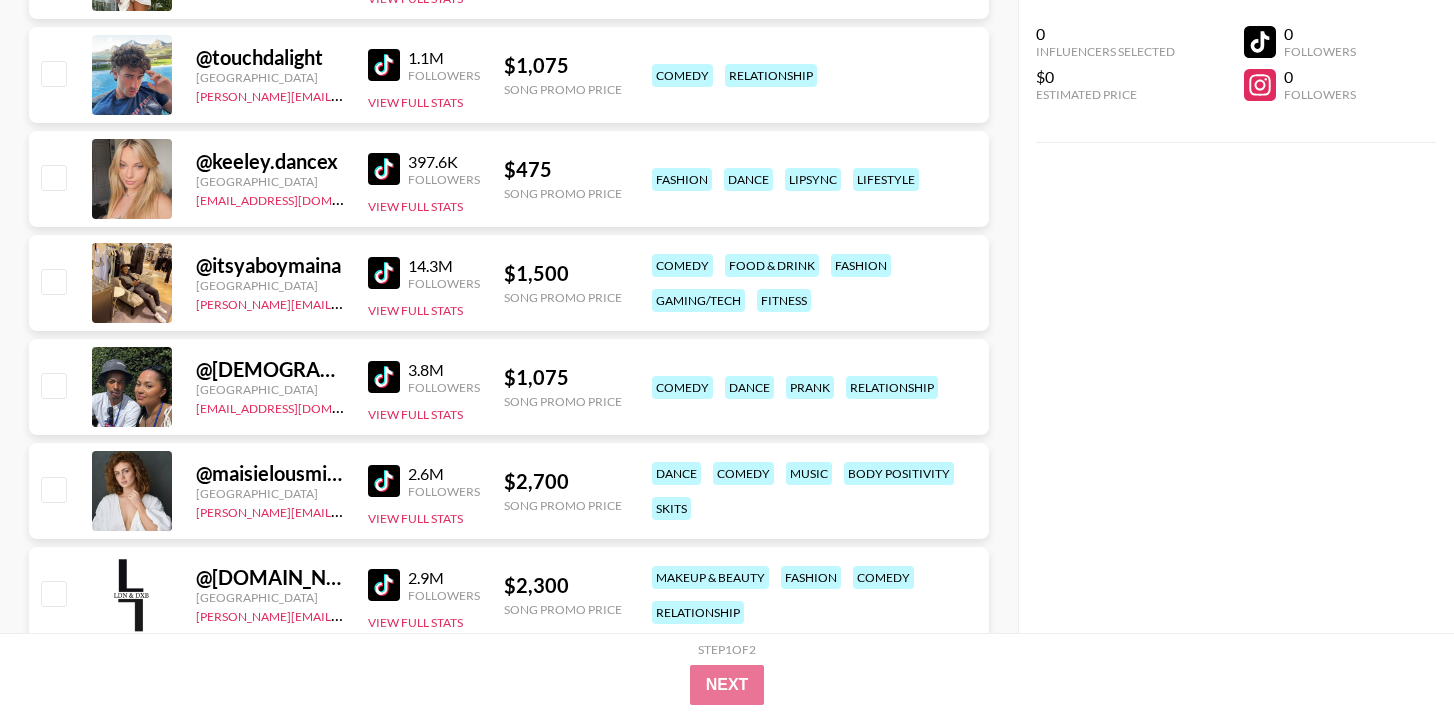 click at bounding box center [384, 169] 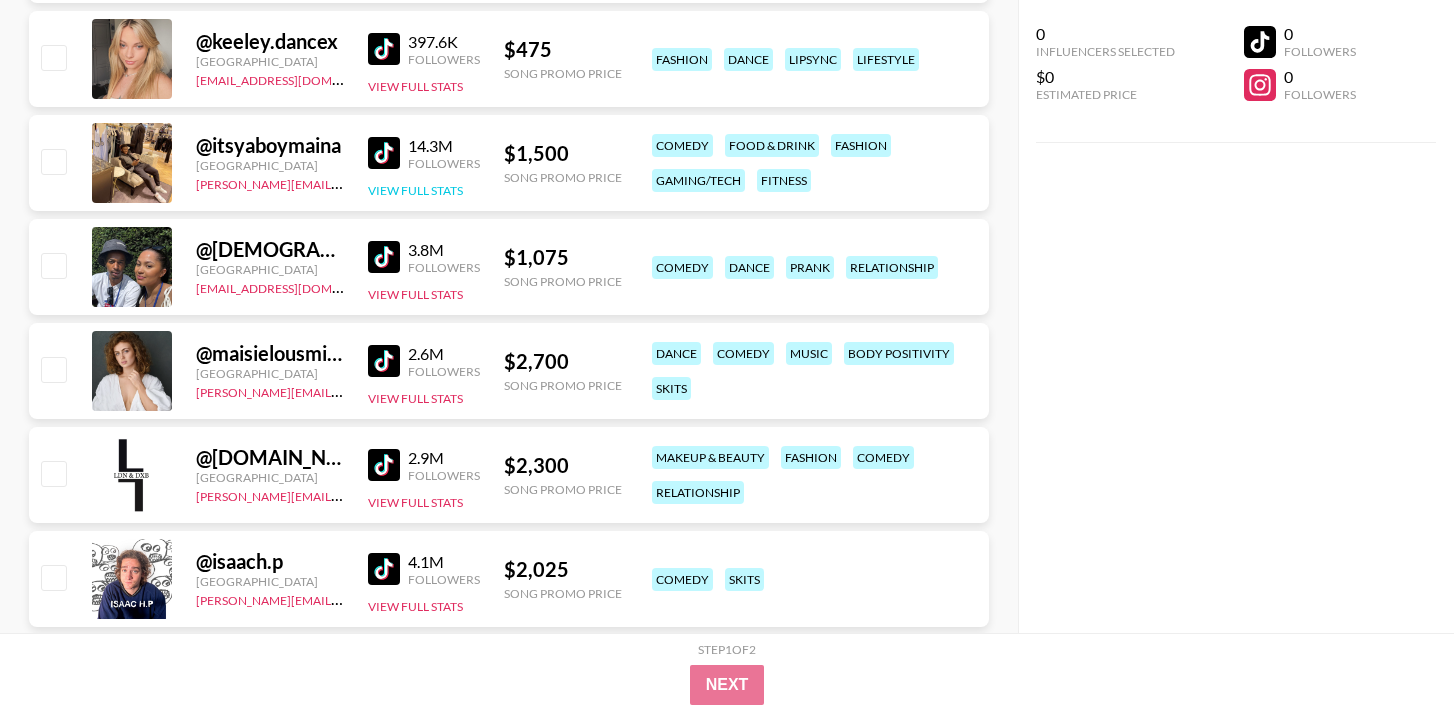 scroll, scrollTop: 6177, scrollLeft: 0, axis: vertical 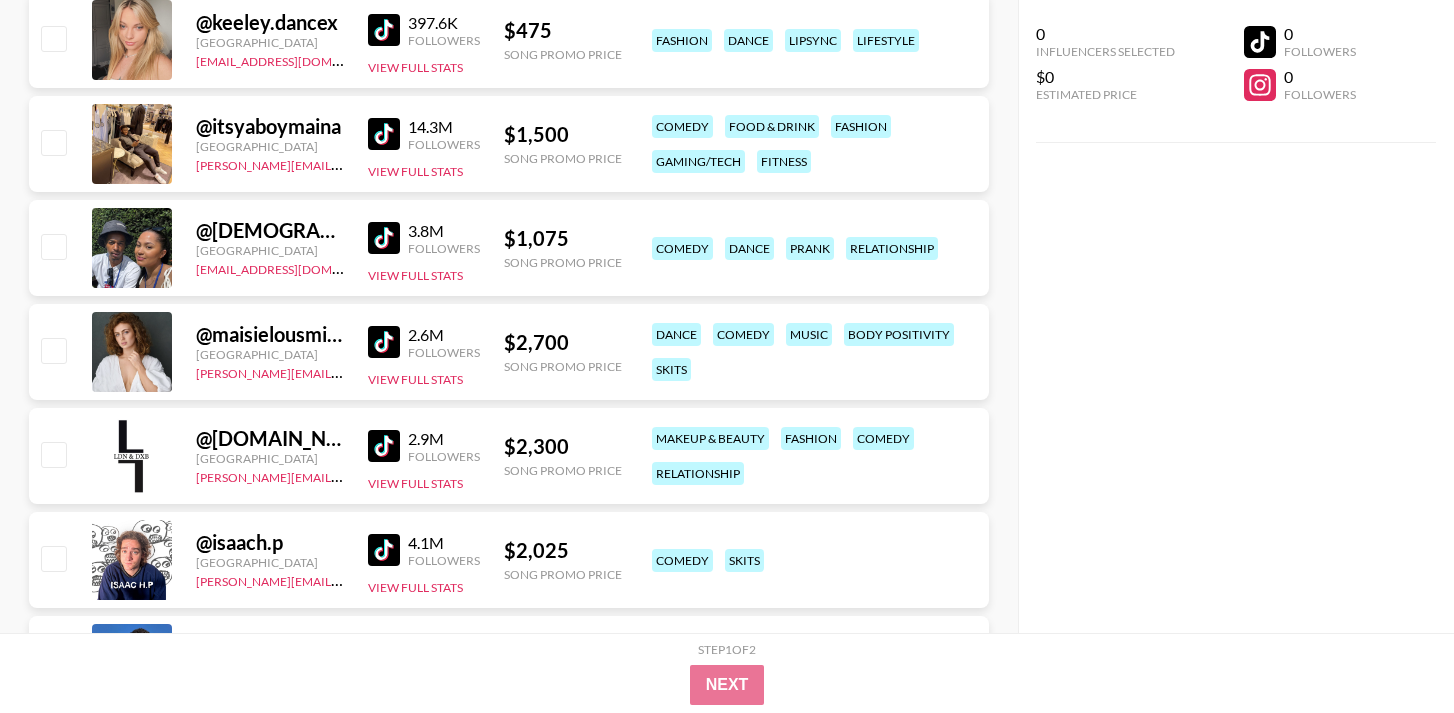 click at bounding box center [384, 134] 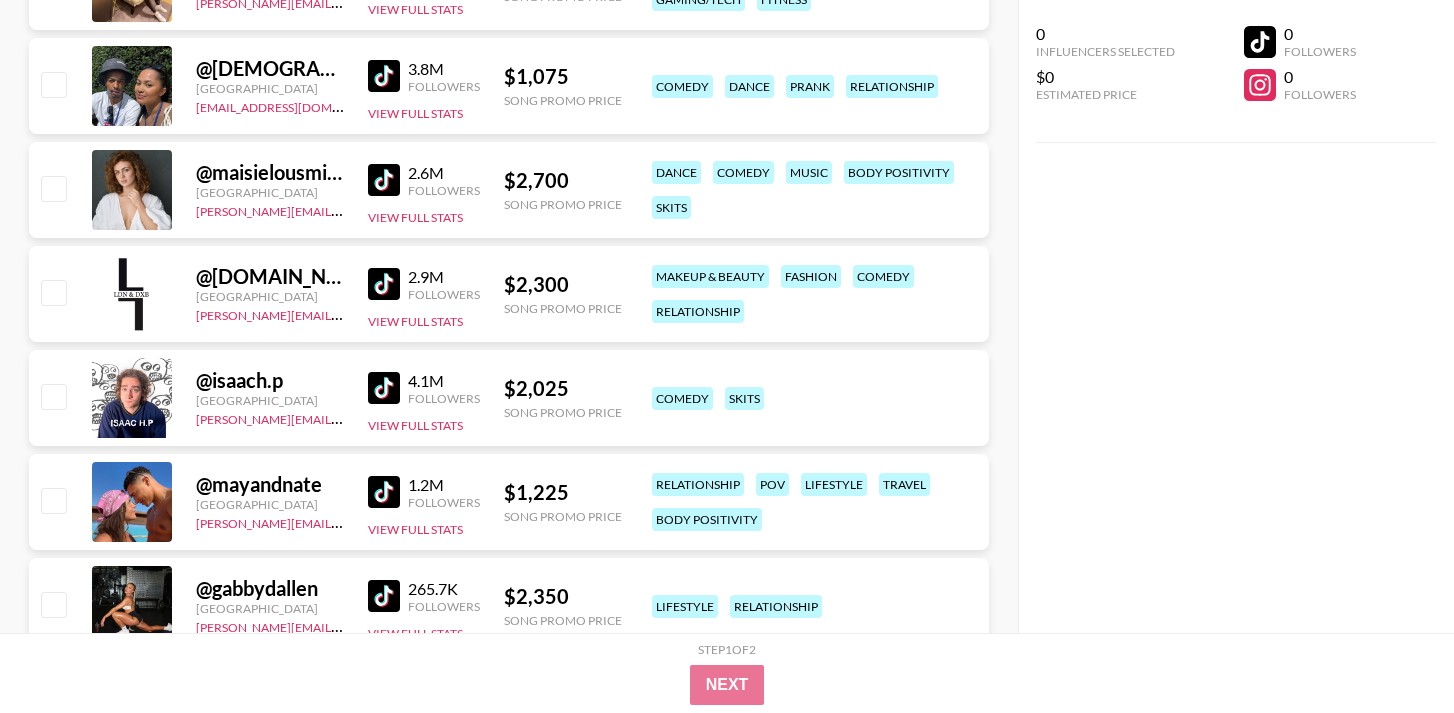 scroll, scrollTop: 6341, scrollLeft: 0, axis: vertical 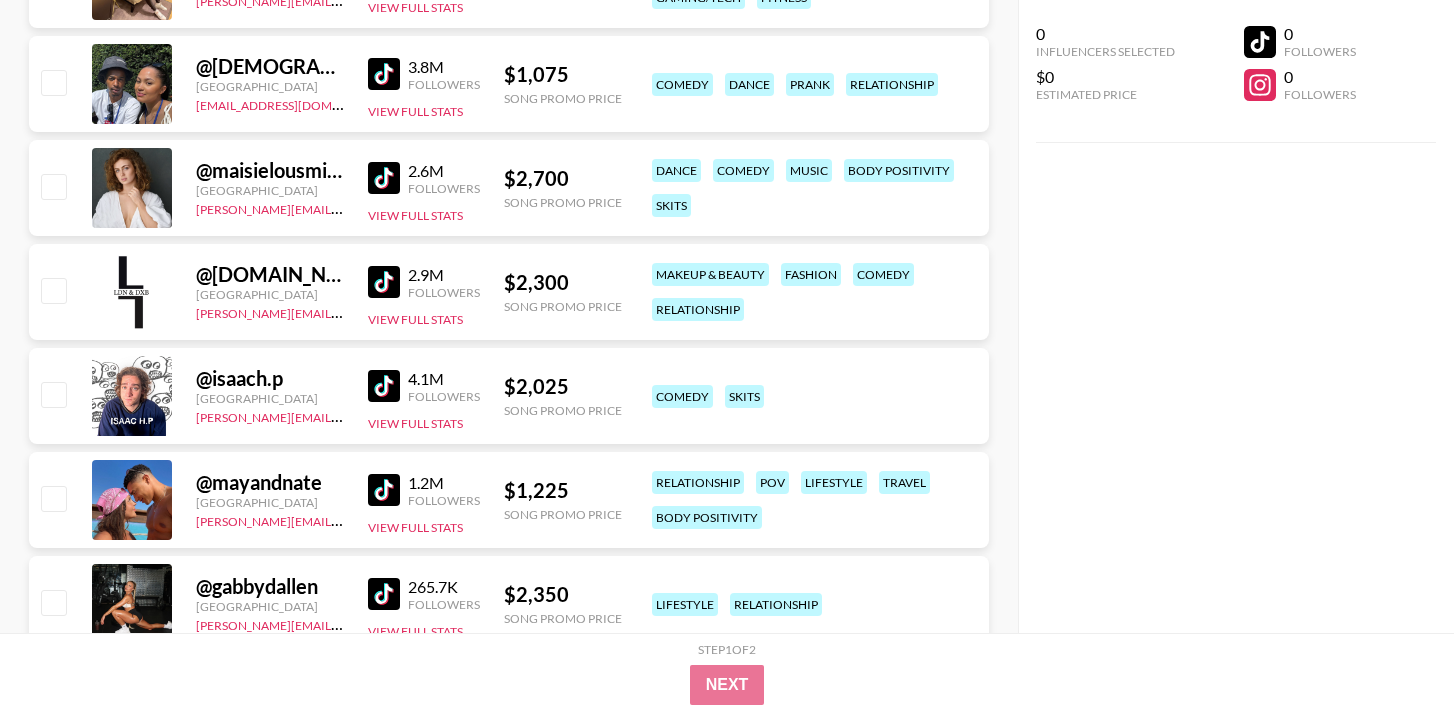 click at bounding box center [384, 178] 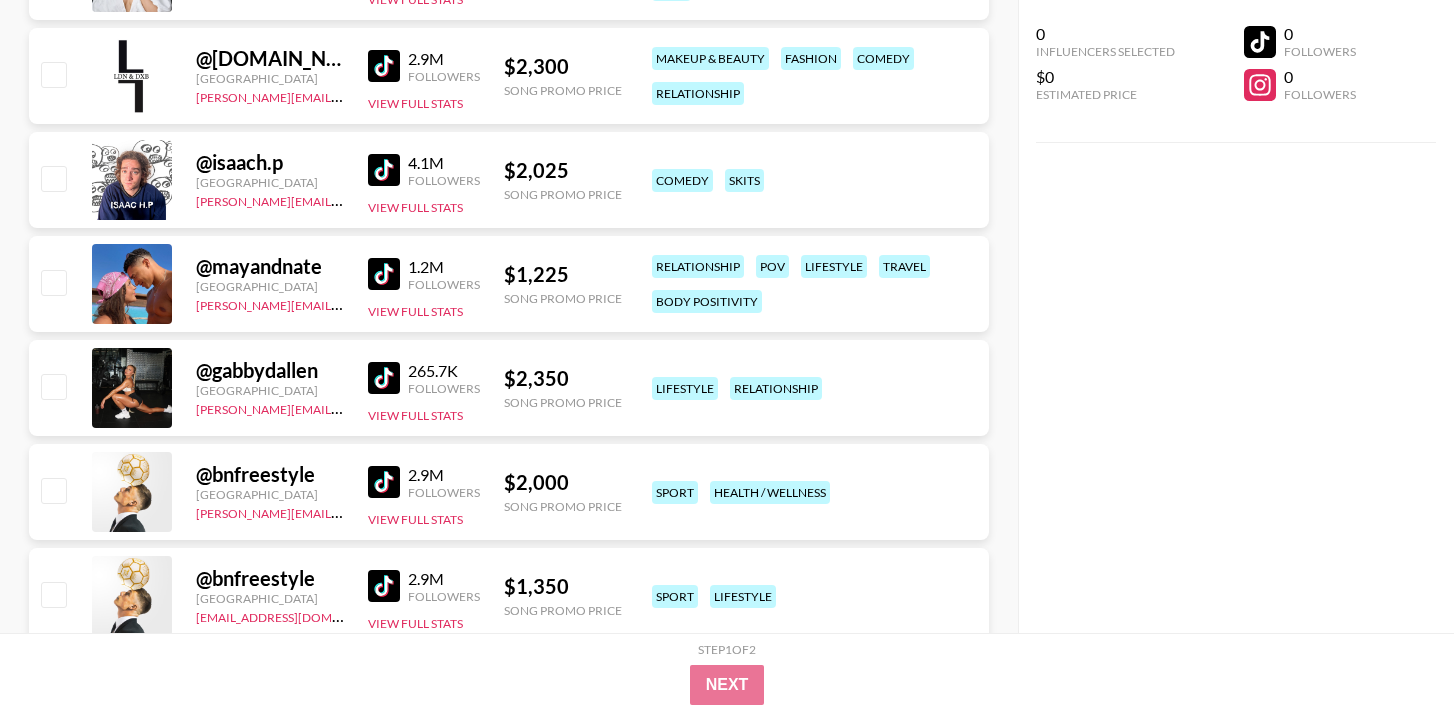 scroll, scrollTop: 6563, scrollLeft: 0, axis: vertical 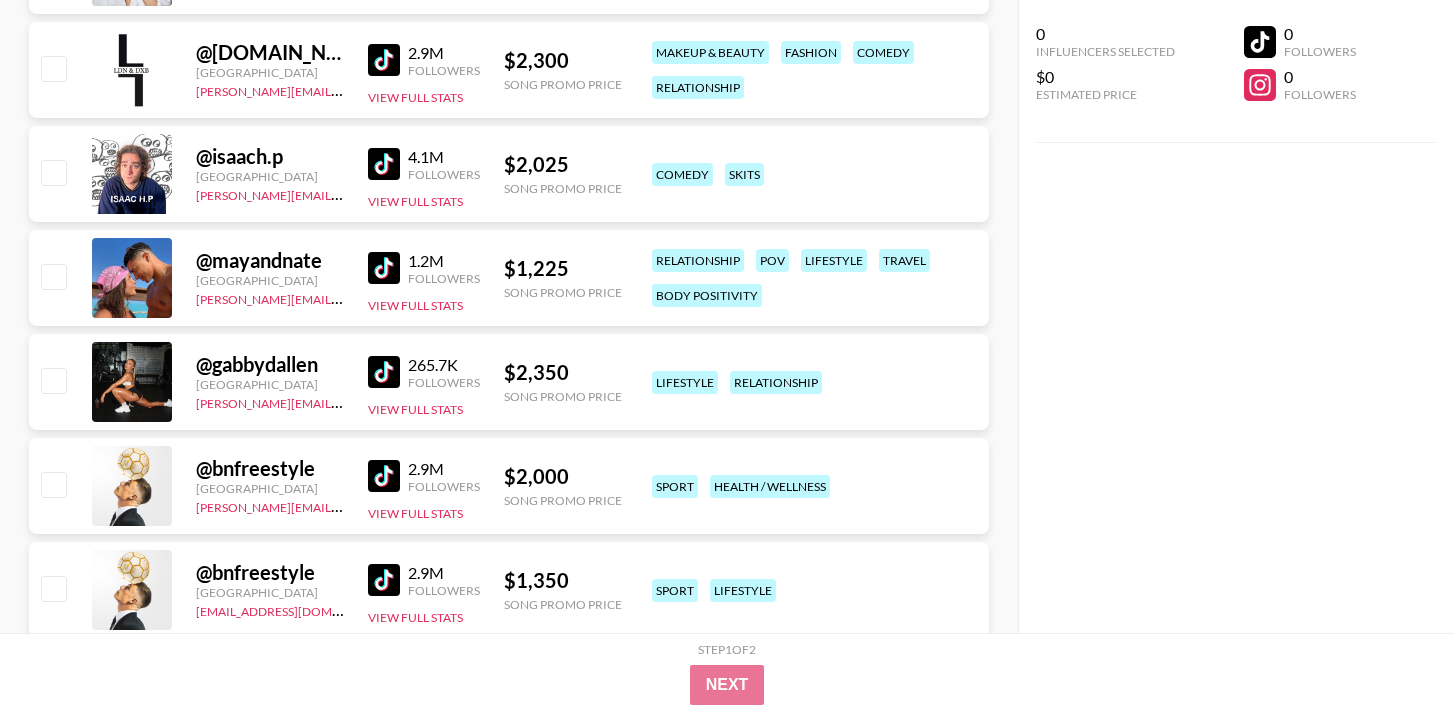 click at bounding box center [384, 164] 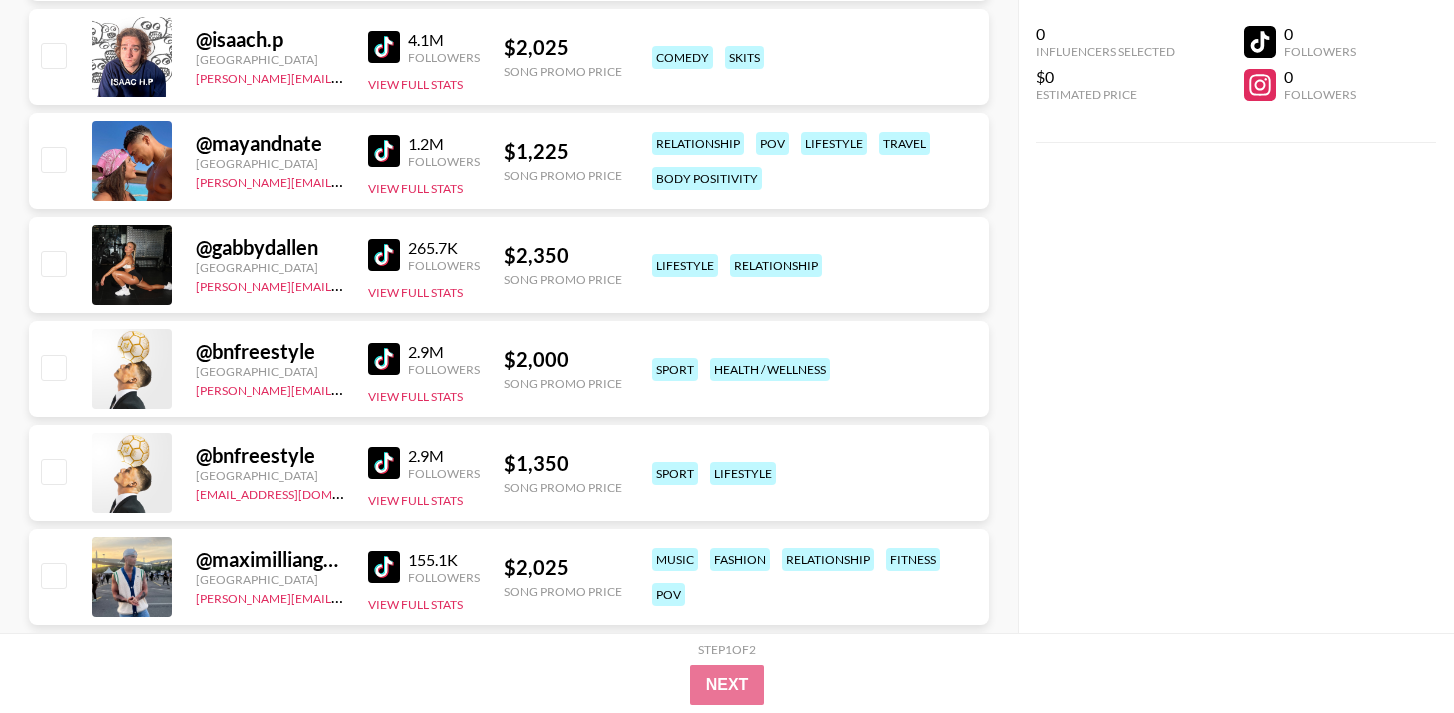 scroll, scrollTop: 6710, scrollLeft: 0, axis: vertical 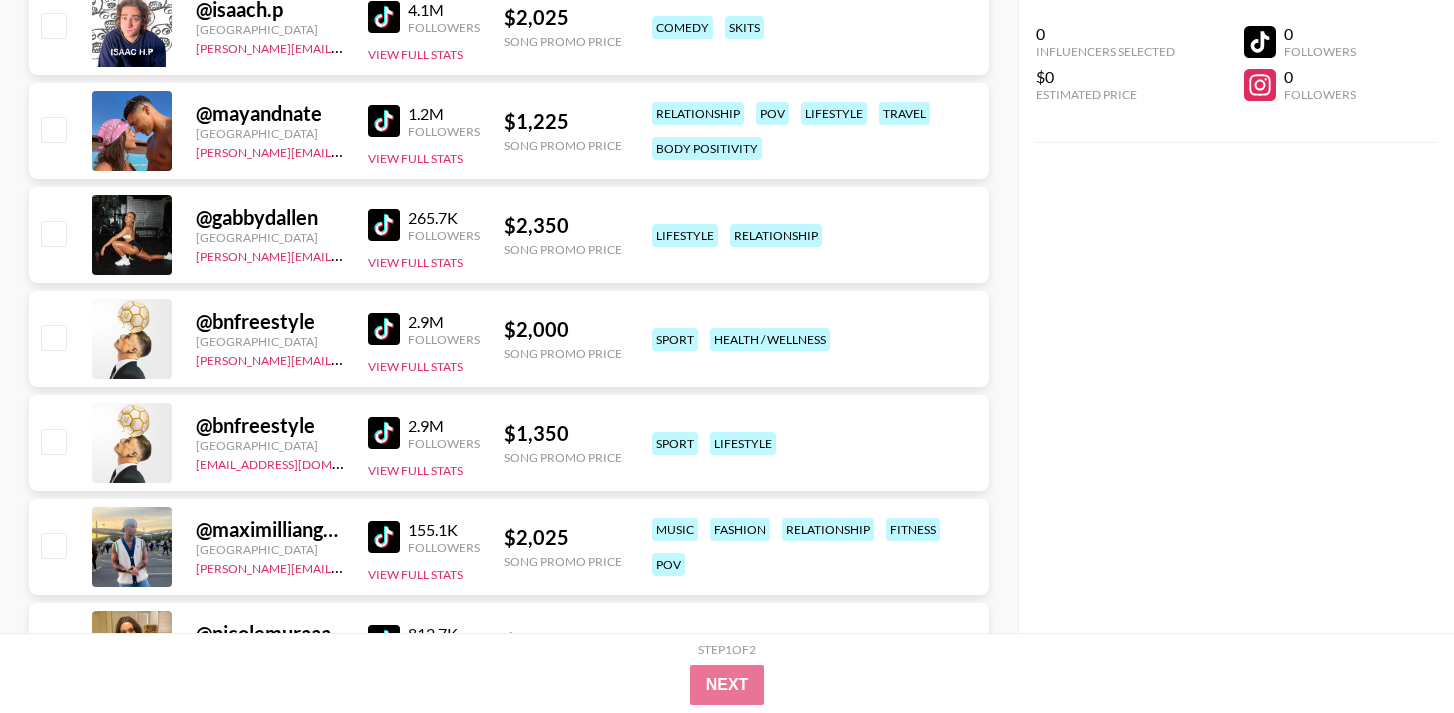 click at bounding box center (384, 225) 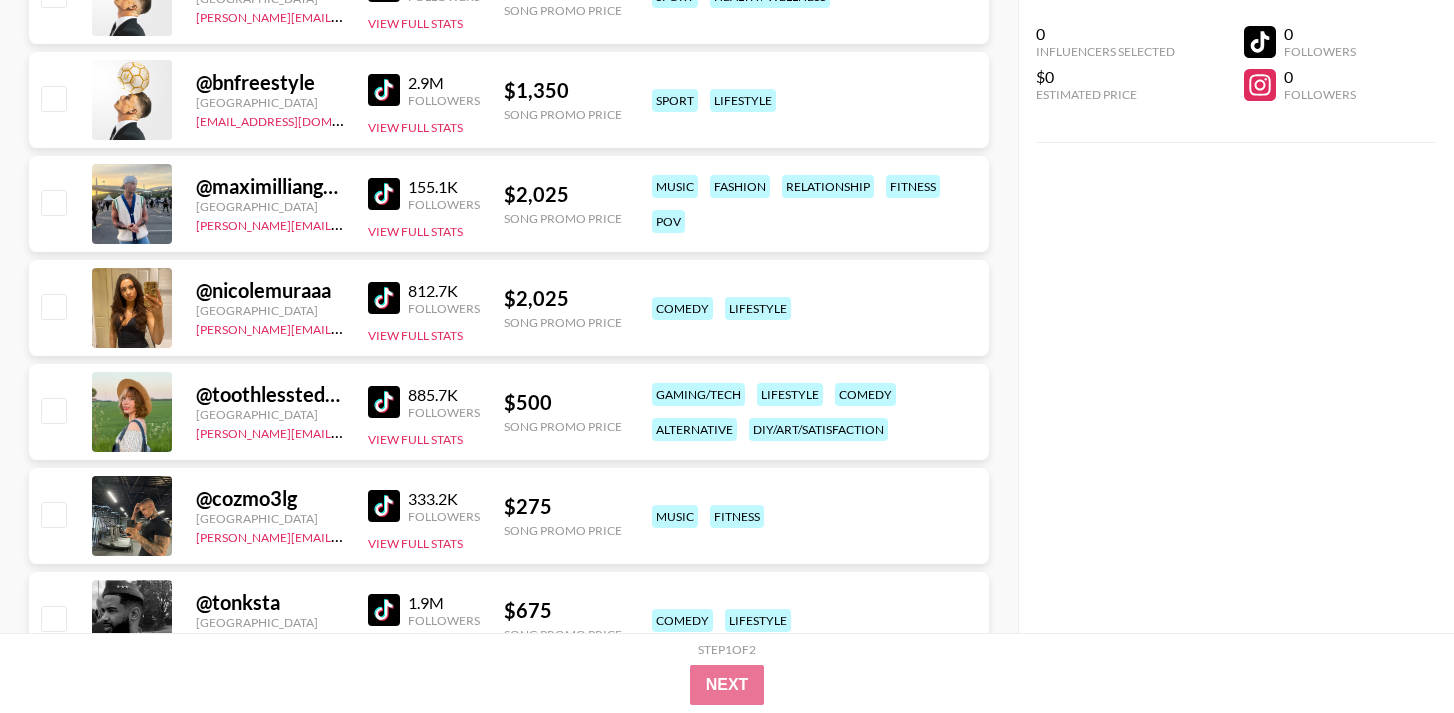 scroll, scrollTop: 7058, scrollLeft: 0, axis: vertical 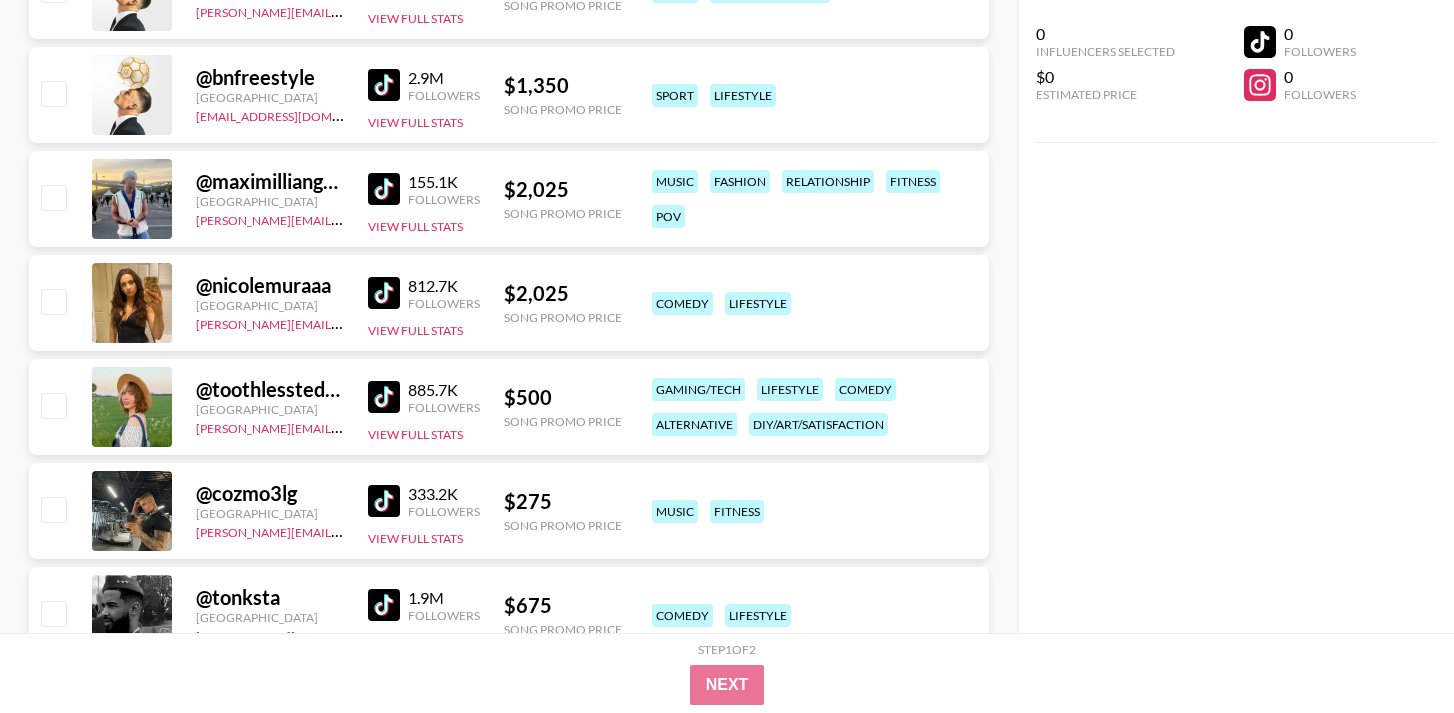 click at bounding box center (384, 189) 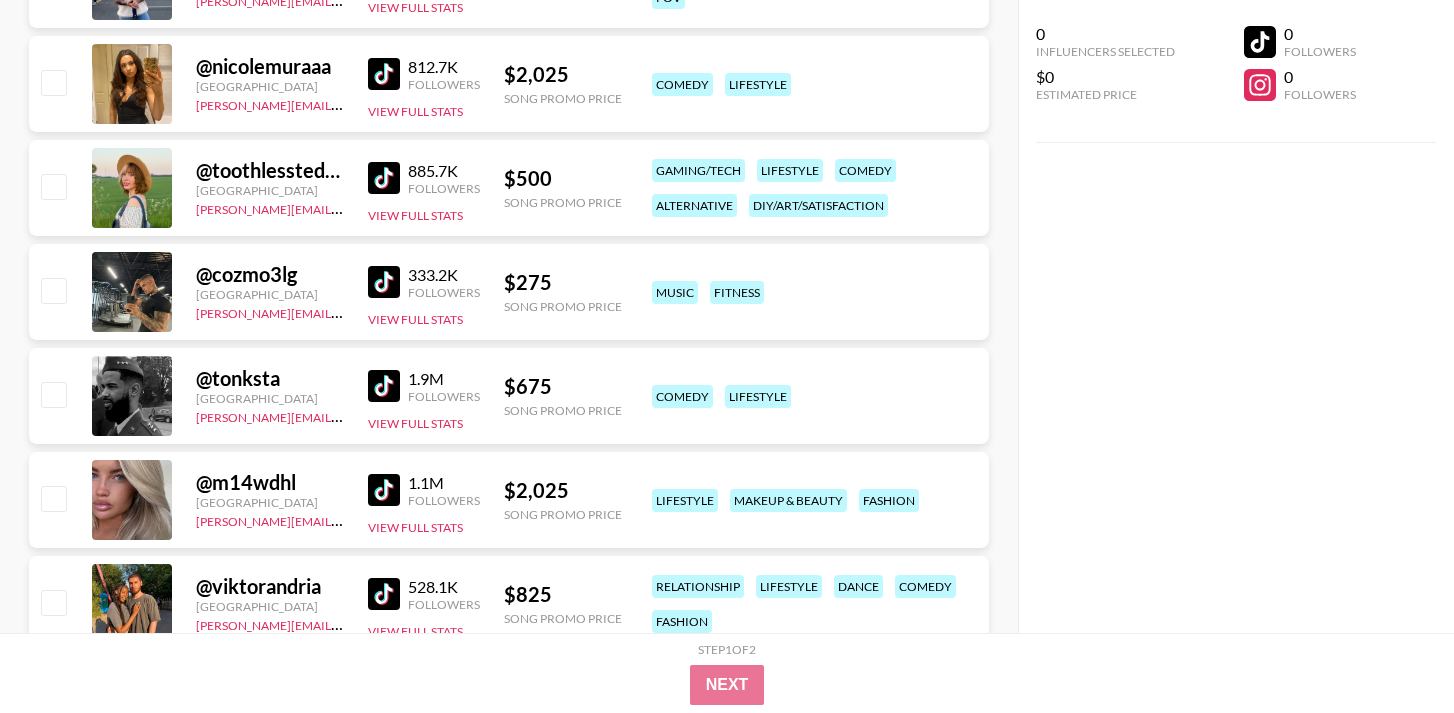 scroll, scrollTop: 7334, scrollLeft: 0, axis: vertical 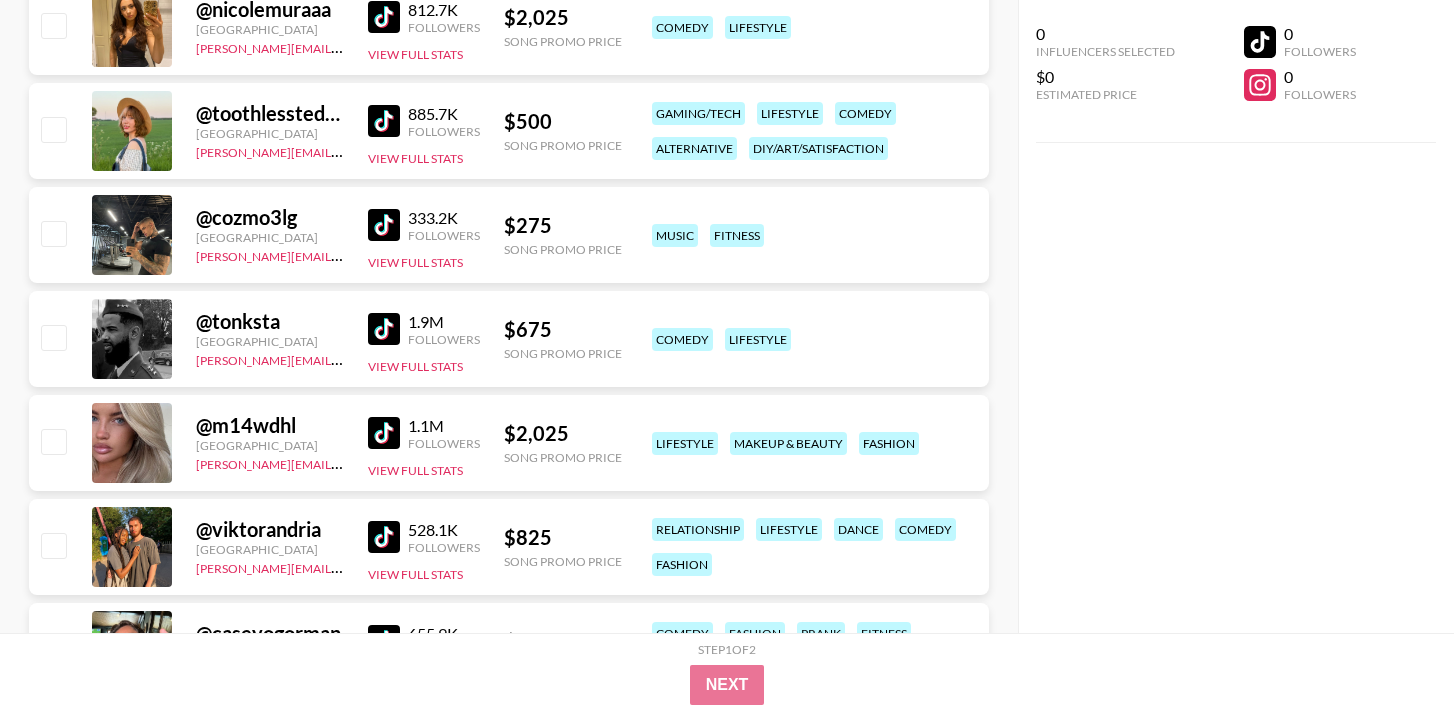 click at bounding box center (384, 225) 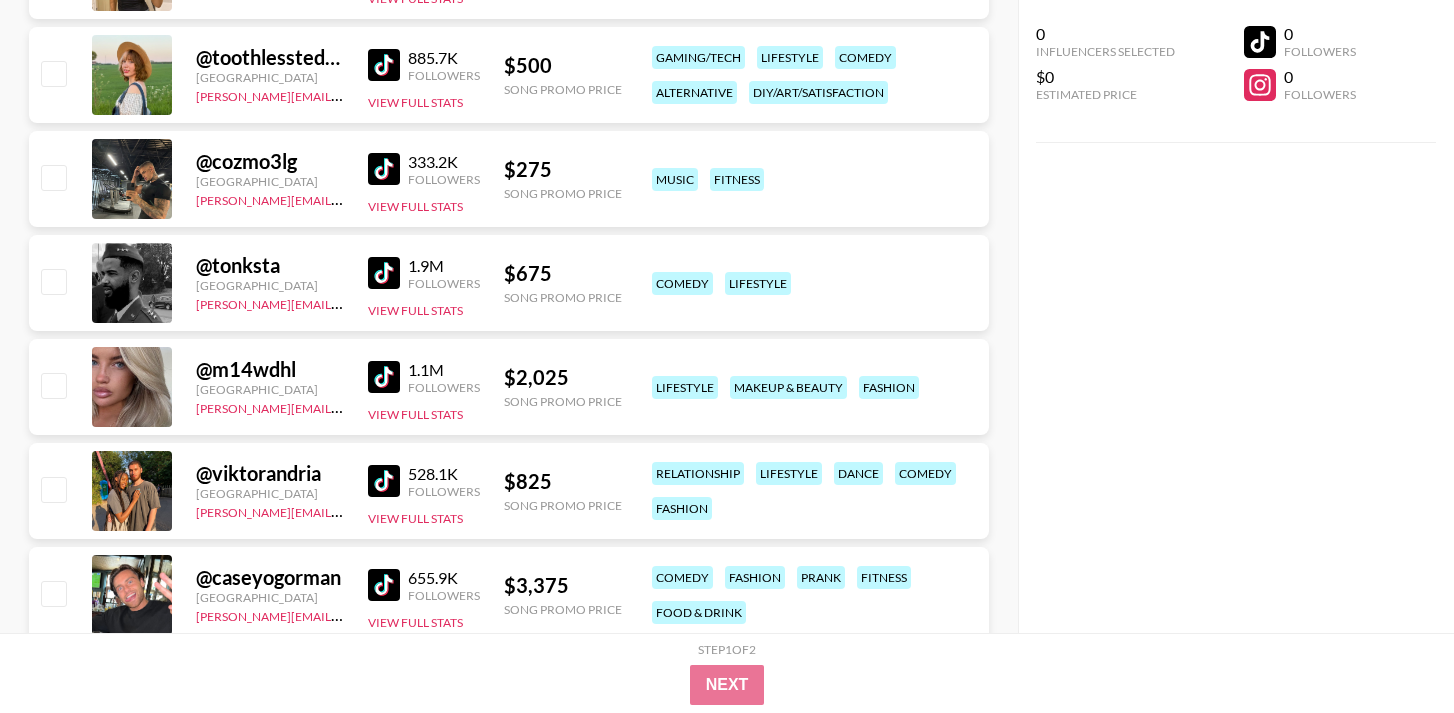 scroll, scrollTop: 7394, scrollLeft: 0, axis: vertical 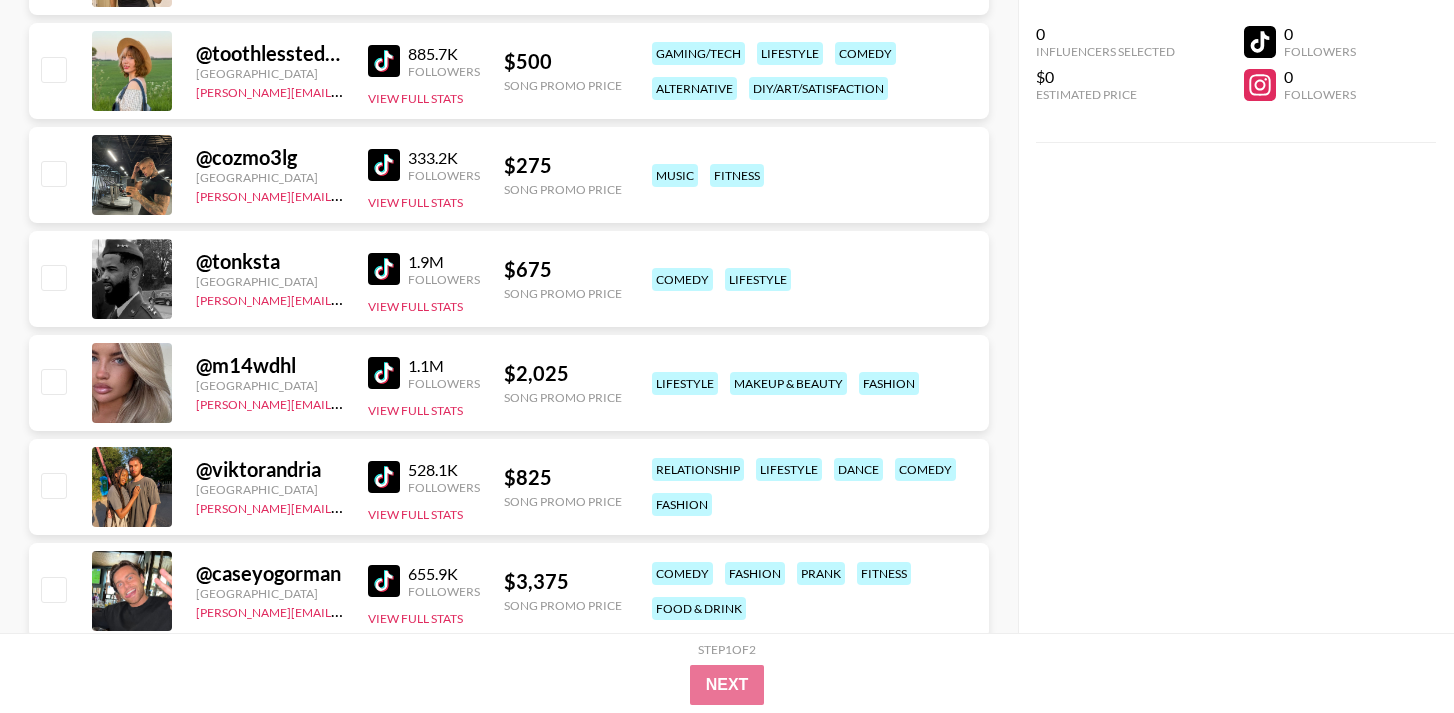 click at bounding box center (384, 269) 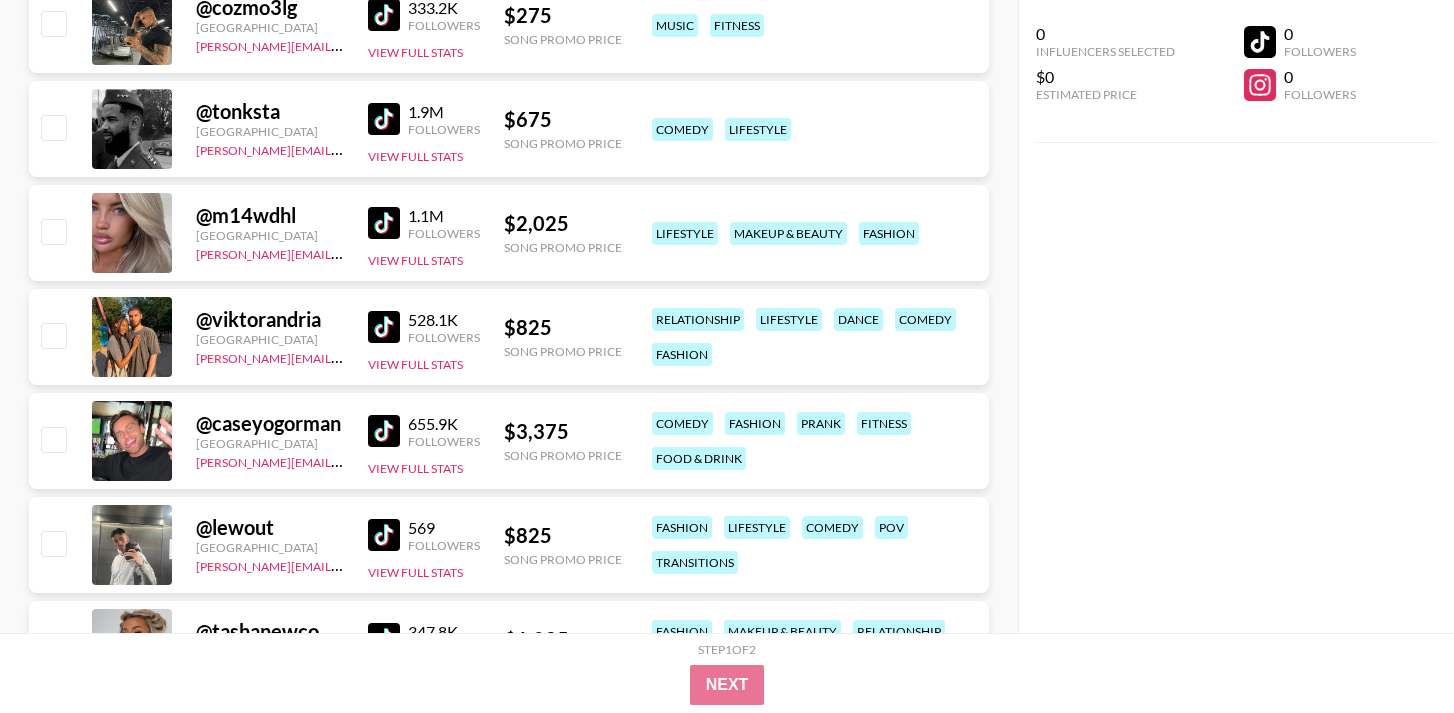 scroll, scrollTop: 7592, scrollLeft: 0, axis: vertical 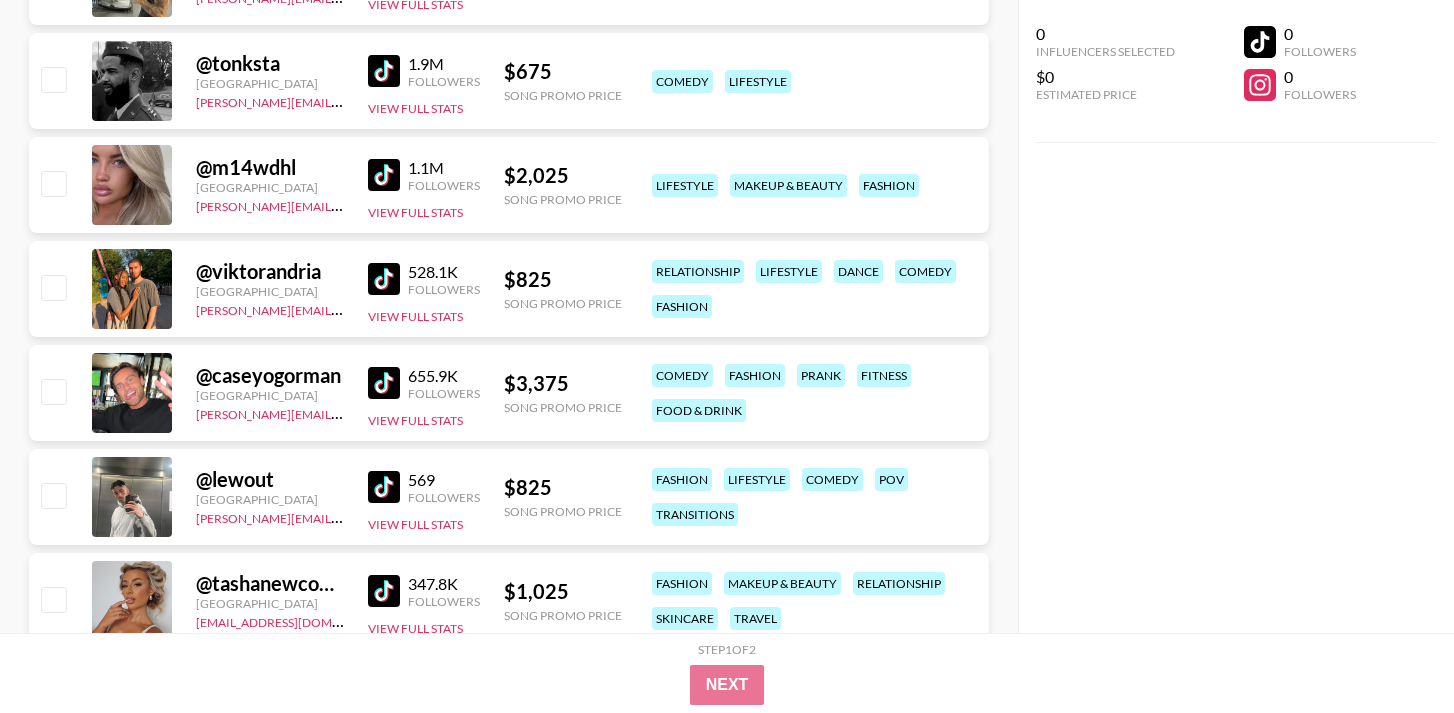 click at bounding box center [384, 175] 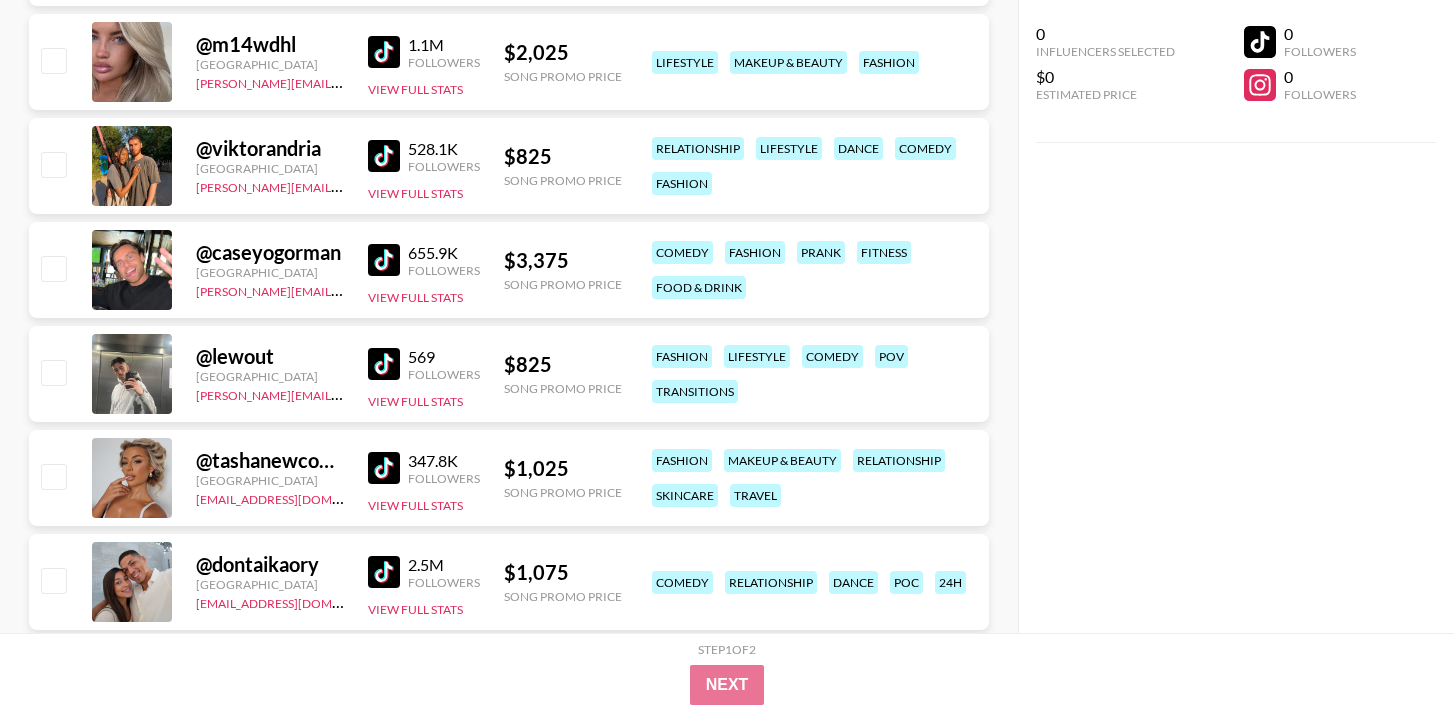 scroll, scrollTop: 7743, scrollLeft: 0, axis: vertical 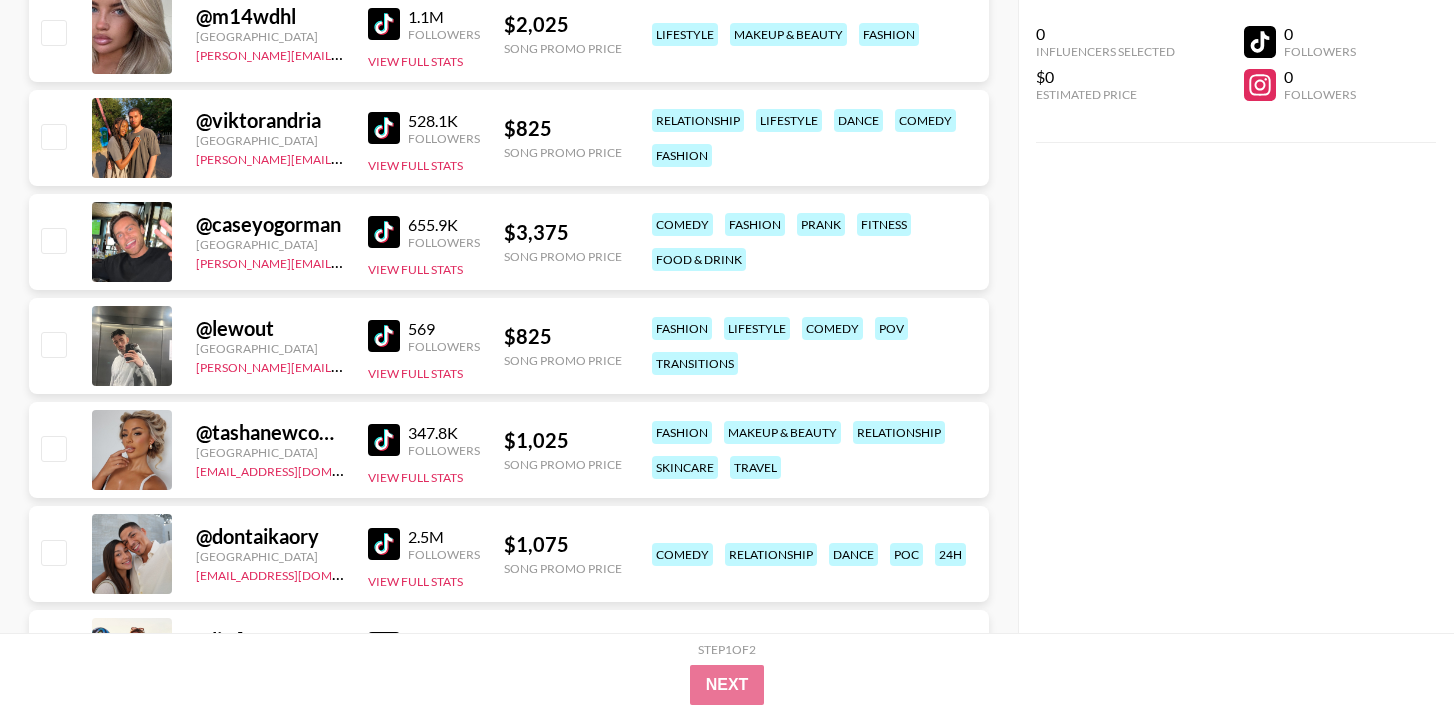 click at bounding box center (384, 128) 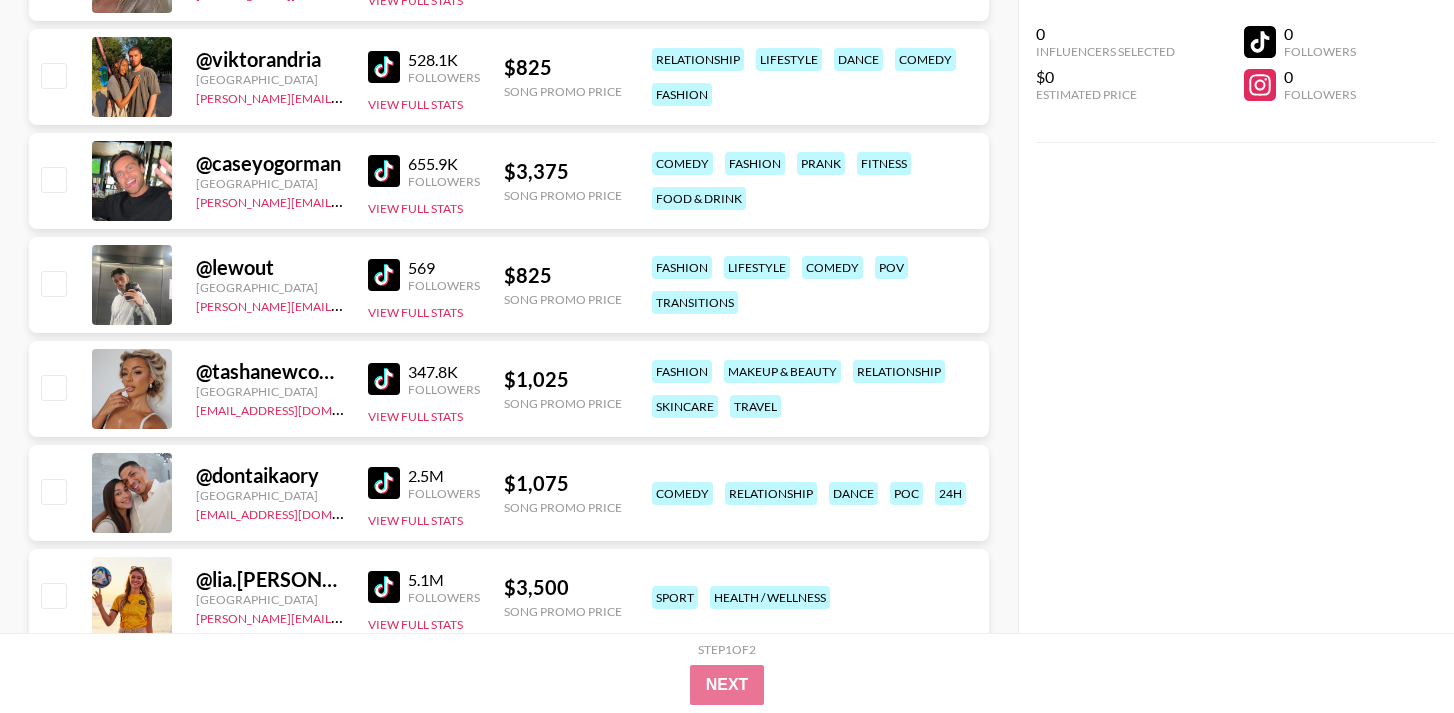 scroll, scrollTop: 7806, scrollLeft: 0, axis: vertical 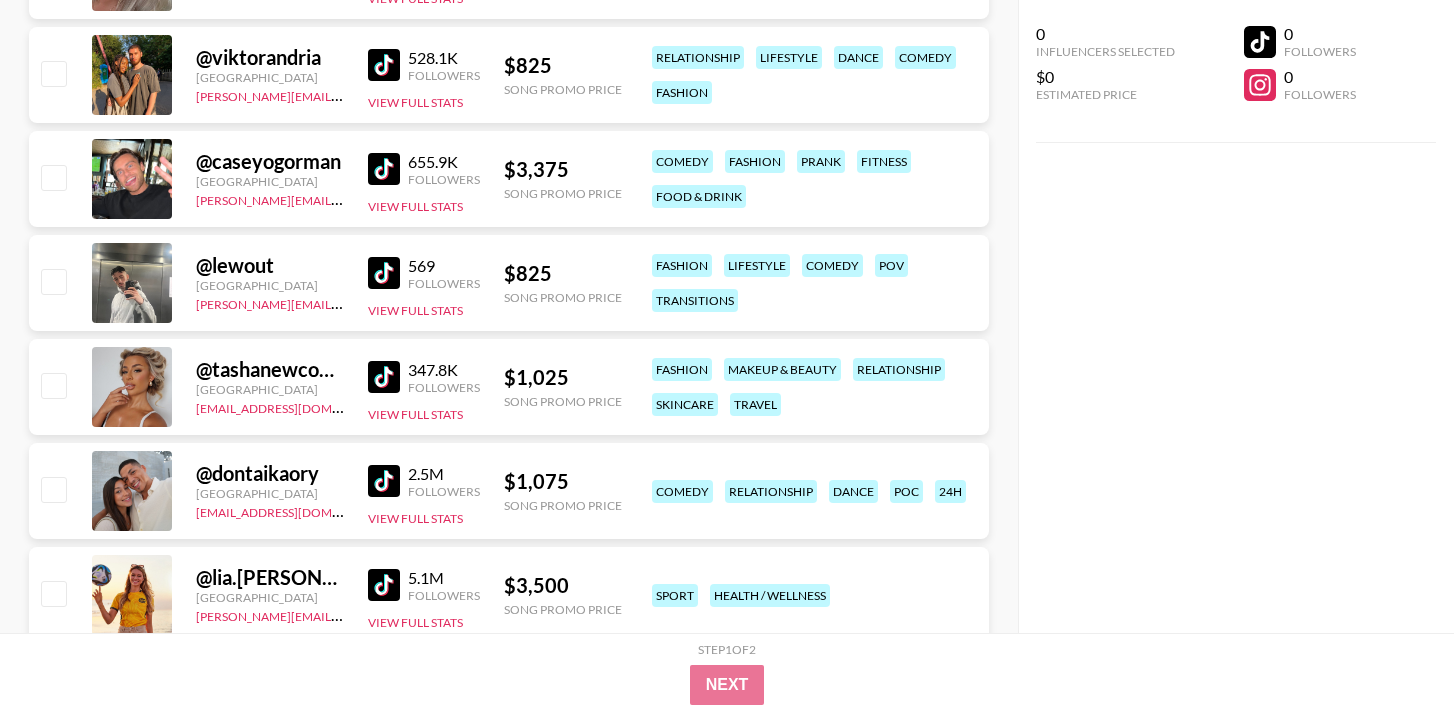 click at bounding box center (384, 169) 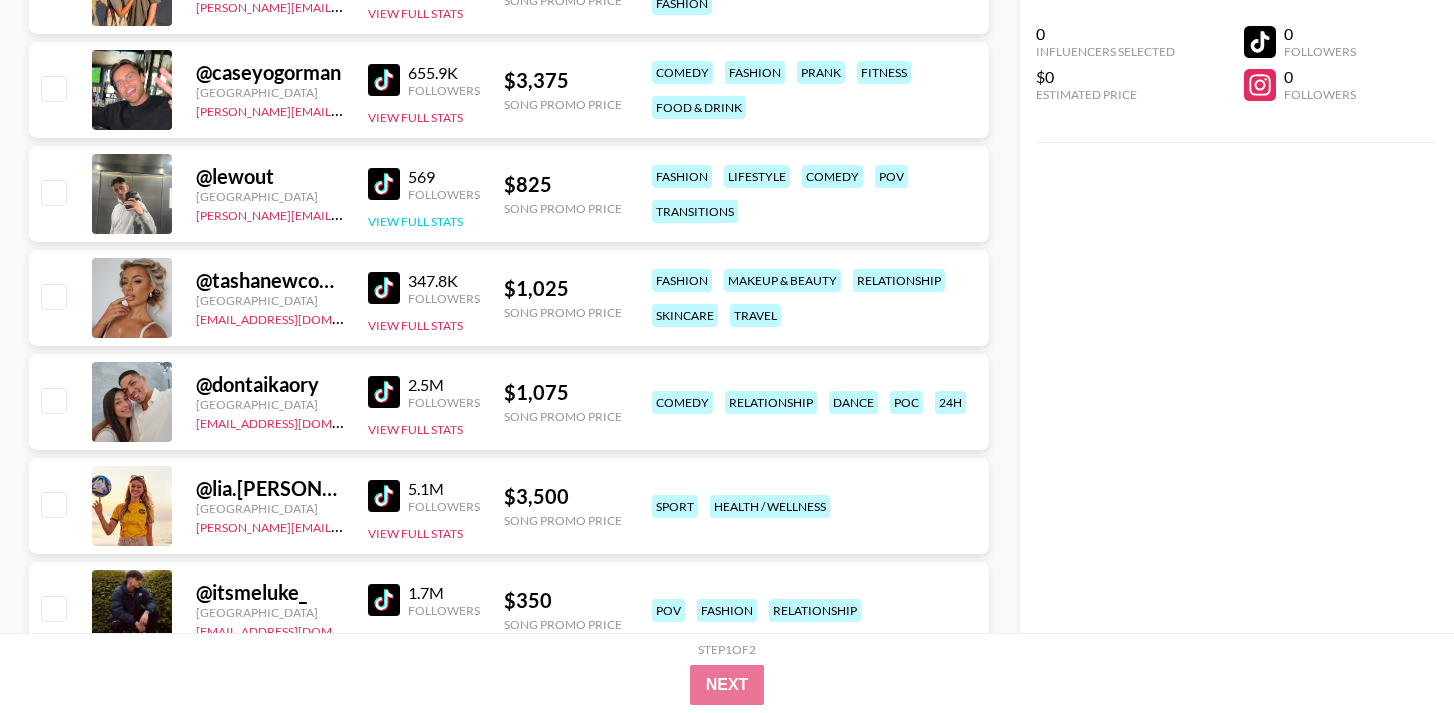 scroll, scrollTop: 7909, scrollLeft: 0, axis: vertical 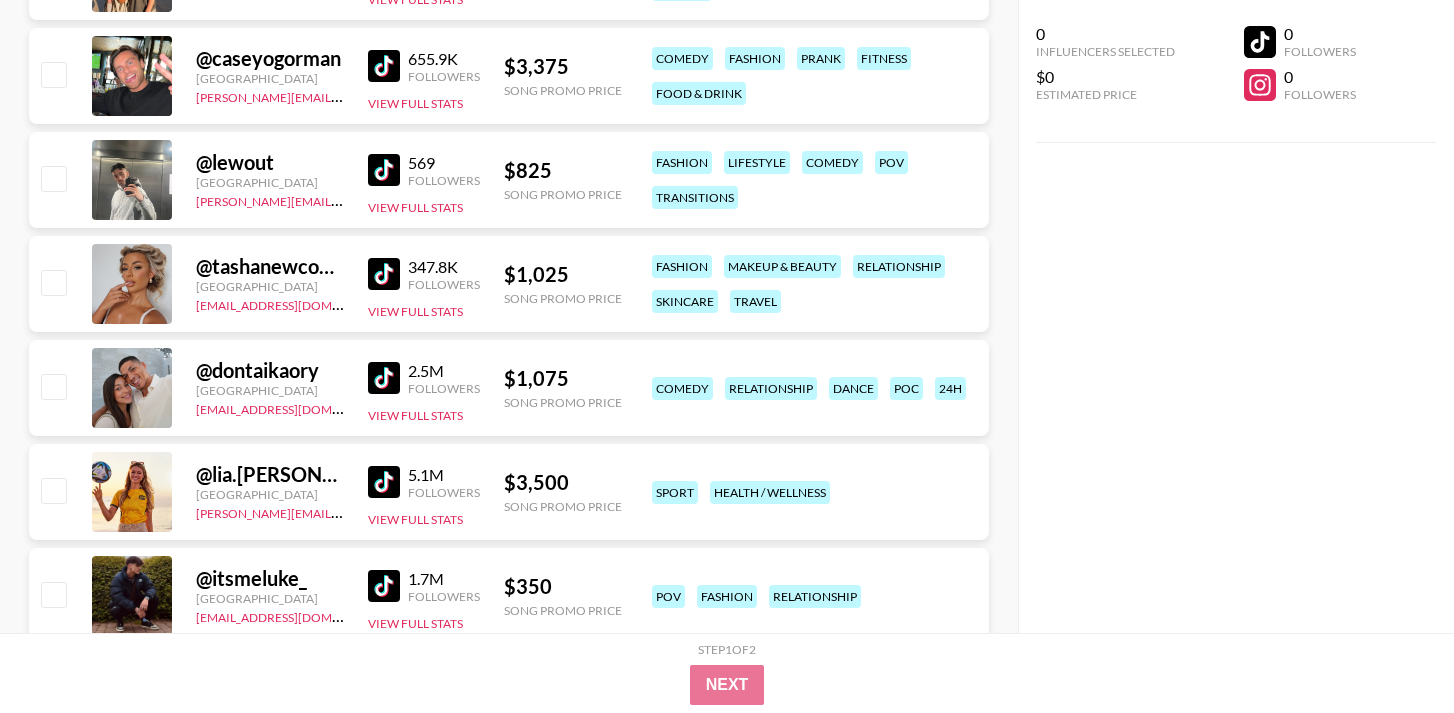 click at bounding box center [384, 170] 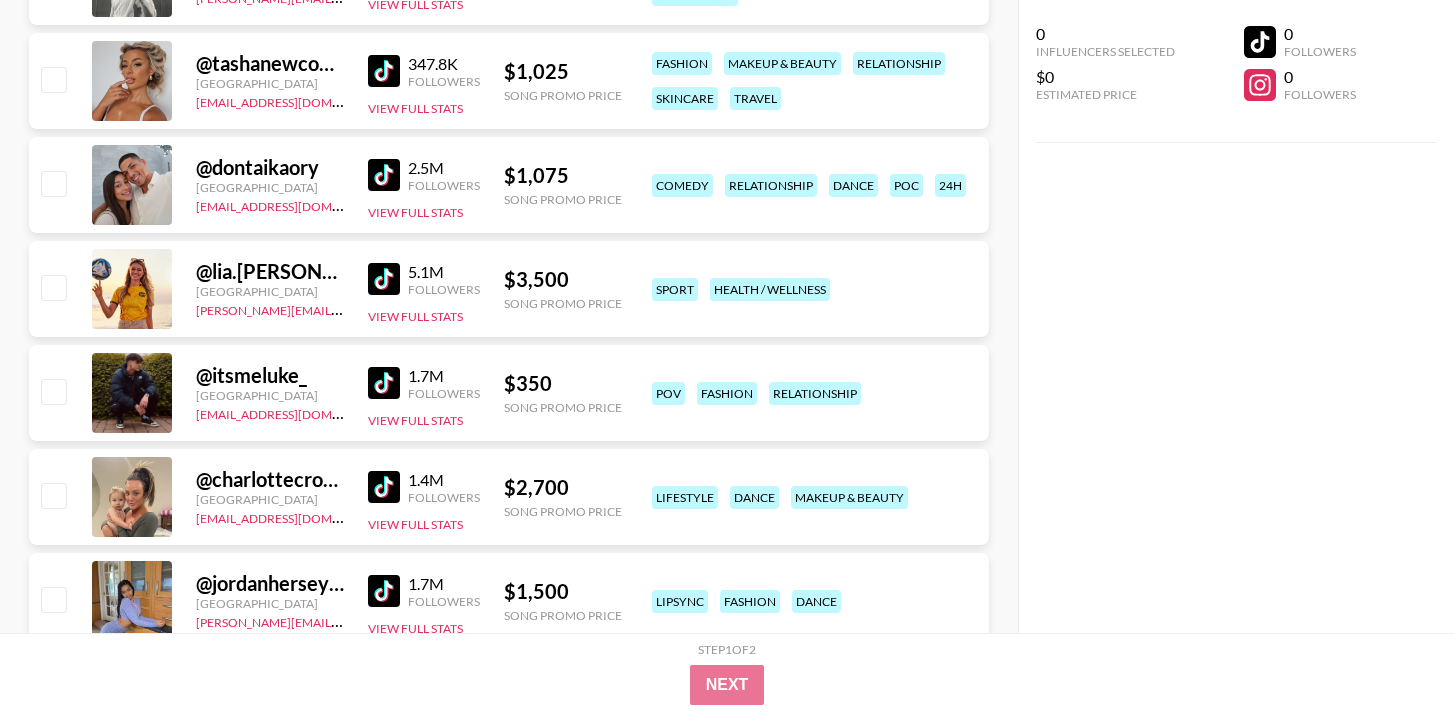 scroll, scrollTop: 8113, scrollLeft: 0, axis: vertical 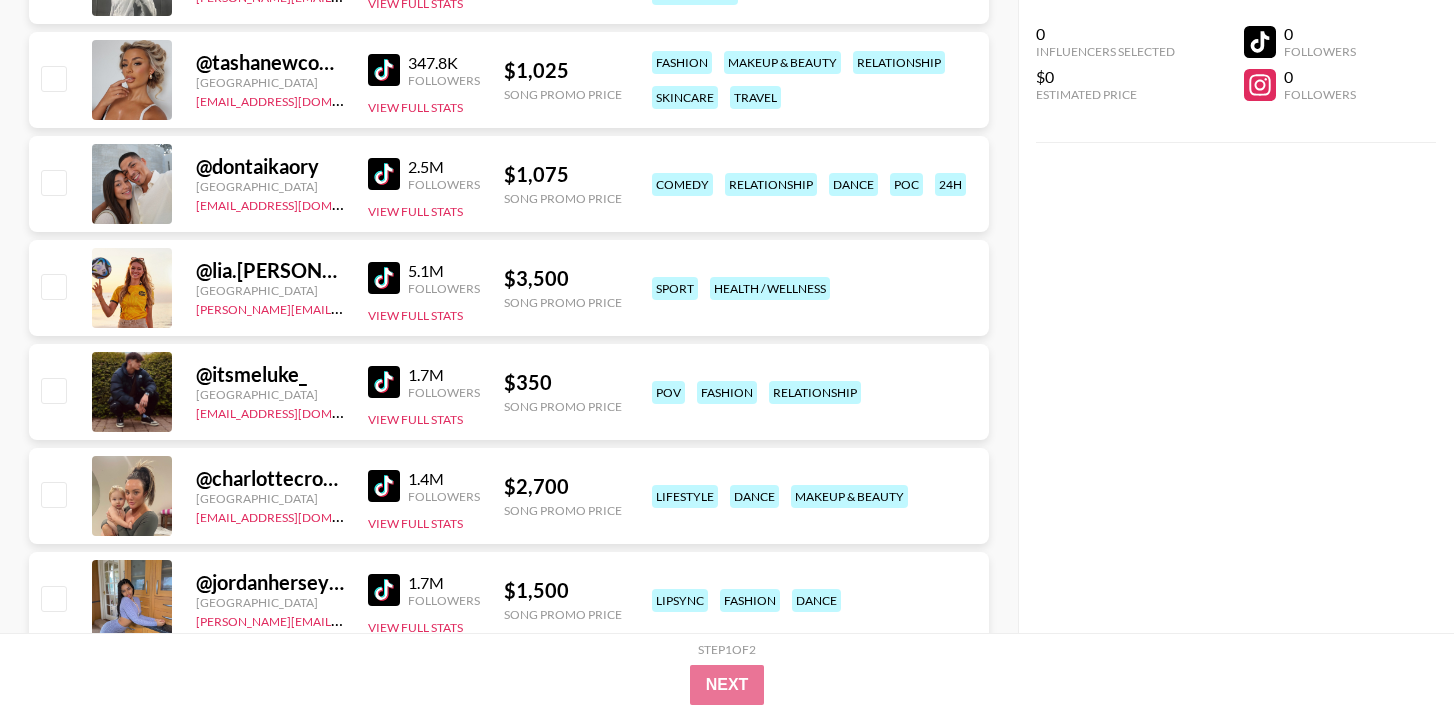 click at bounding box center (384, 174) 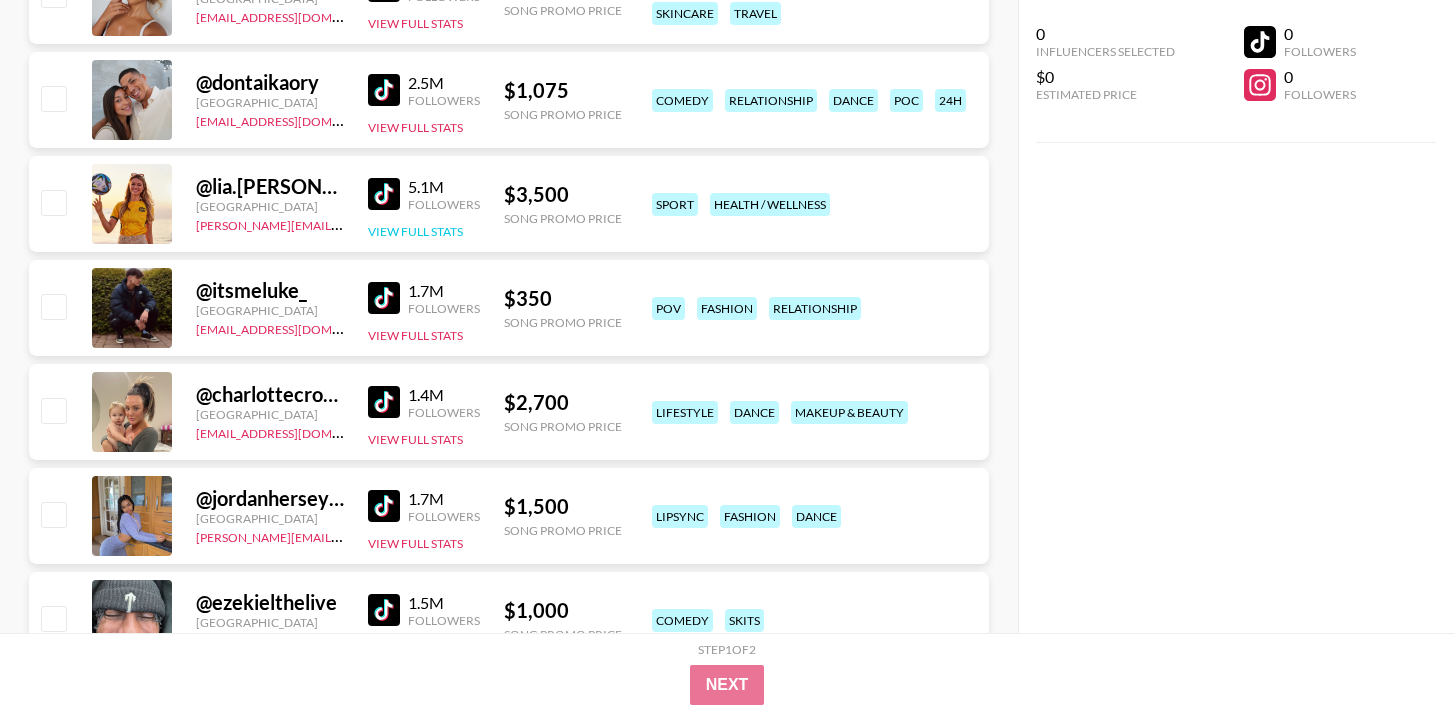scroll, scrollTop: 8209, scrollLeft: 0, axis: vertical 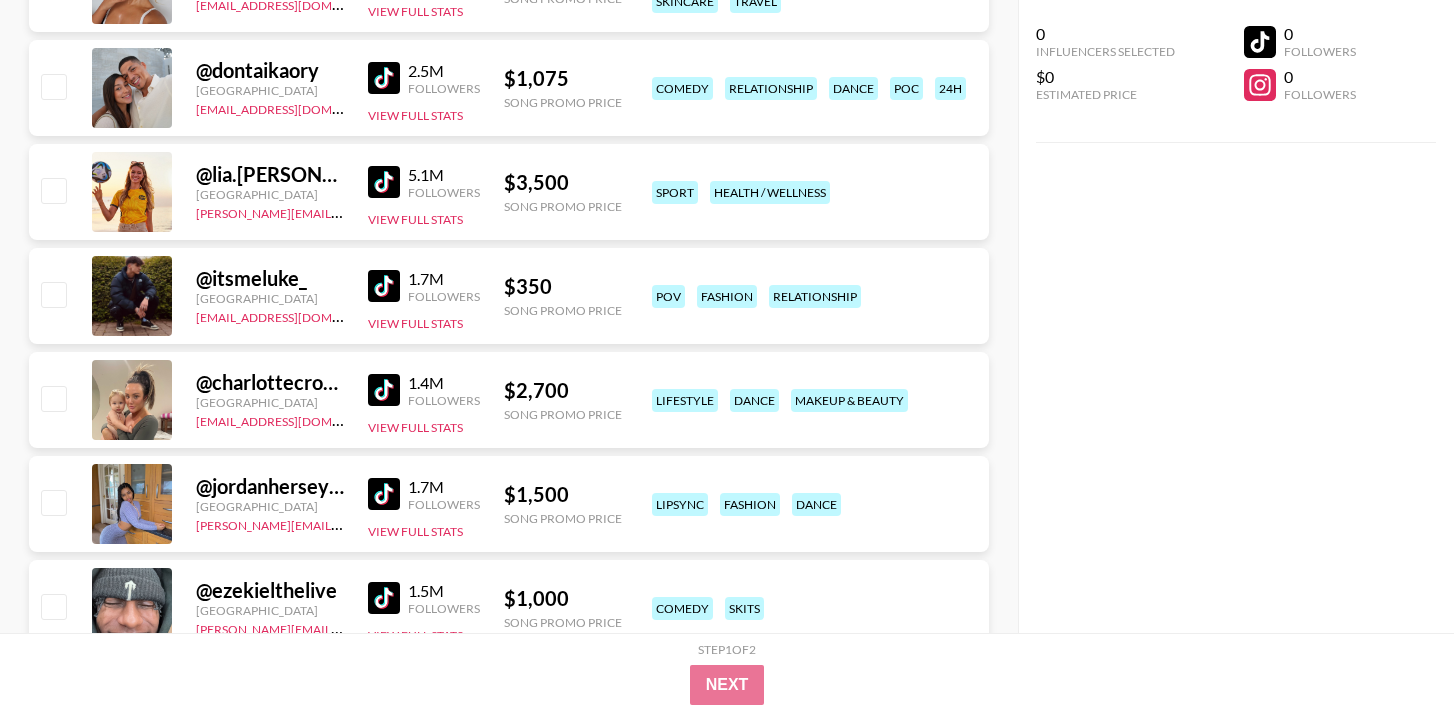 click at bounding box center [384, 182] 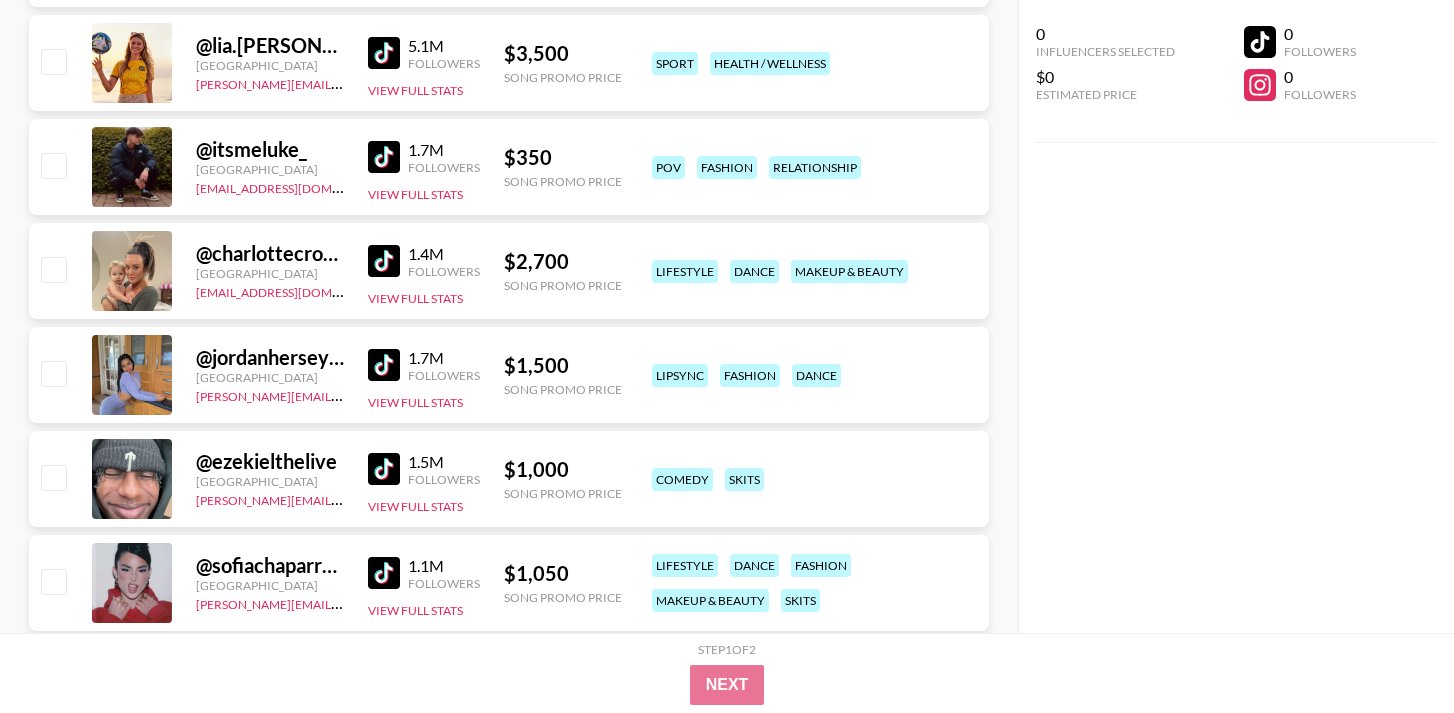 scroll, scrollTop: 8345, scrollLeft: 0, axis: vertical 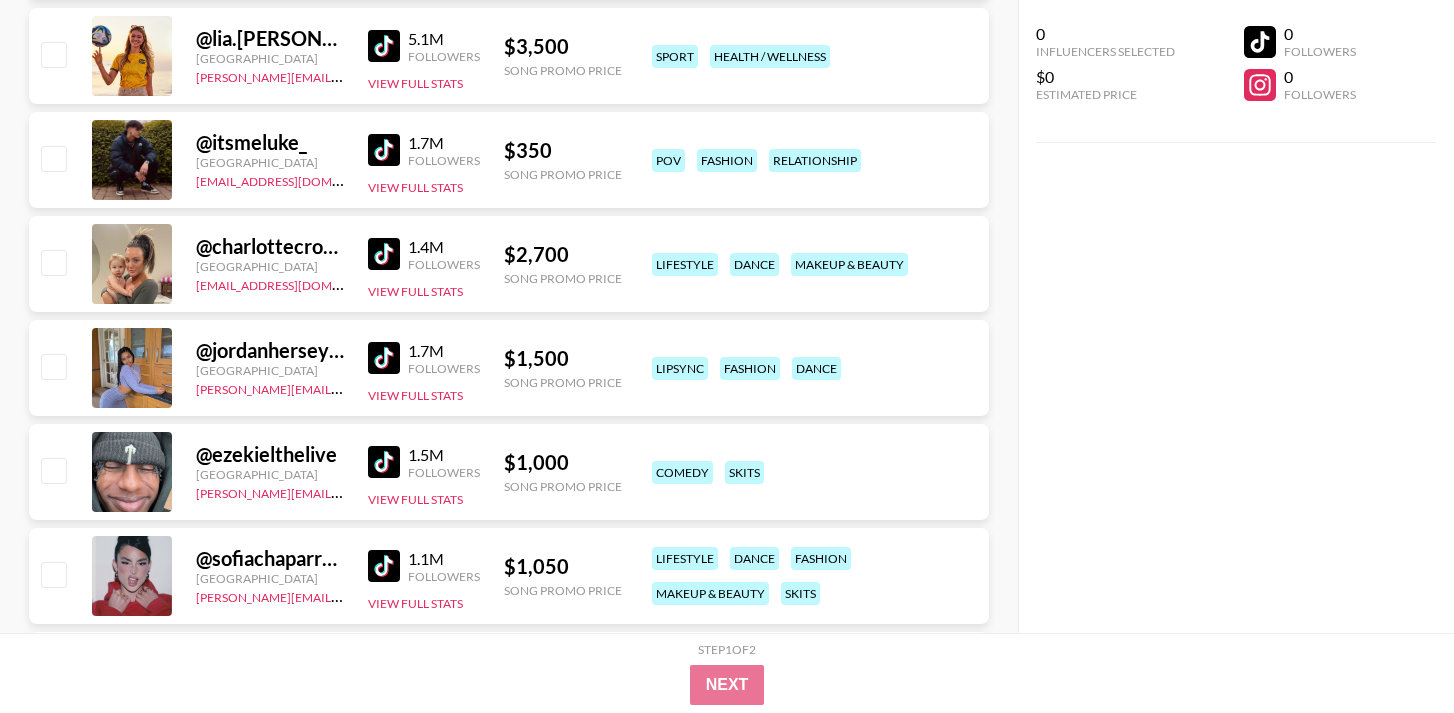 click on "1.7M Followers" at bounding box center (424, 150) 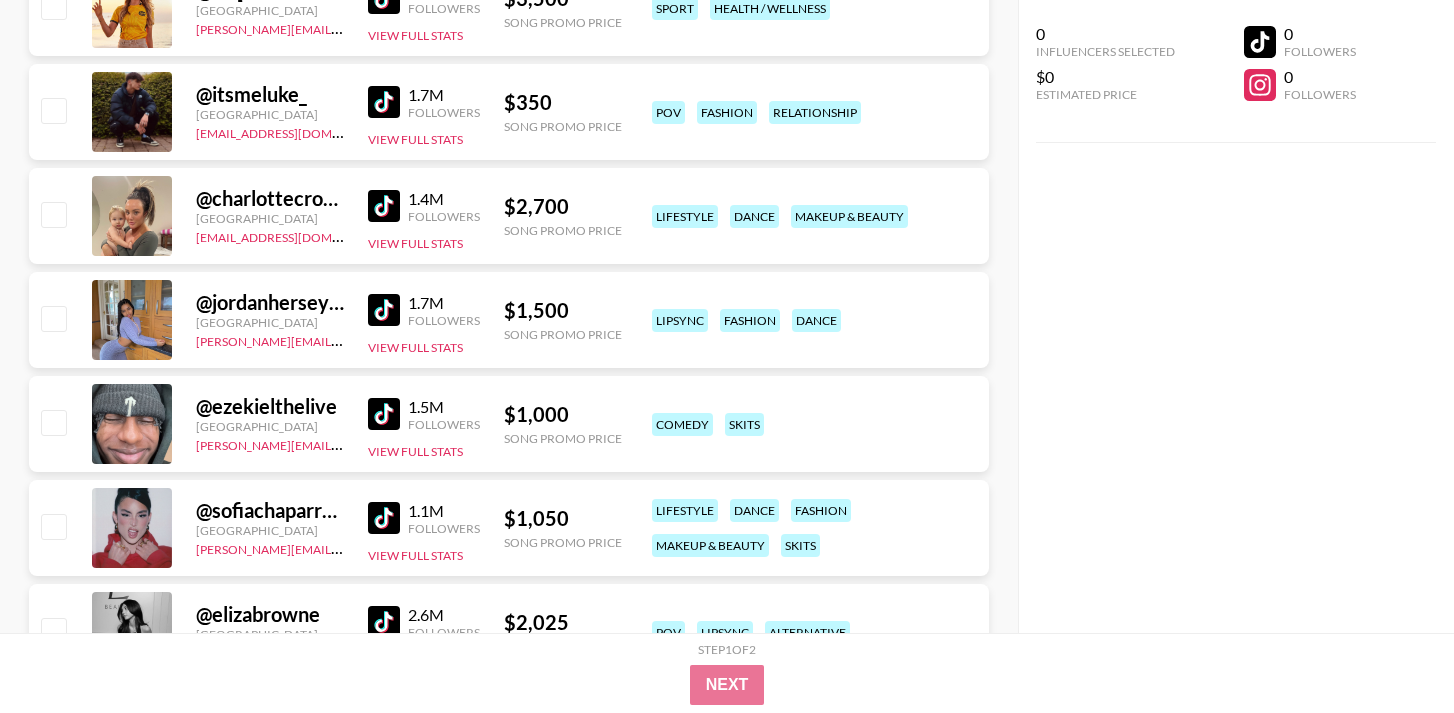 scroll, scrollTop: 8401, scrollLeft: 0, axis: vertical 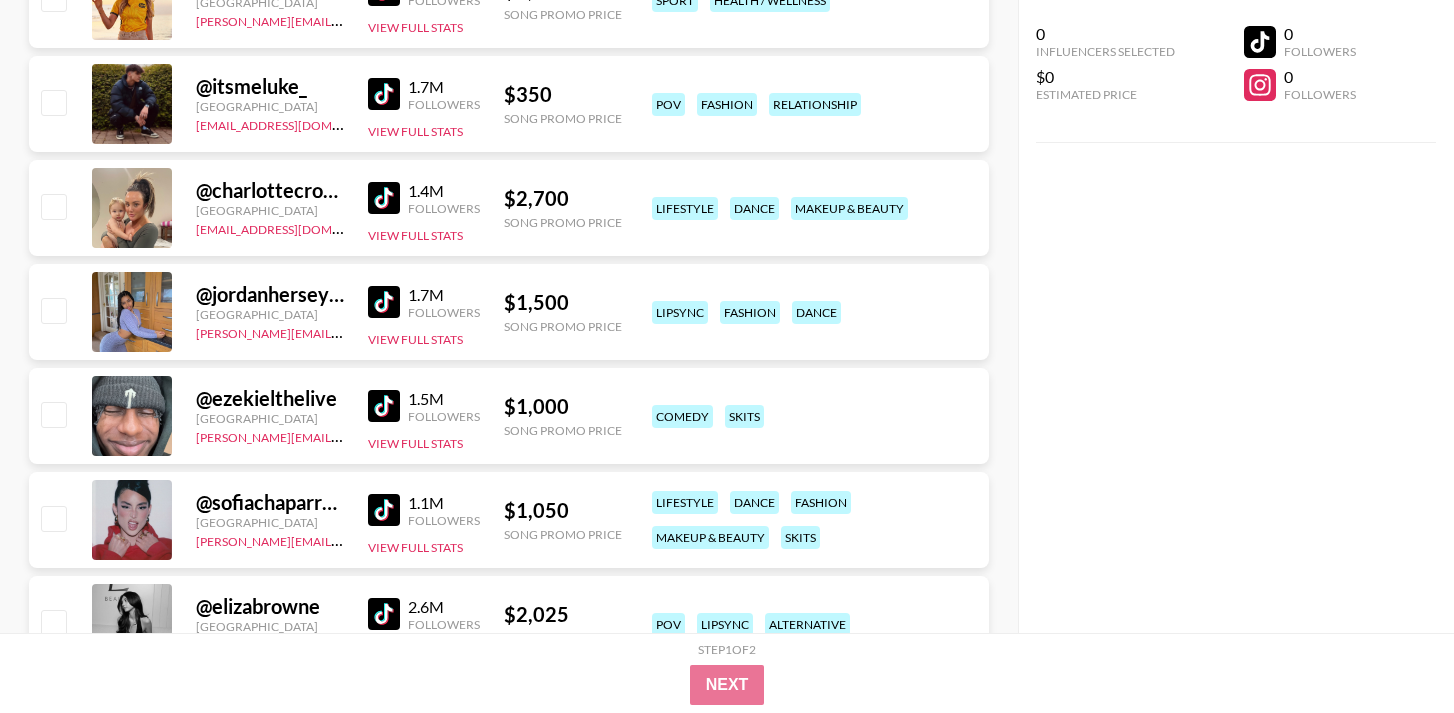 click at bounding box center [384, 94] 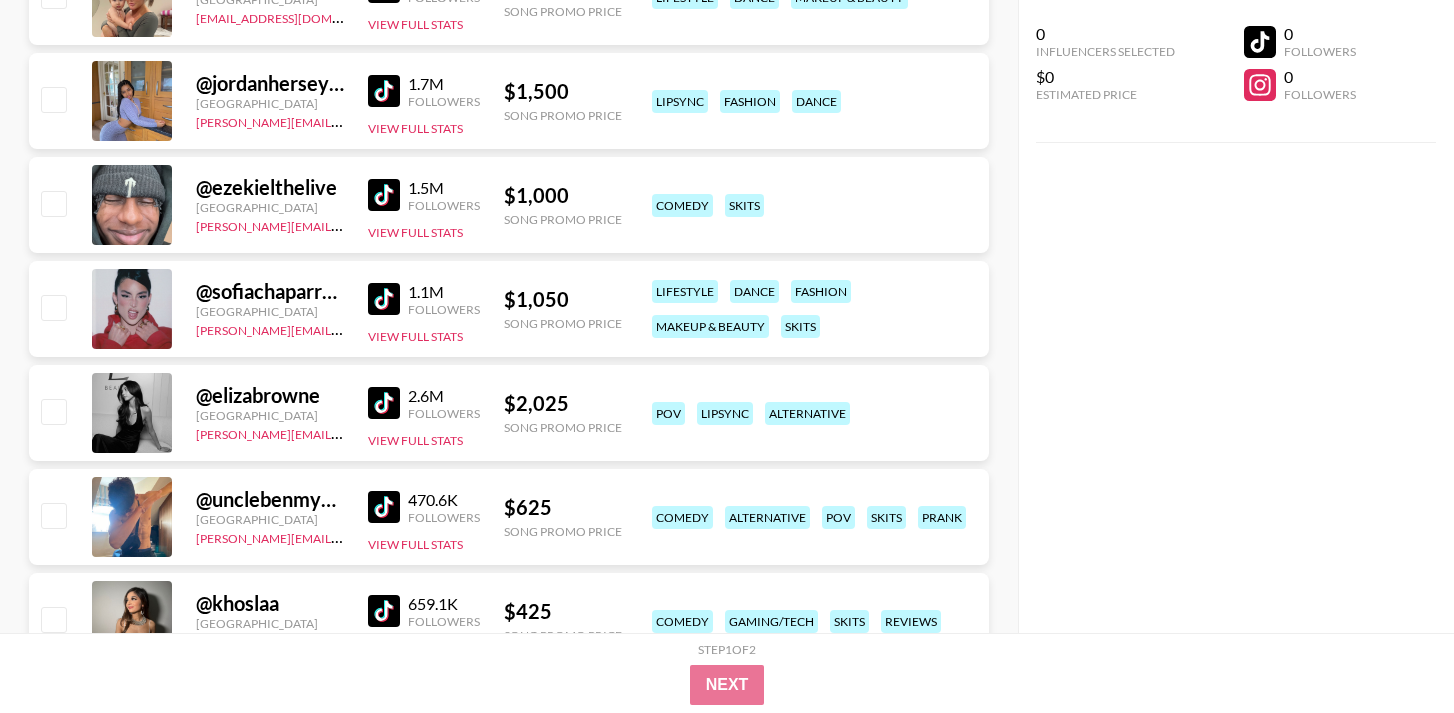 scroll, scrollTop: 8609, scrollLeft: 0, axis: vertical 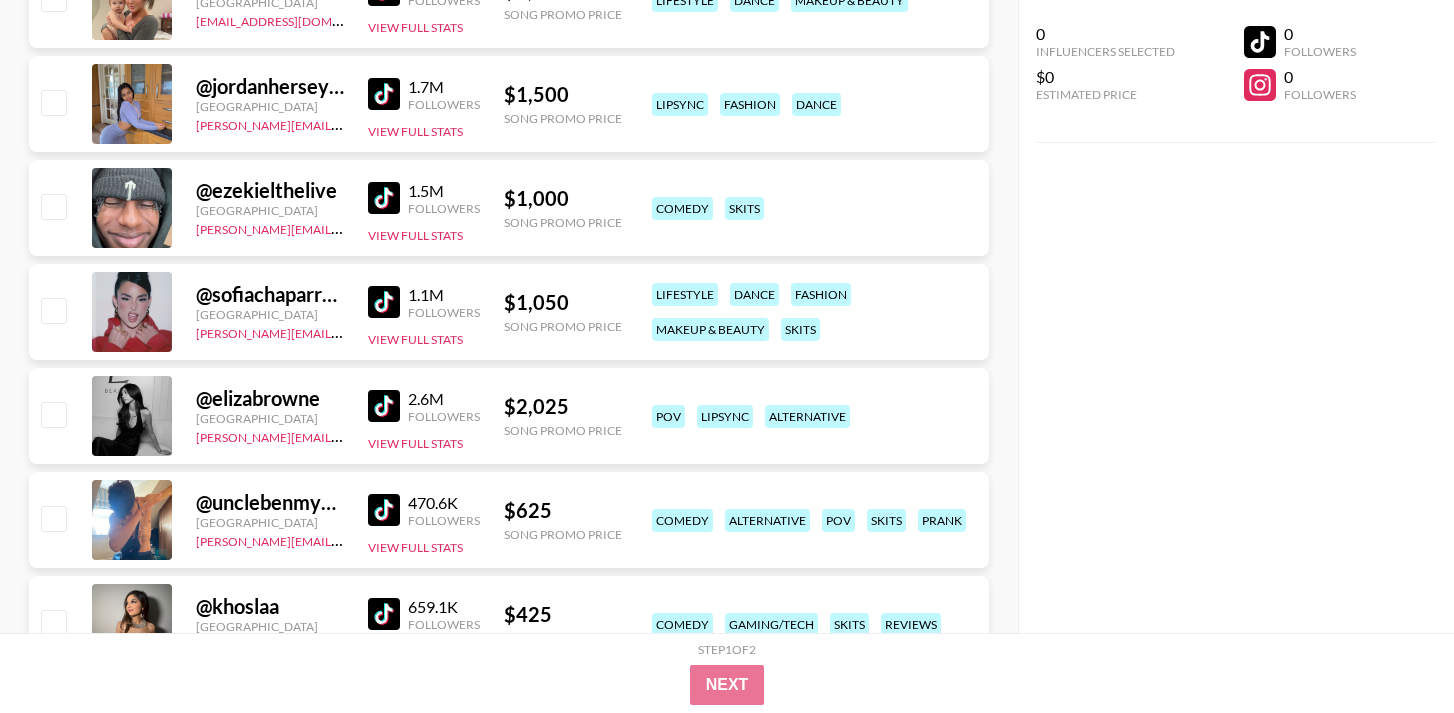 click at bounding box center [384, 94] 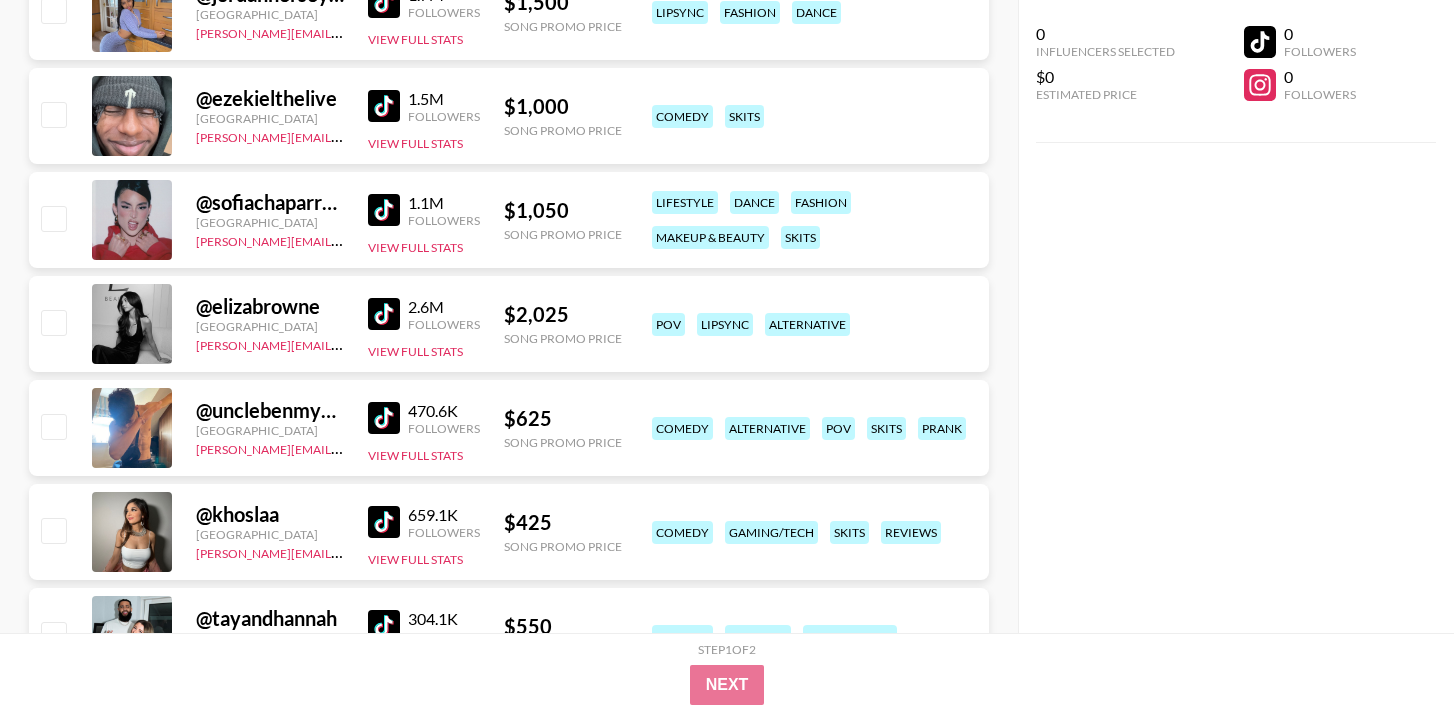 scroll, scrollTop: 8748, scrollLeft: 0, axis: vertical 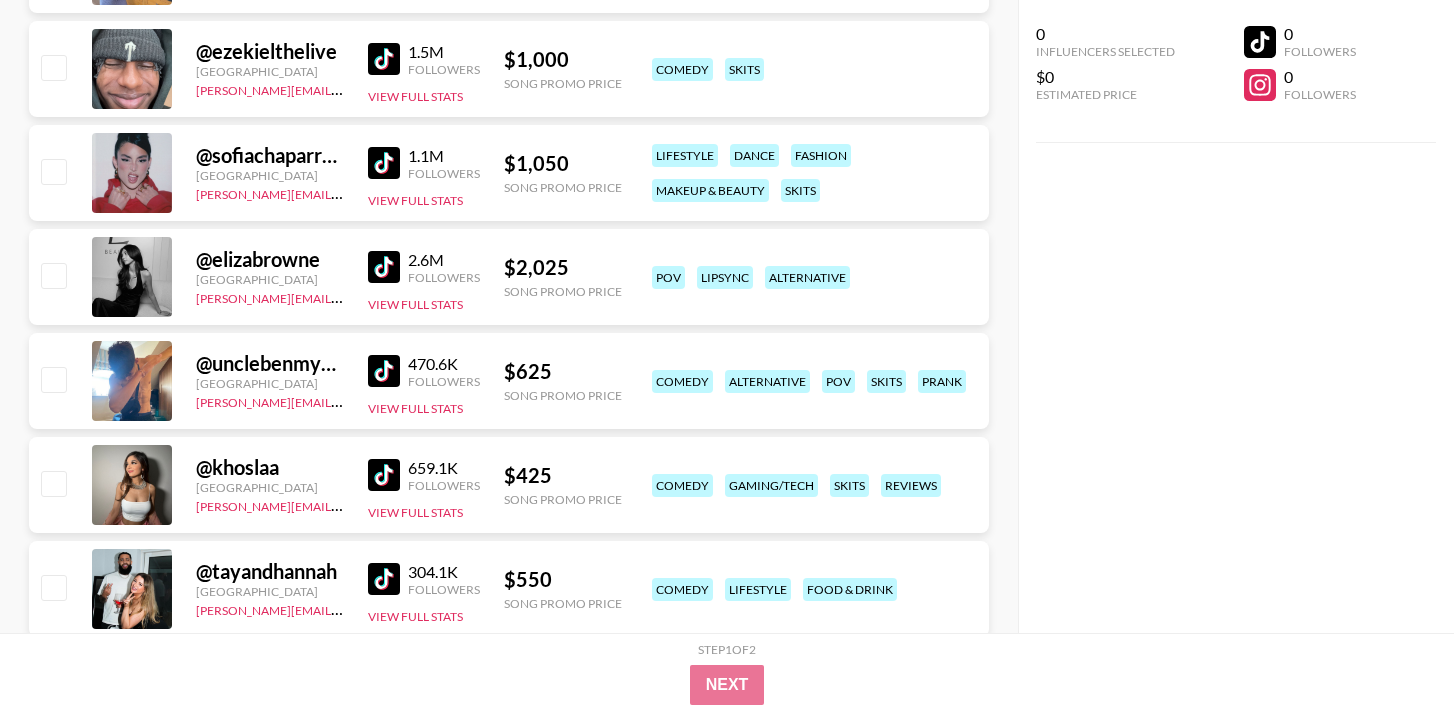 click at bounding box center [384, 163] 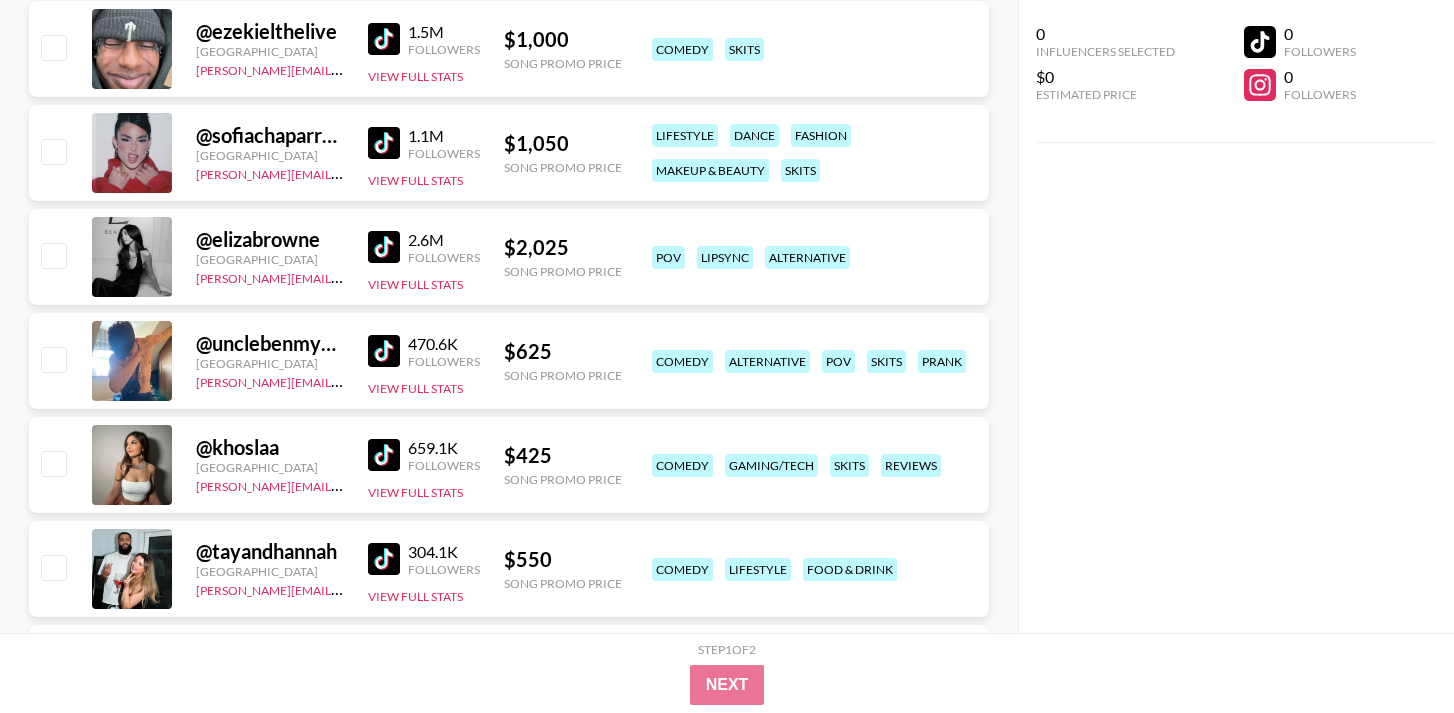 scroll, scrollTop: 8815, scrollLeft: 0, axis: vertical 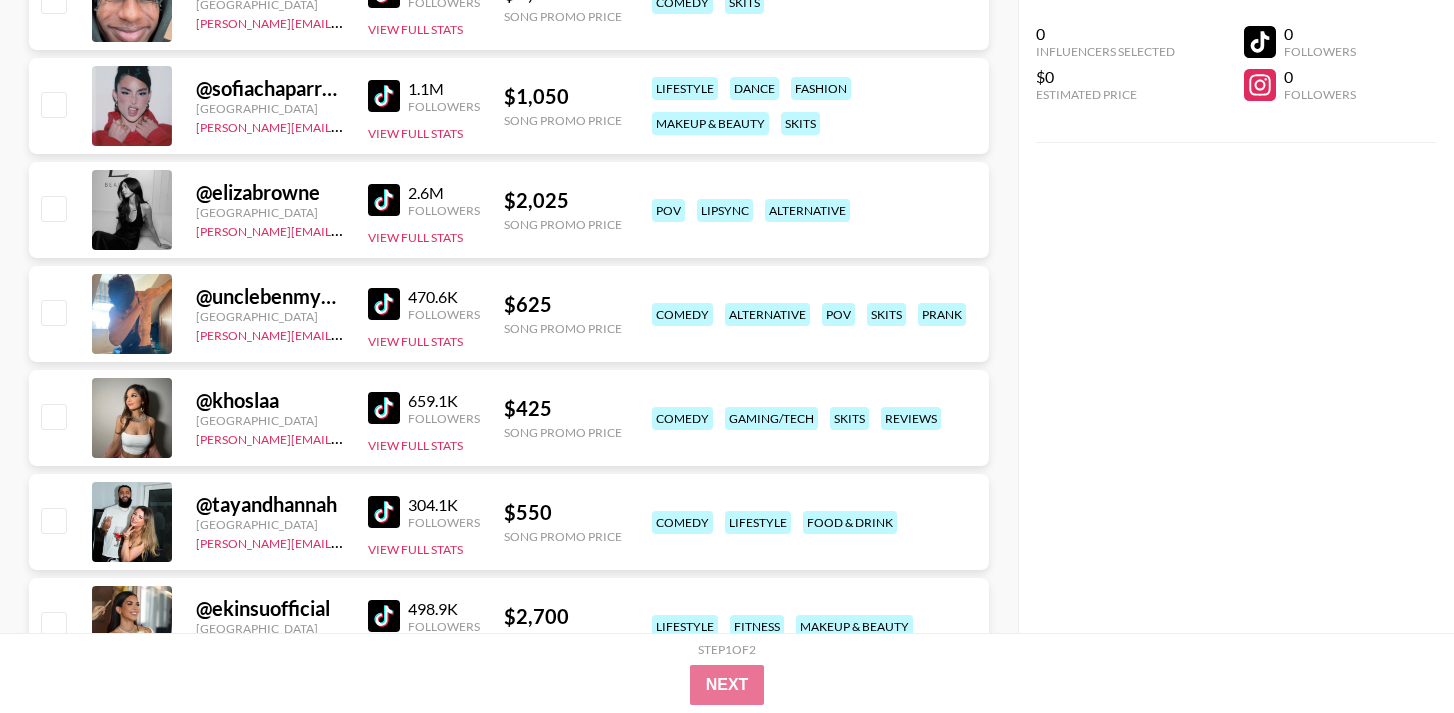 click at bounding box center [384, 304] 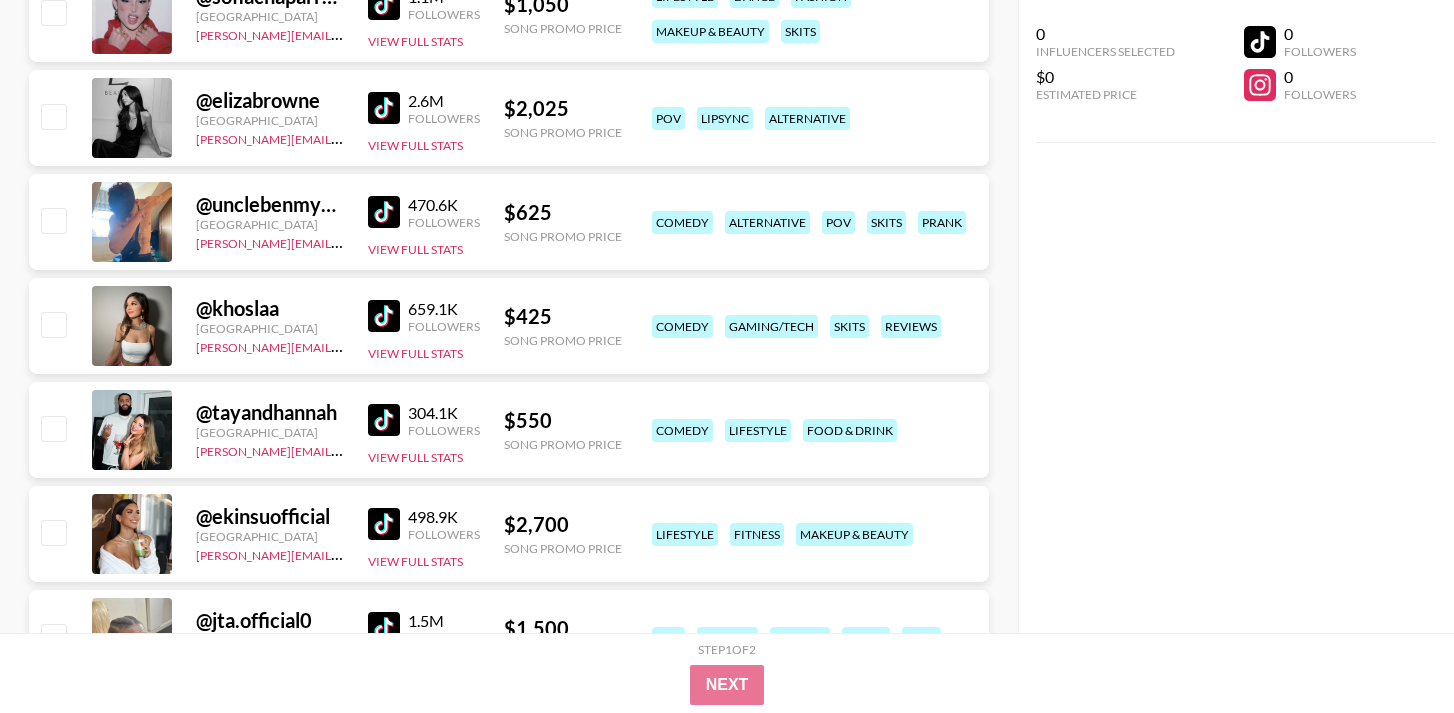 scroll, scrollTop: 8925, scrollLeft: 0, axis: vertical 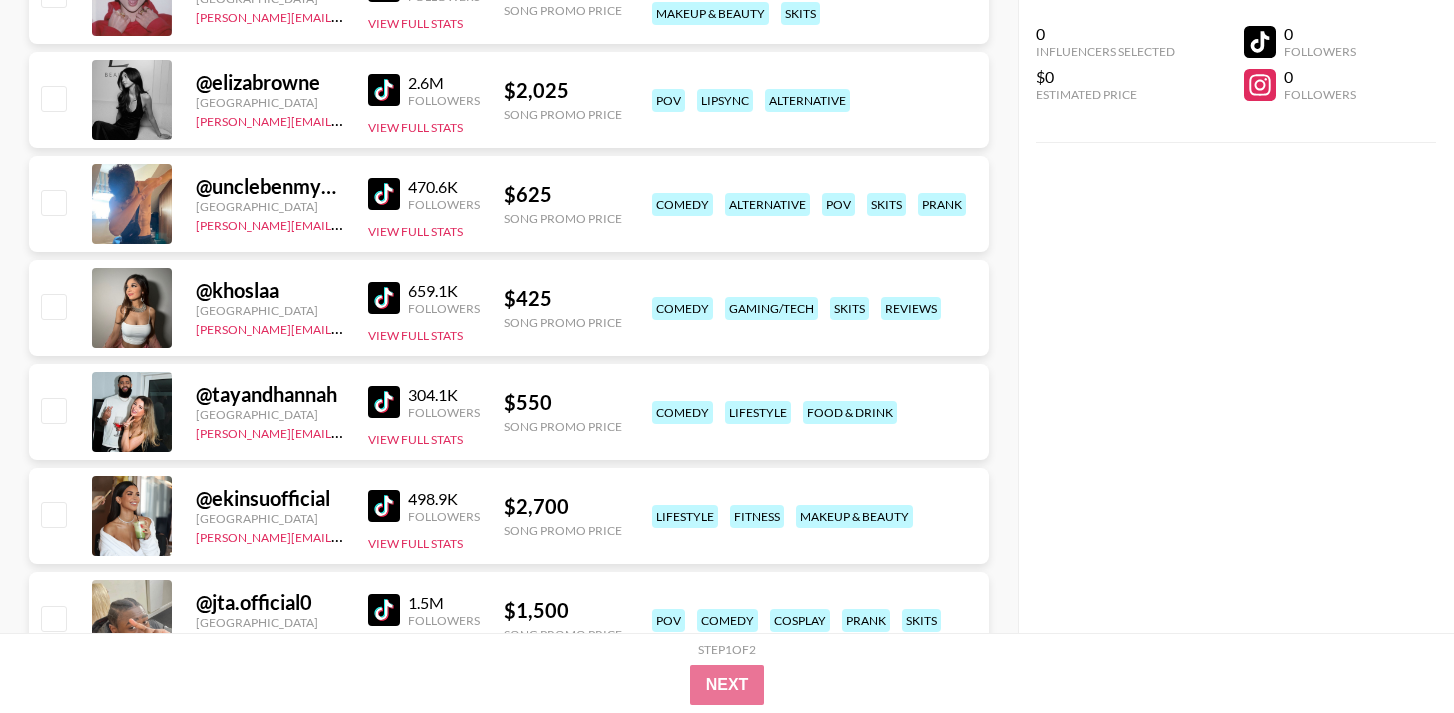 click at bounding box center [384, 298] 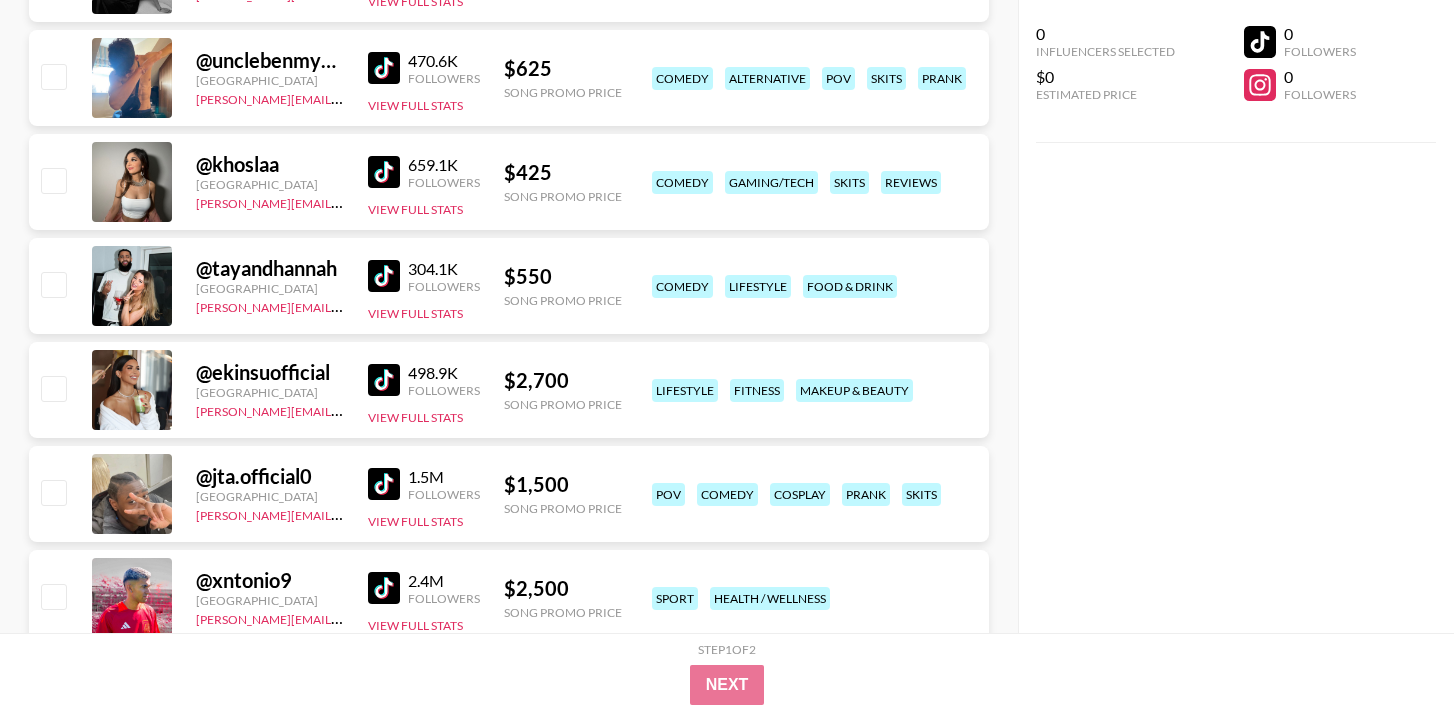 scroll, scrollTop: 9067, scrollLeft: 0, axis: vertical 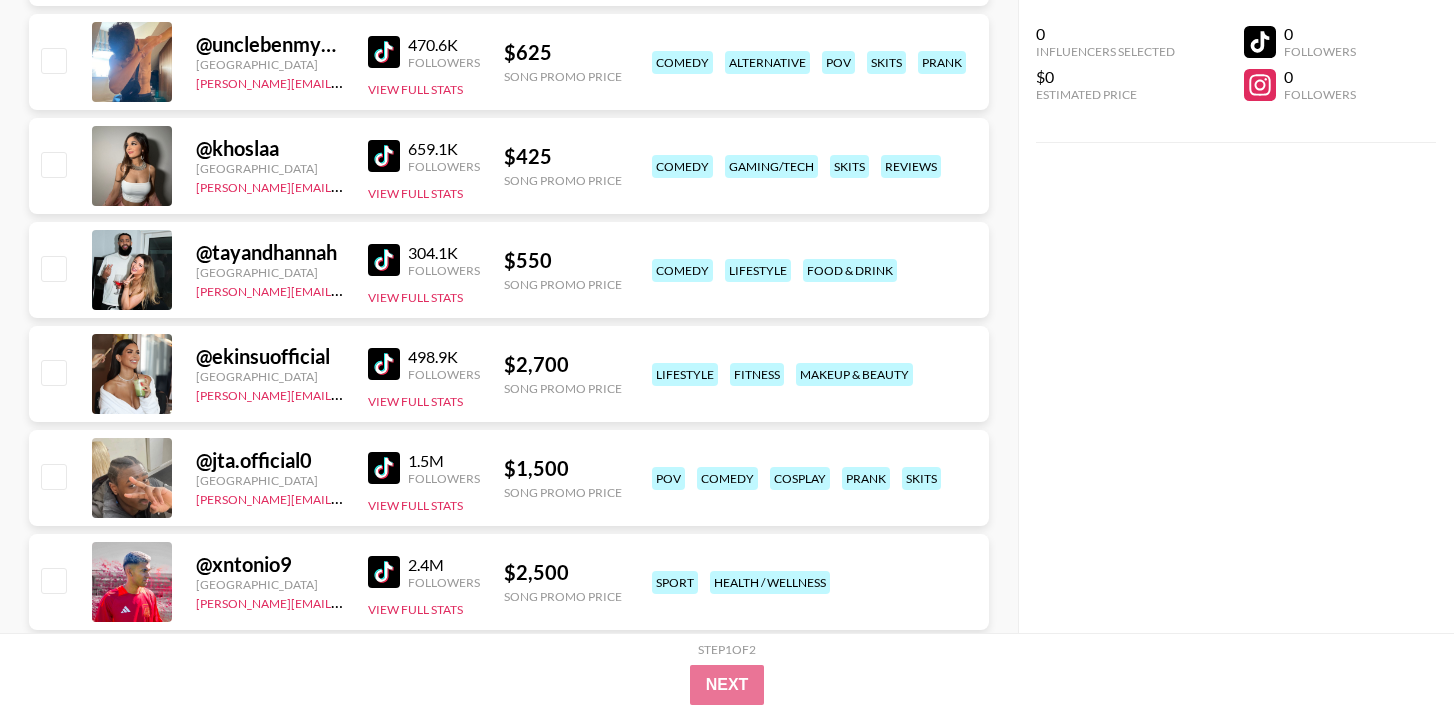 click at bounding box center [384, 364] 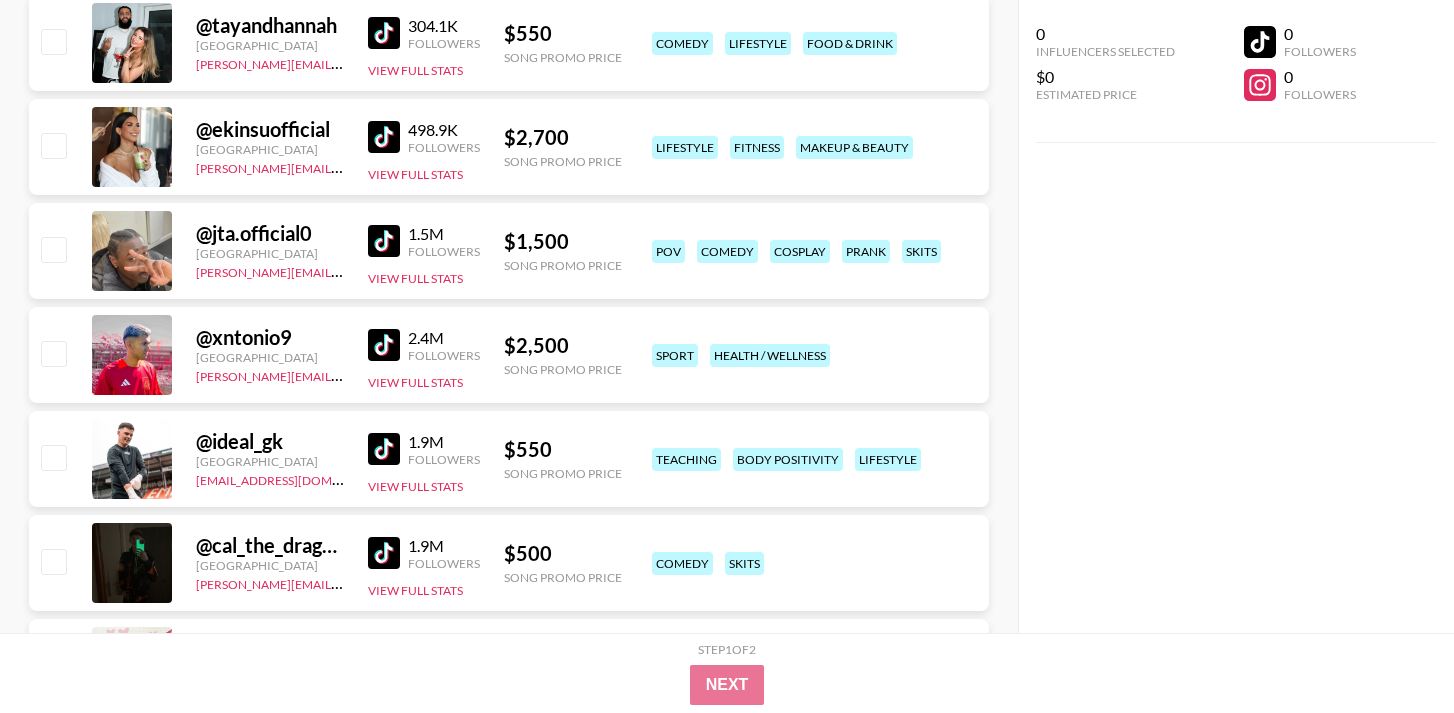 scroll, scrollTop: 9299, scrollLeft: 0, axis: vertical 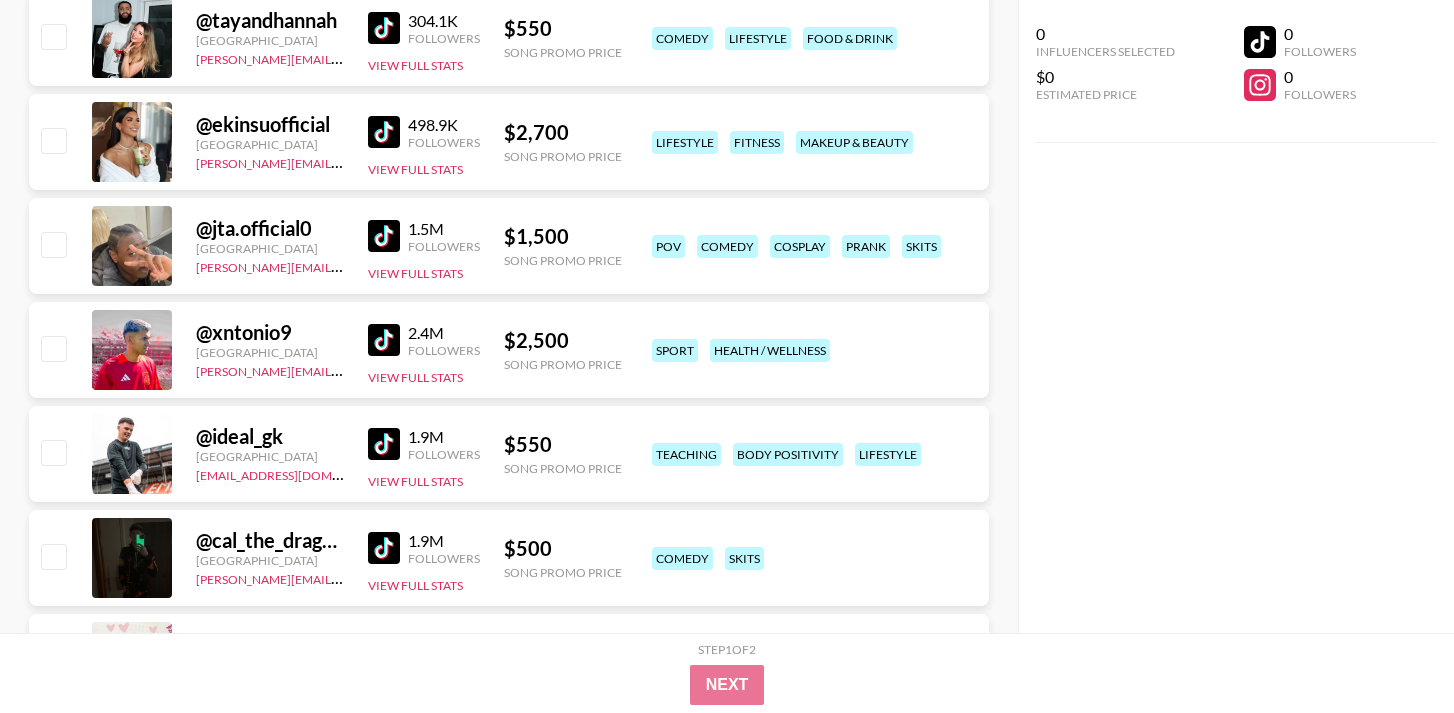 click at bounding box center [384, 236] 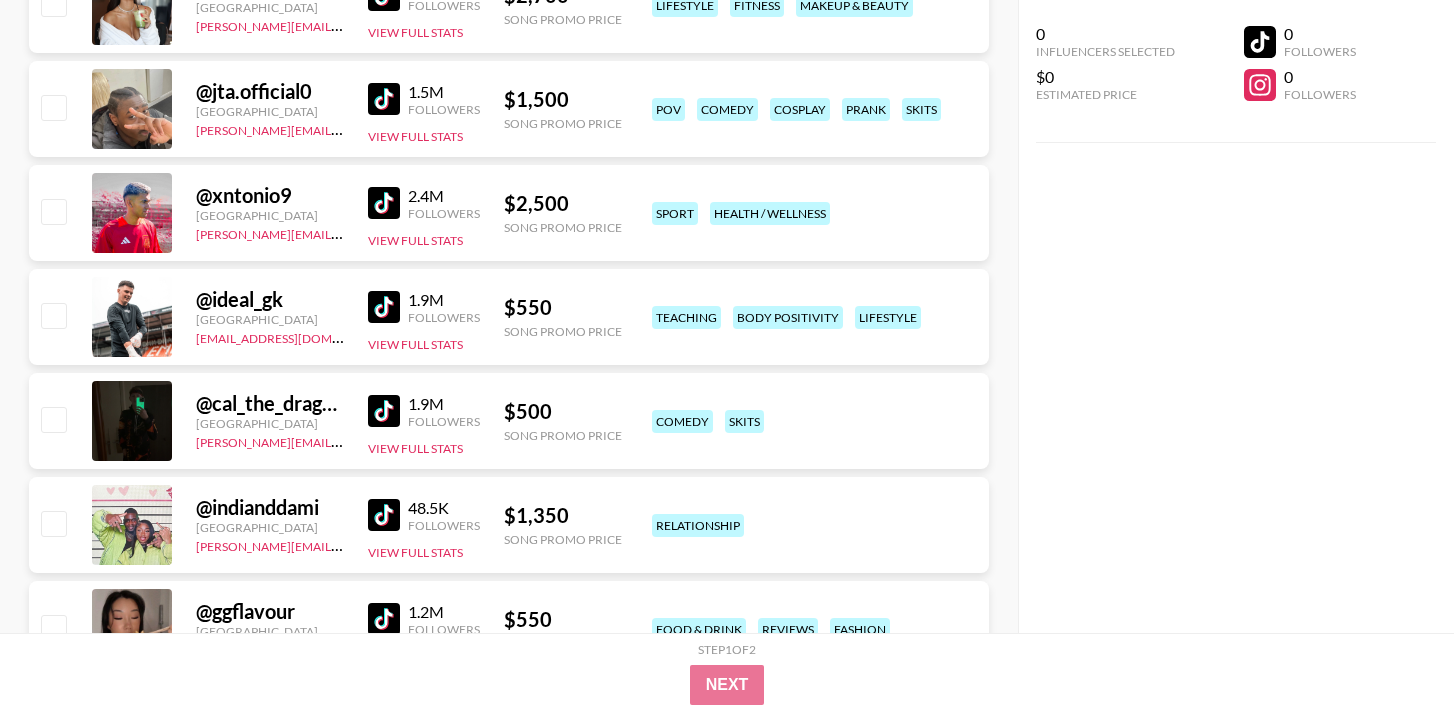 scroll, scrollTop: 9457, scrollLeft: 0, axis: vertical 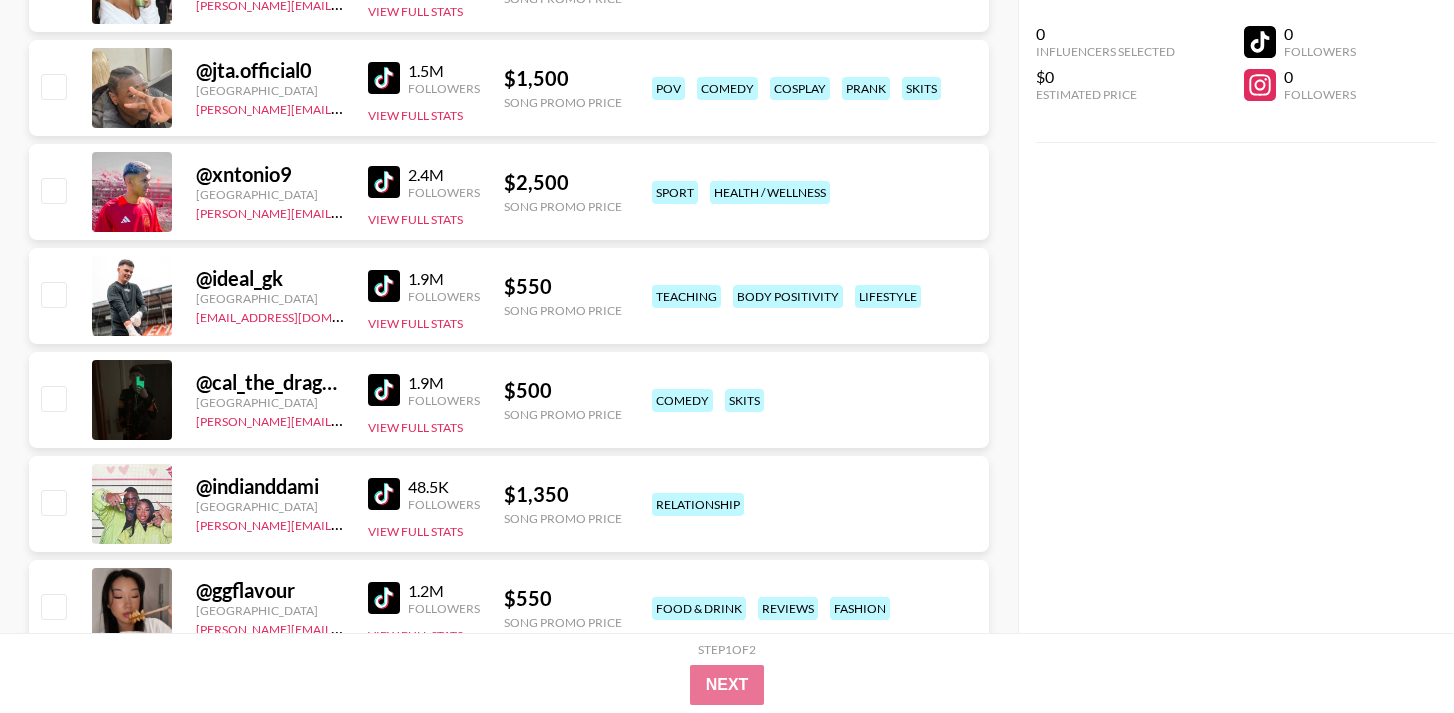 click at bounding box center (384, 182) 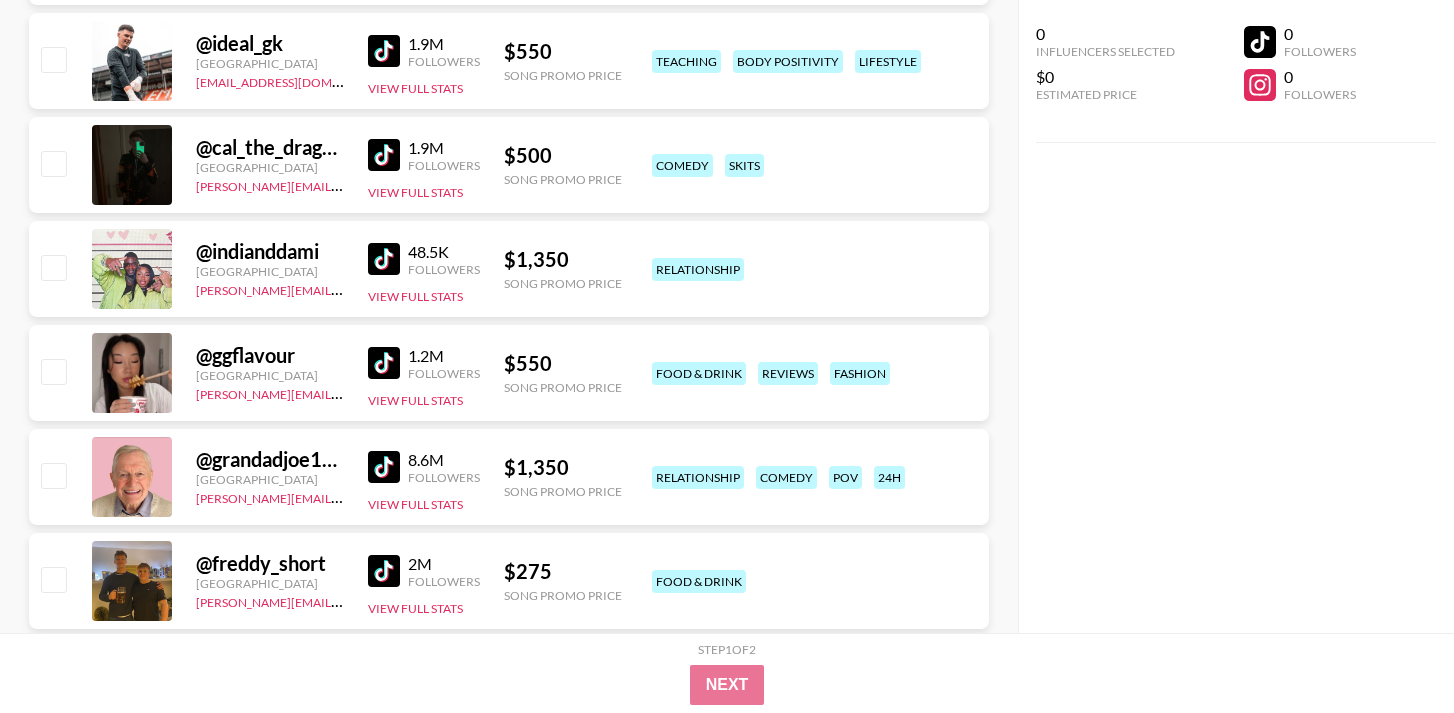 scroll, scrollTop: 9722, scrollLeft: 0, axis: vertical 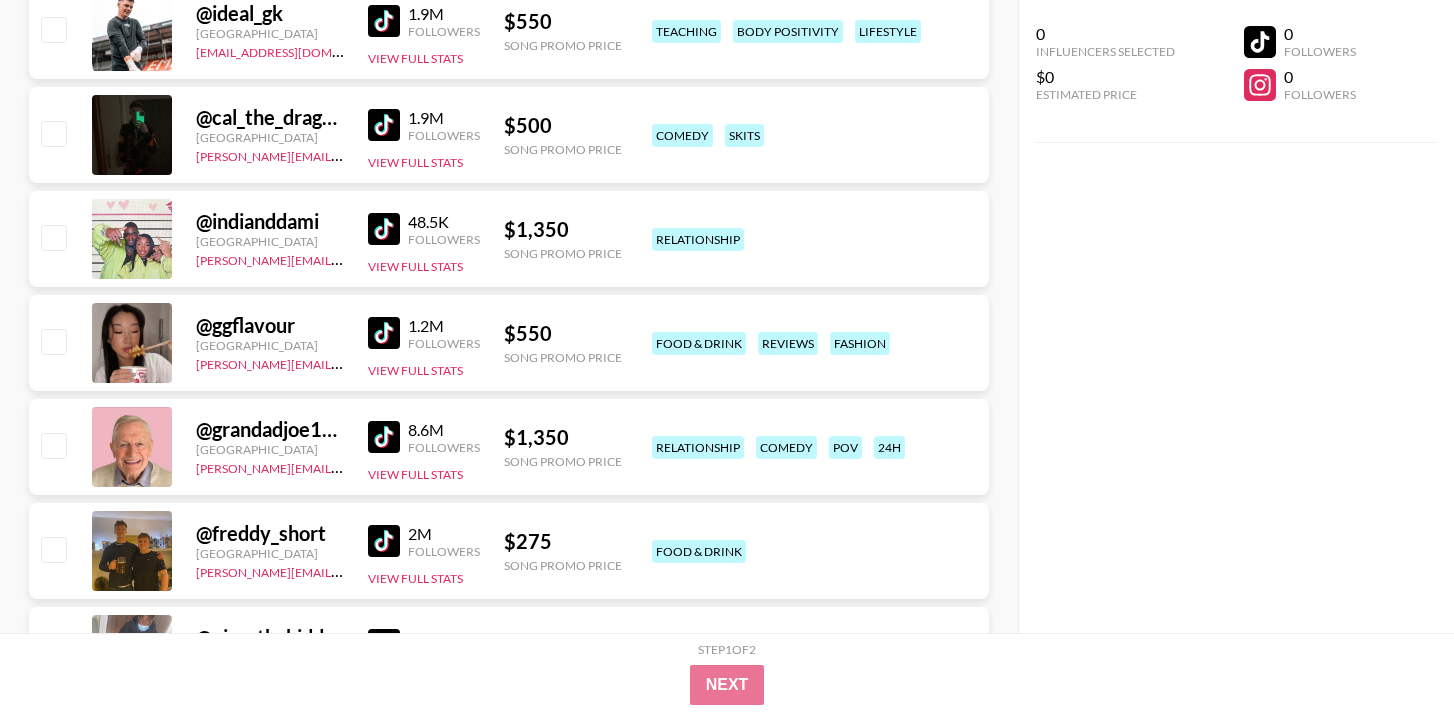 click at bounding box center (384, 229) 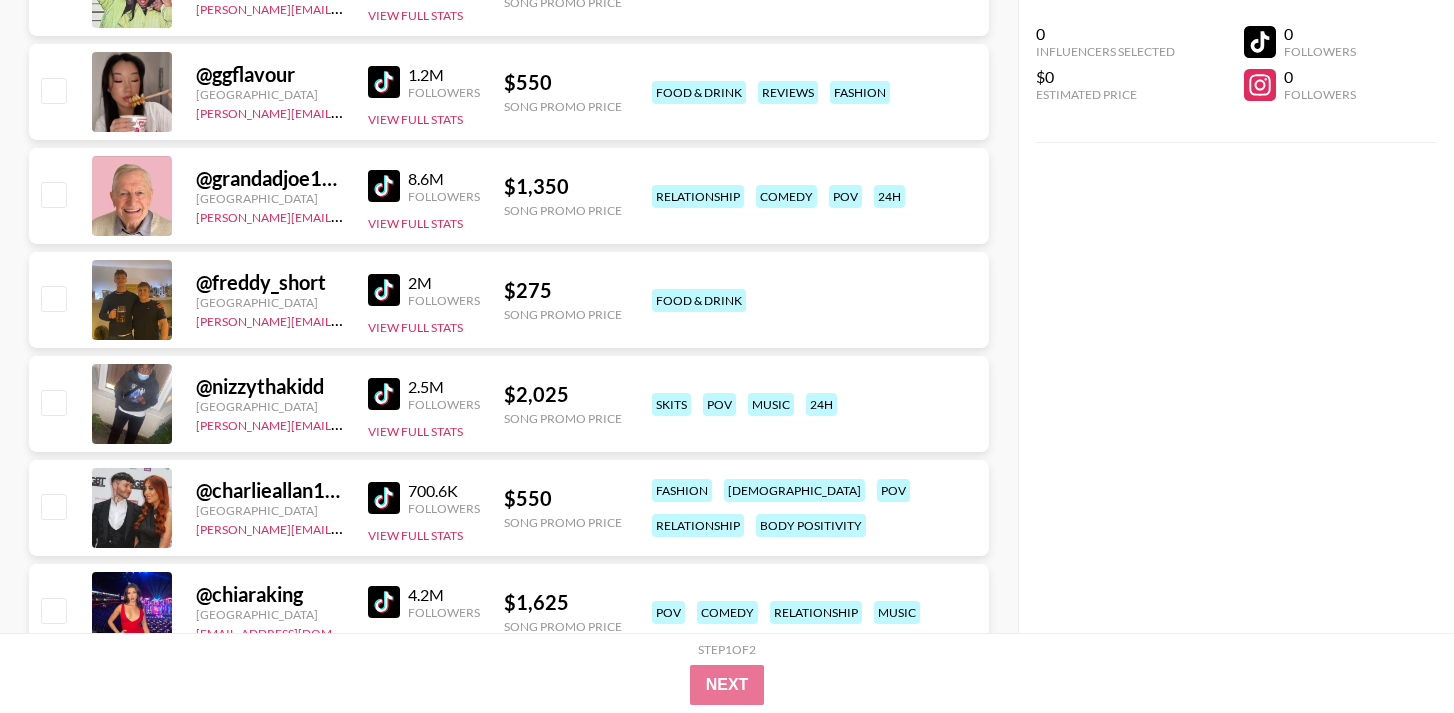 scroll, scrollTop: 9977, scrollLeft: 0, axis: vertical 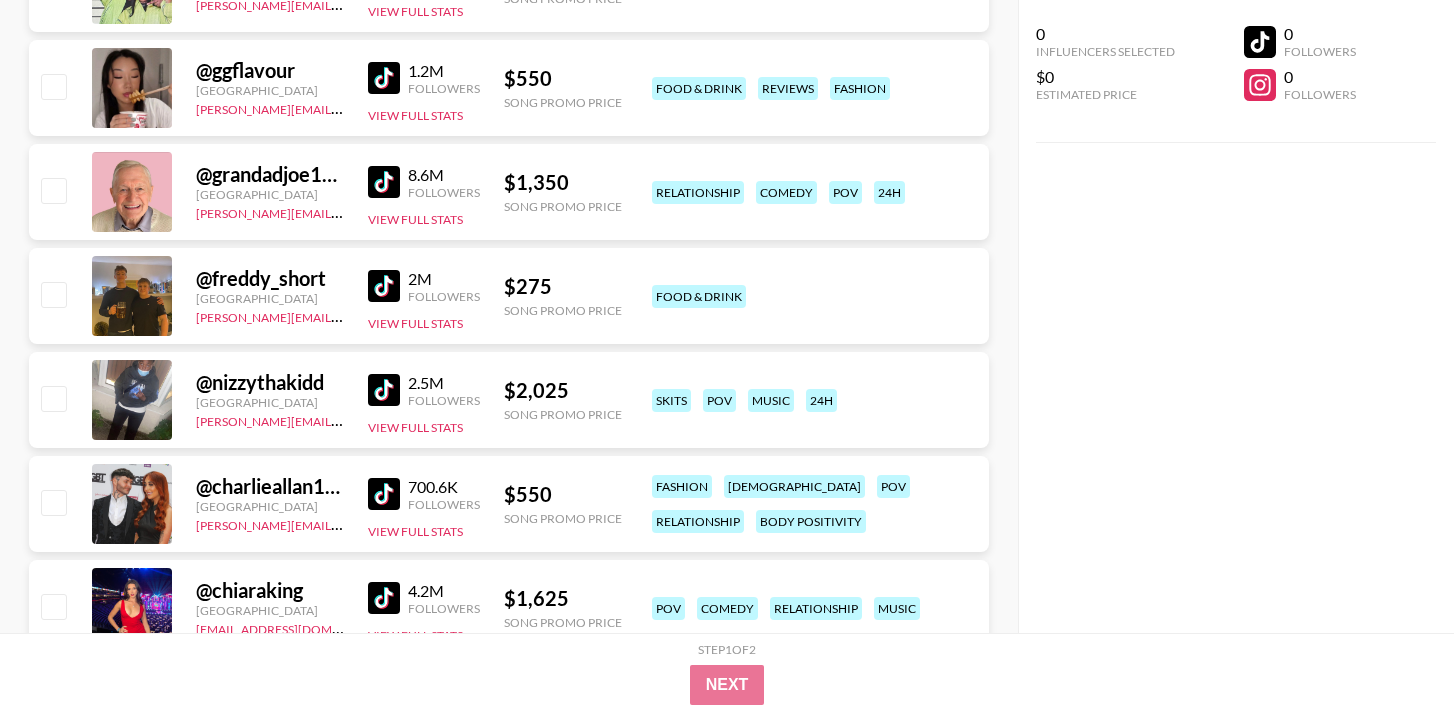 click at bounding box center [384, 286] 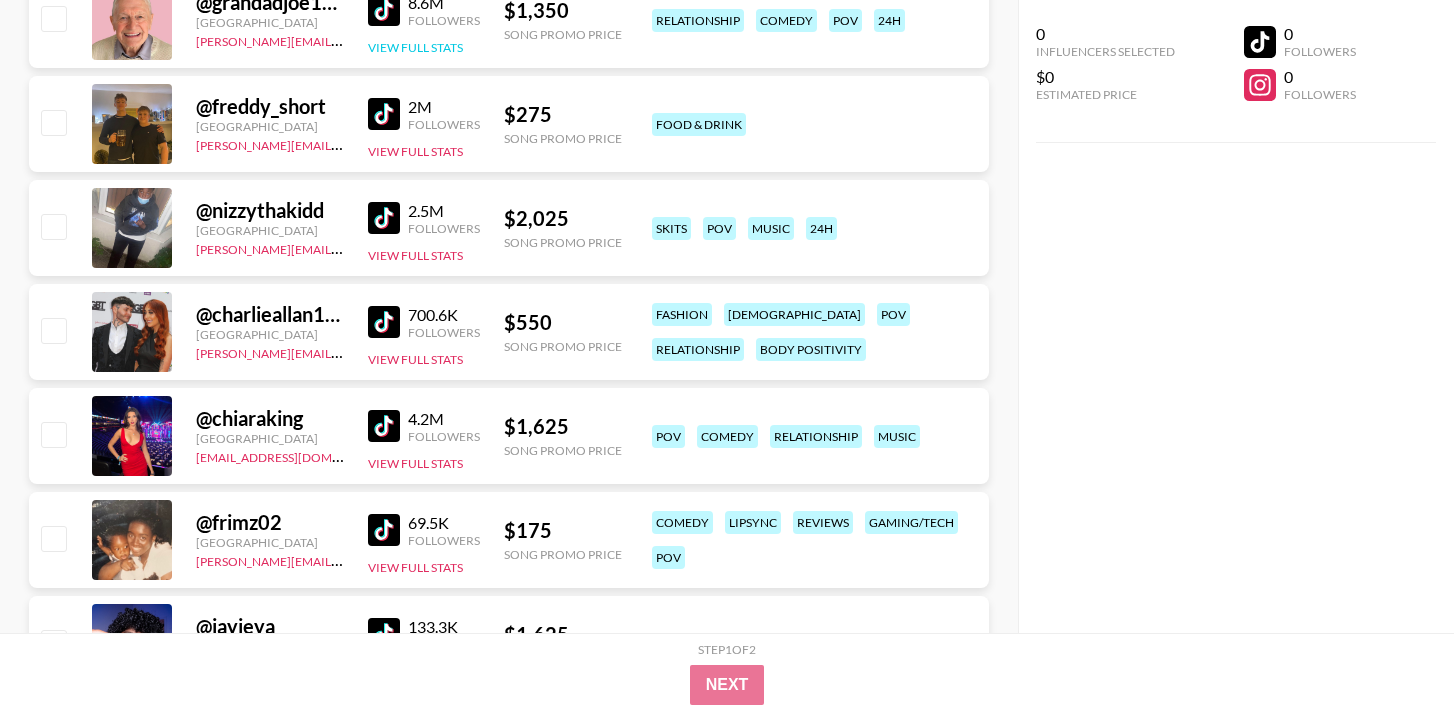scroll, scrollTop: 10160, scrollLeft: 0, axis: vertical 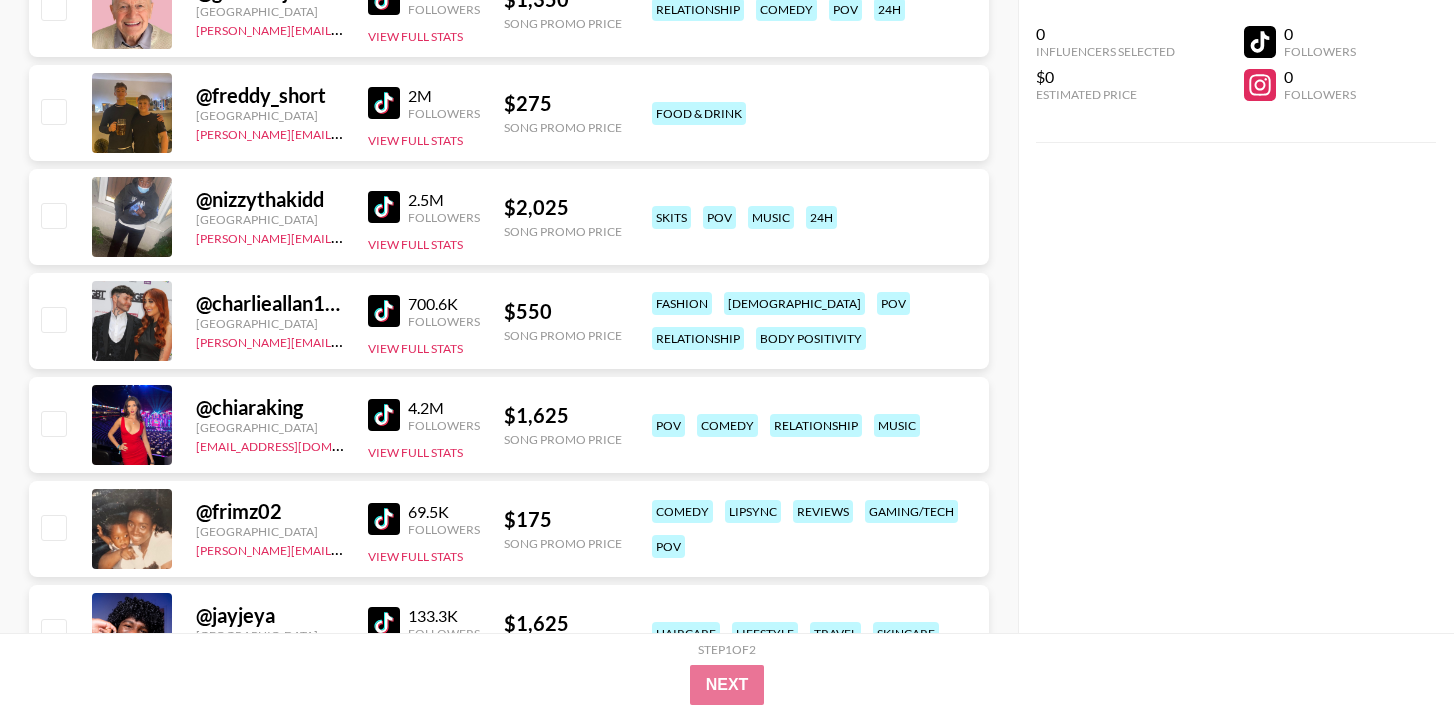 click at bounding box center (384, 207) 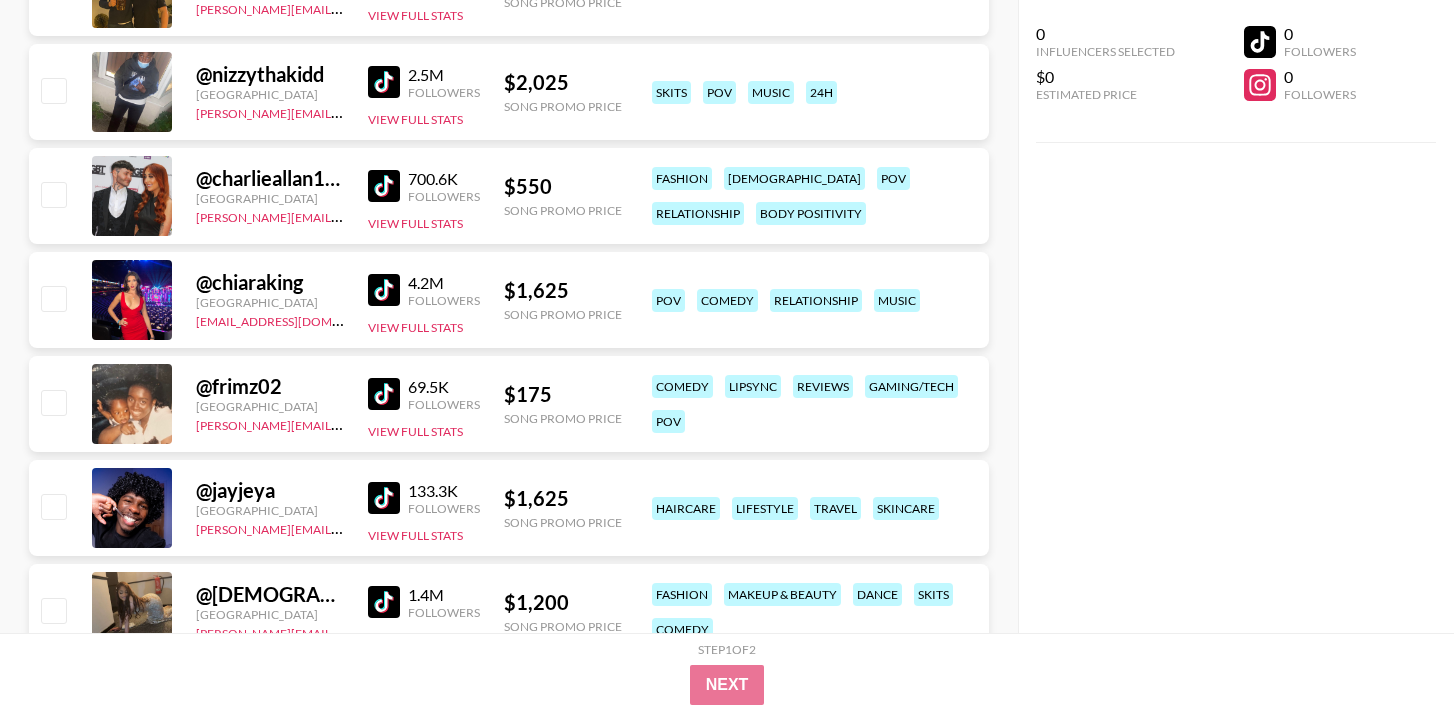 scroll, scrollTop: 10335, scrollLeft: 0, axis: vertical 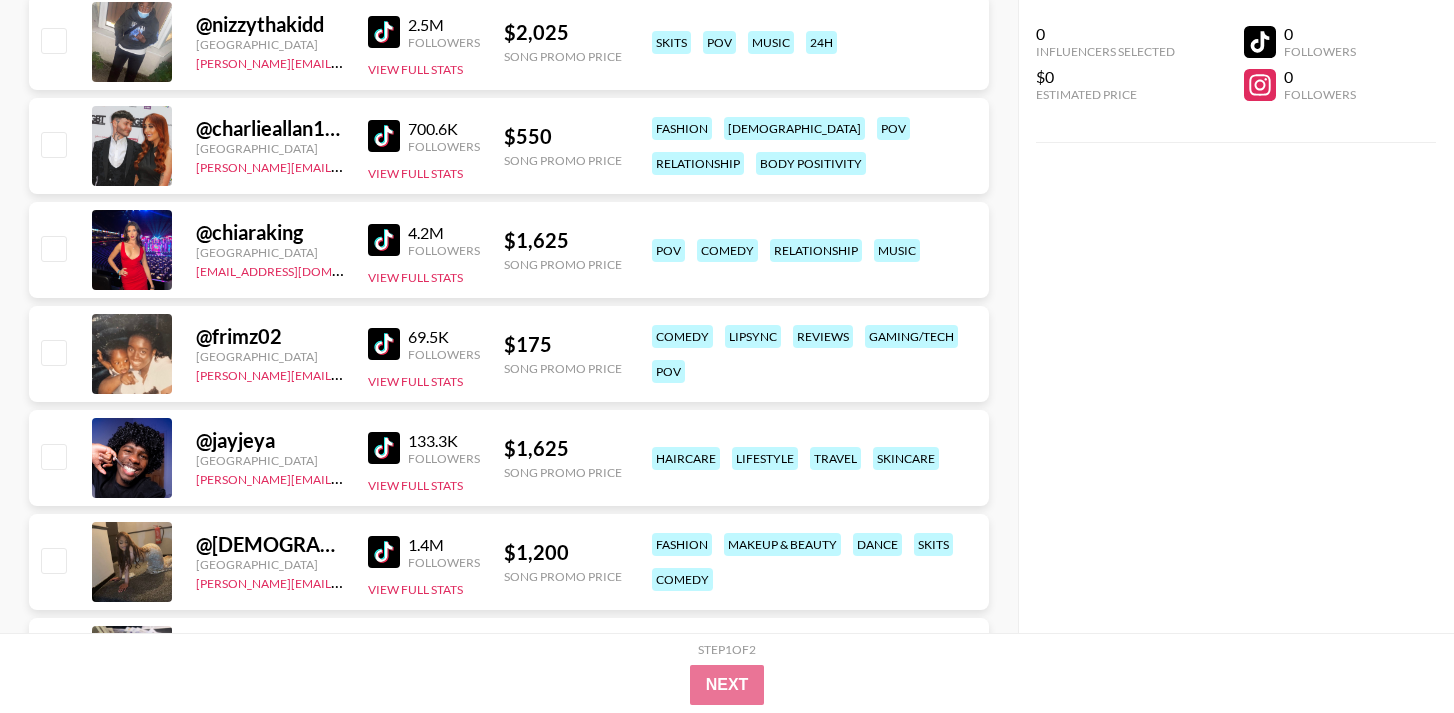 click at bounding box center (384, 136) 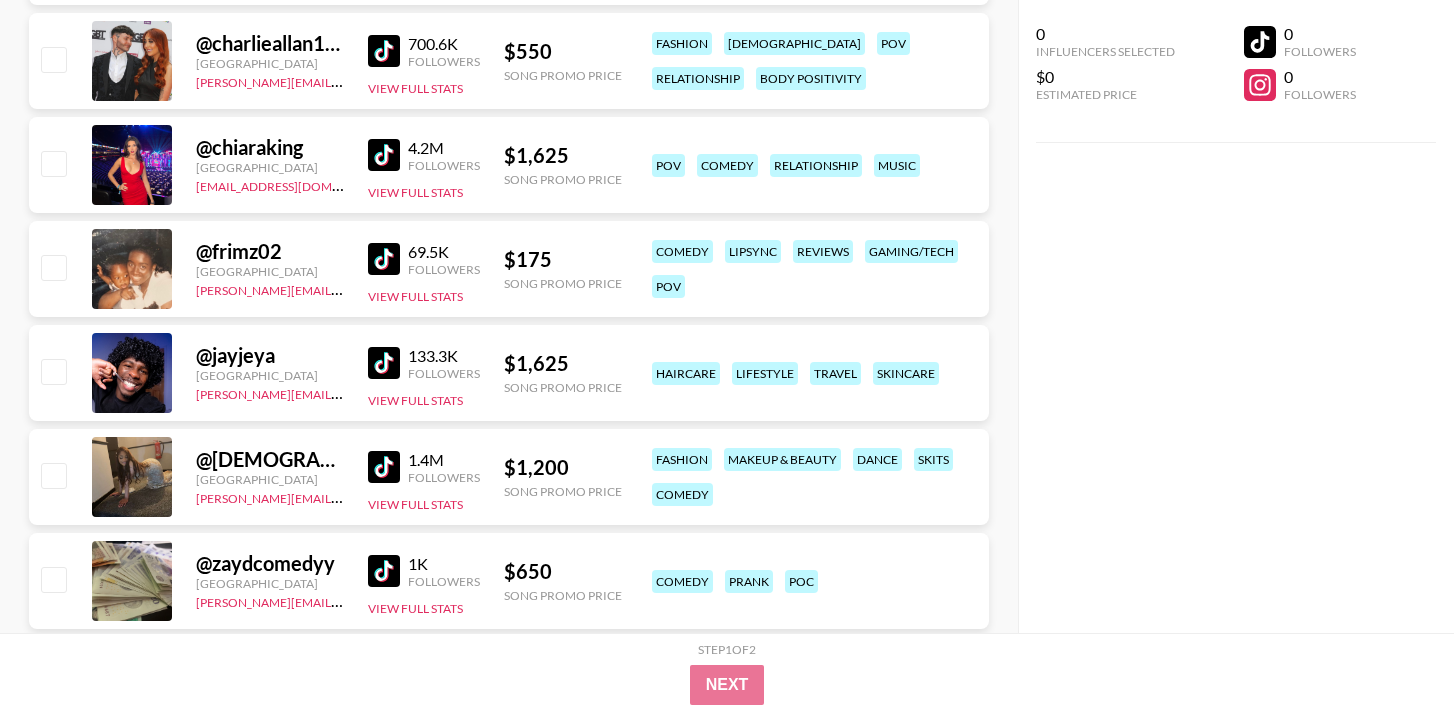 scroll, scrollTop: 10431, scrollLeft: 0, axis: vertical 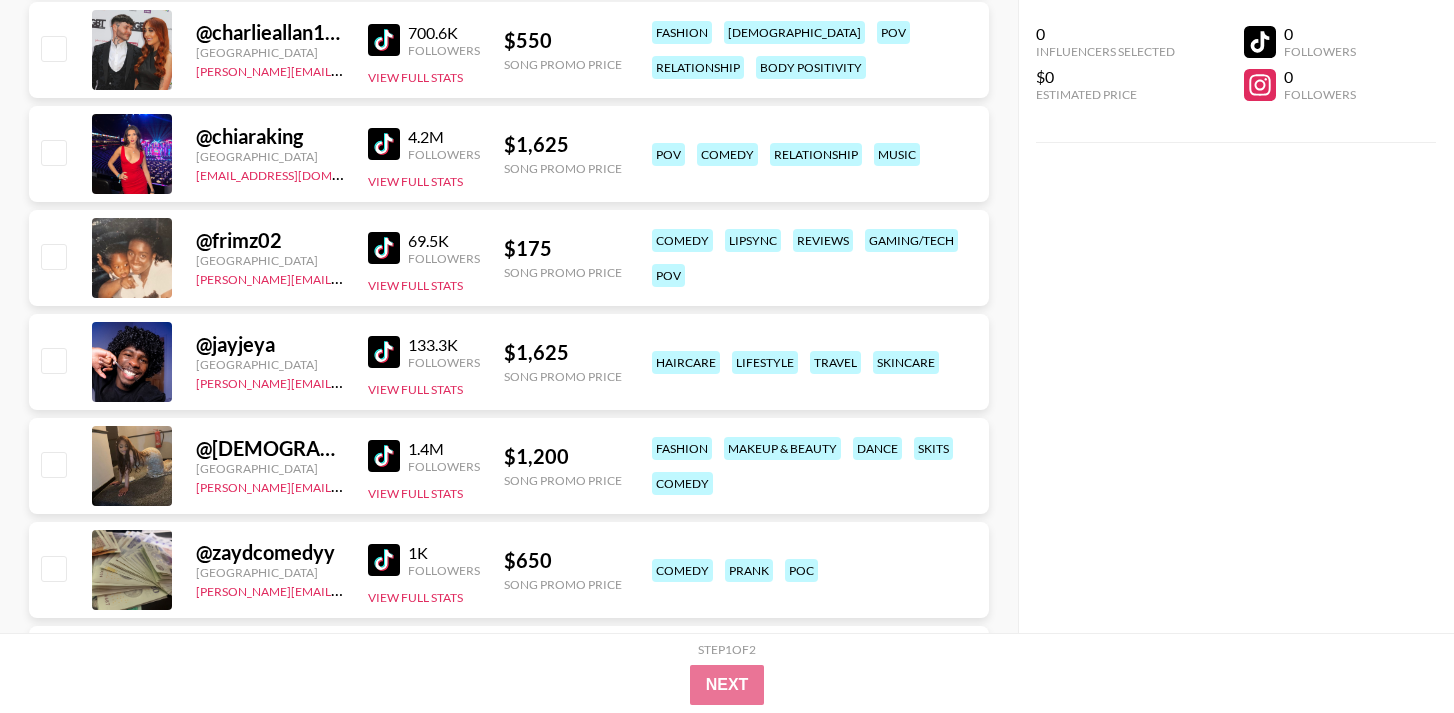 click at bounding box center (384, 144) 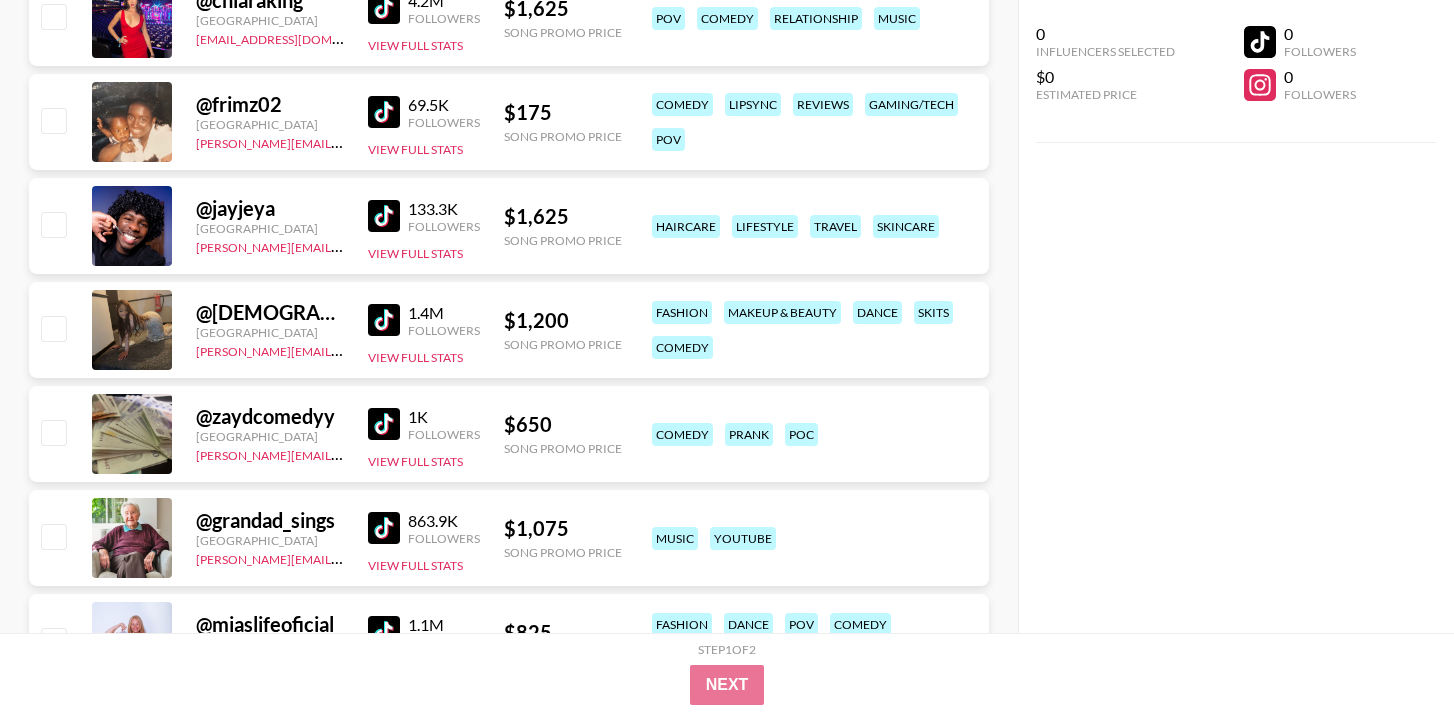 scroll, scrollTop: 10579, scrollLeft: 0, axis: vertical 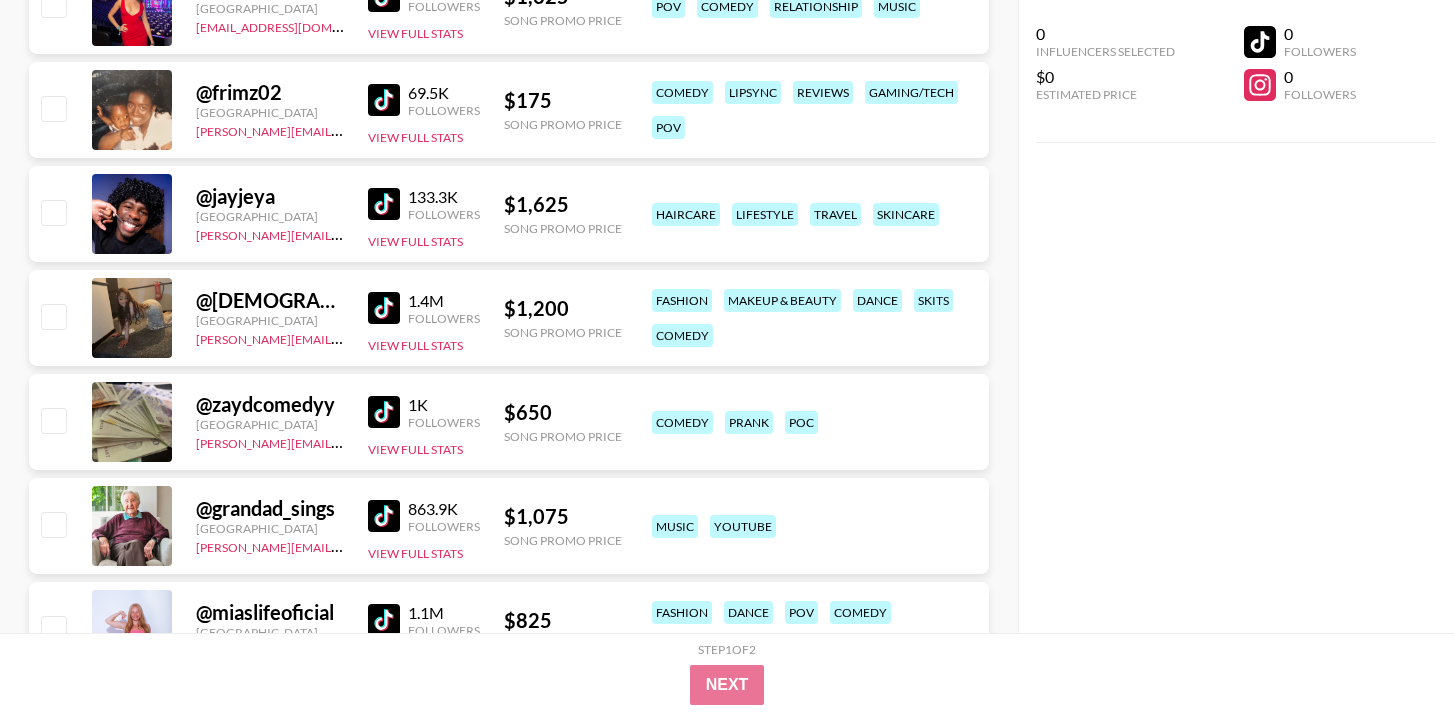 click at bounding box center (384, 308) 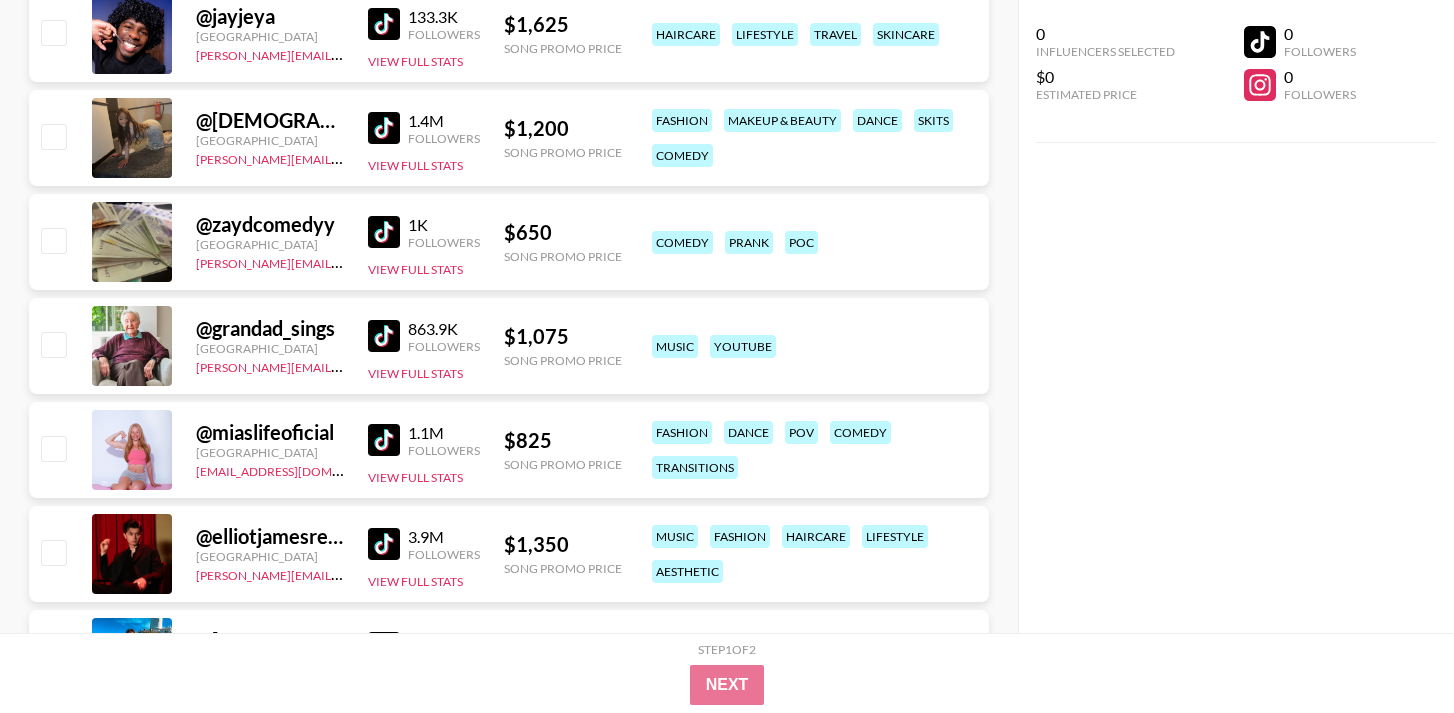 scroll, scrollTop: 10789, scrollLeft: 0, axis: vertical 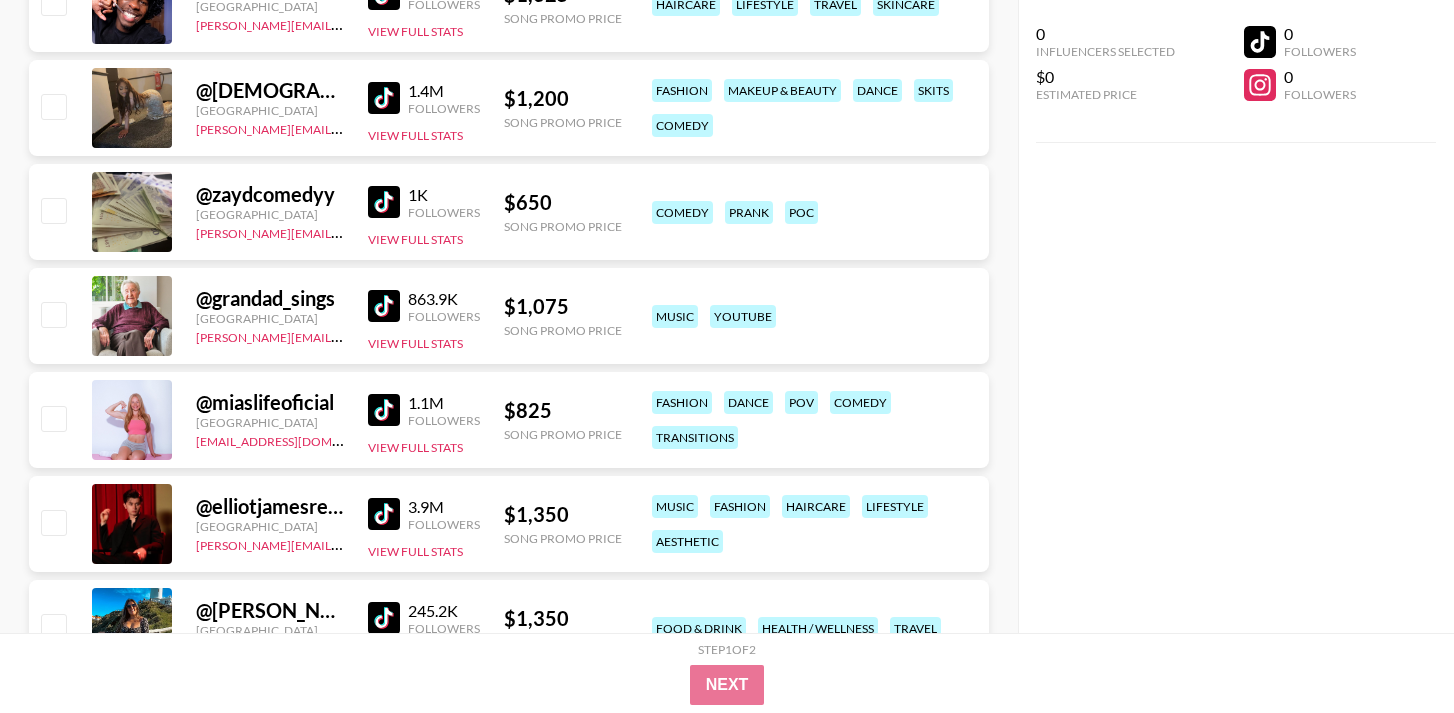 click at bounding box center [384, 202] 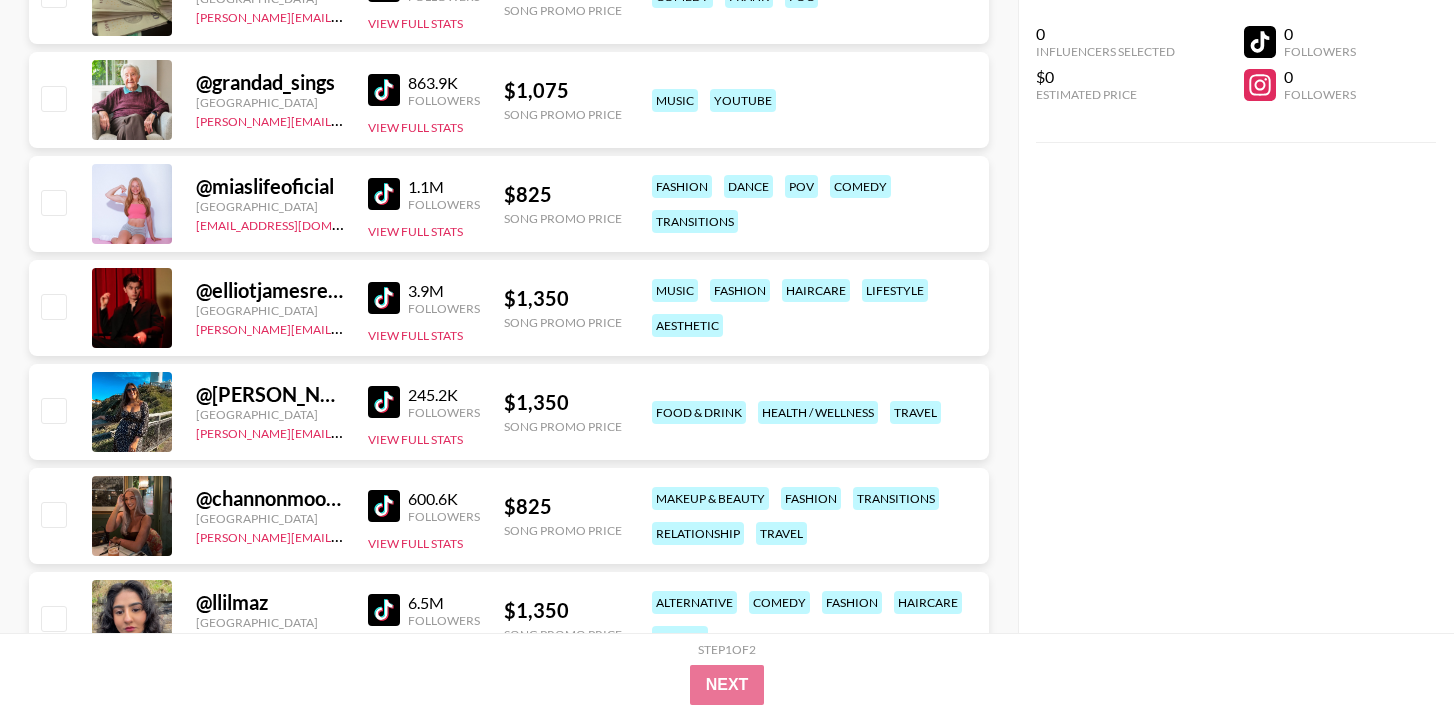 scroll, scrollTop: 11017, scrollLeft: 0, axis: vertical 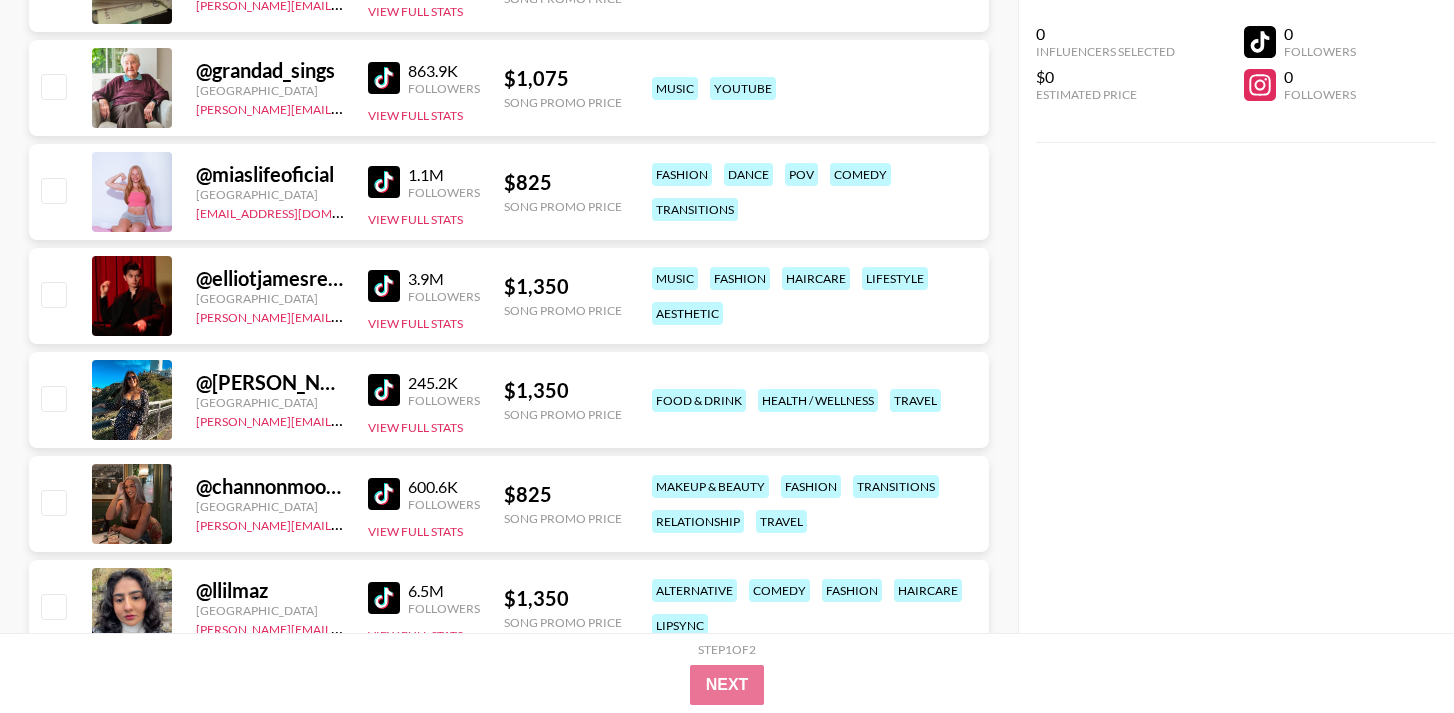 click at bounding box center [384, 182] 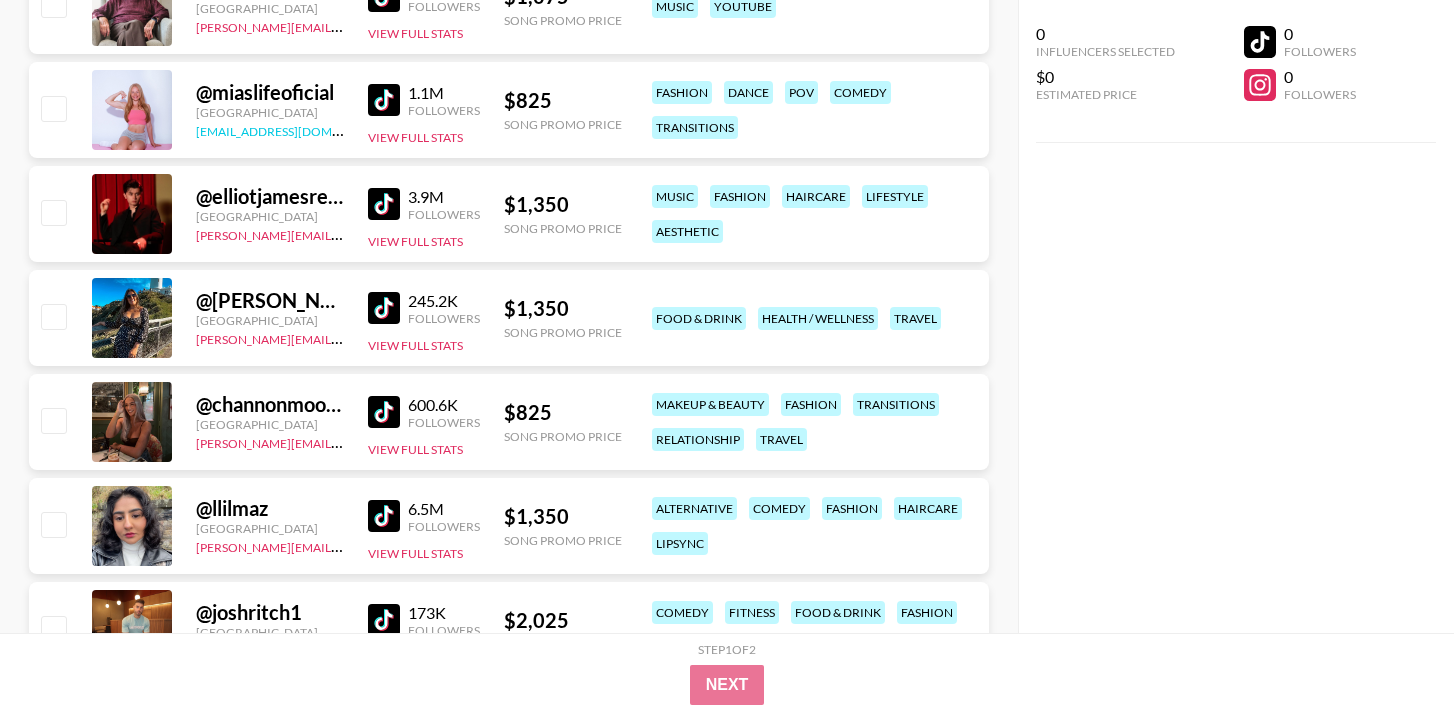 scroll, scrollTop: 11101, scrollLeft: 0, axis: vertical 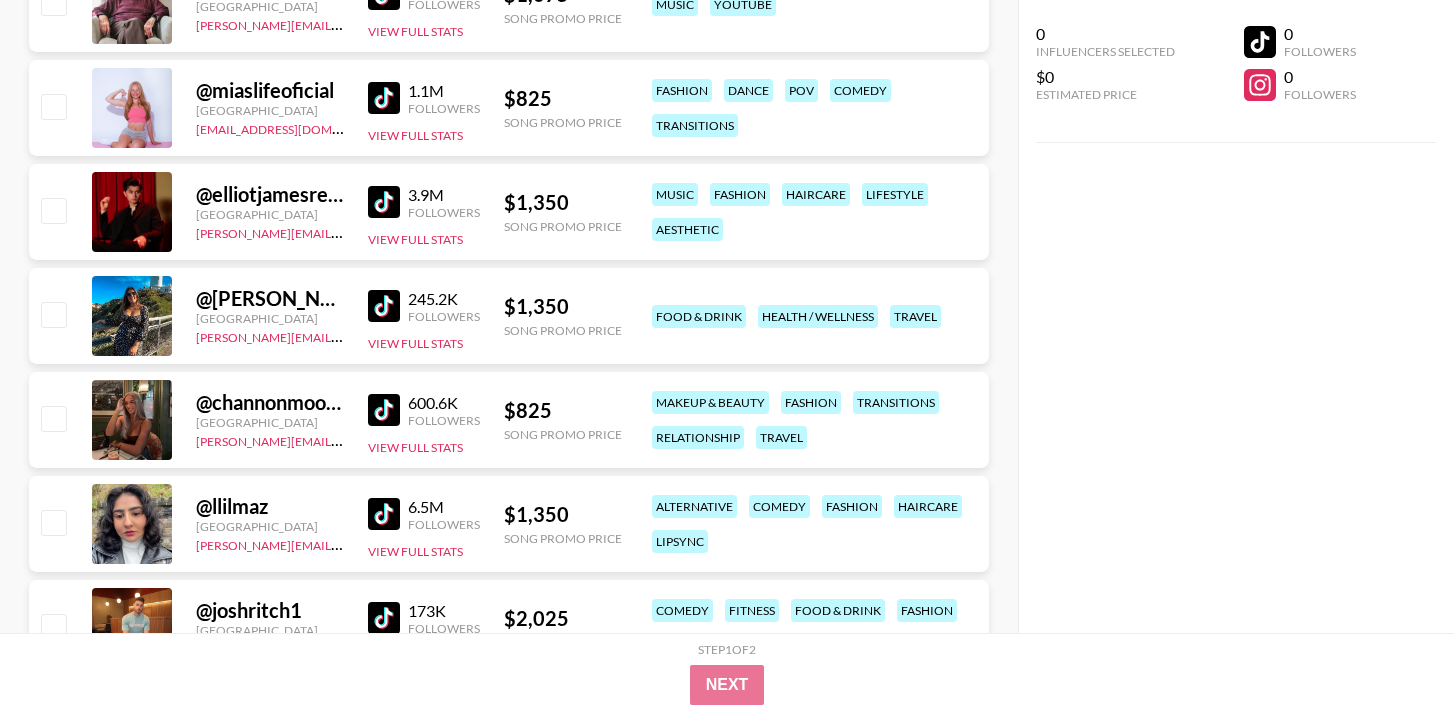 click at bounding box center (384, 202) 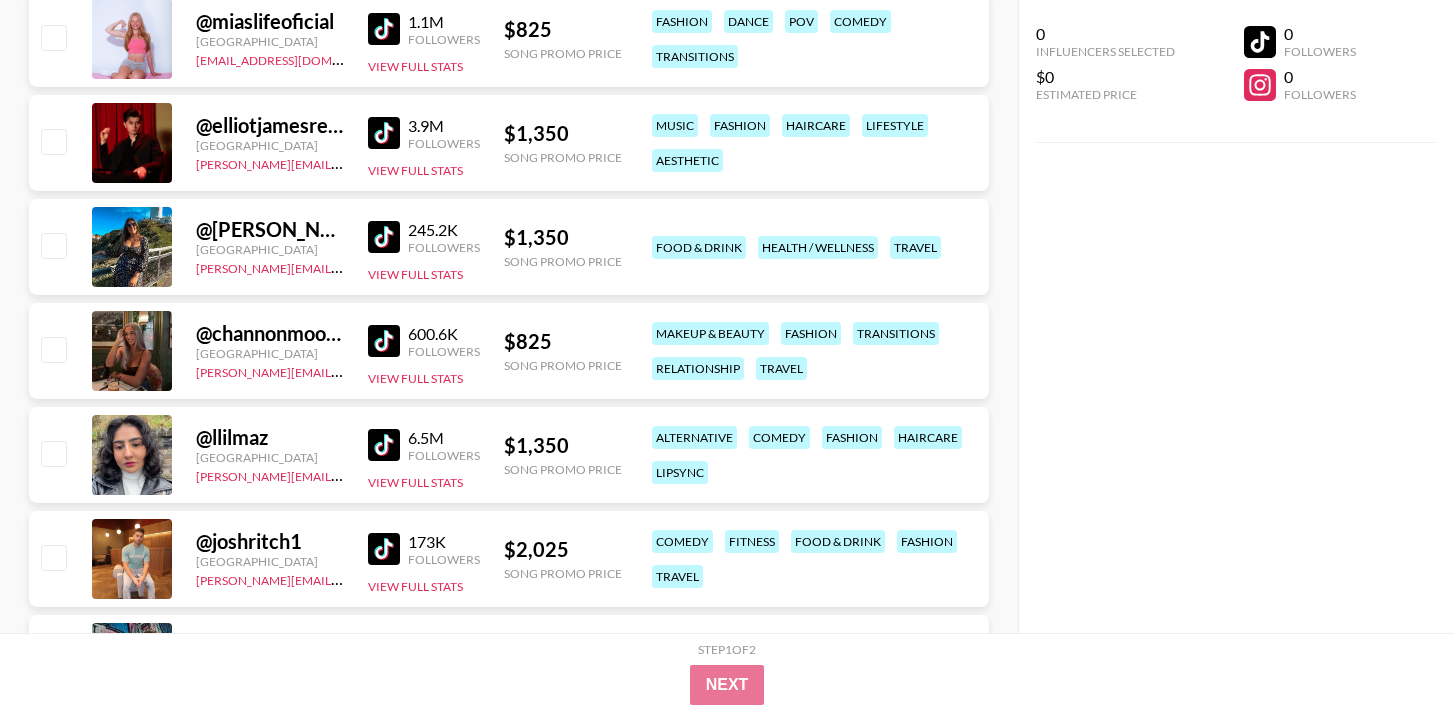 scroll, scrollTop: 11229, scrollLeft: 0, axis: vertical 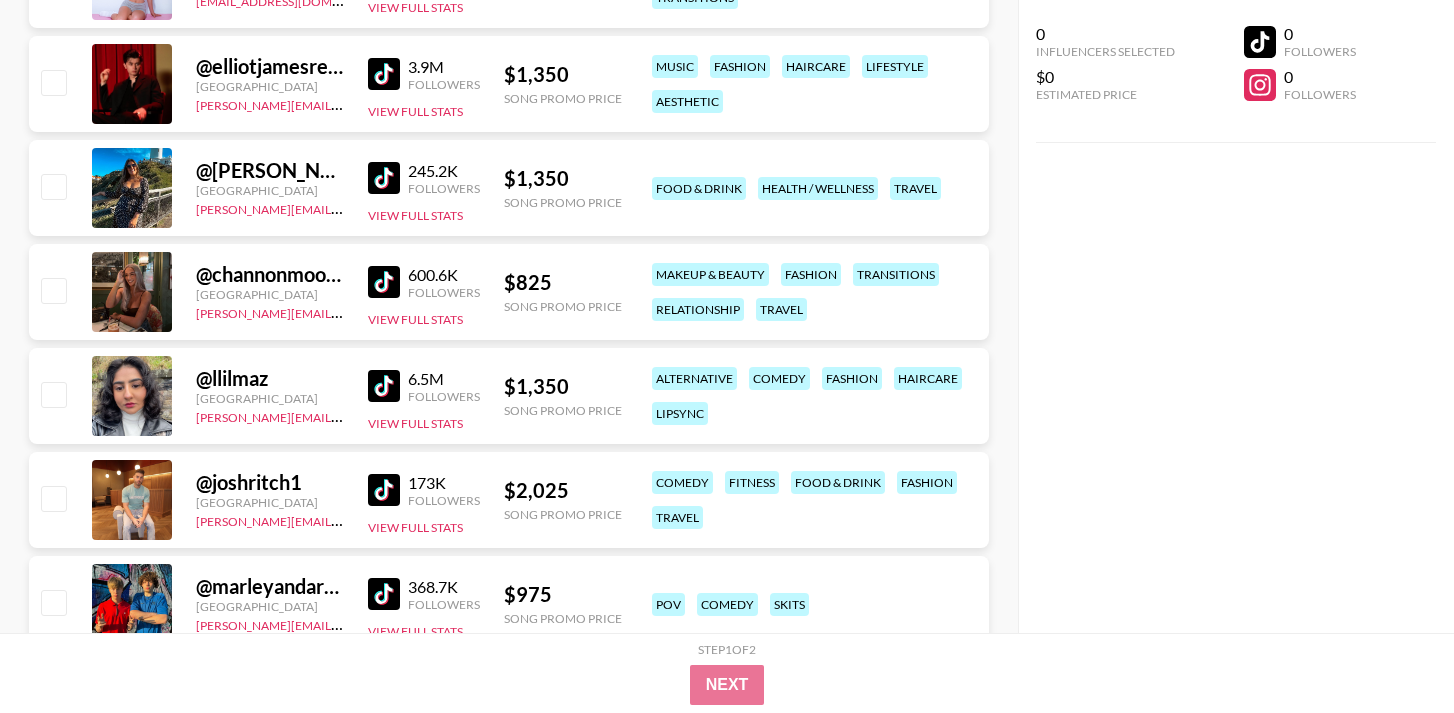 click at bounding box center (384, 178) 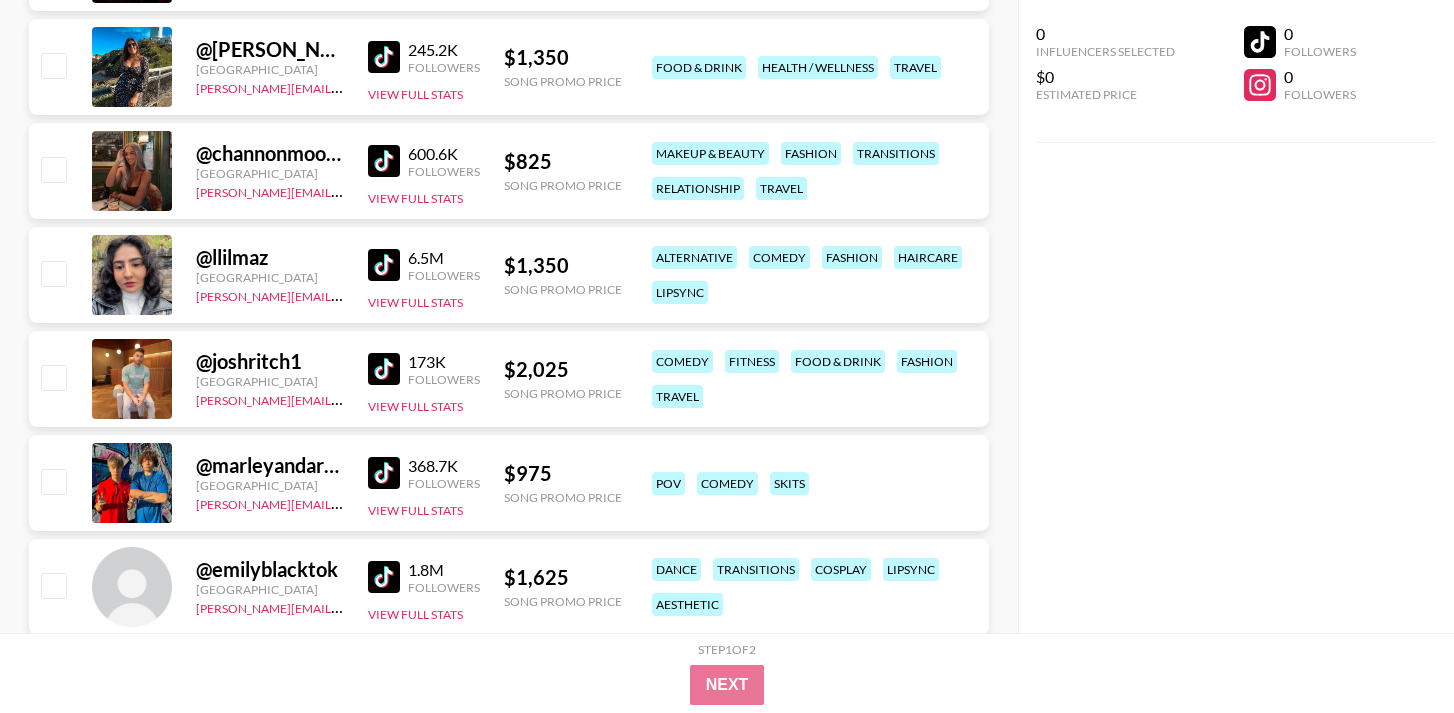 scroll, scrollTop: 11355, scrollLeft: 0, axis: vertical 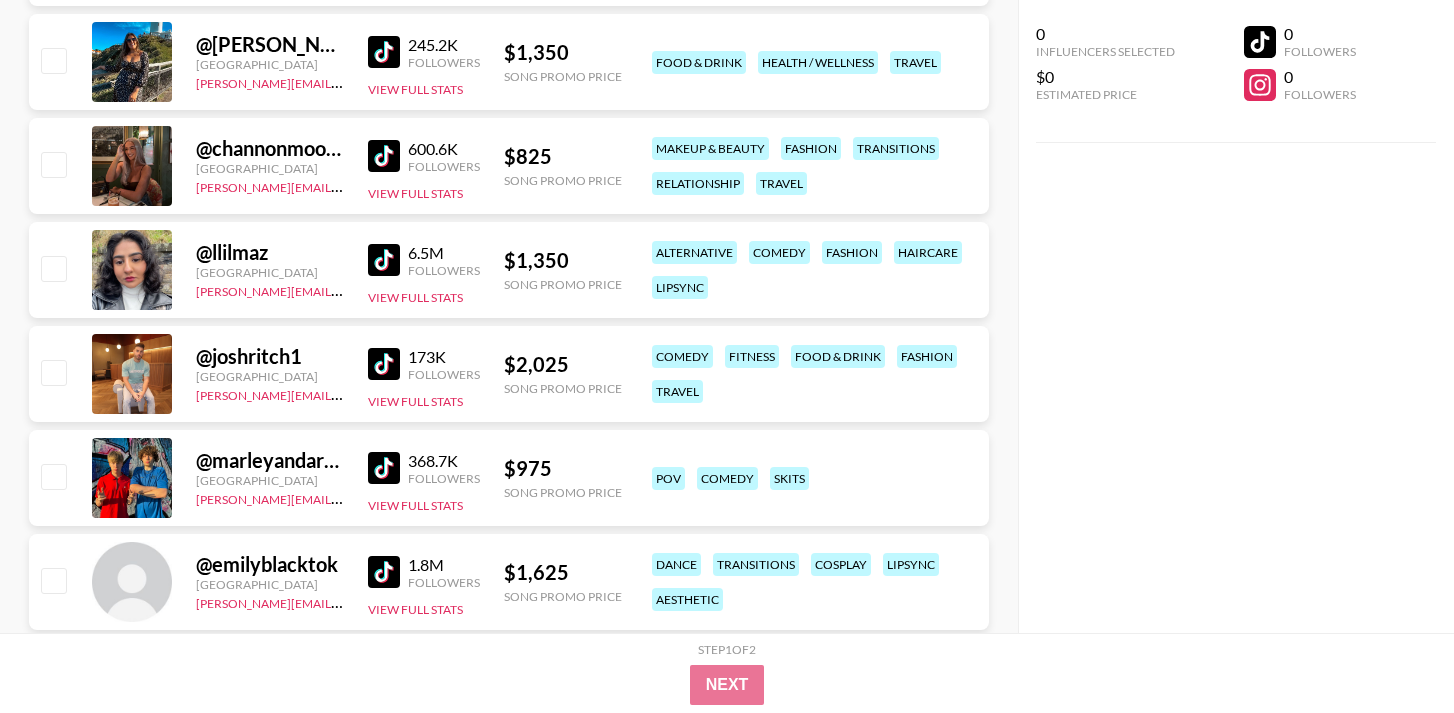 click at bounding box center [384, 260] 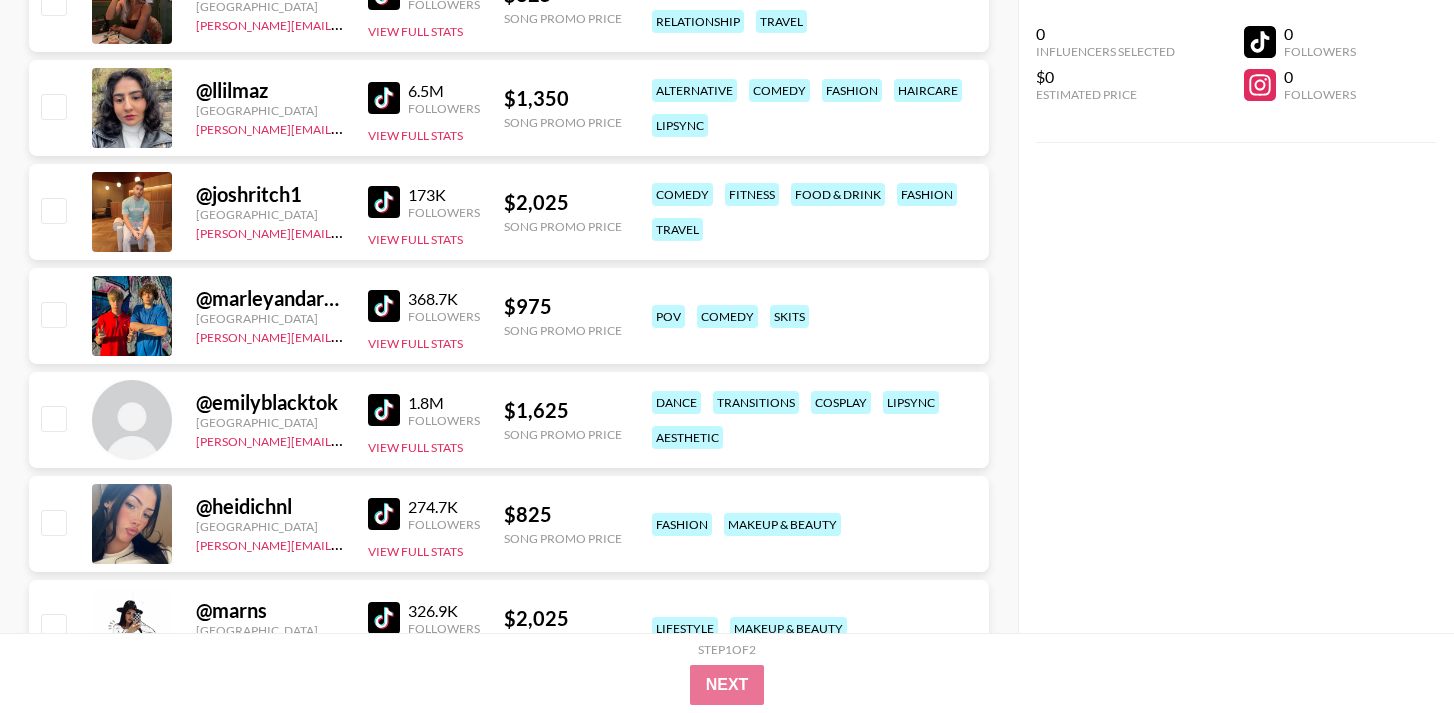 scroll, scrollTop: 11546, scrollLeft: 0, axis: vertical 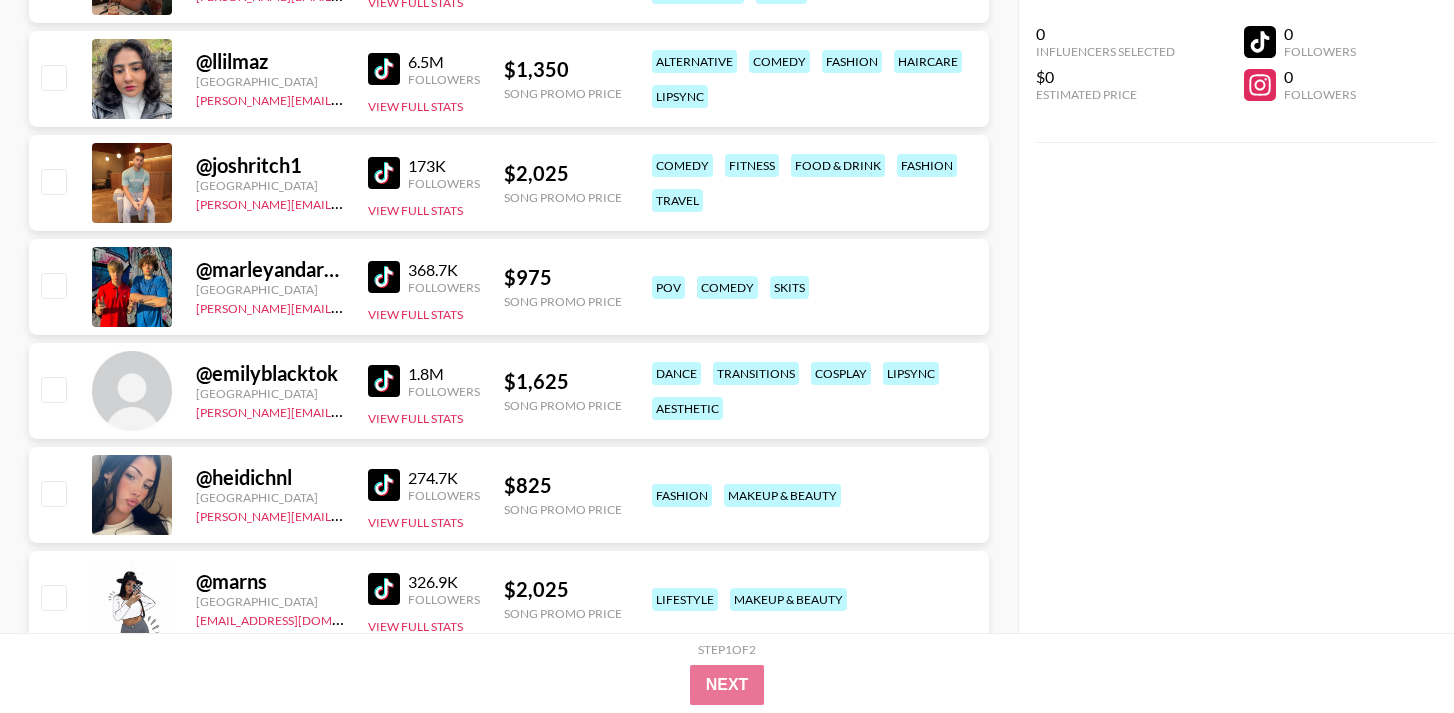 click at bounding box center (384, 173) 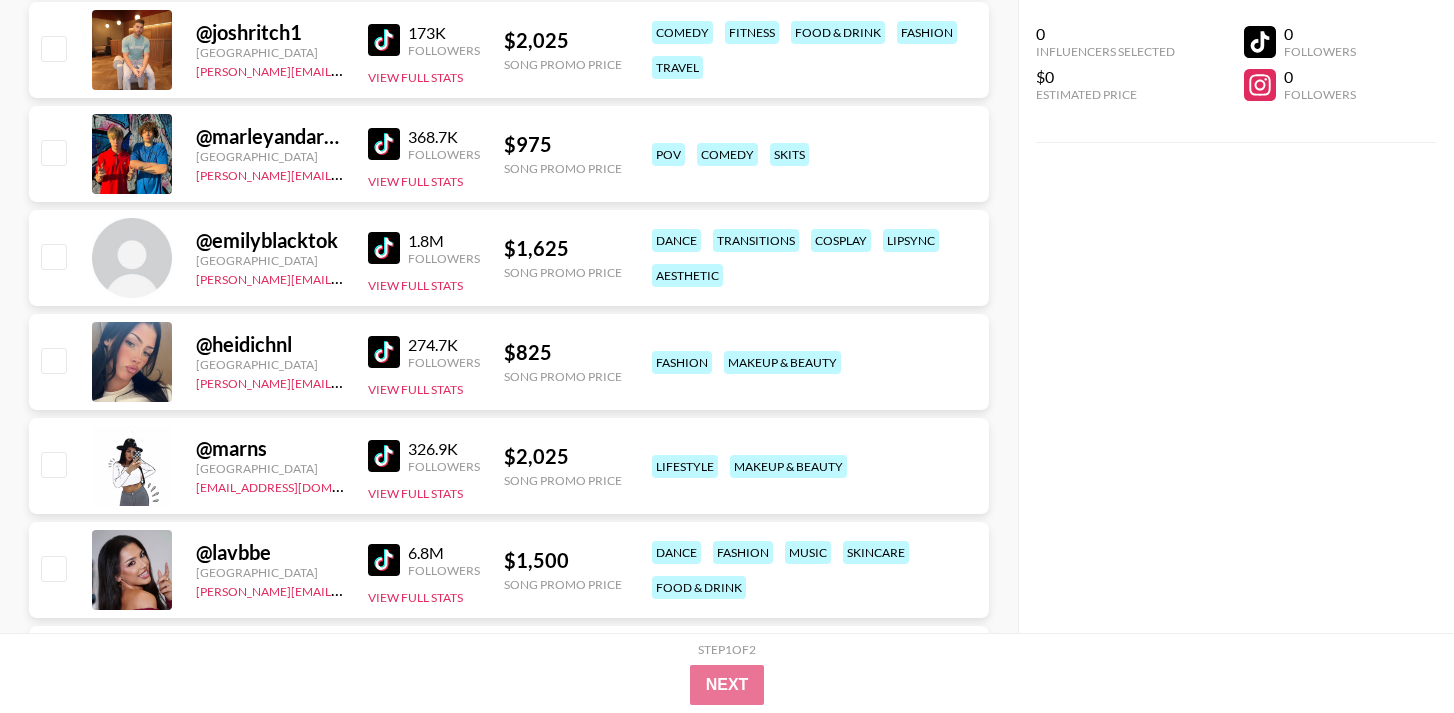 scroll, scrollTop: 11670, scrollLeft: 0, axis: vertical 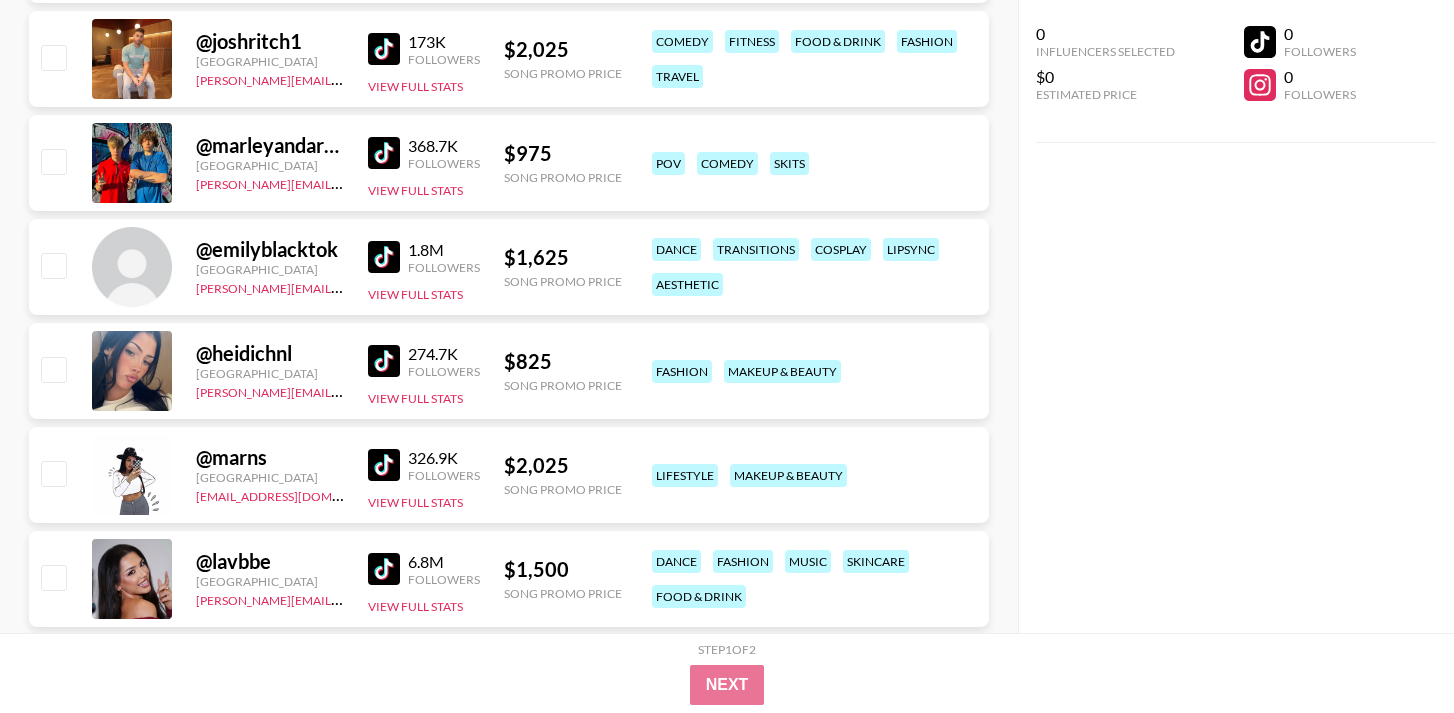 click at bounding box center (384, 153) 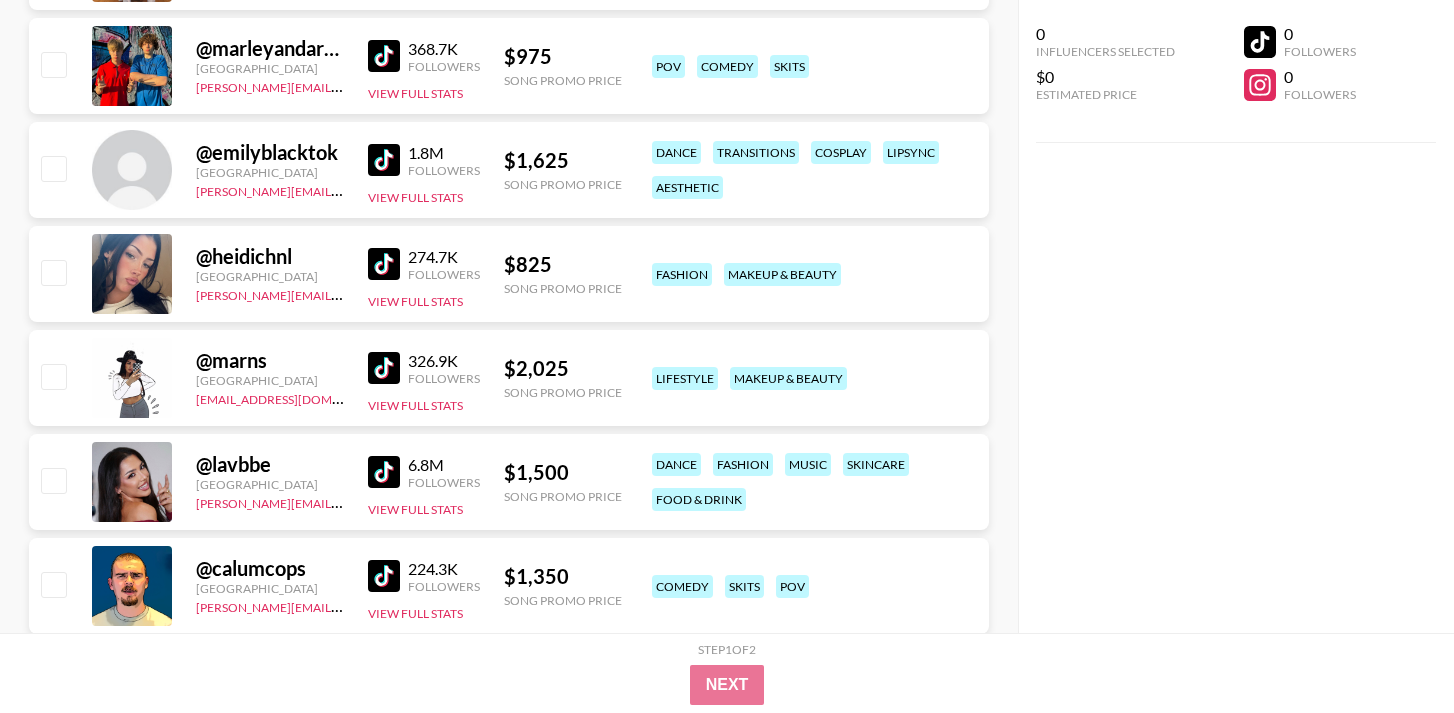 scroll, scrollTop: 11791, scrollLeft: 0, axis: vertical 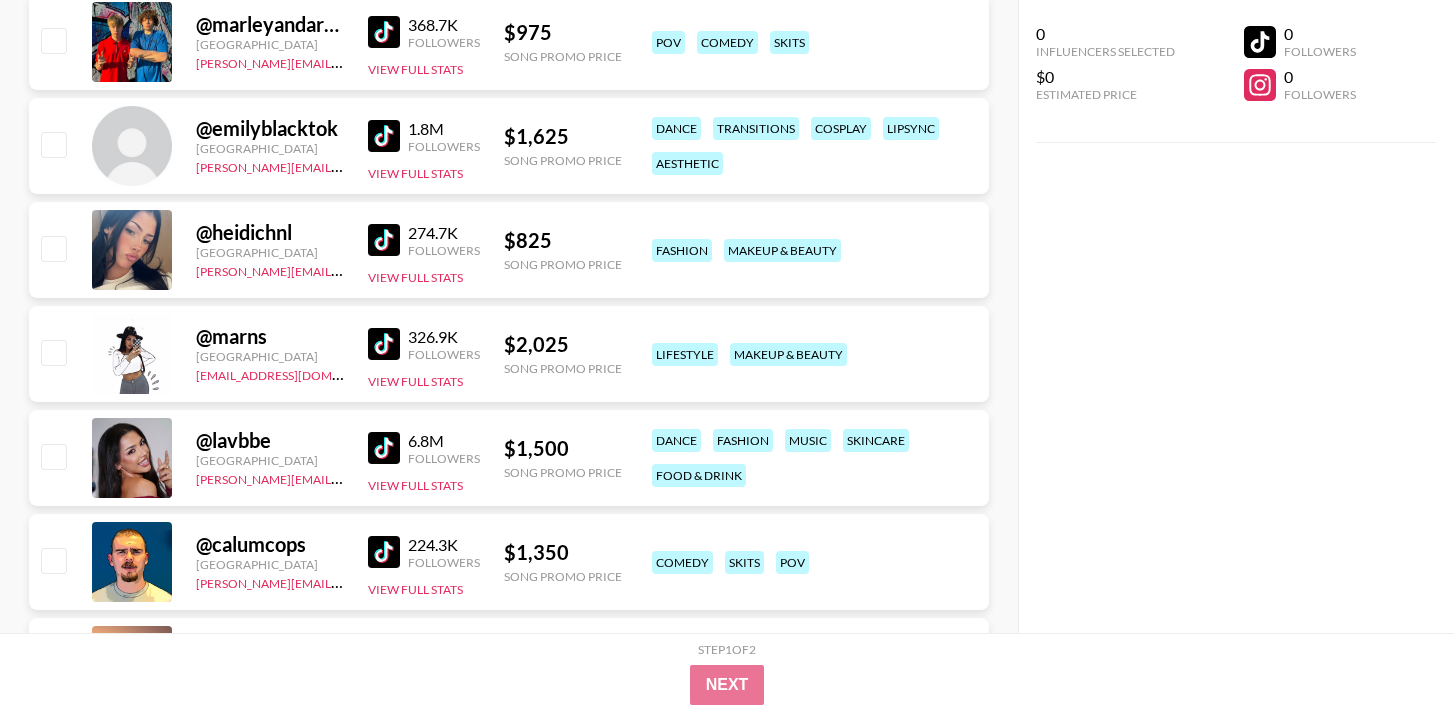 click at bounding box center (384, 136) 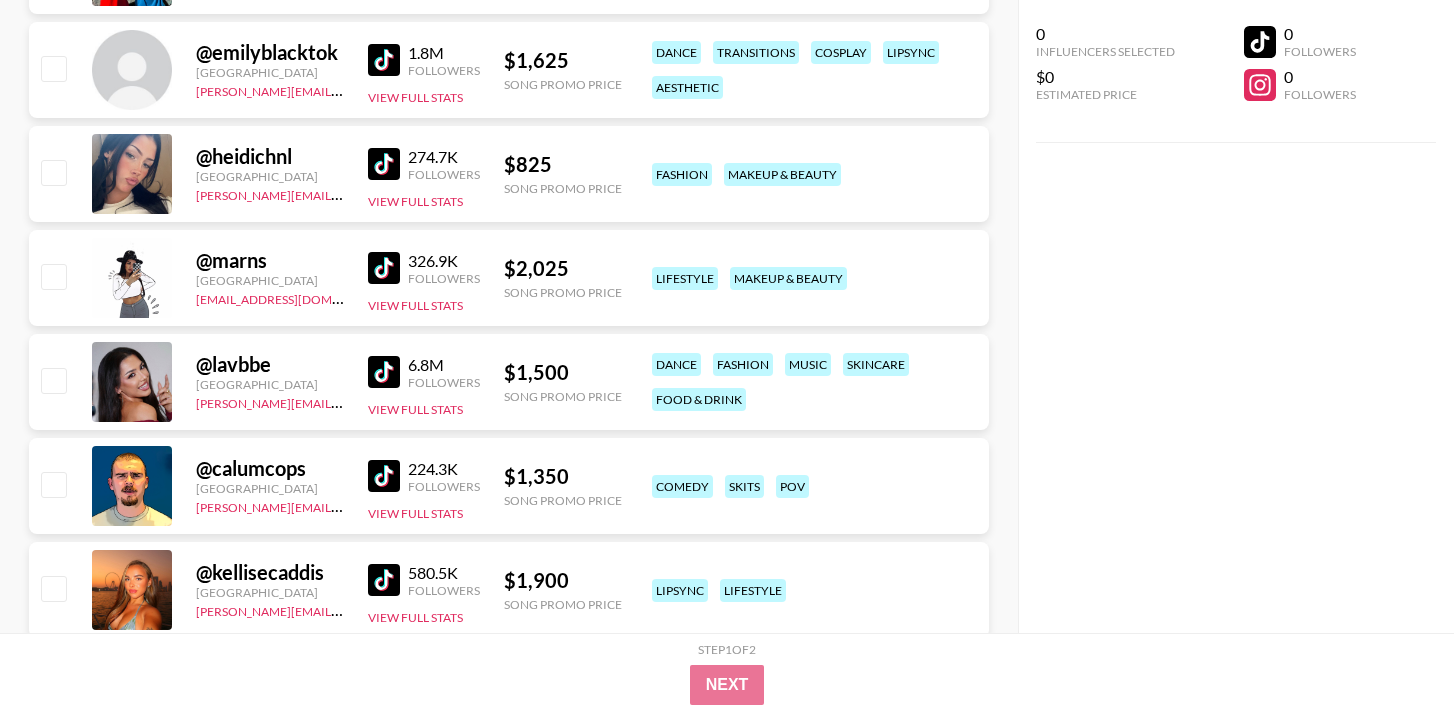 scroll, scrollTop: 11873, scrollLeft: 0, axis: vertical 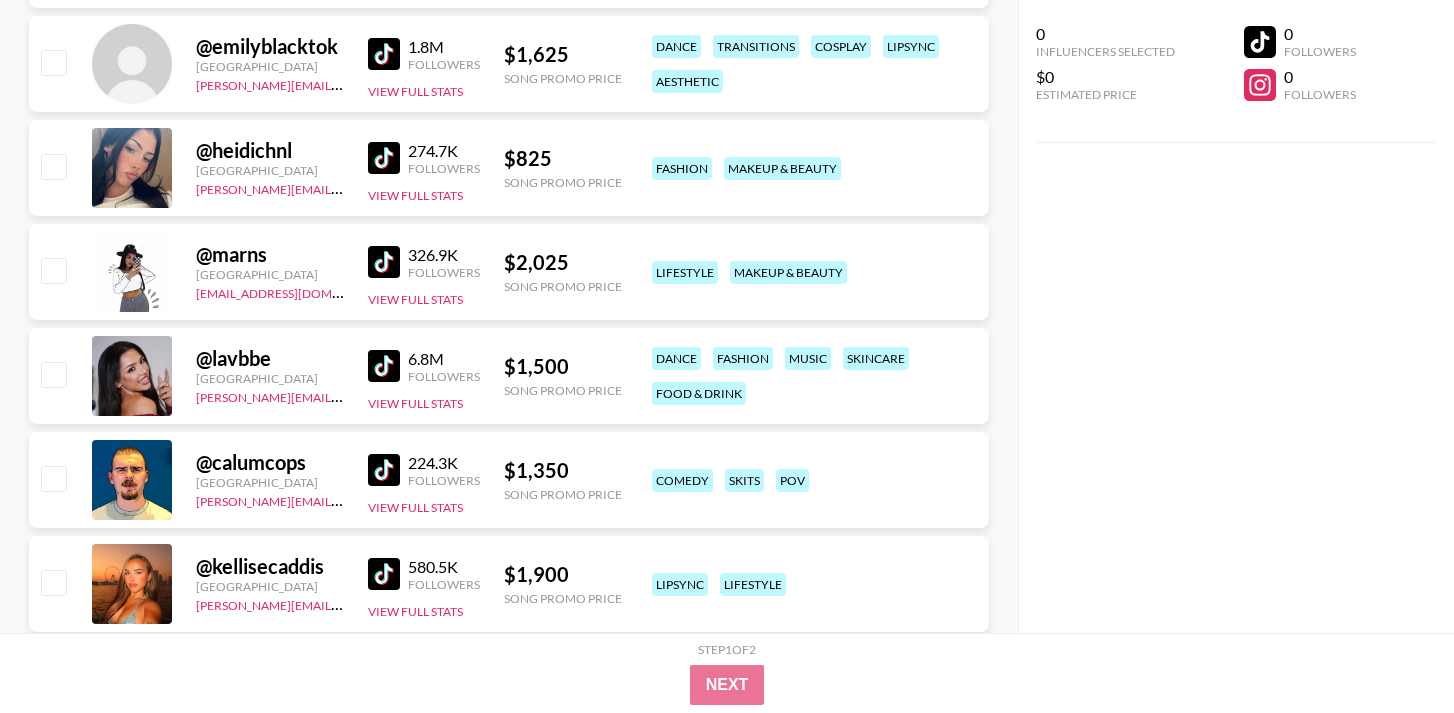 click at bounding box center (384, 262) 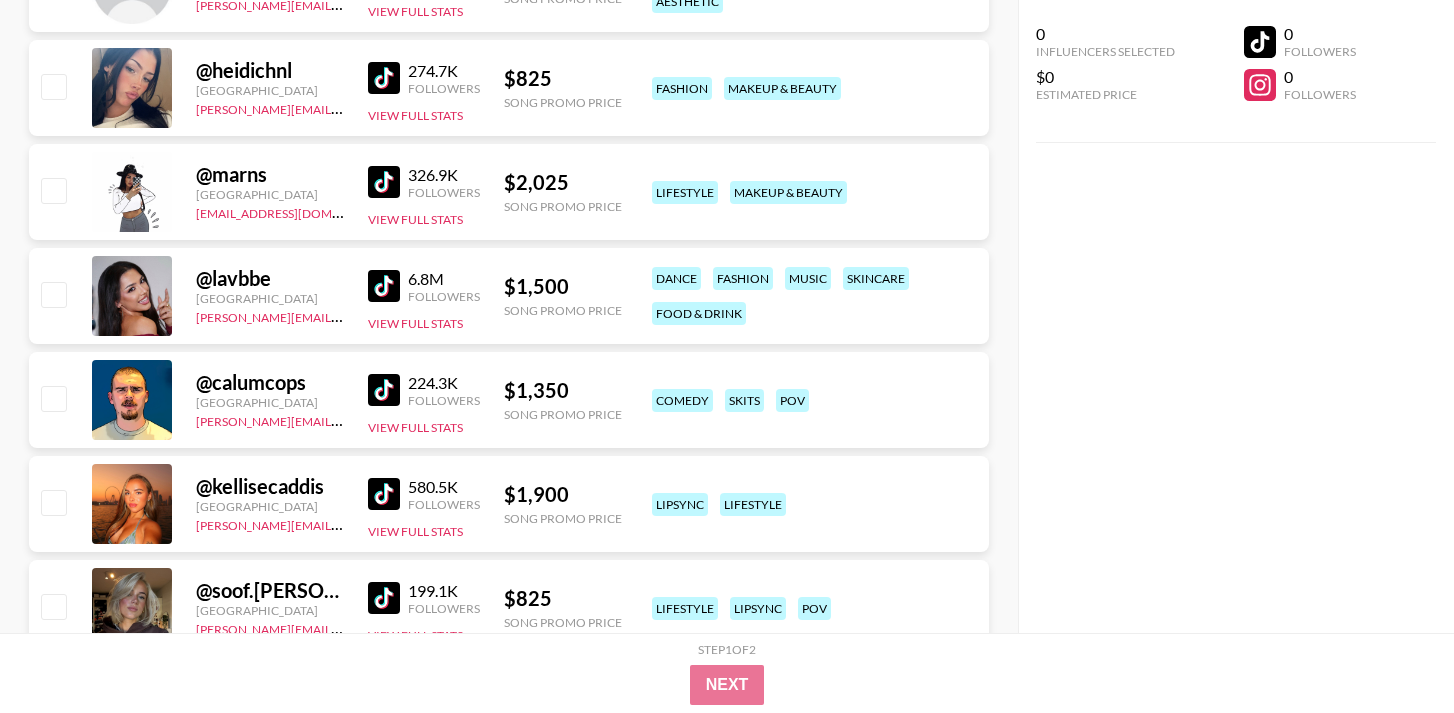 scroll, scrollTop: 11955, scrollLeft: 0, axis: vertical 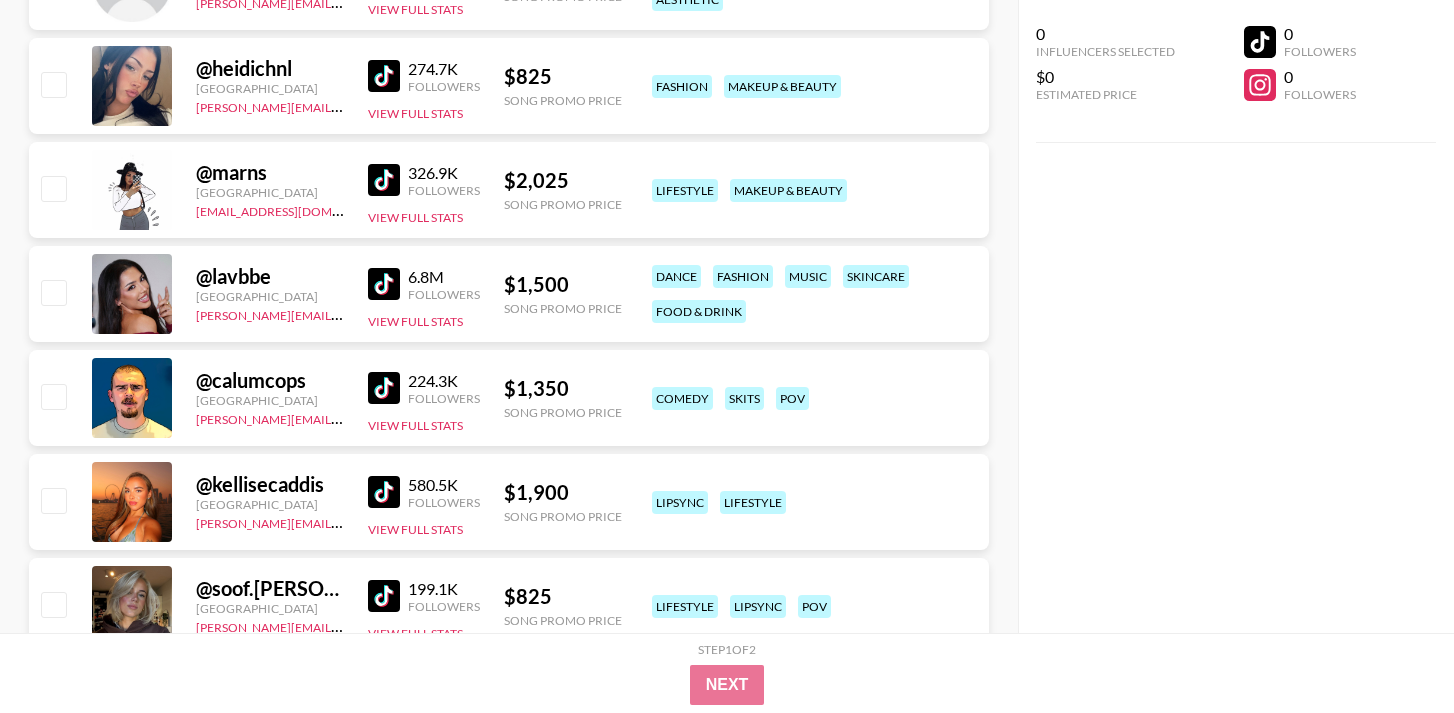 click at bounding box center (384, 180) 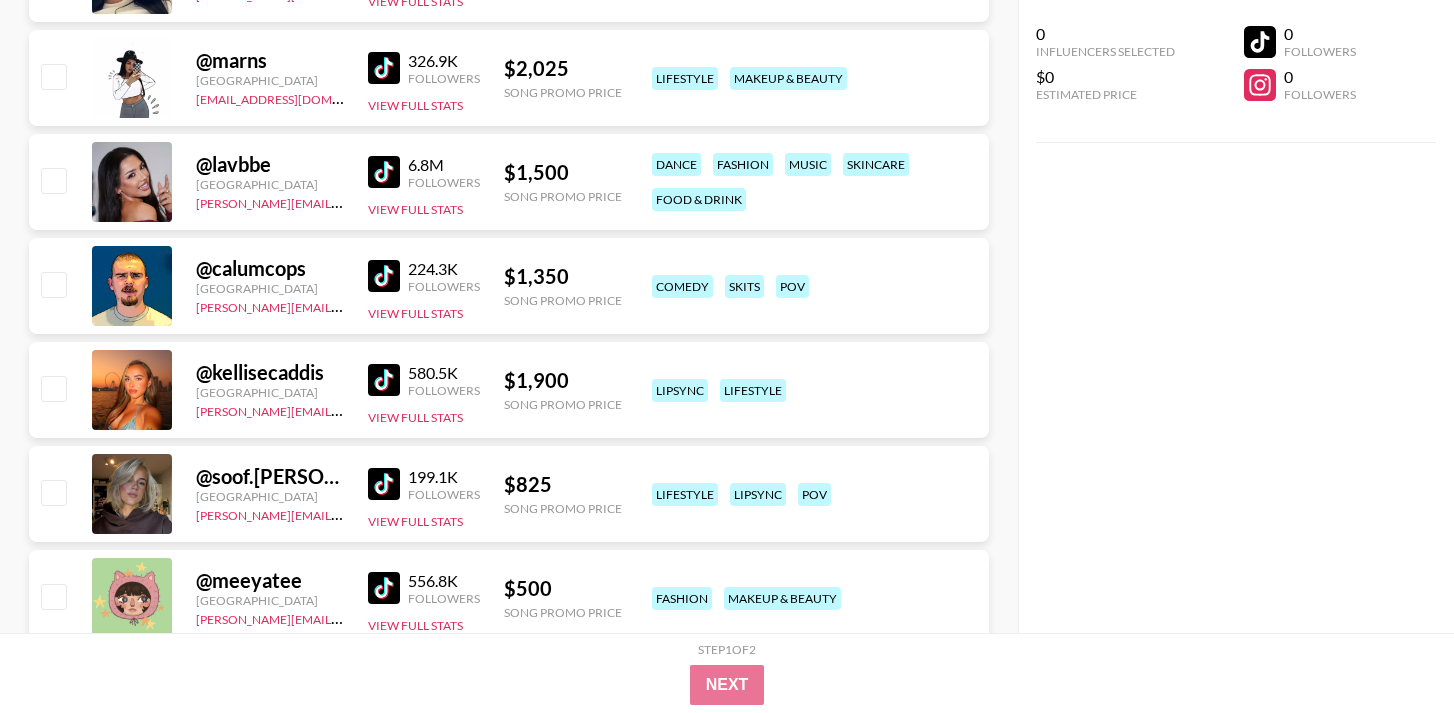 scroll, scrollTop: 12095, scrollLeft: 0, axis: vertical 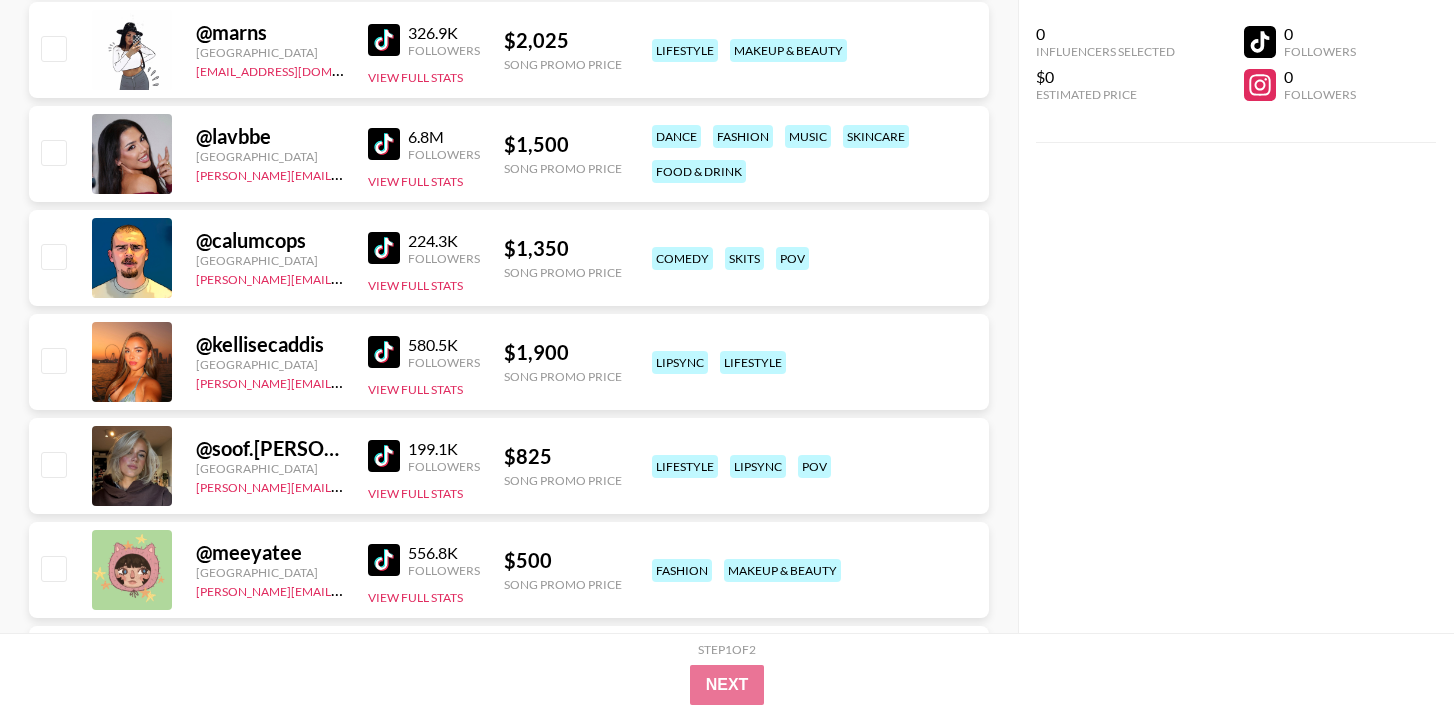 click at bounding box center (384, 144) 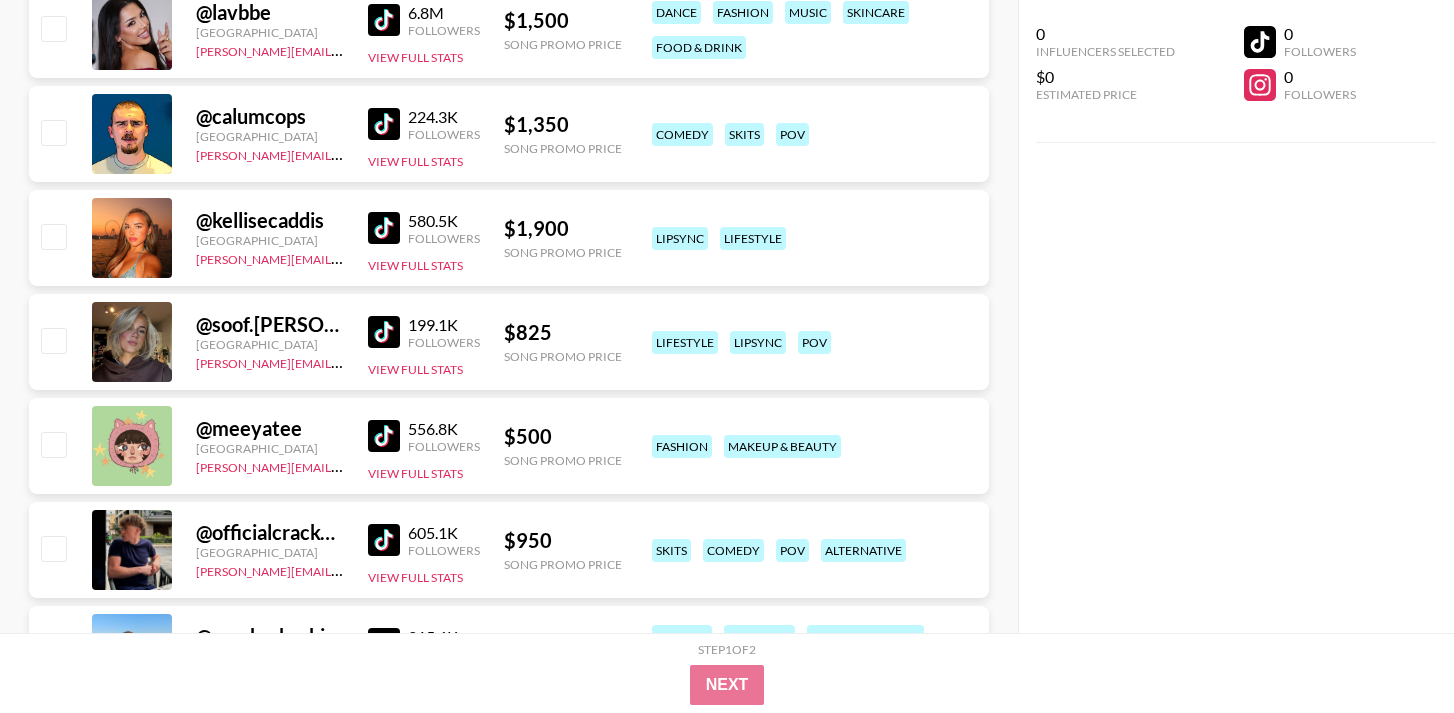 scroll, scrollTop: 12251, scrollLeft: 0, axis: vertical 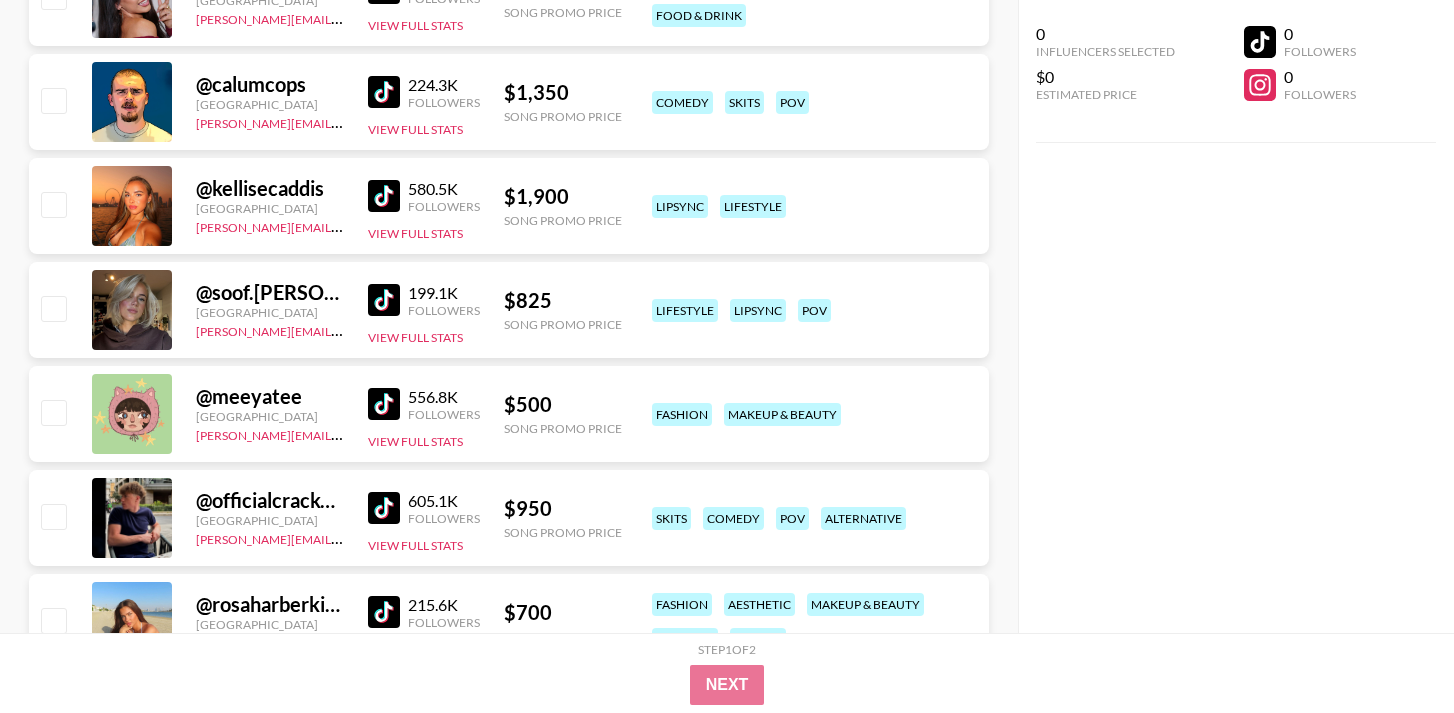 click at bounding box center [384, 92] 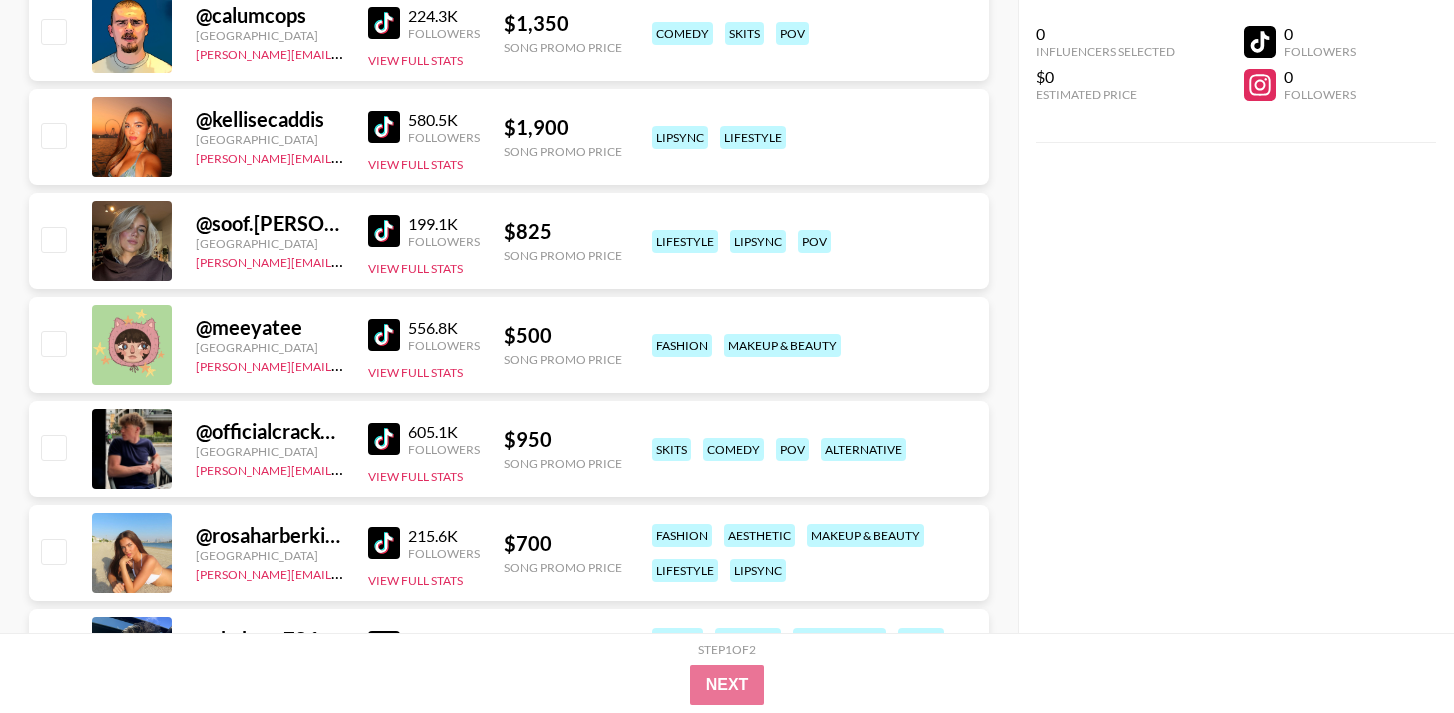 scroll, scrollTop: 12321, scrollLeft: 0, axis: vertical 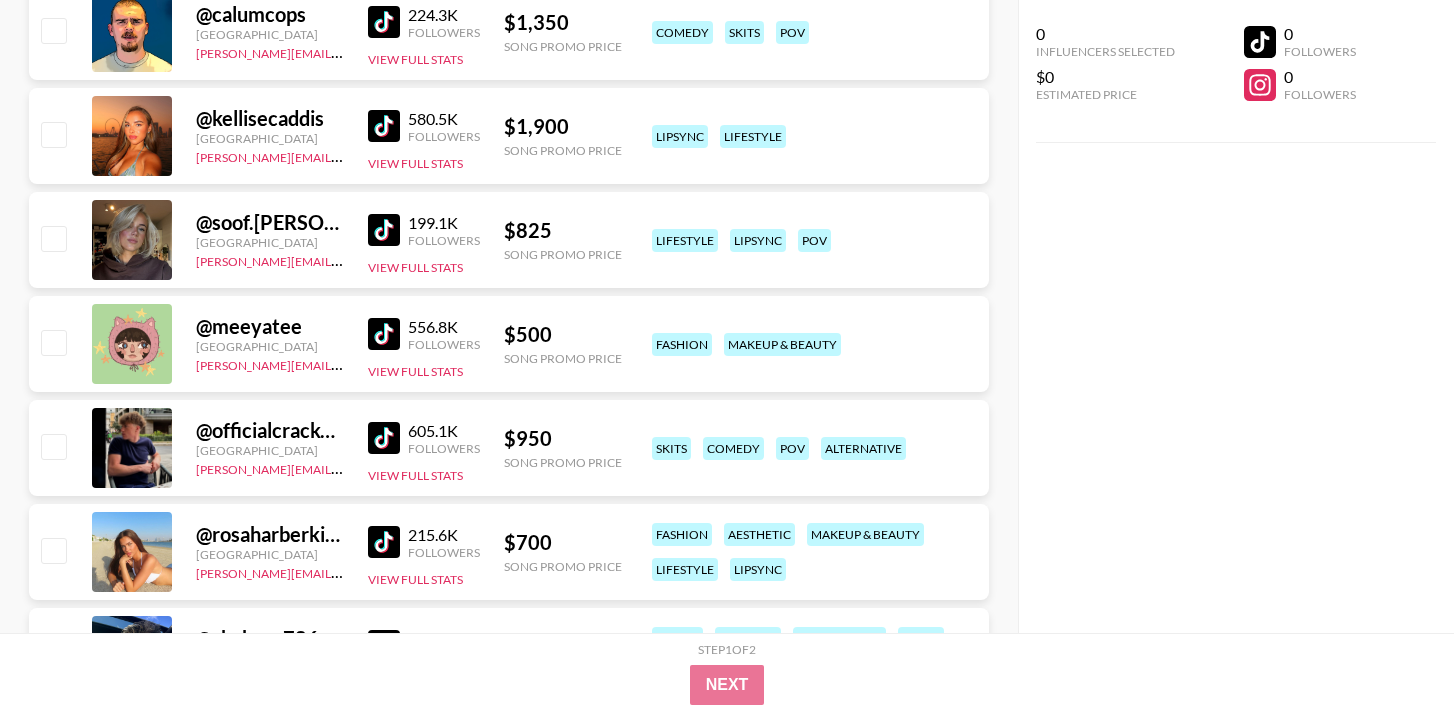 click at bounding box center (384, 126) 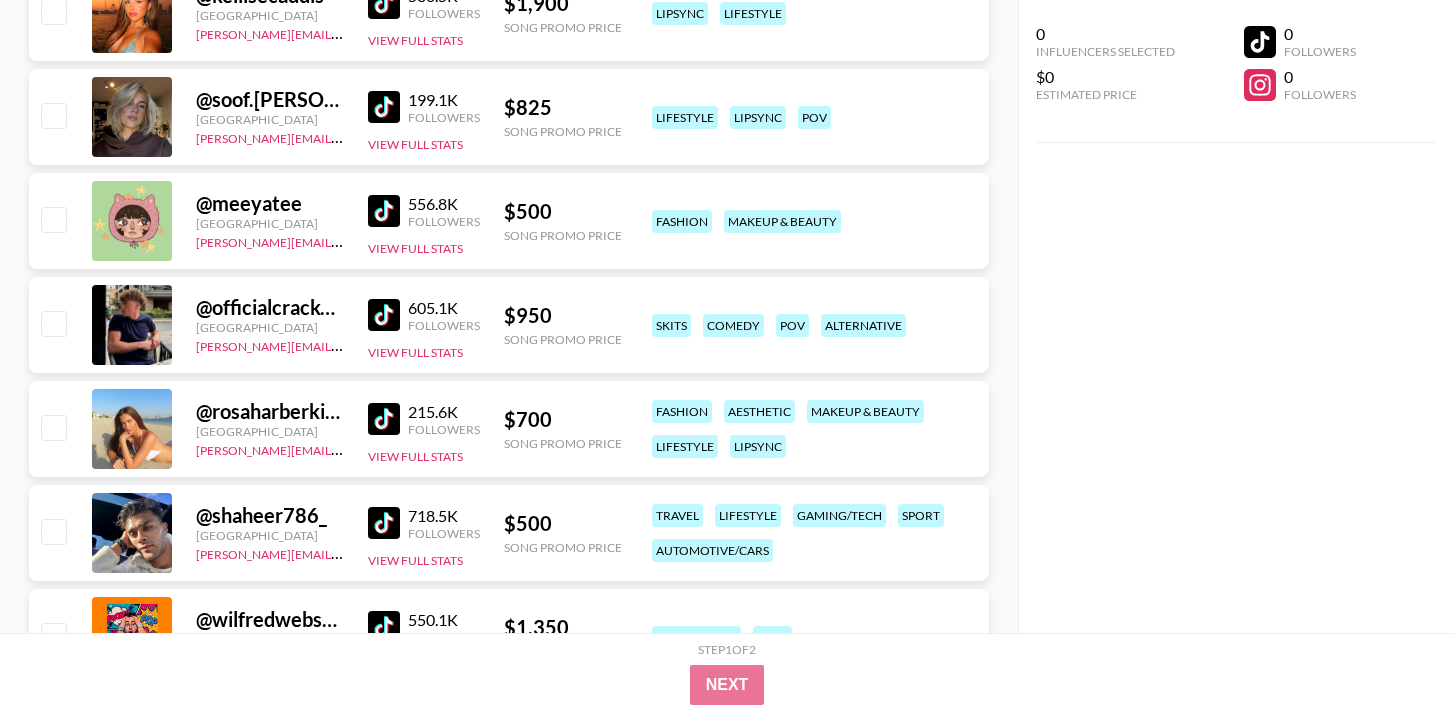 scroll, scrollTop: 12449, scrollLeft: 0, axis: vertical 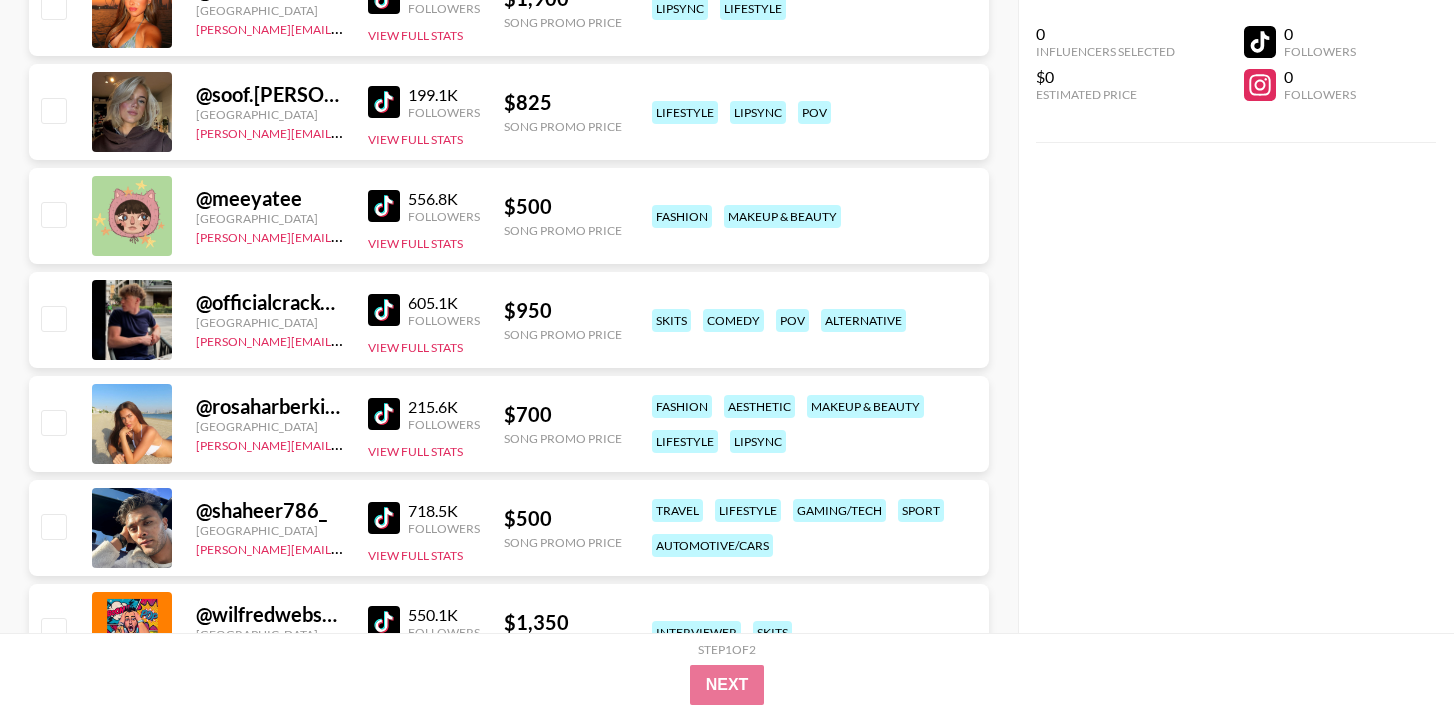 click at bounding box center (384, 206) 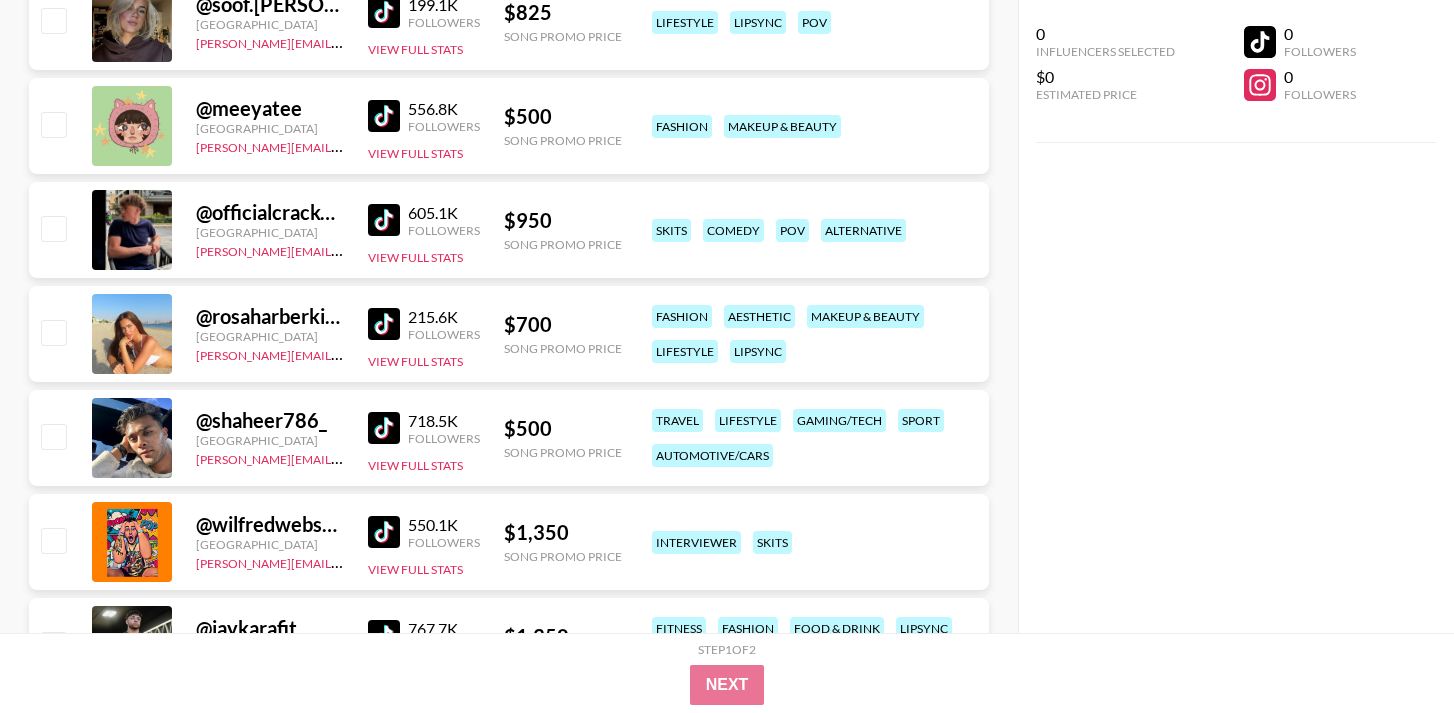 scroll, scrollTop: 12638, scrollLeft: 0, axis: vertical 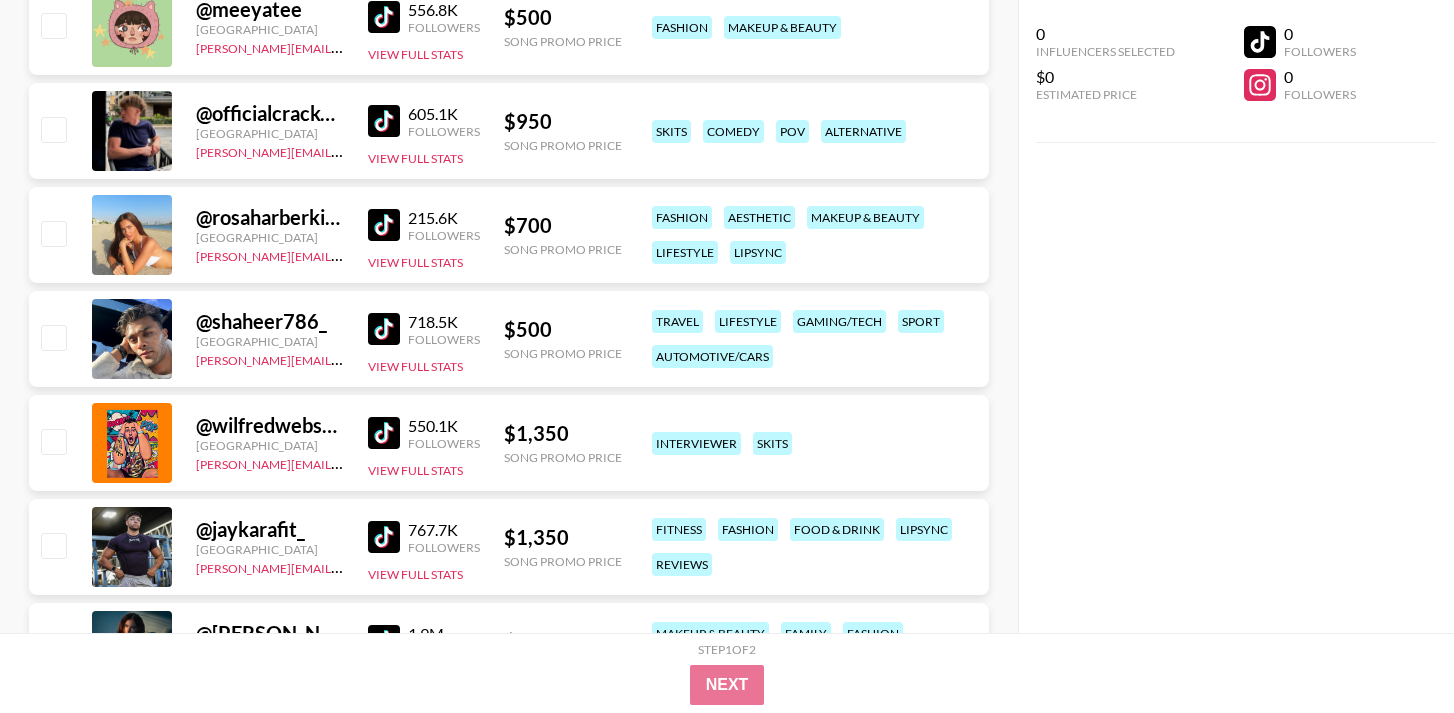 click at bounding box center [384, 121] 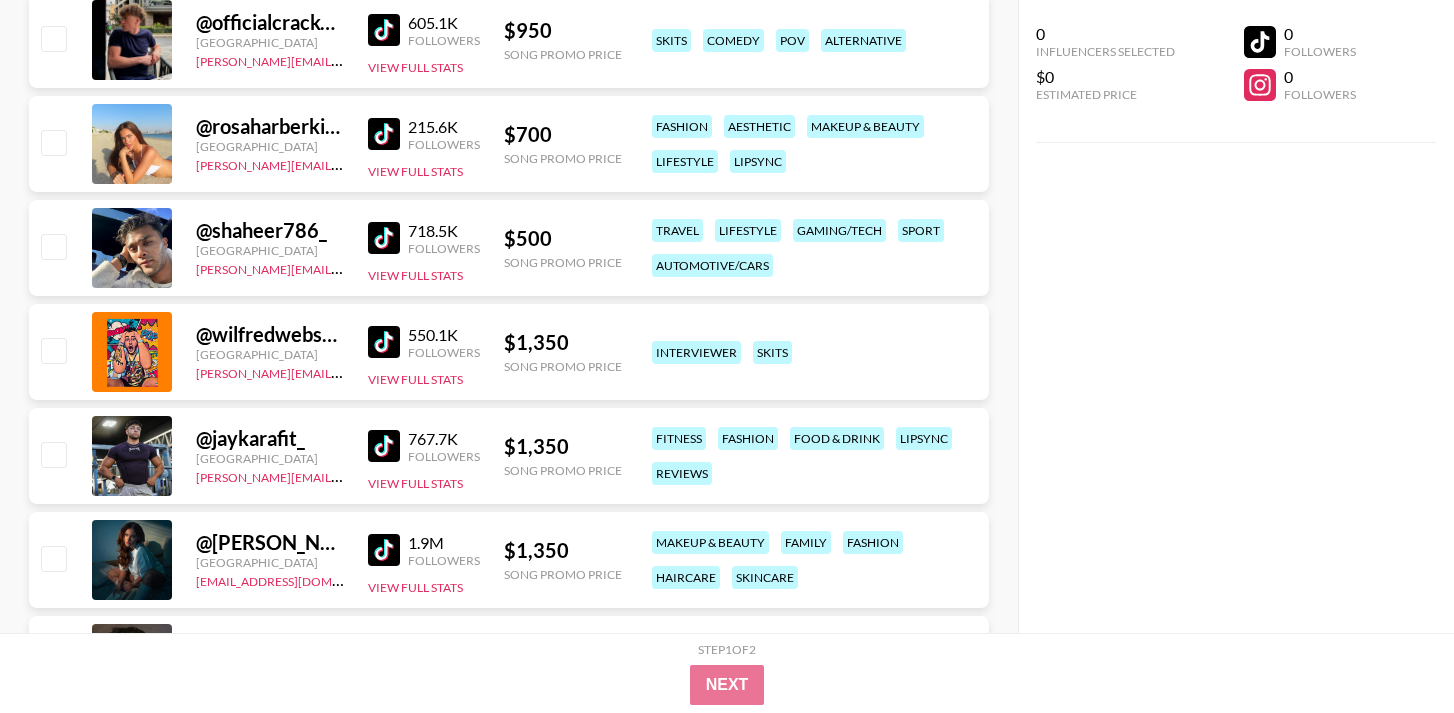scroll, scrollTop: 12735, scrollLeft: 0, axis: vertical 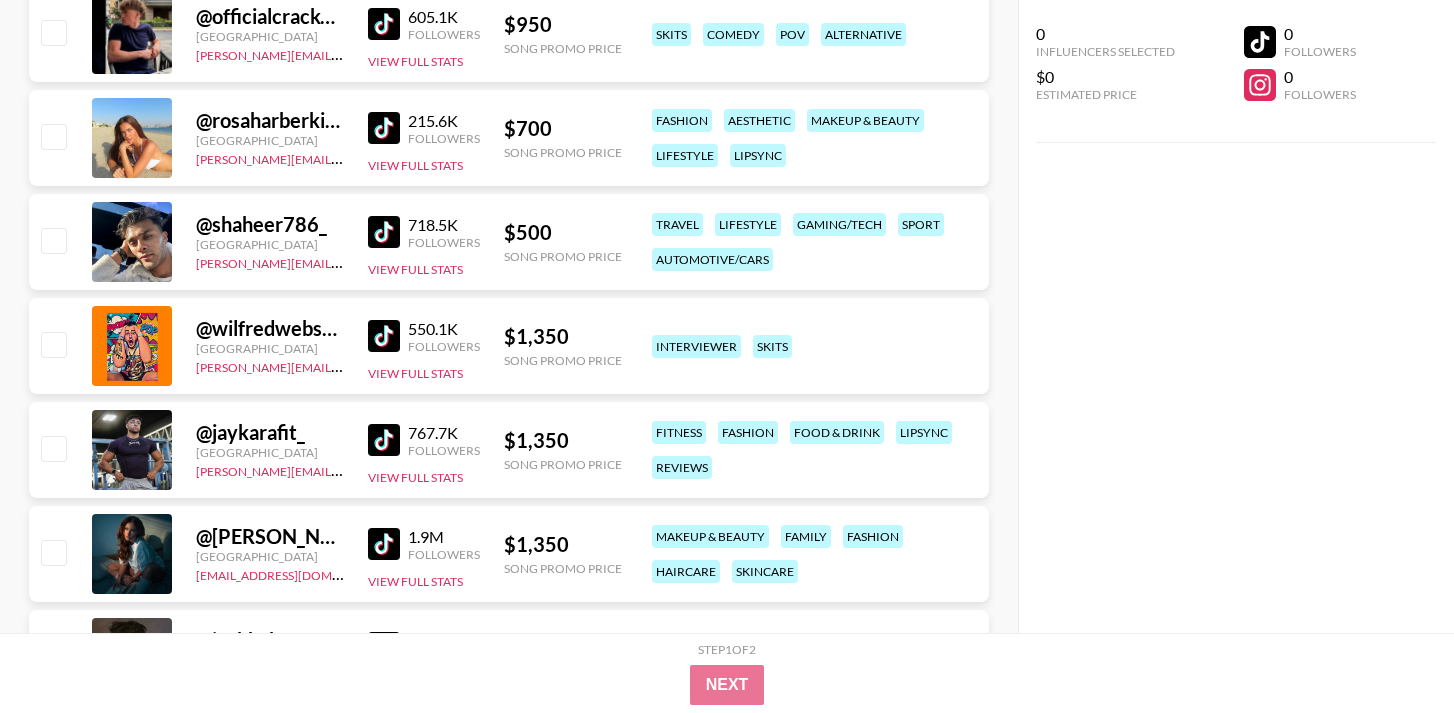 click at bounding box center (384, 128) 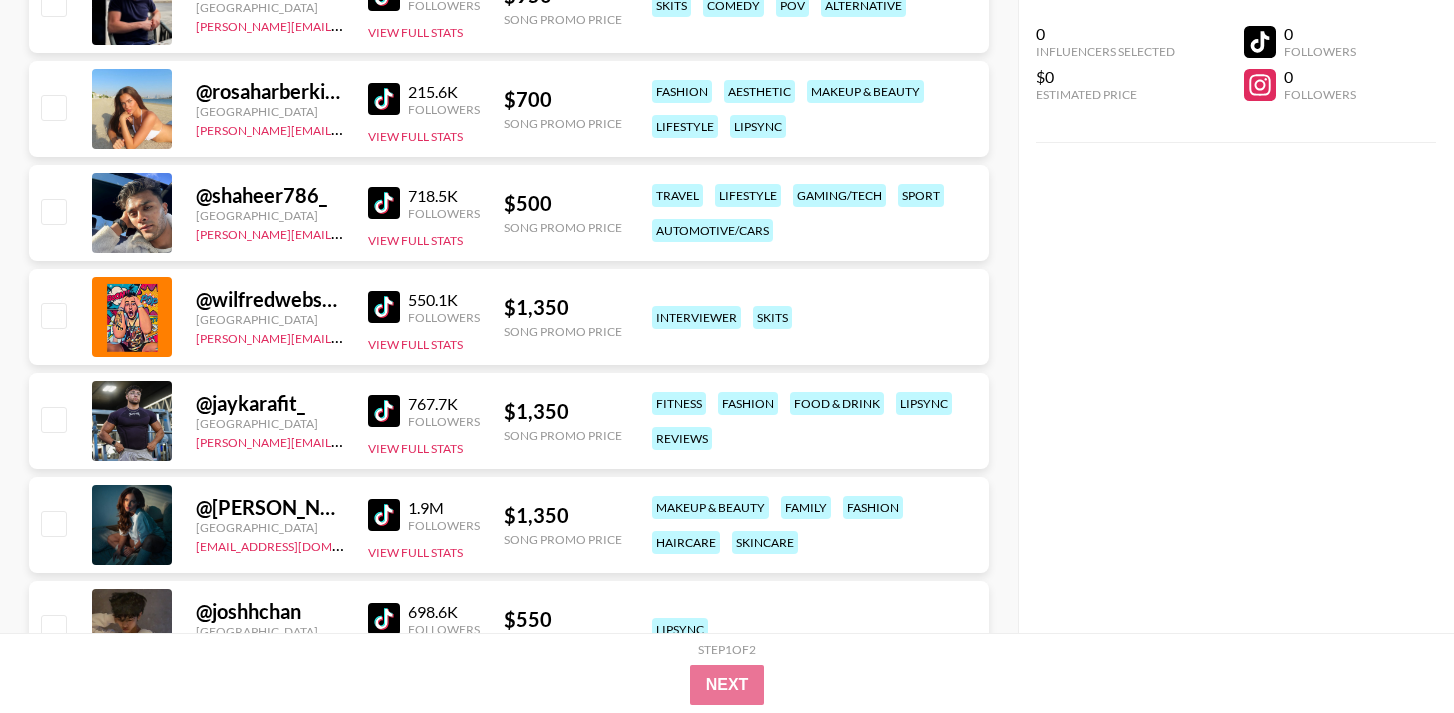 scroll, scrollTop: 12768, scrollLeft: 0, axis: vertical 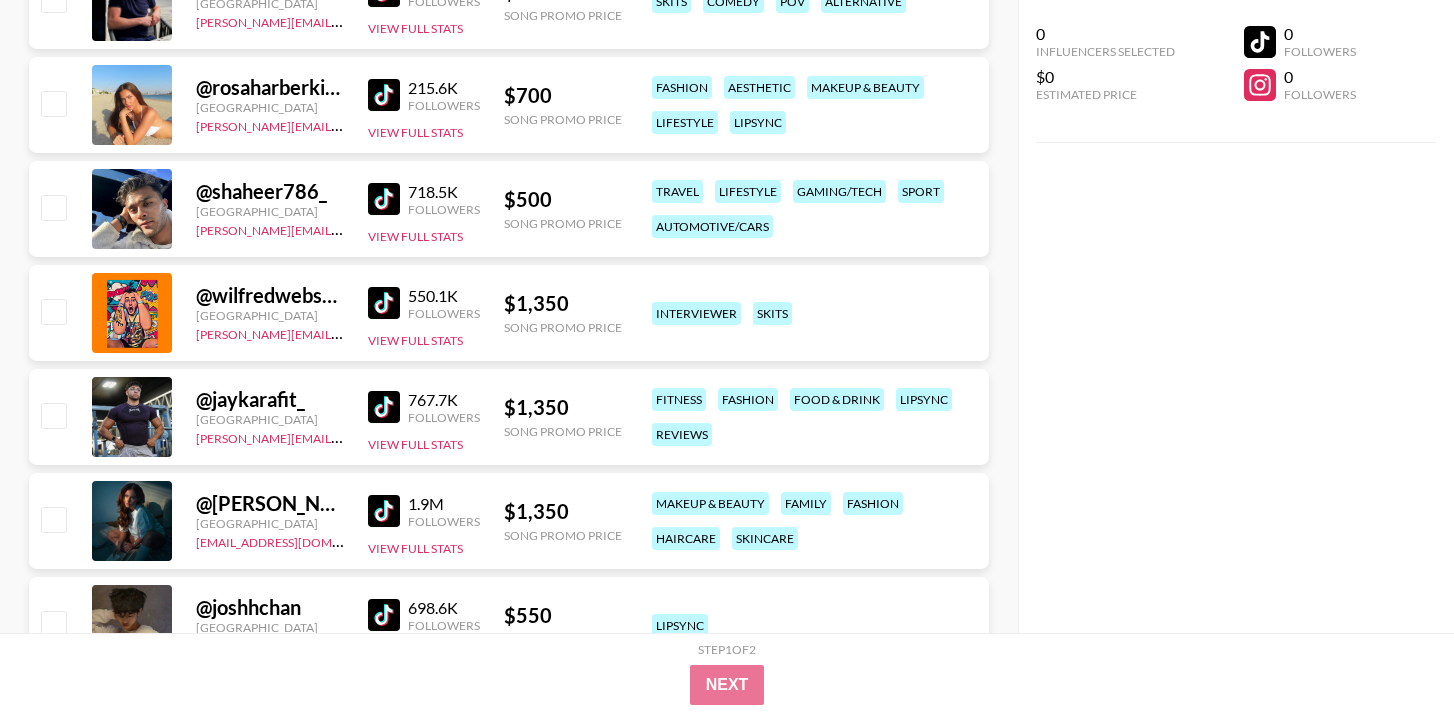 click at bounding box center [384, 199] 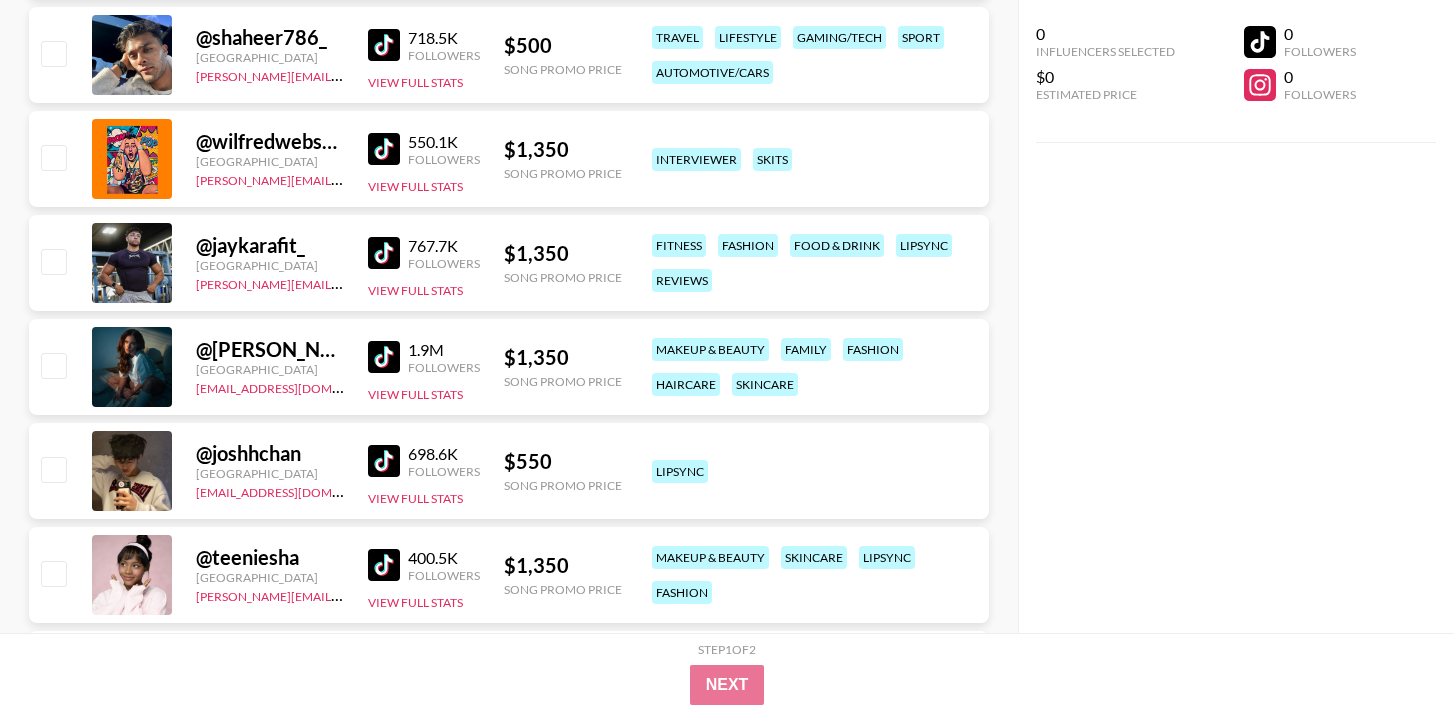 scroll, scrollTop: 12931, scrollLeft: 0, axis: vertical 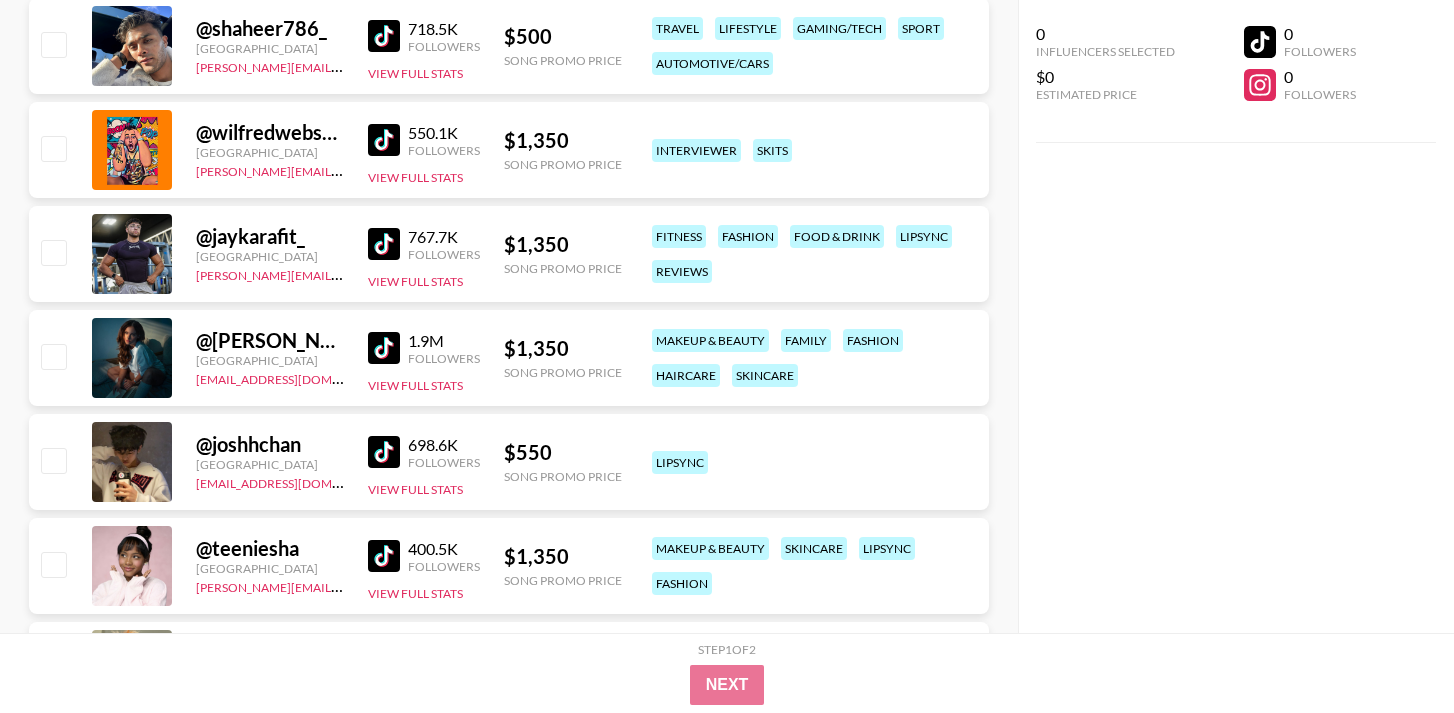 click at bounding box center (384, 140) 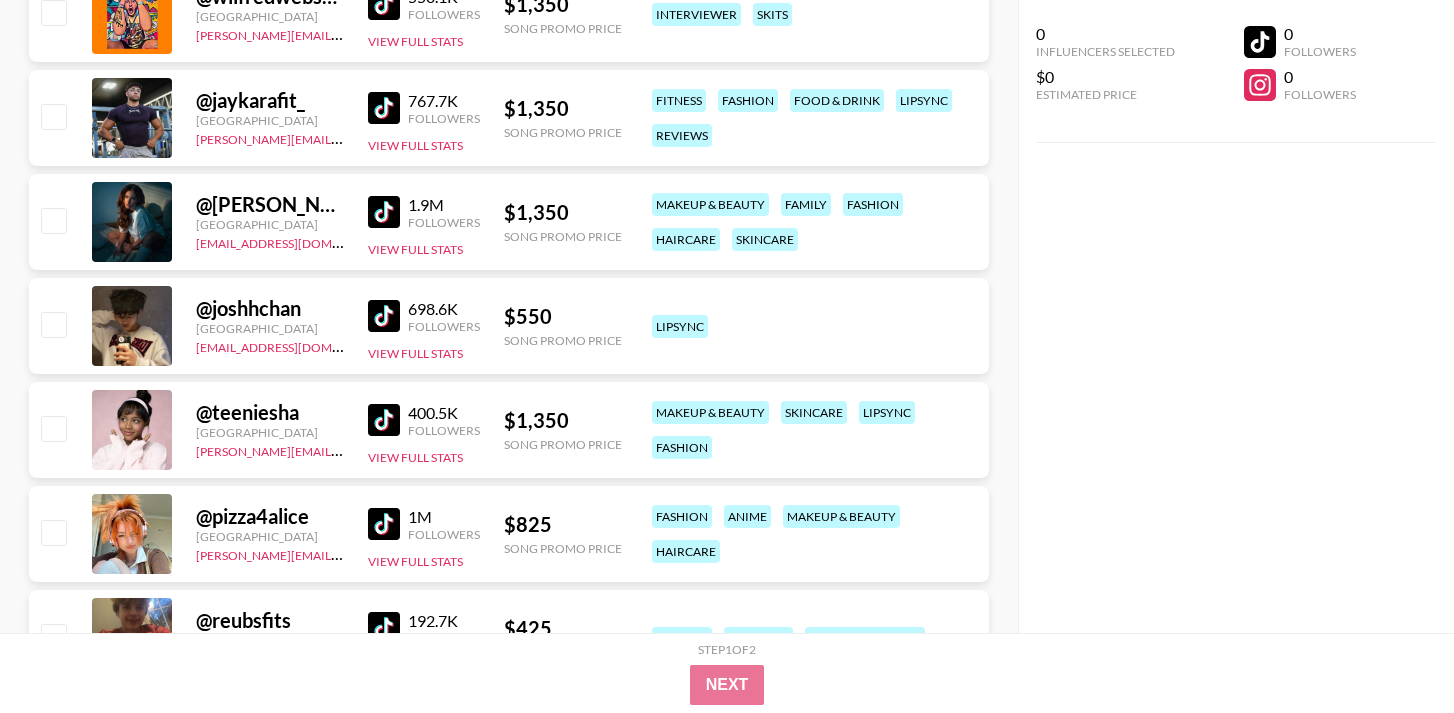 scroll, scrollTop: 13077, scrollLeft: 0, axis: vertical 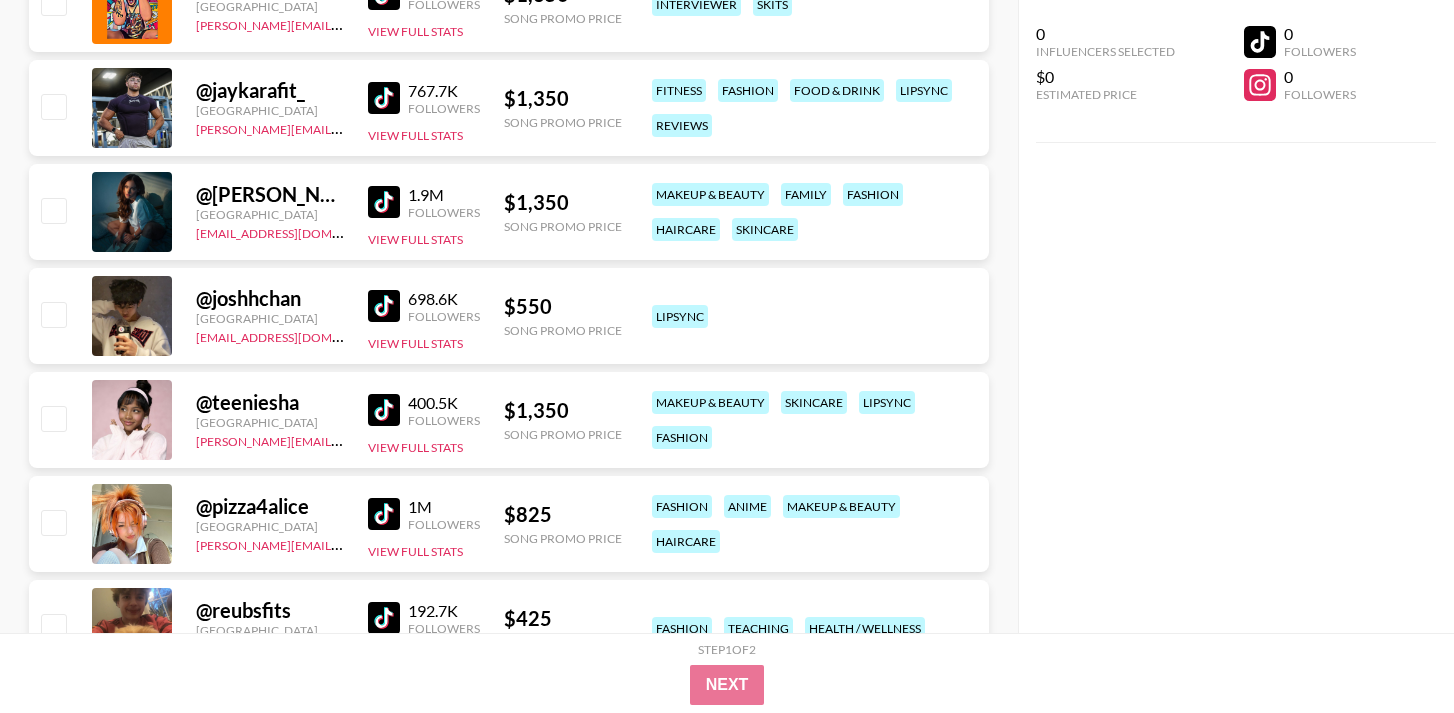click at bounding box center (384, 202) 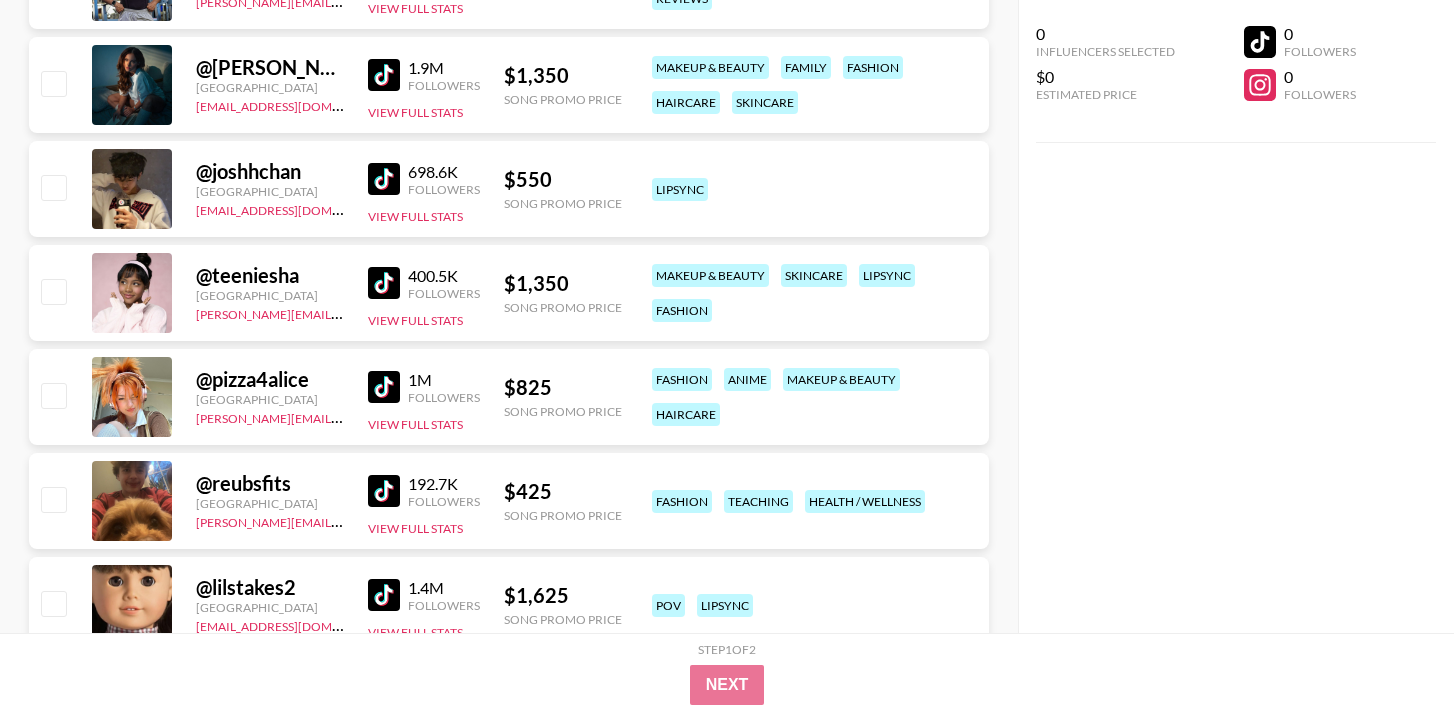 scroll, scrollTop: 13223, scrollLeft: 0, axis: vertical 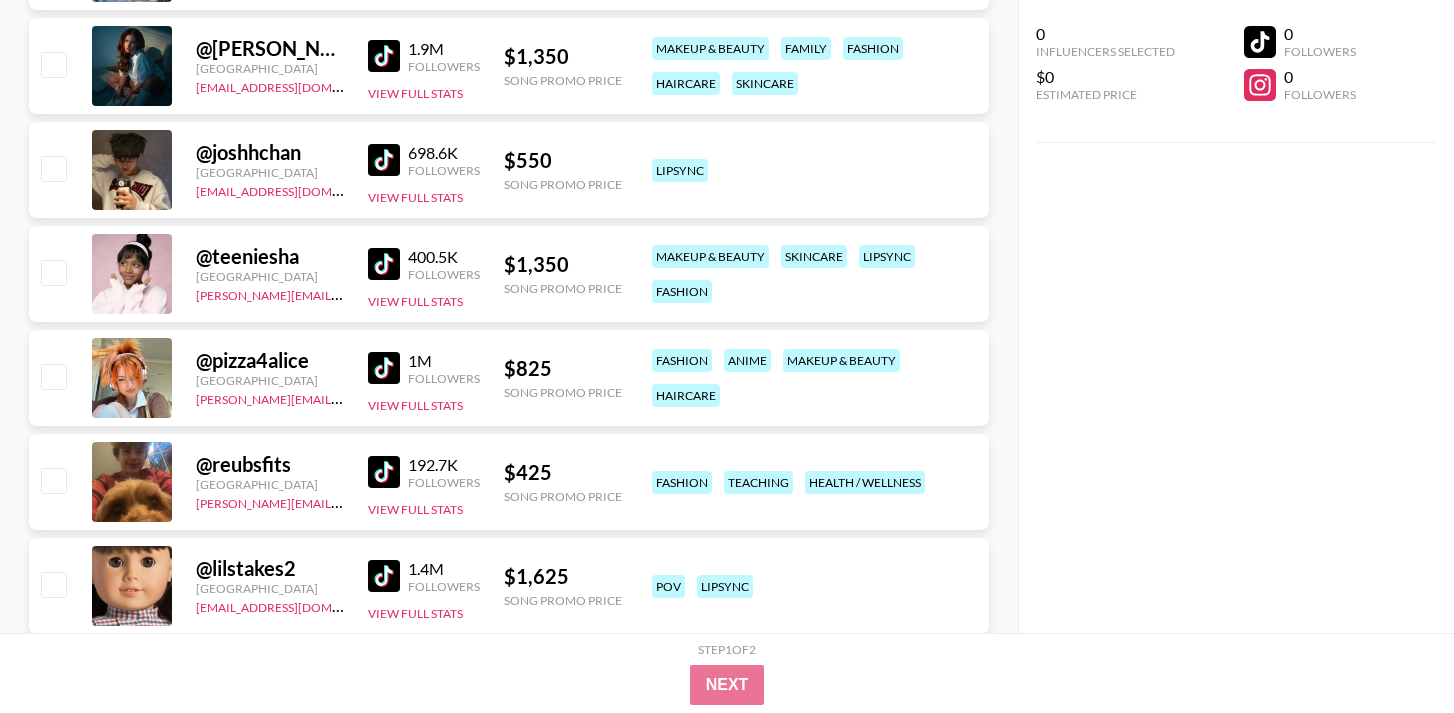 click at bounding box center (384, 160) 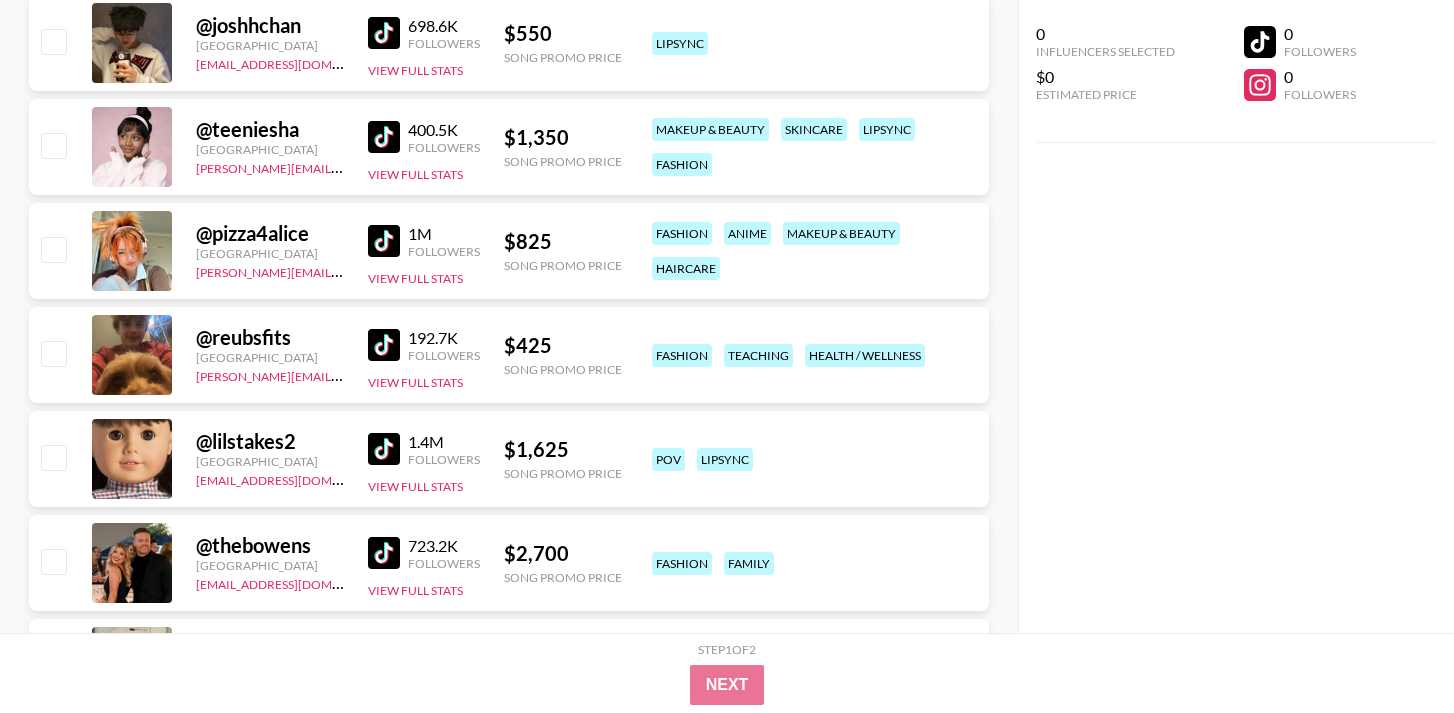 scroll, scrollTop: 13351, scrollLeft: 0, axis: vertical 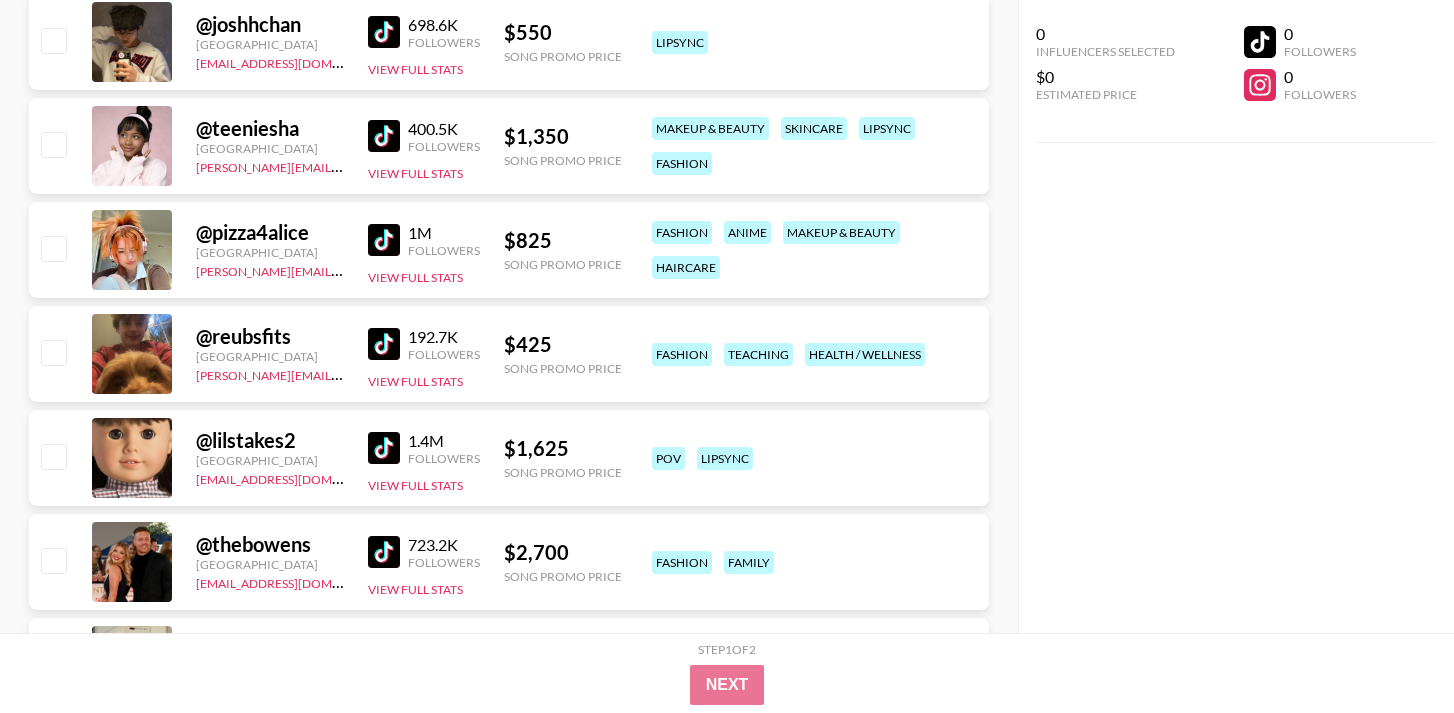 click at bounding box center [384, 240] 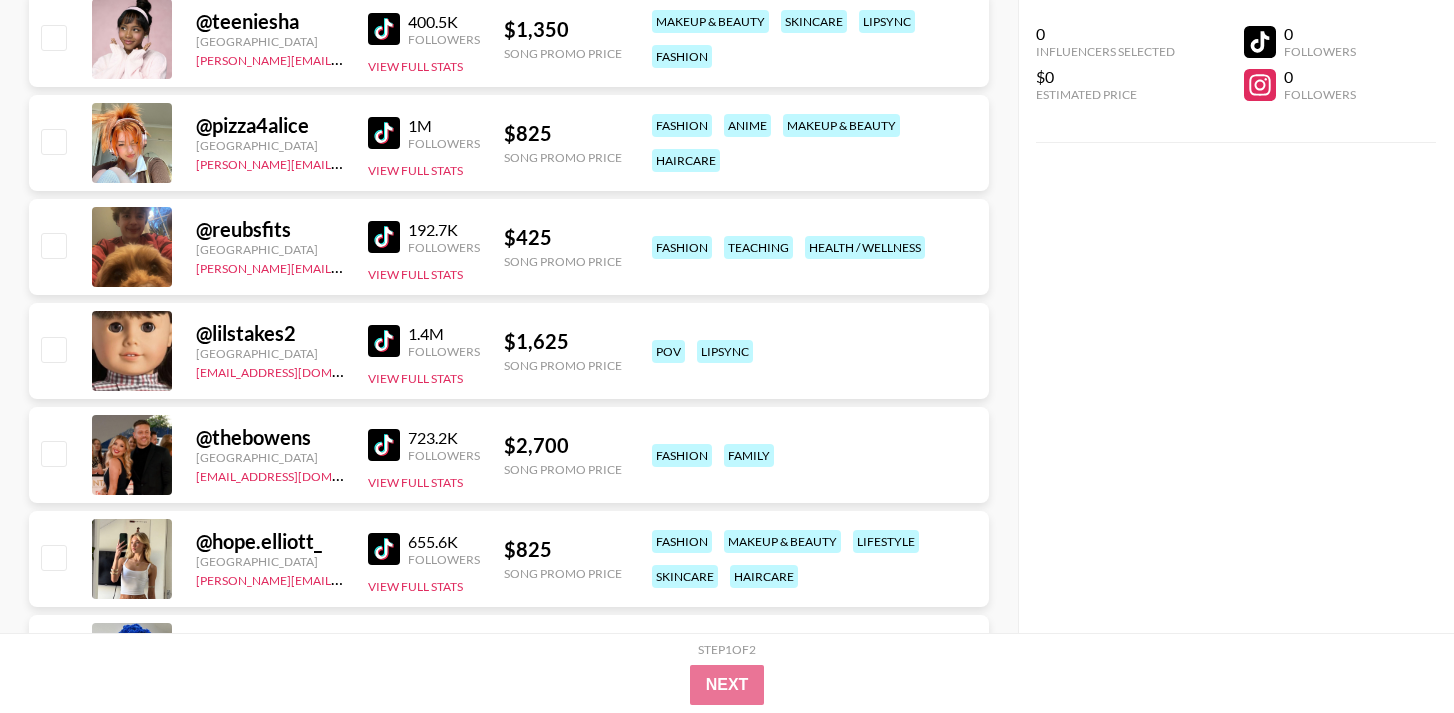 scroll, scrollTop: 13459, scrollLeft: 0, axis: vertical 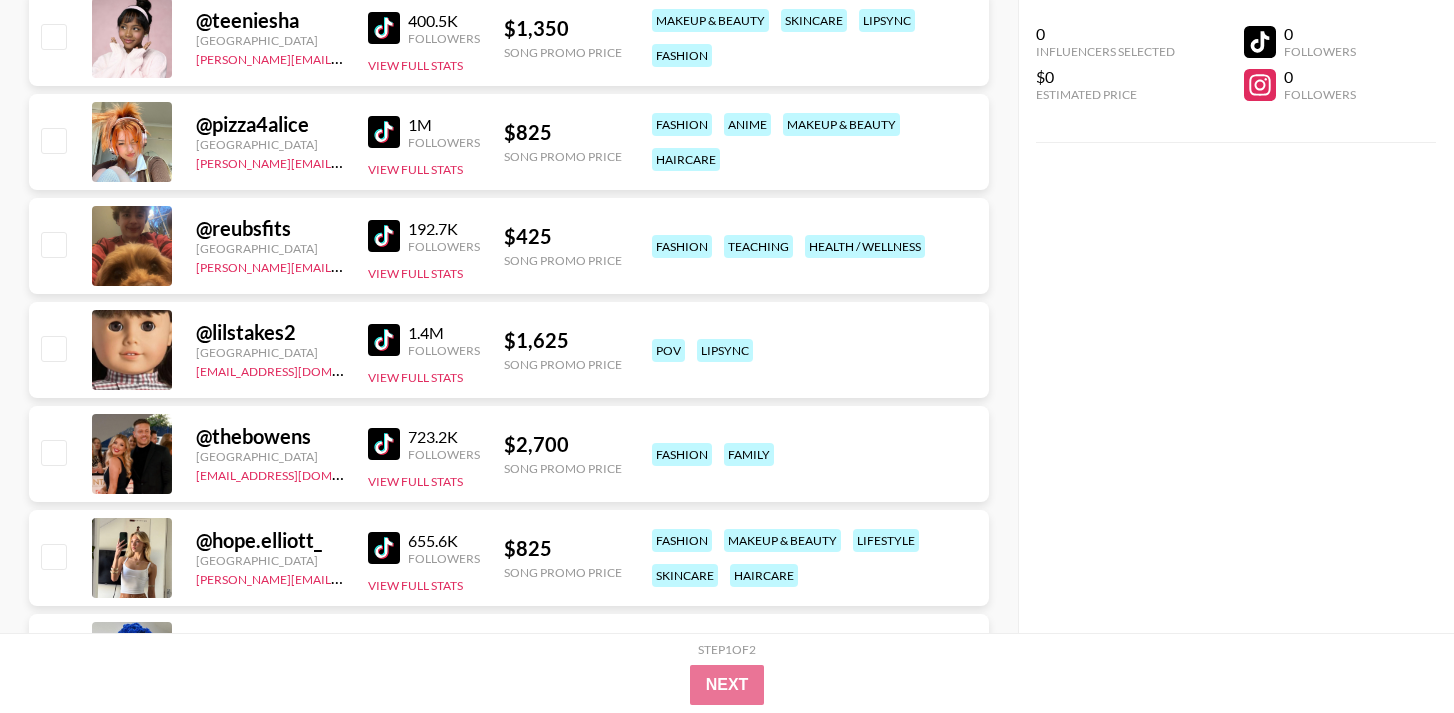 click at bounding box center [384, 236] 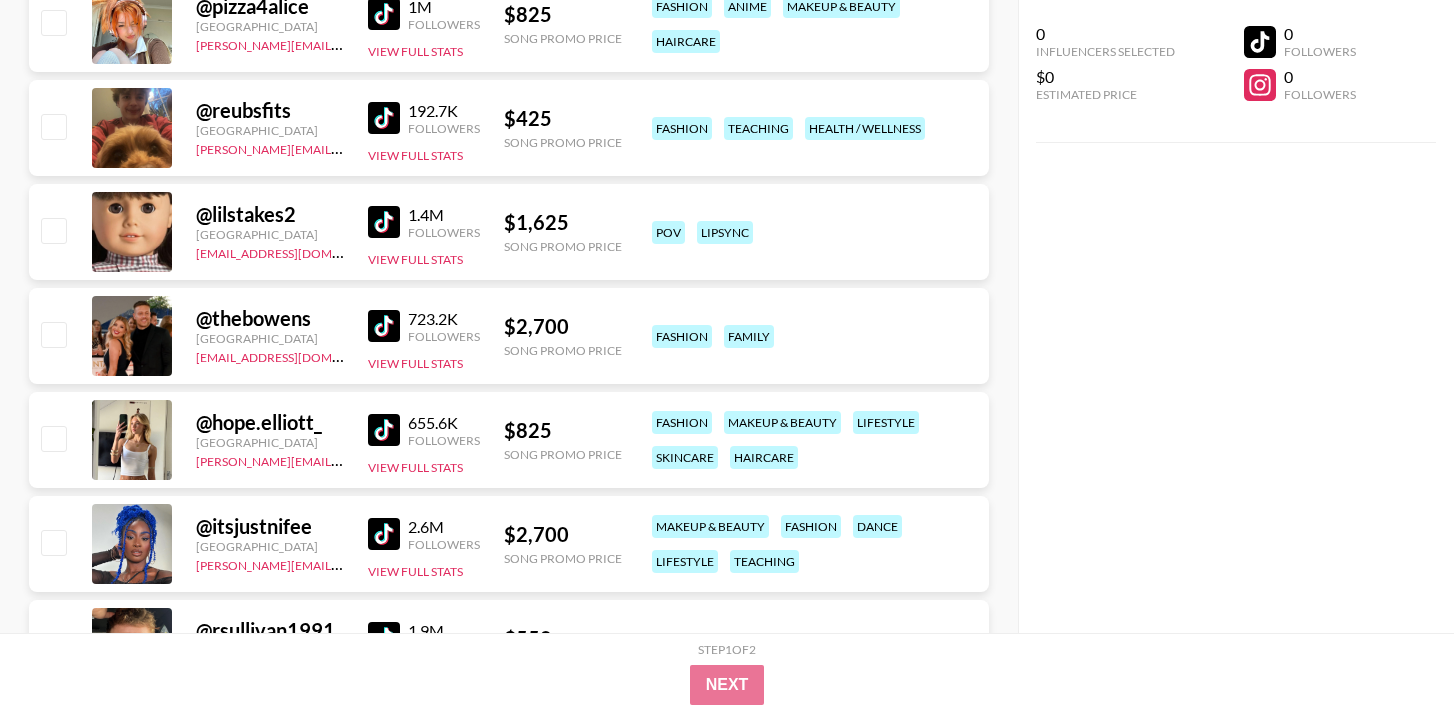 scroll, scrollTop: 13621, scrollLeft: 0, axis: vertical 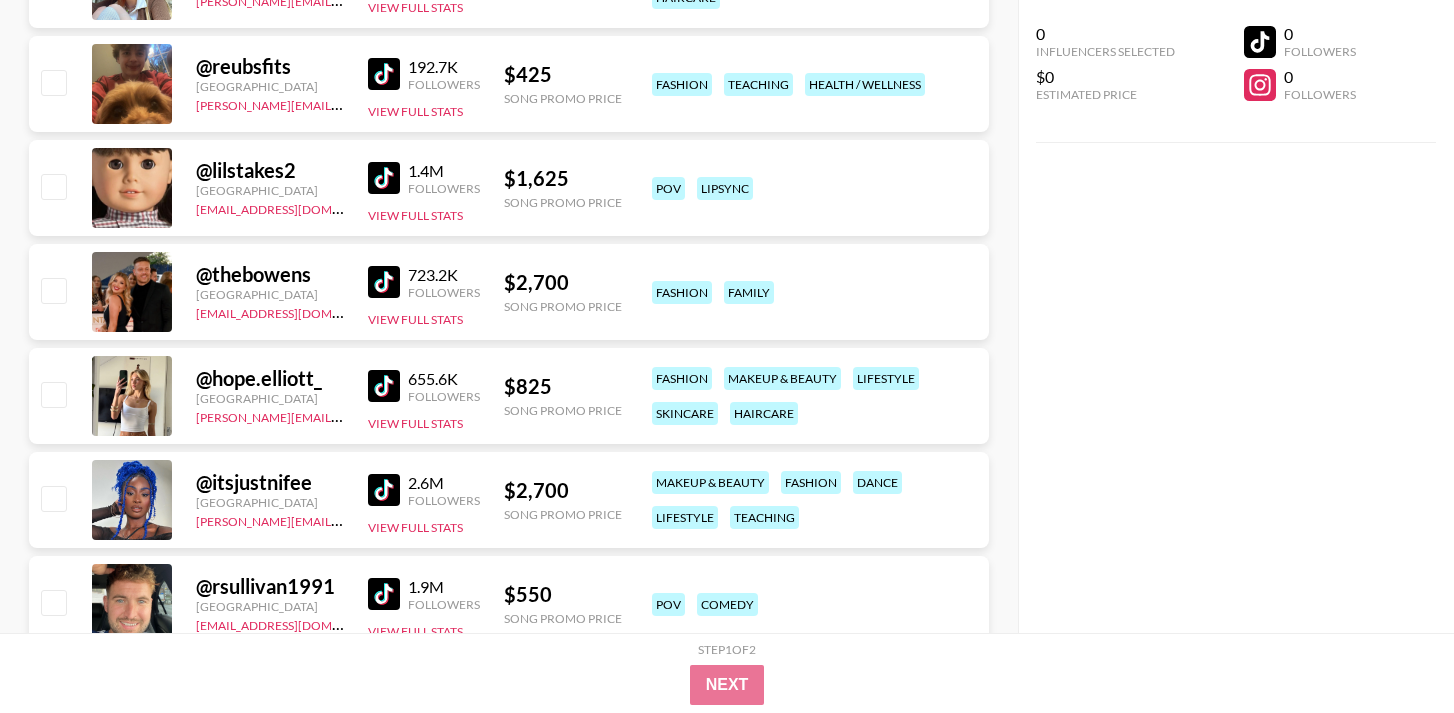 click at bounding box center [384, 178] 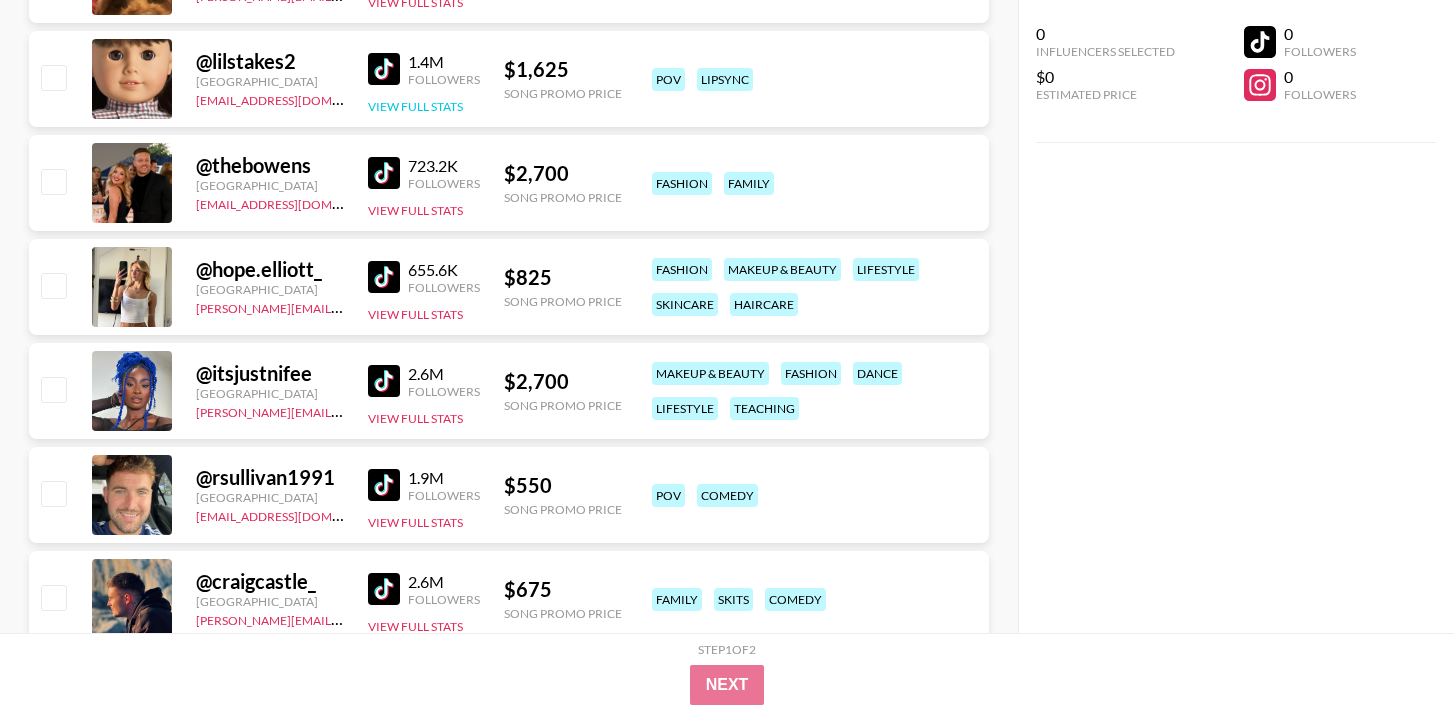 scroll, scrollTop: 13749, scrollLeft: 0, axis: vertical 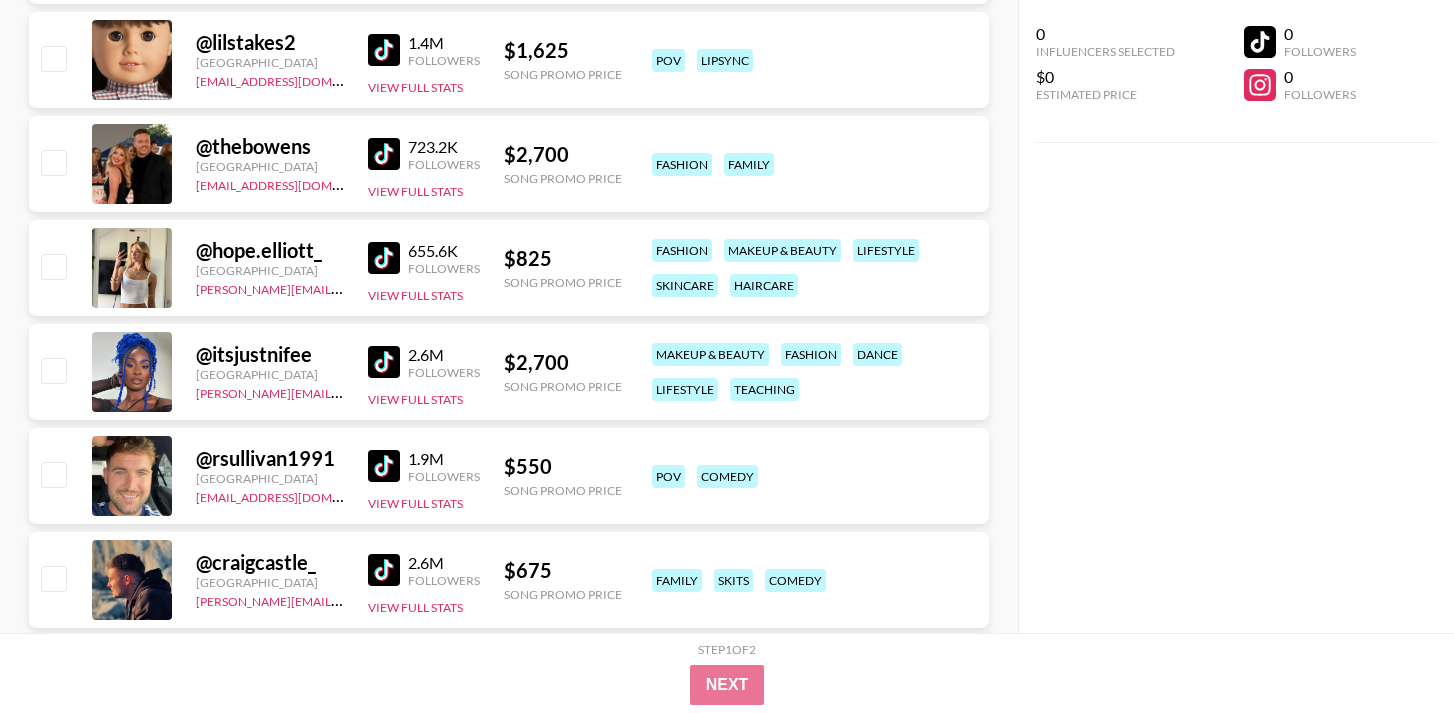 click on "723.2K Followers View Full Stats" at bounding box center [424, 164] 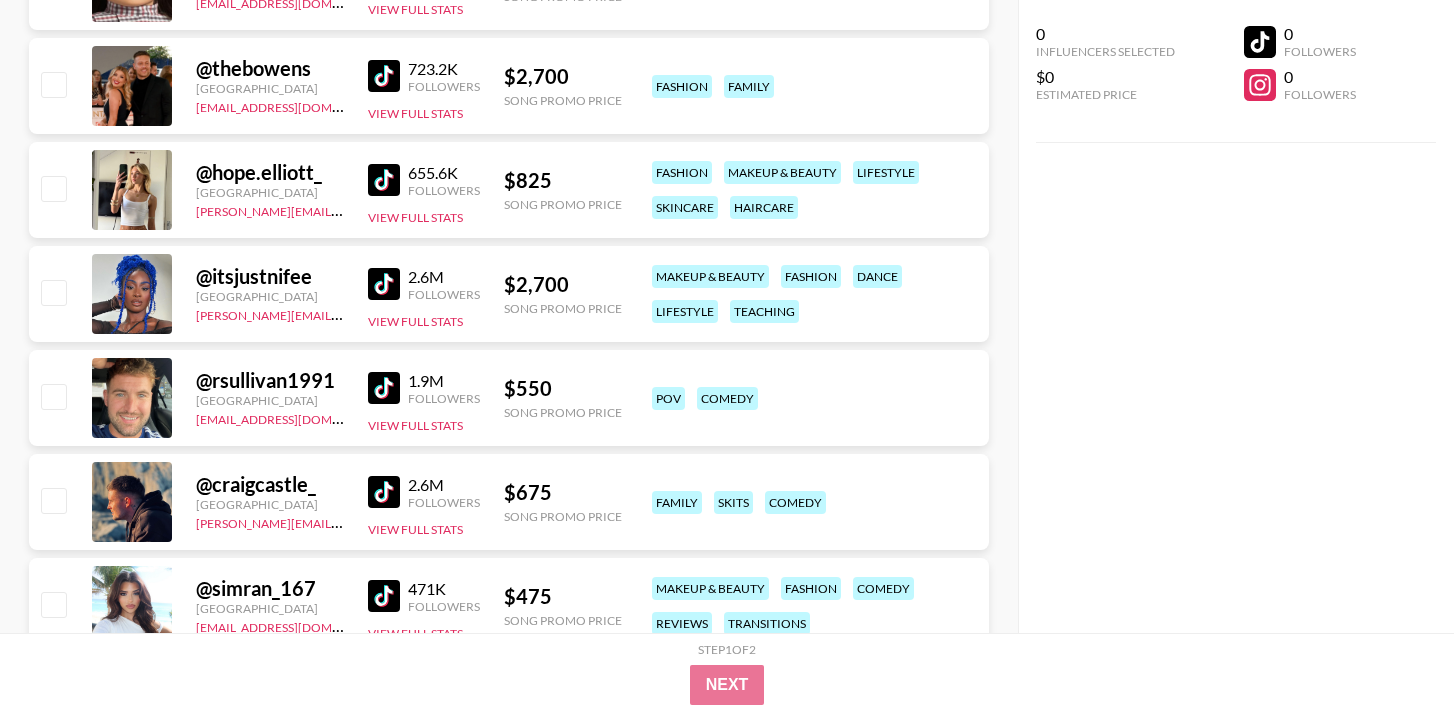 scroll, scrollTop: 13896, scrollLeft: 0, axis: vertical 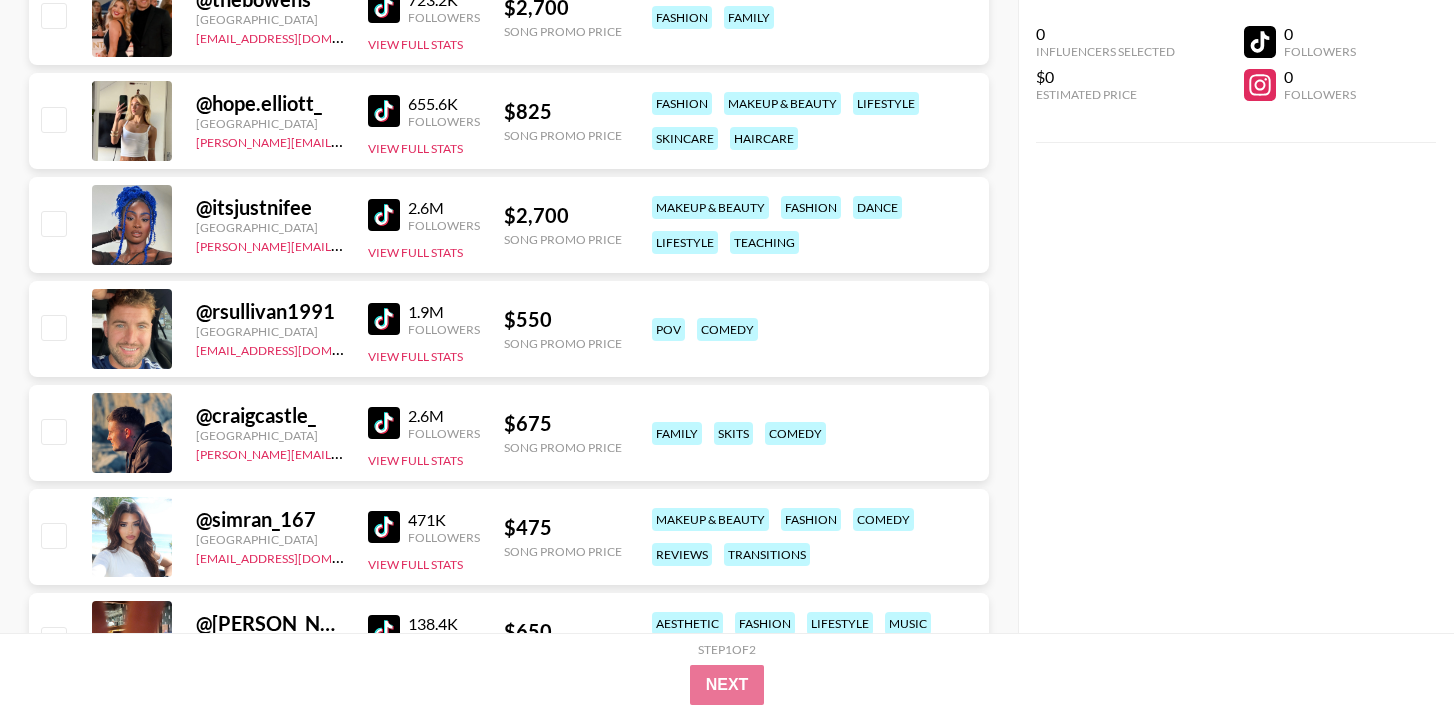 click at bounding box center (384, 215) 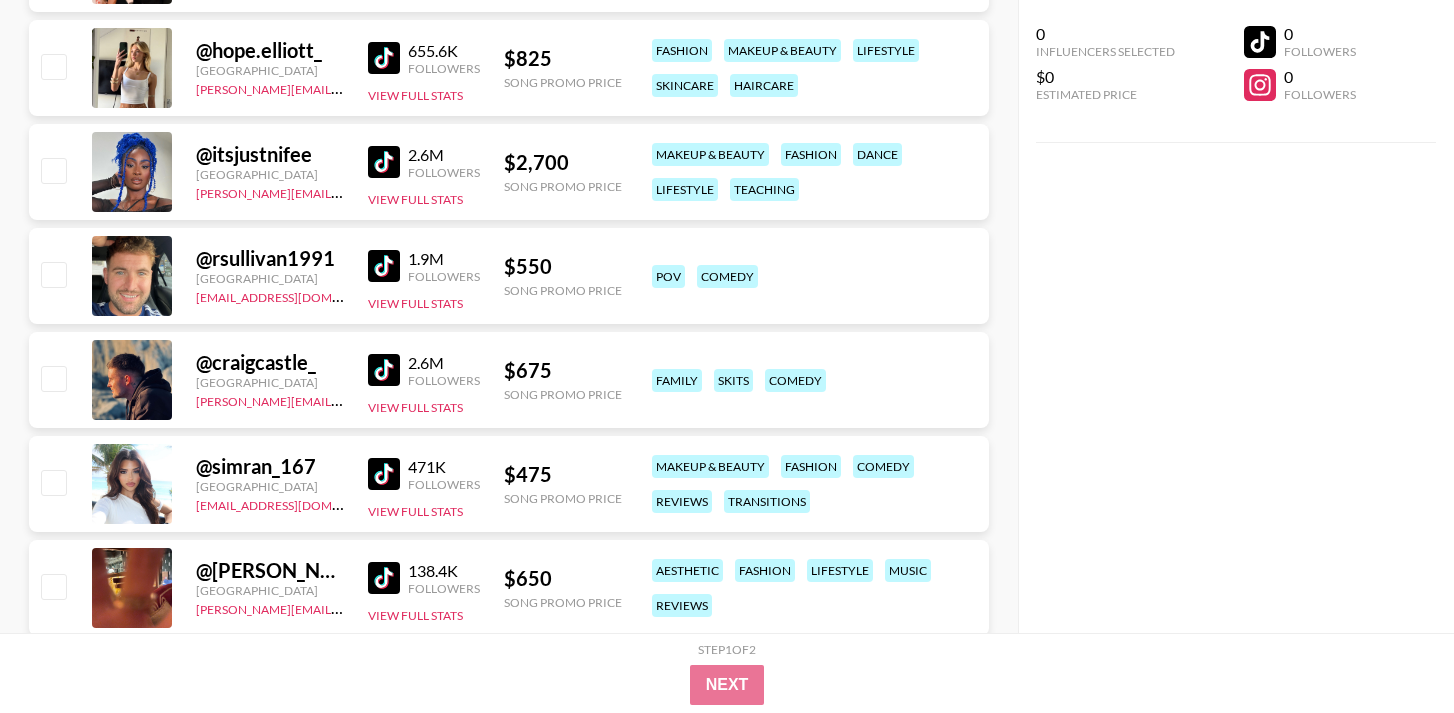 click on "@ rsullivan1991 [GEOGRAPHIC_DATA] [EMAIL_ADDRESS][DOMAIN_NAME] 1.9M Followers View Full Stats   $ 550 Song Promo Price pov comedy" at bounding box center (509, 276) 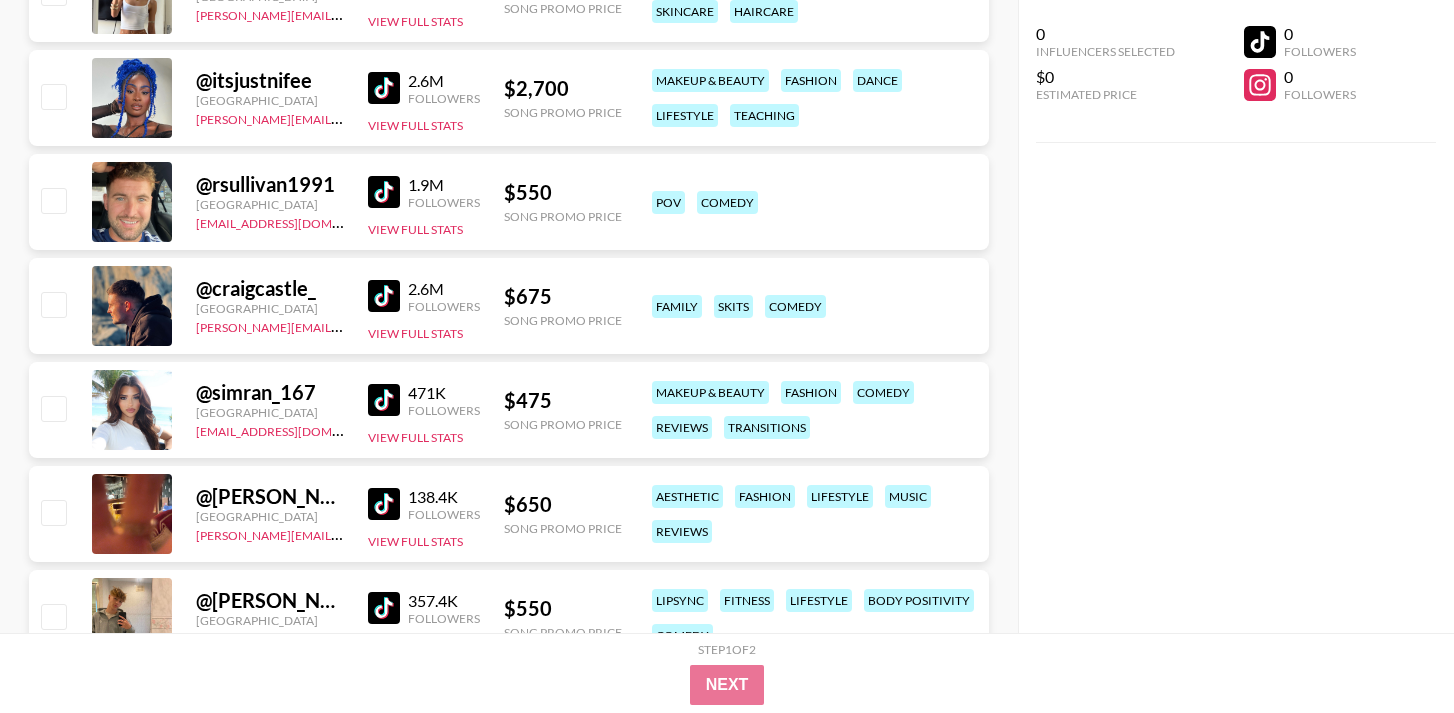 scroll, scrollTop: 14077, scrollLeft: 0, axis: vertical 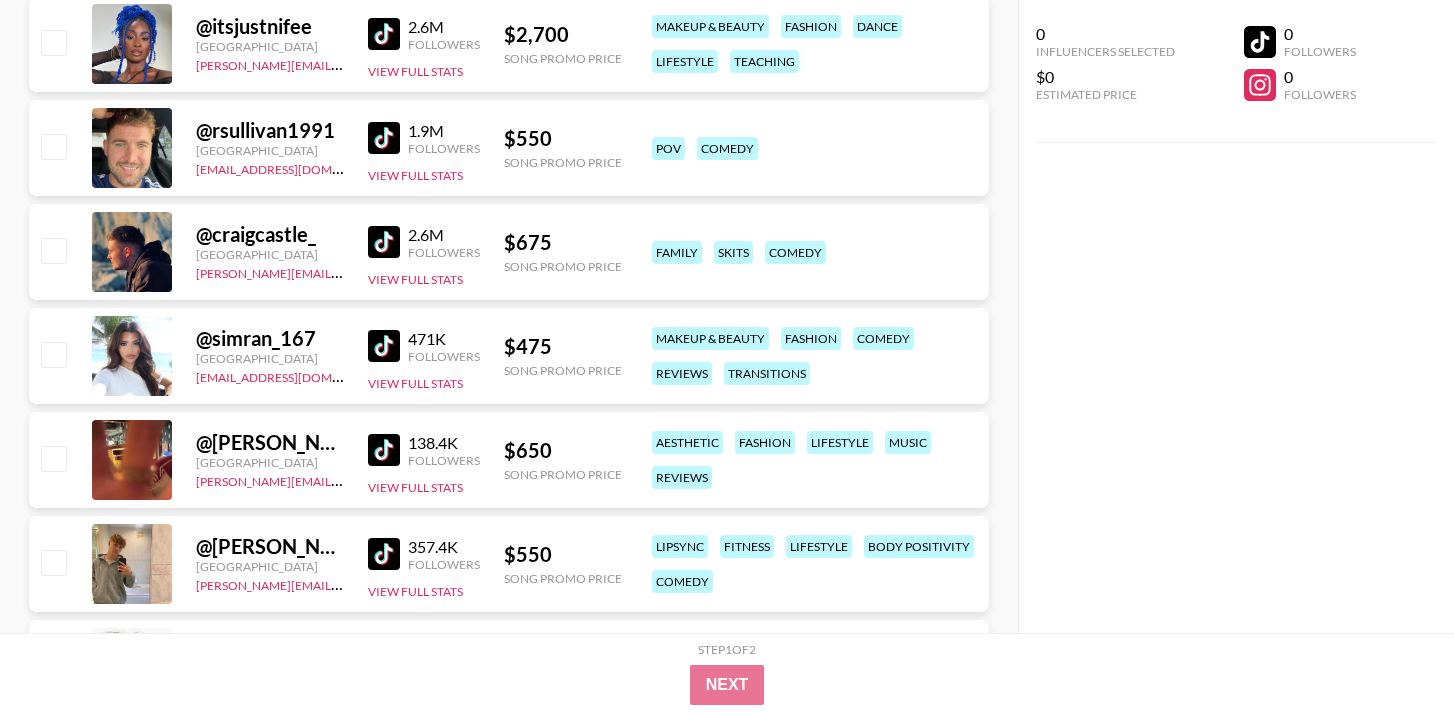 click at bounding box center [384, 242] 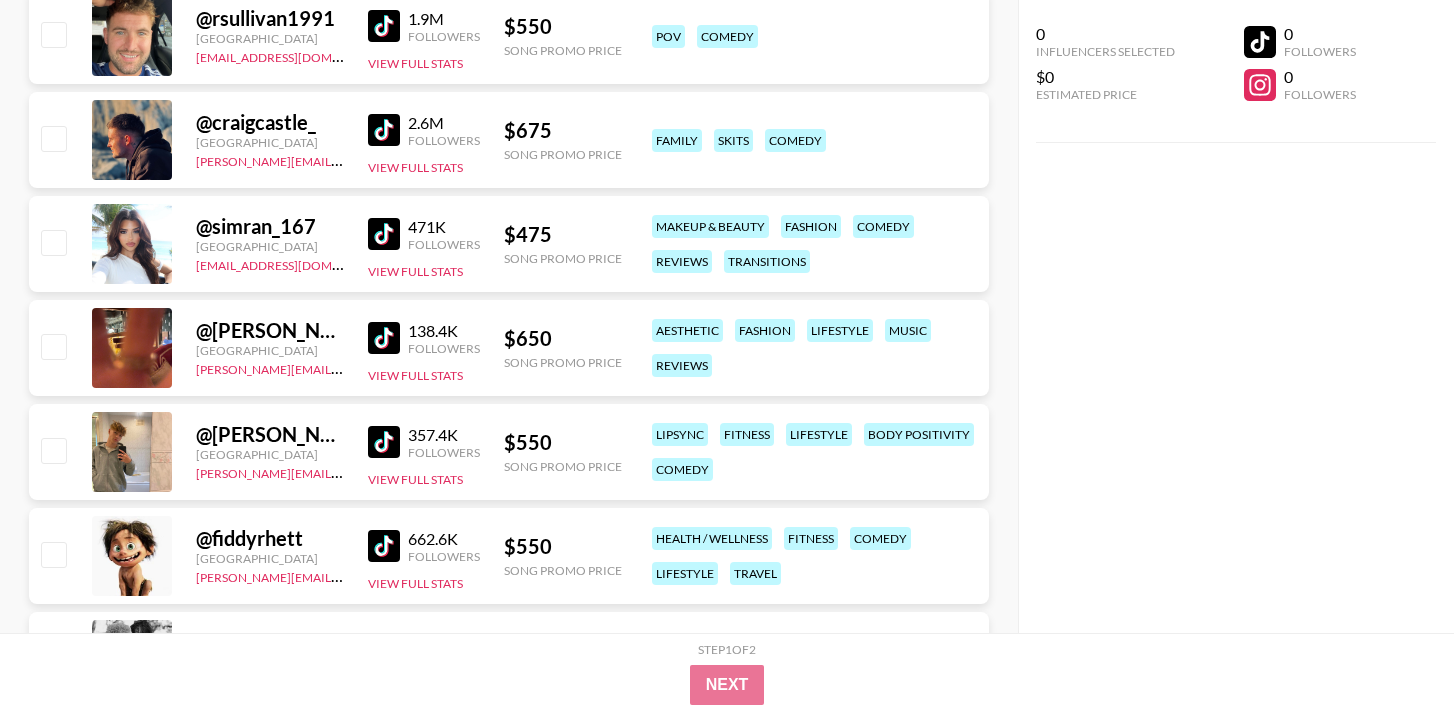 click at bounding box center (384, 234) 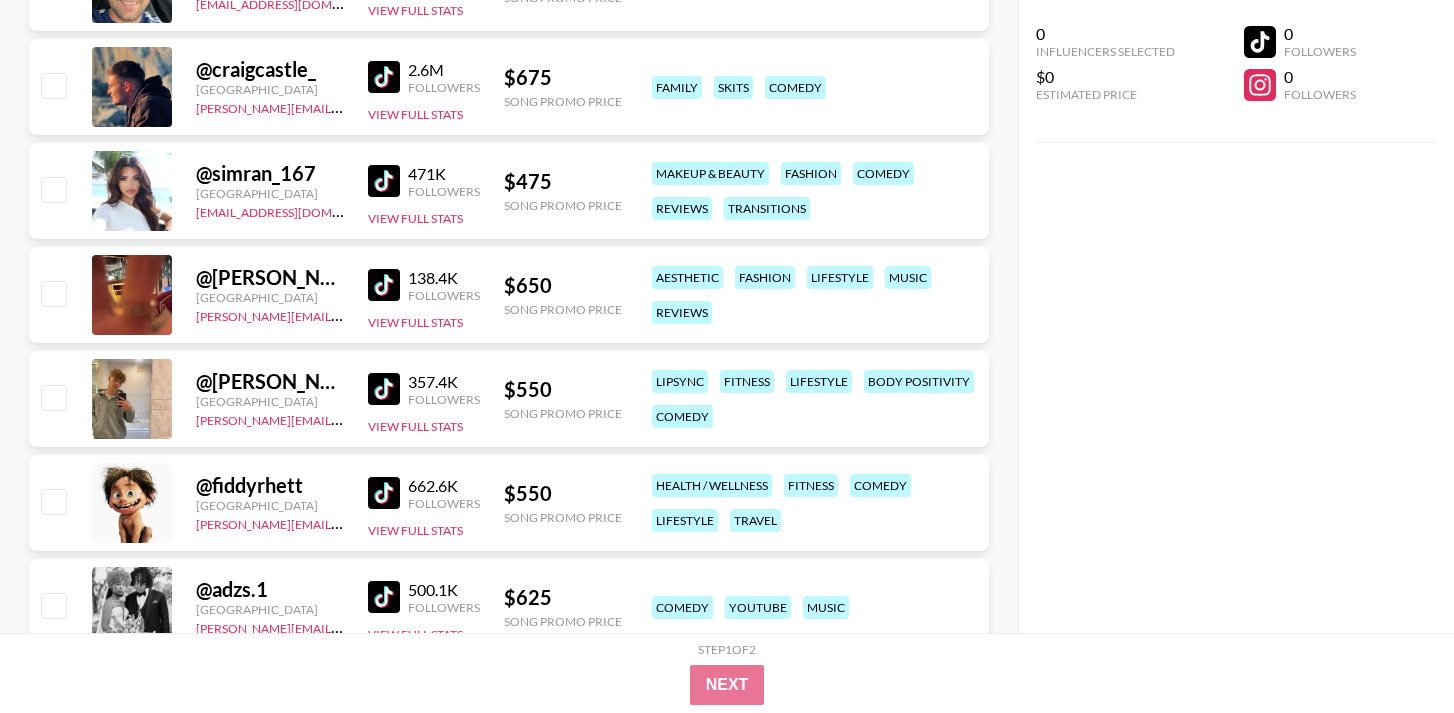 scroll, scrollTop: 14246, scrollLeft: 0, axis: vertical 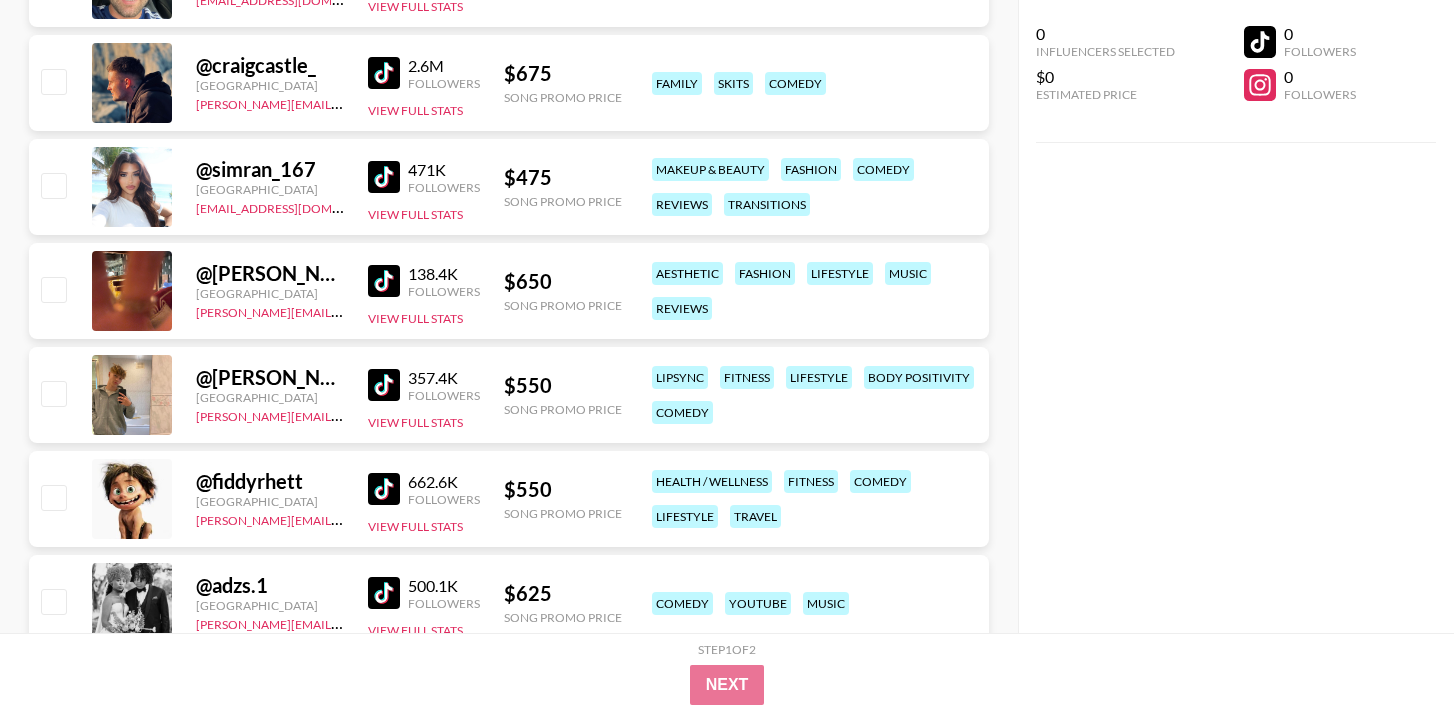 click at bounding box center (384, 281) 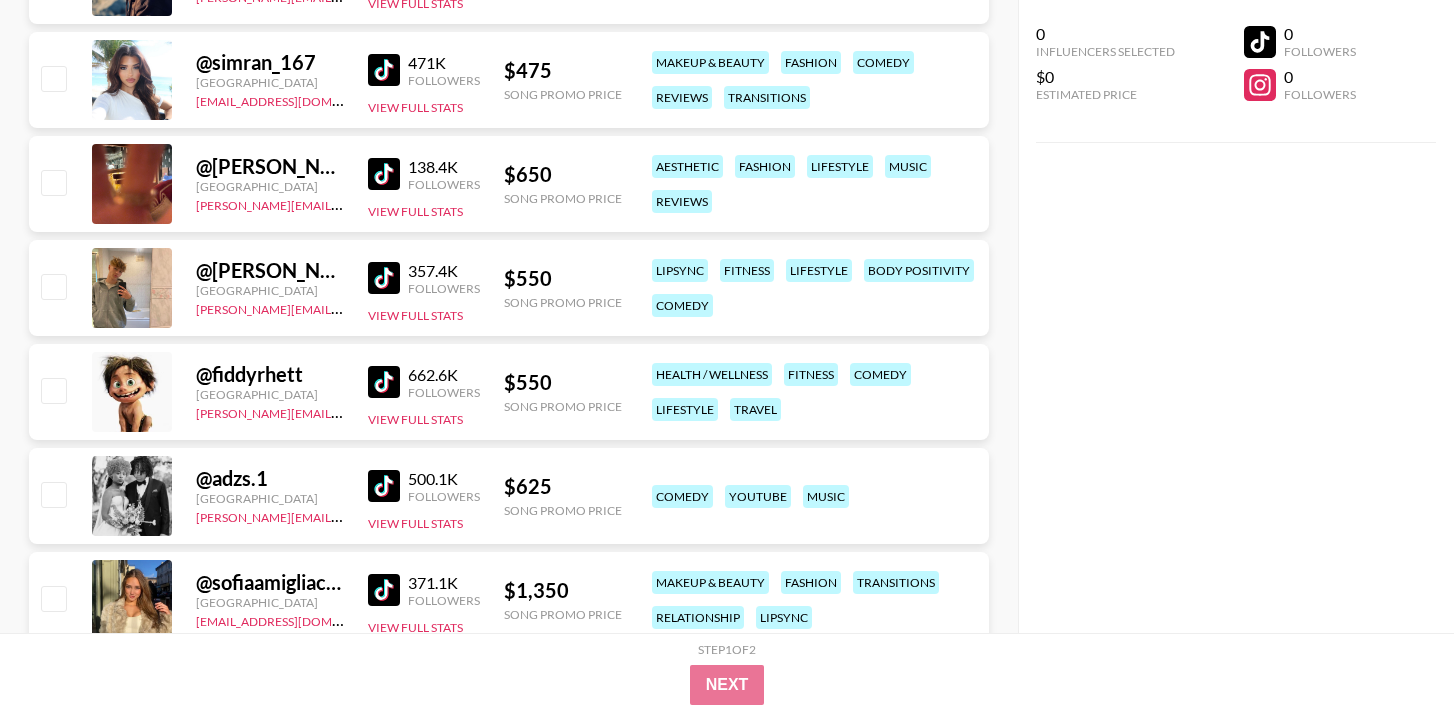 scroll, scrollTop: 14356, scrollLeft: 0, axis: vertical 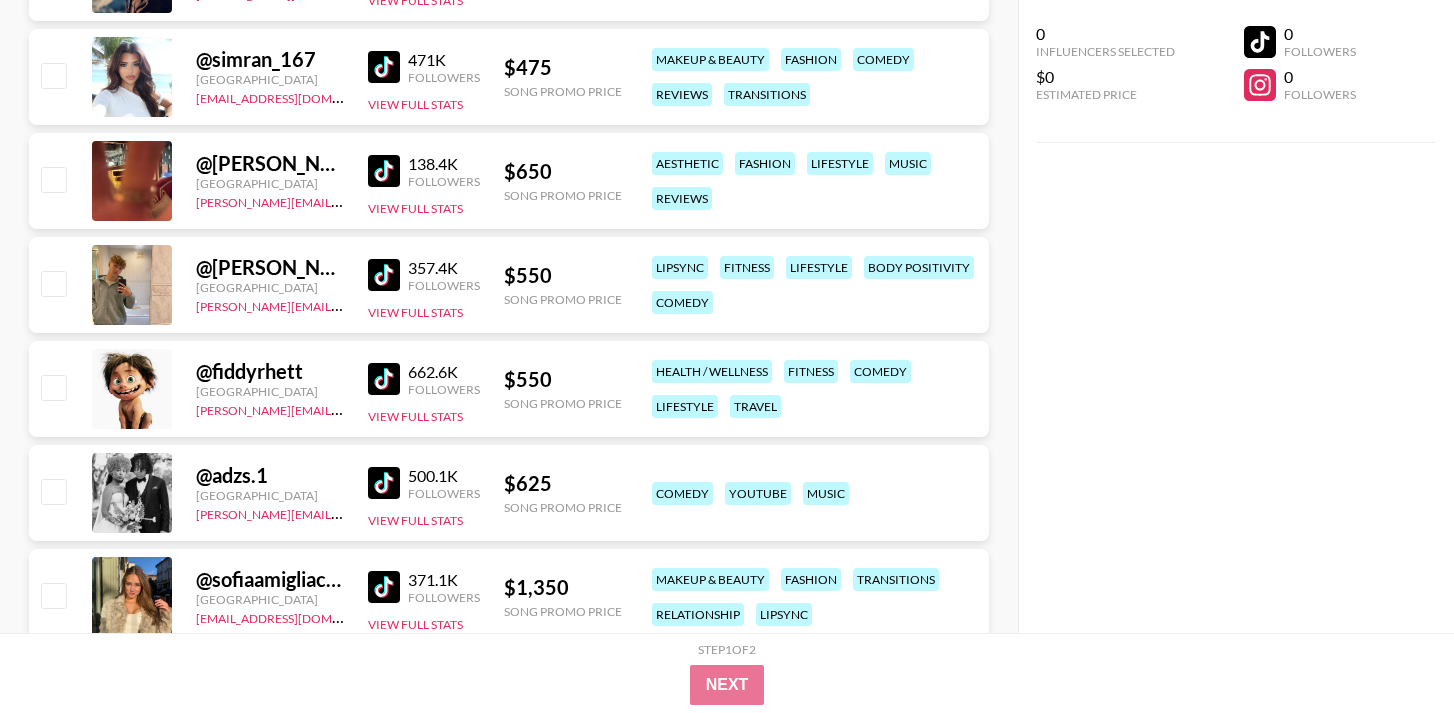 click at bounding box center (384, 275) 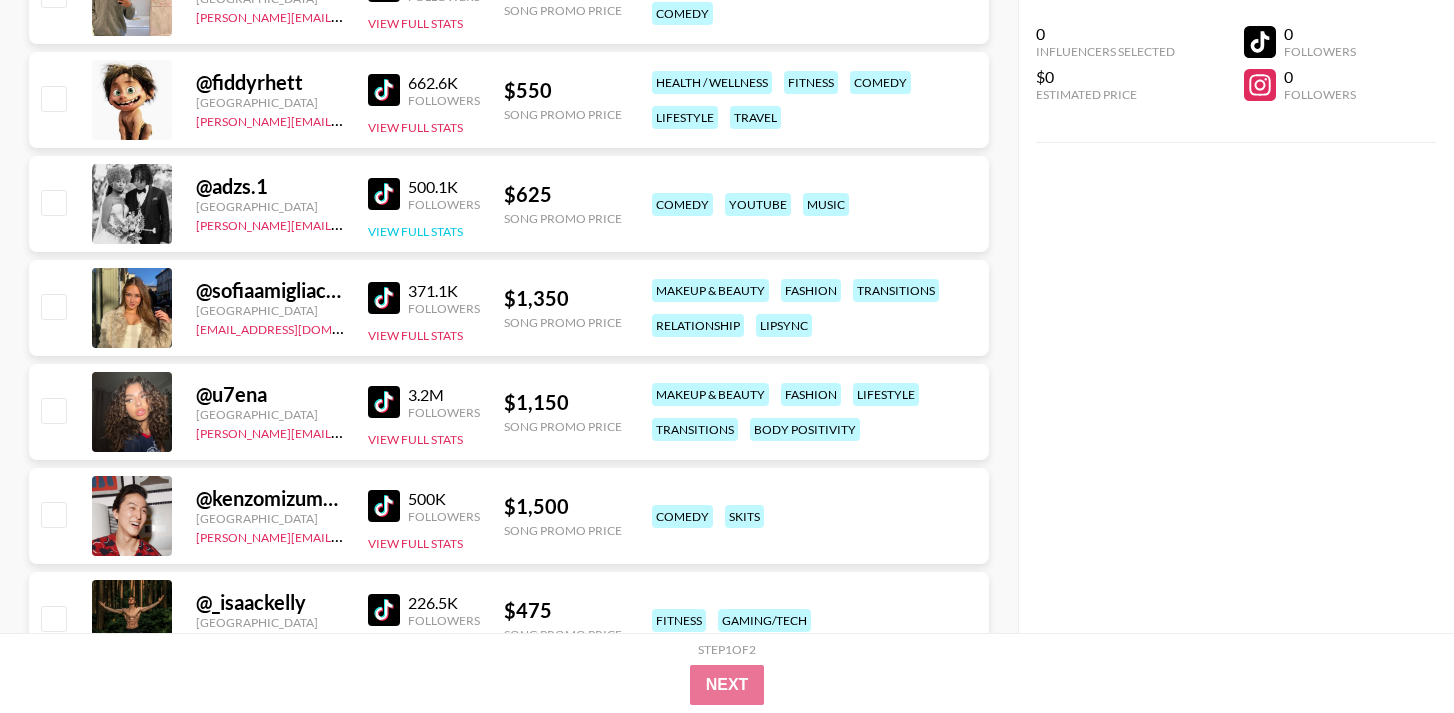 scroll, scrollTop: 14653, scrollLeft: 0, axis: vertical 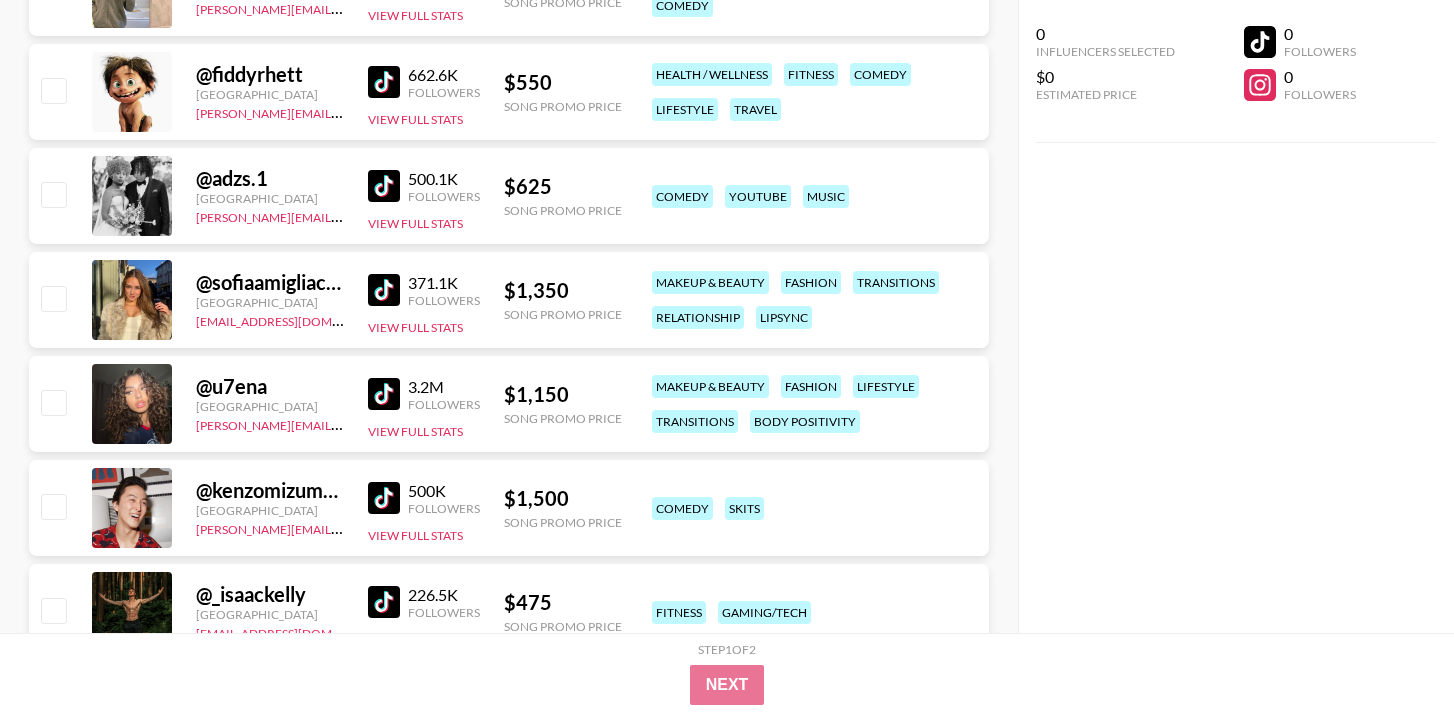 click on "500.1K Followers View Full Stats" at bounding box center (424, 196) 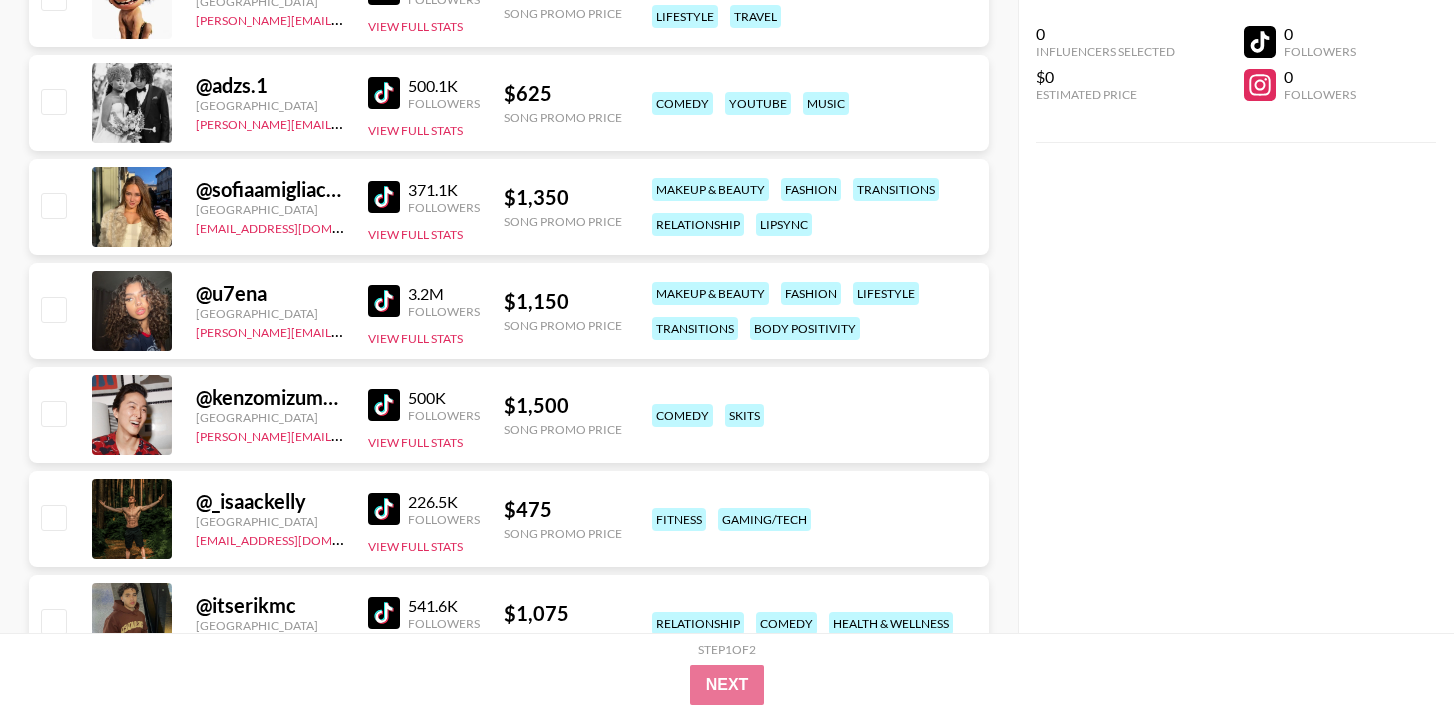 scroll, scrollTop: 14750, scrollLeft: 0, axis: vertical 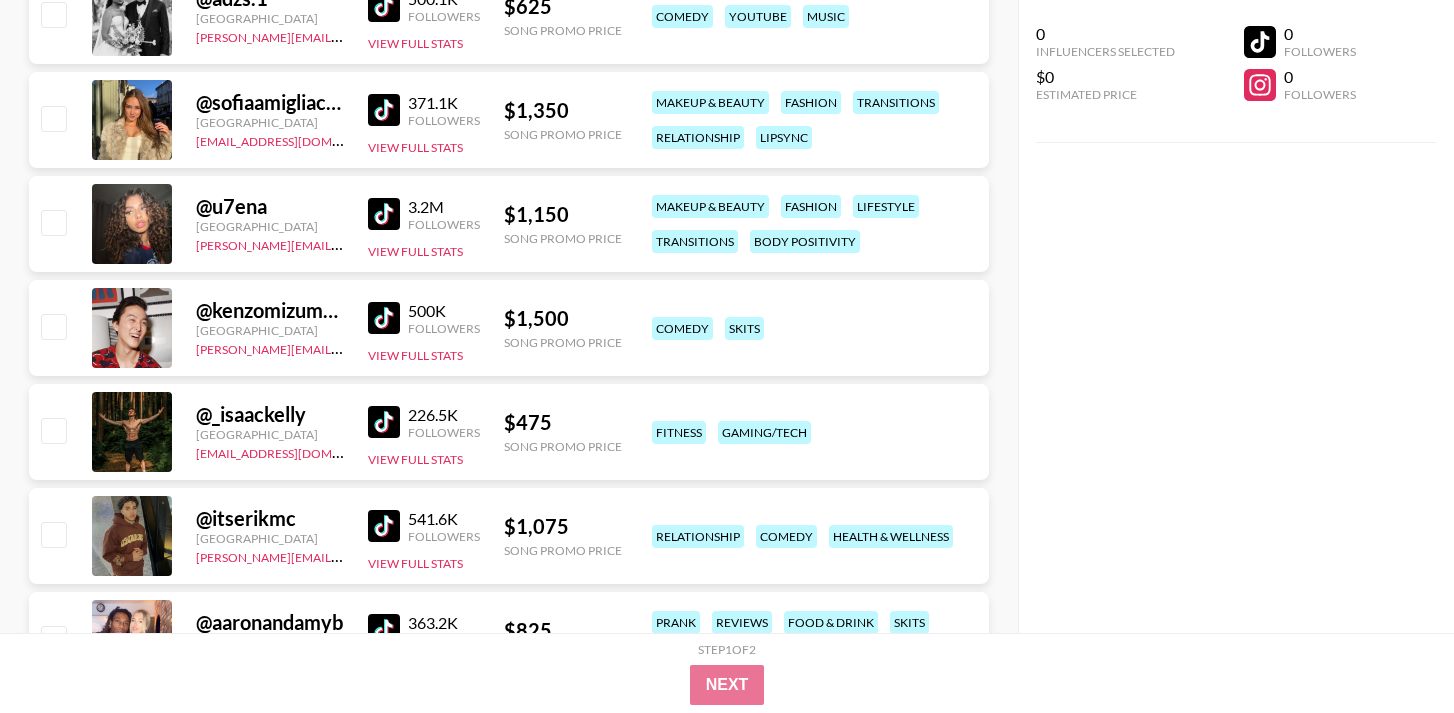 click at bounding box center (384, 318) 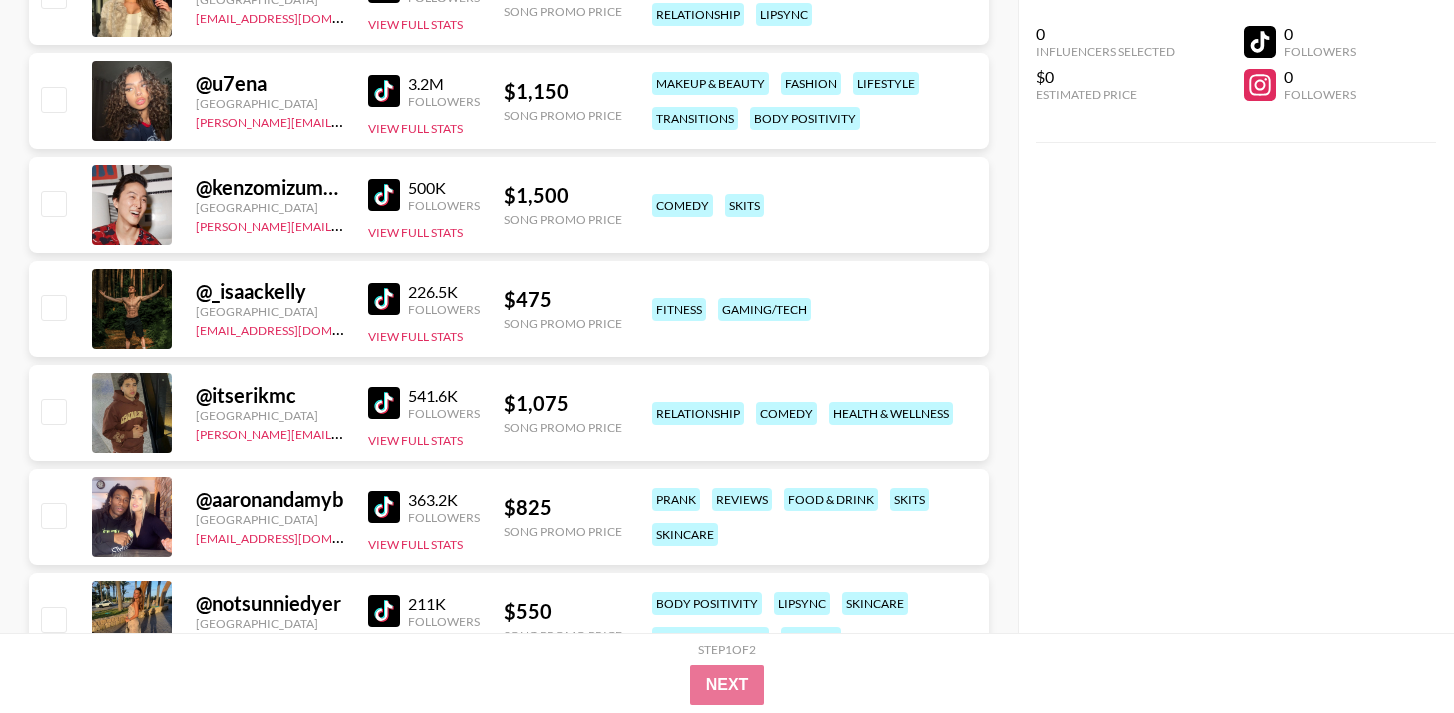scroll, scrollTop: 15072, scrollLeft: 0, axis: vertical 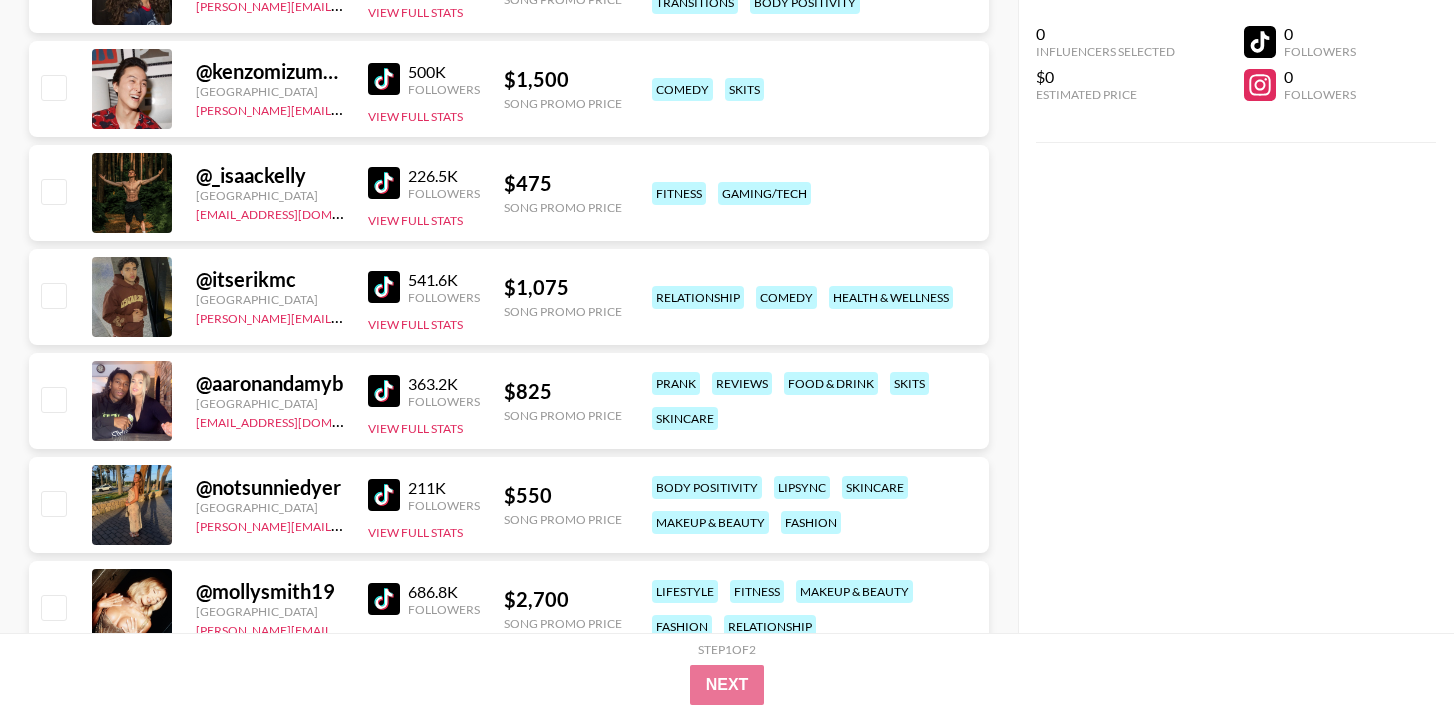 click at bounding box center (384, 183) 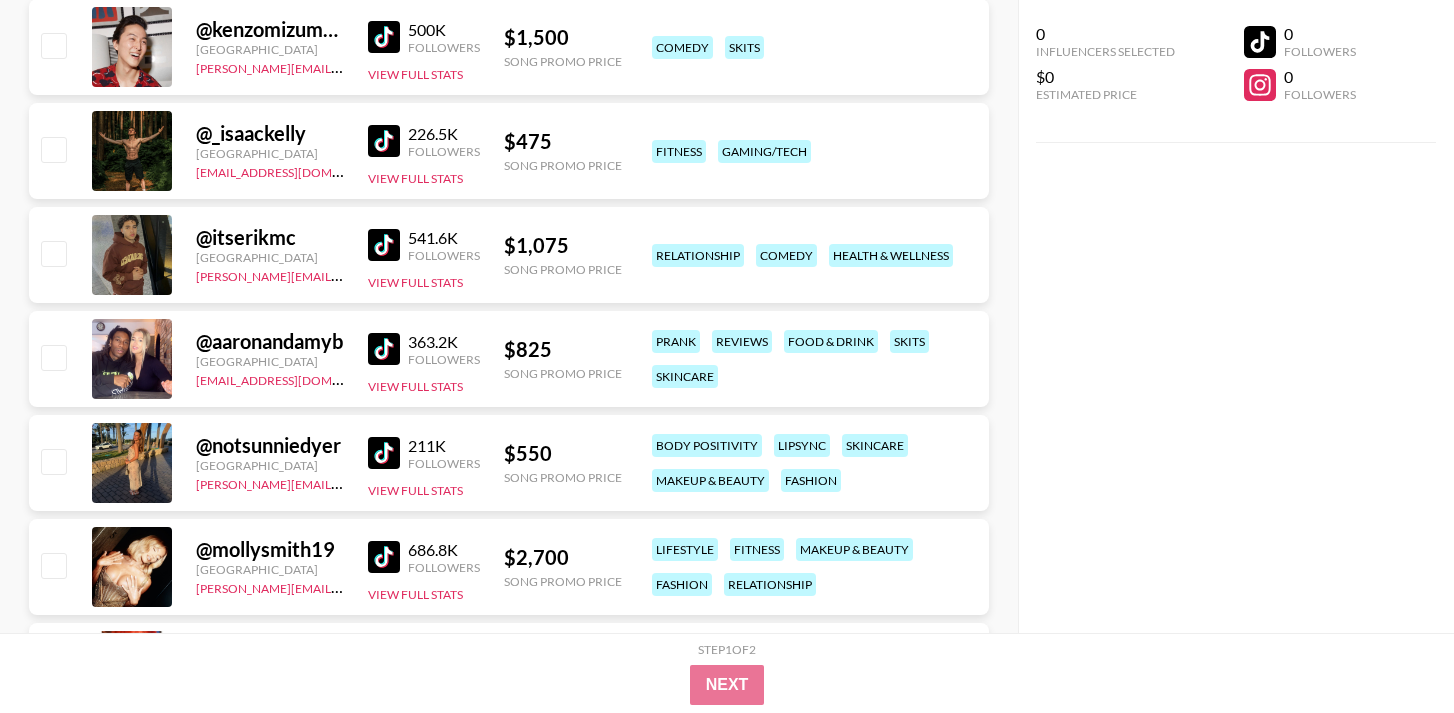 click at bounding box center (384, 245) 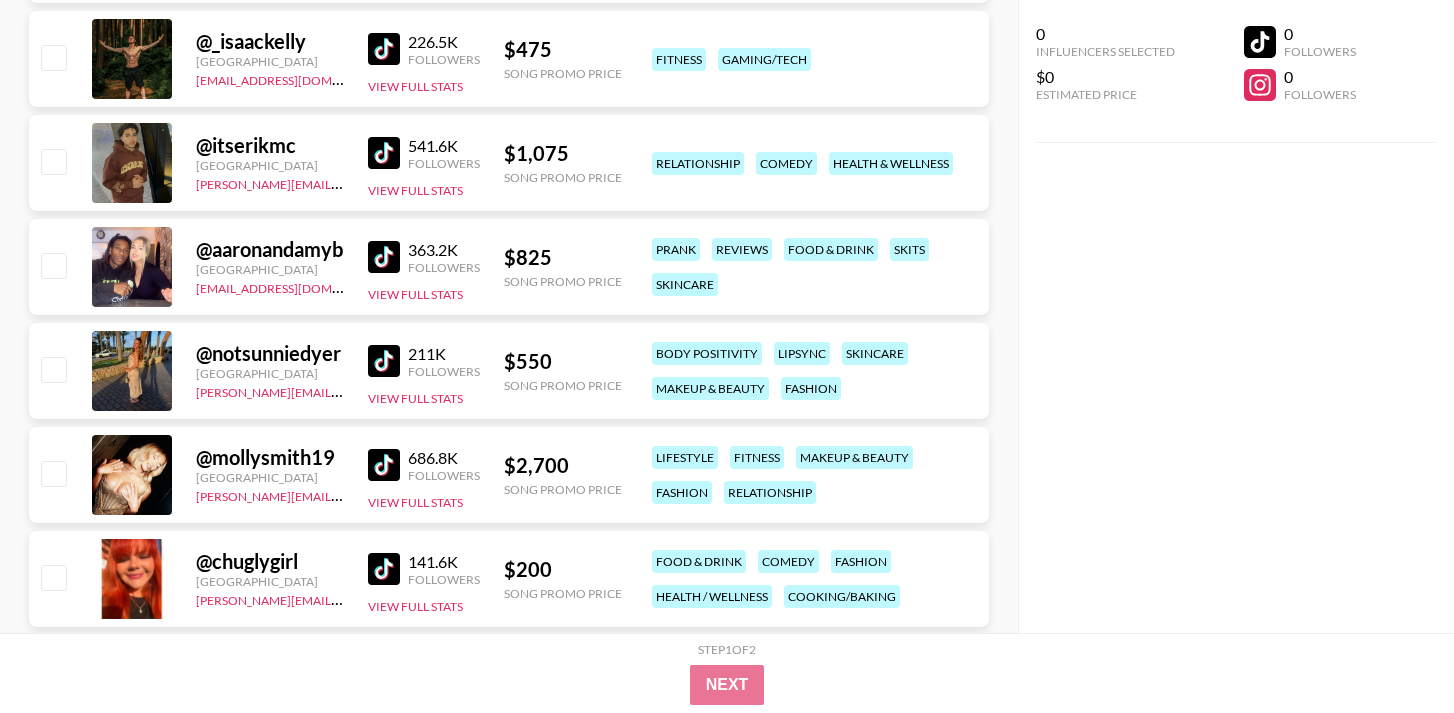scroll, scrollTop: 15224, scrollLeft: 0, axis: vertical 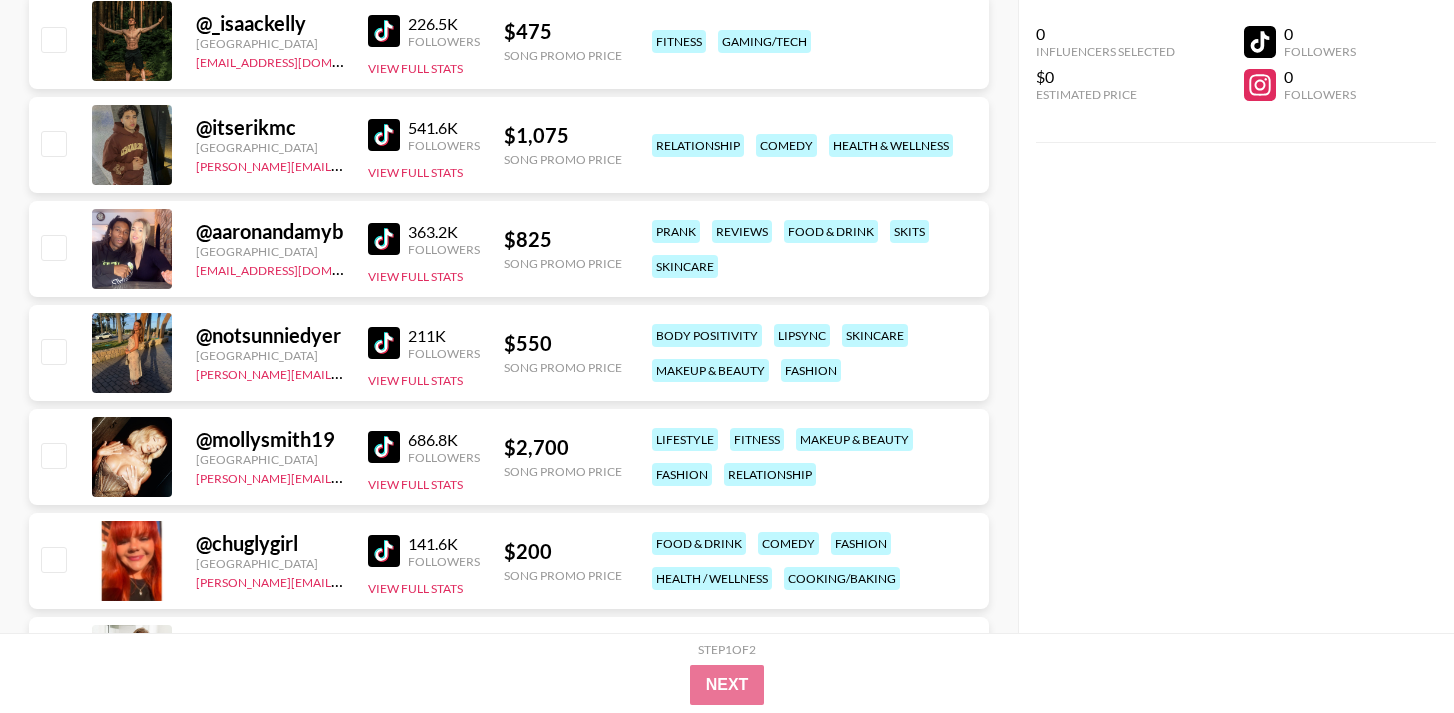 click at bounding box center (384, 239) 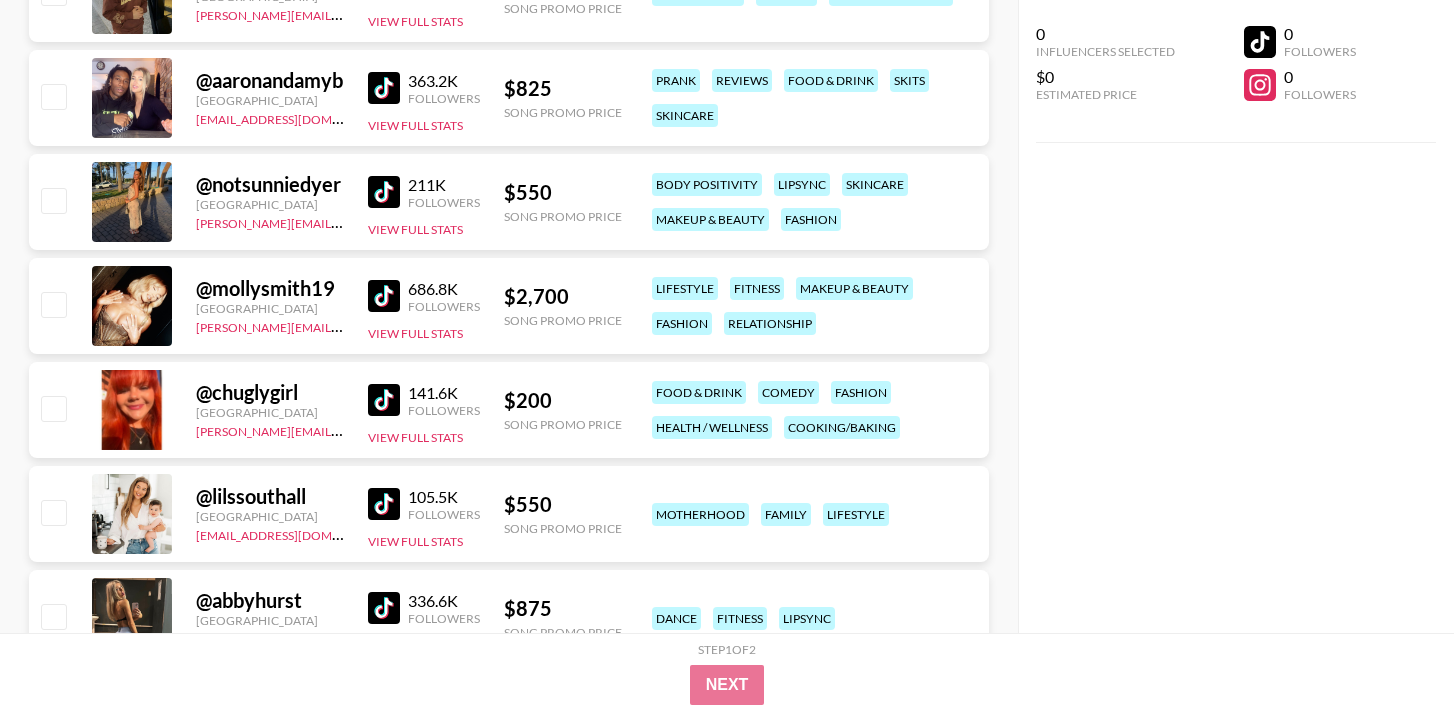 scroll, scrollTop: 15379, scrollLeft: 0, axis: vertical 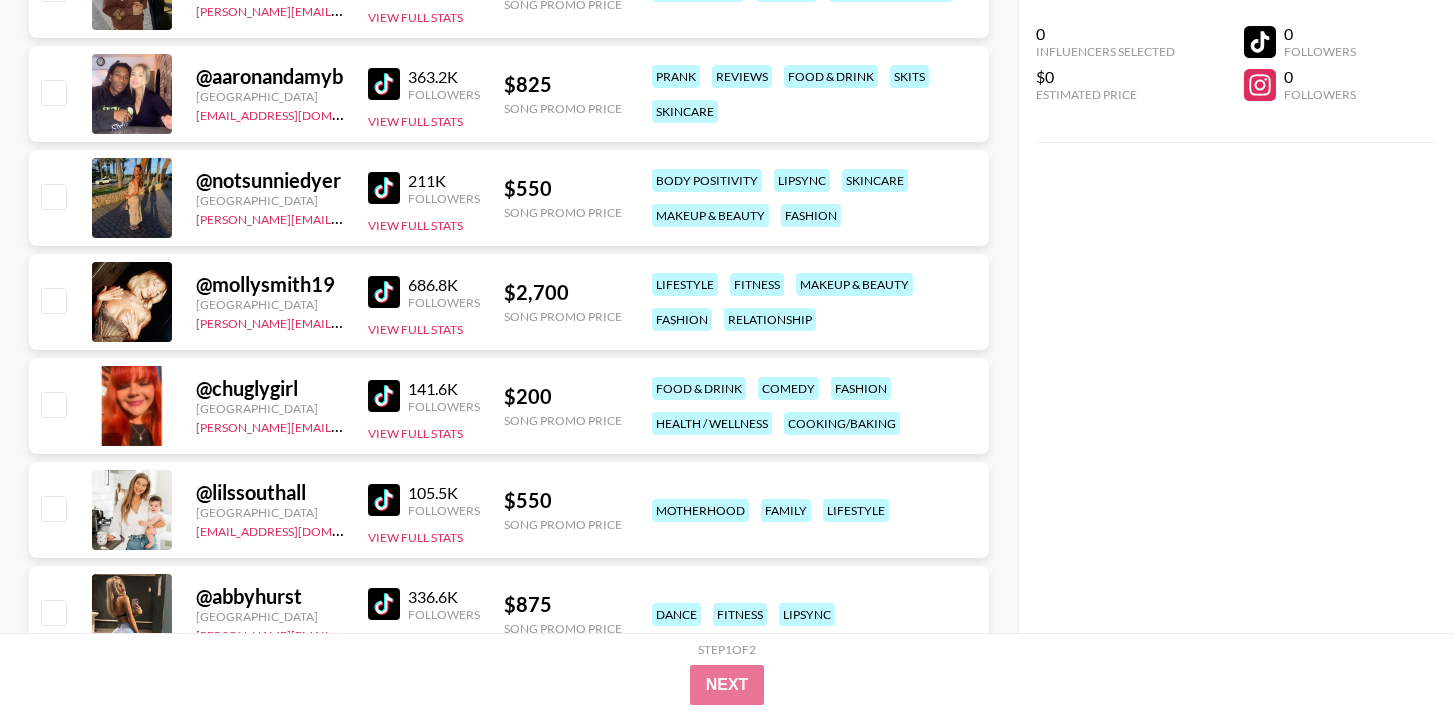 click at bounding box center [384, 188] 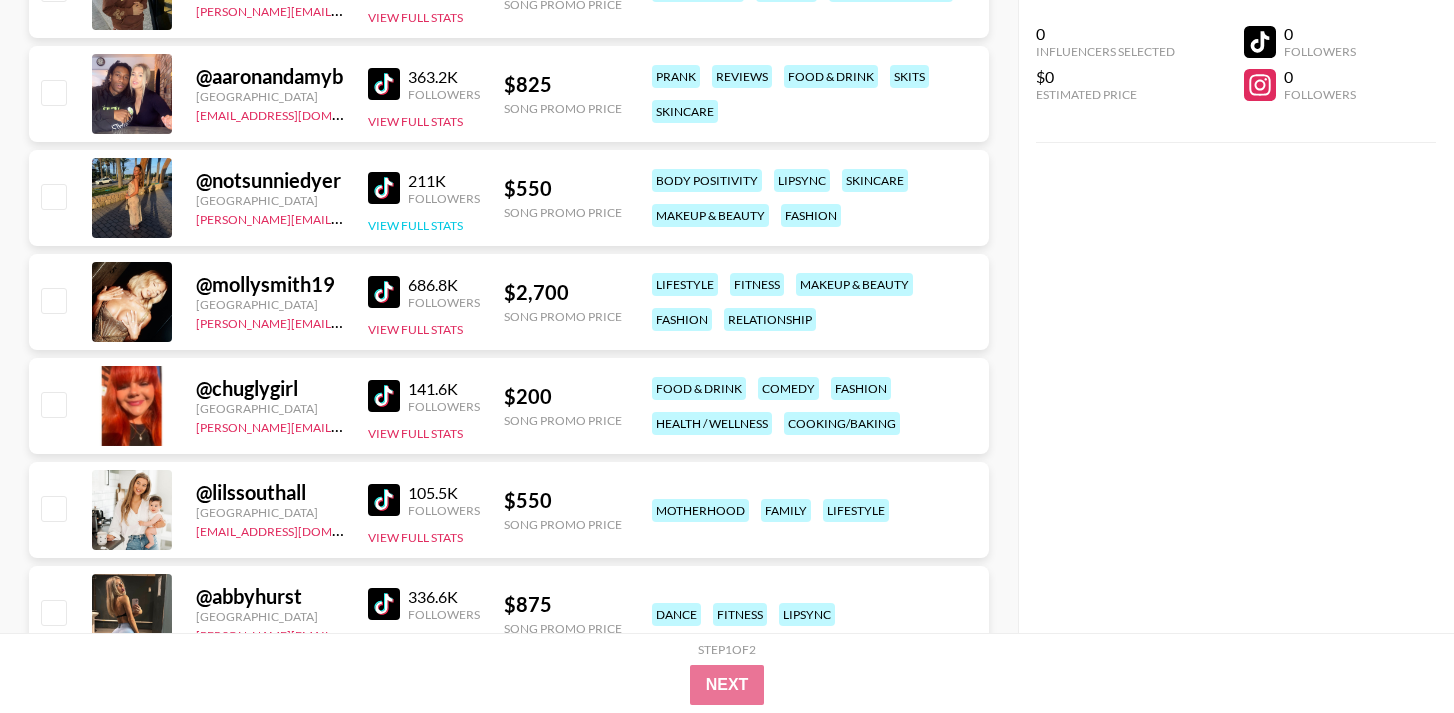 scroll, scrollTop: 15470, scrollLeft: 0, axis: vertical 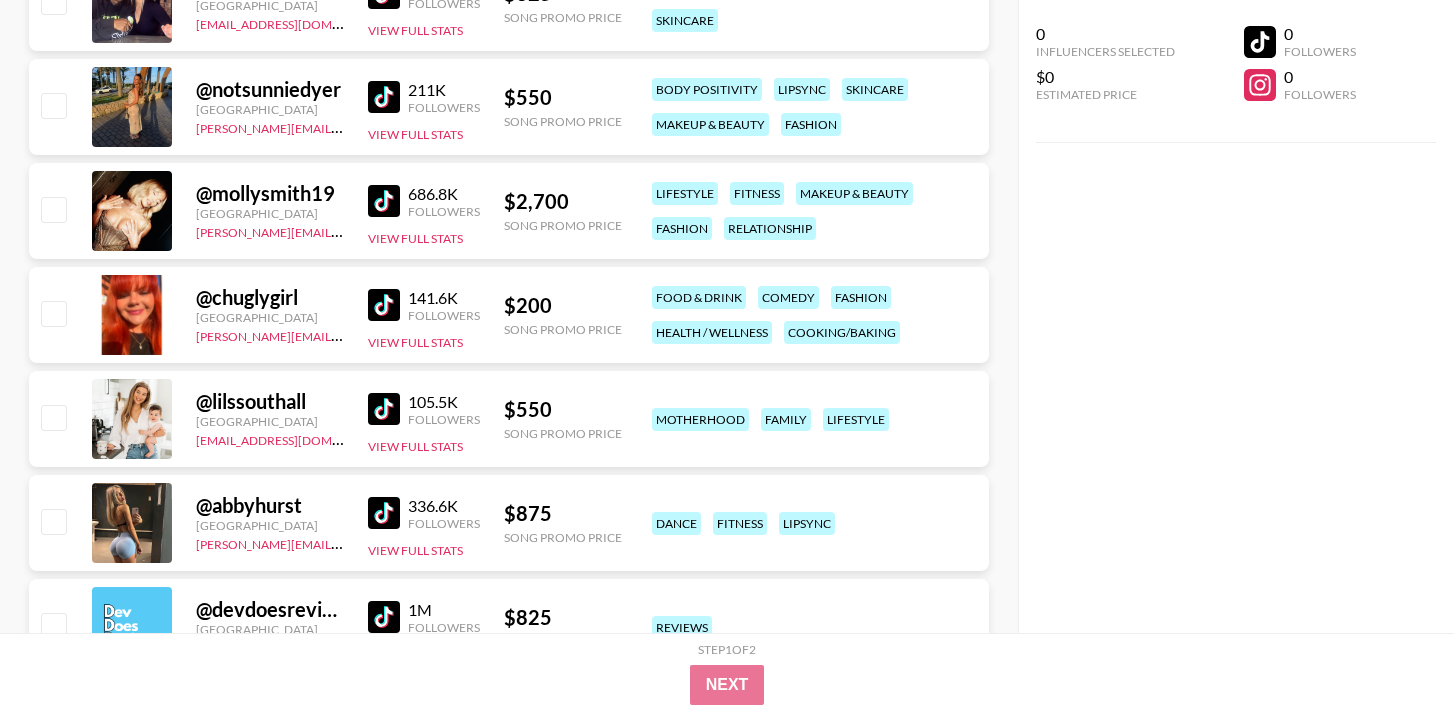 click at bounding box center (384, 305) 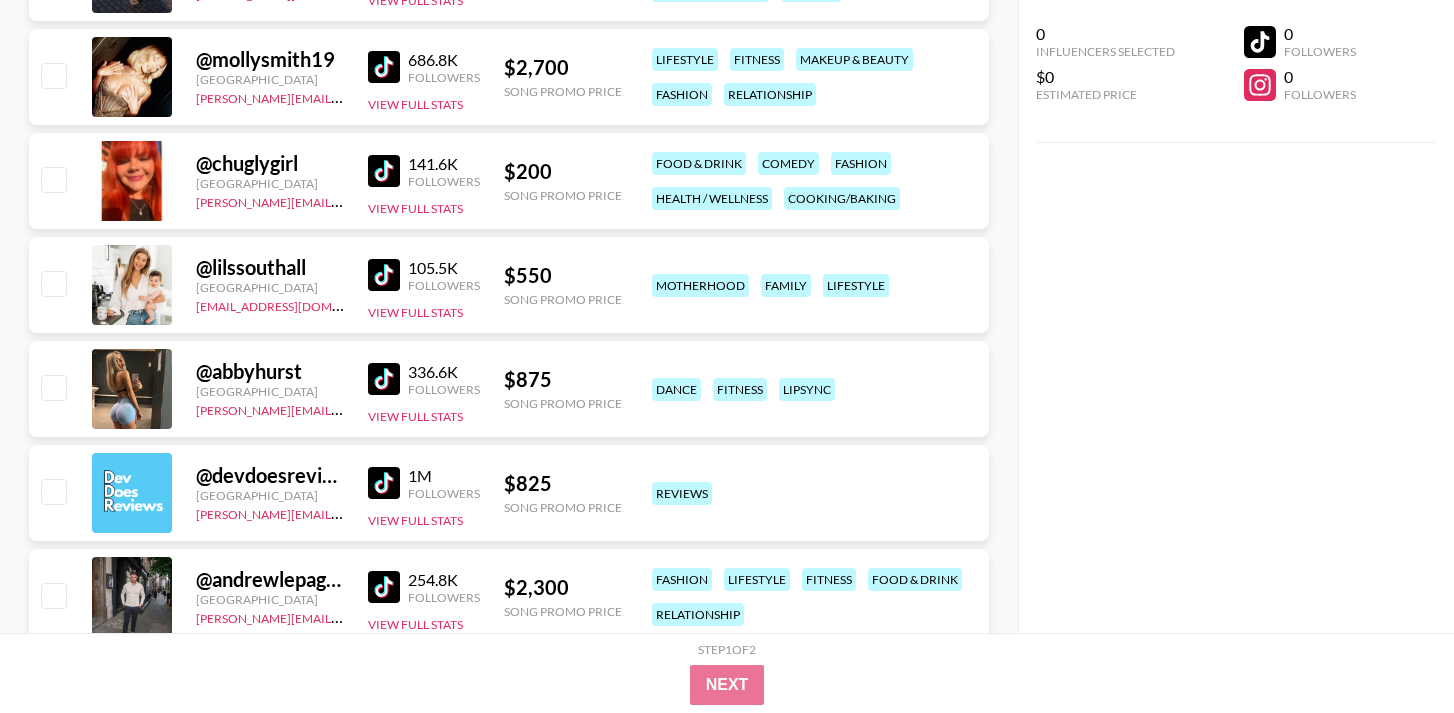 scroll, scrollTop: 15613, scrollLeft: 0, axis: vertical 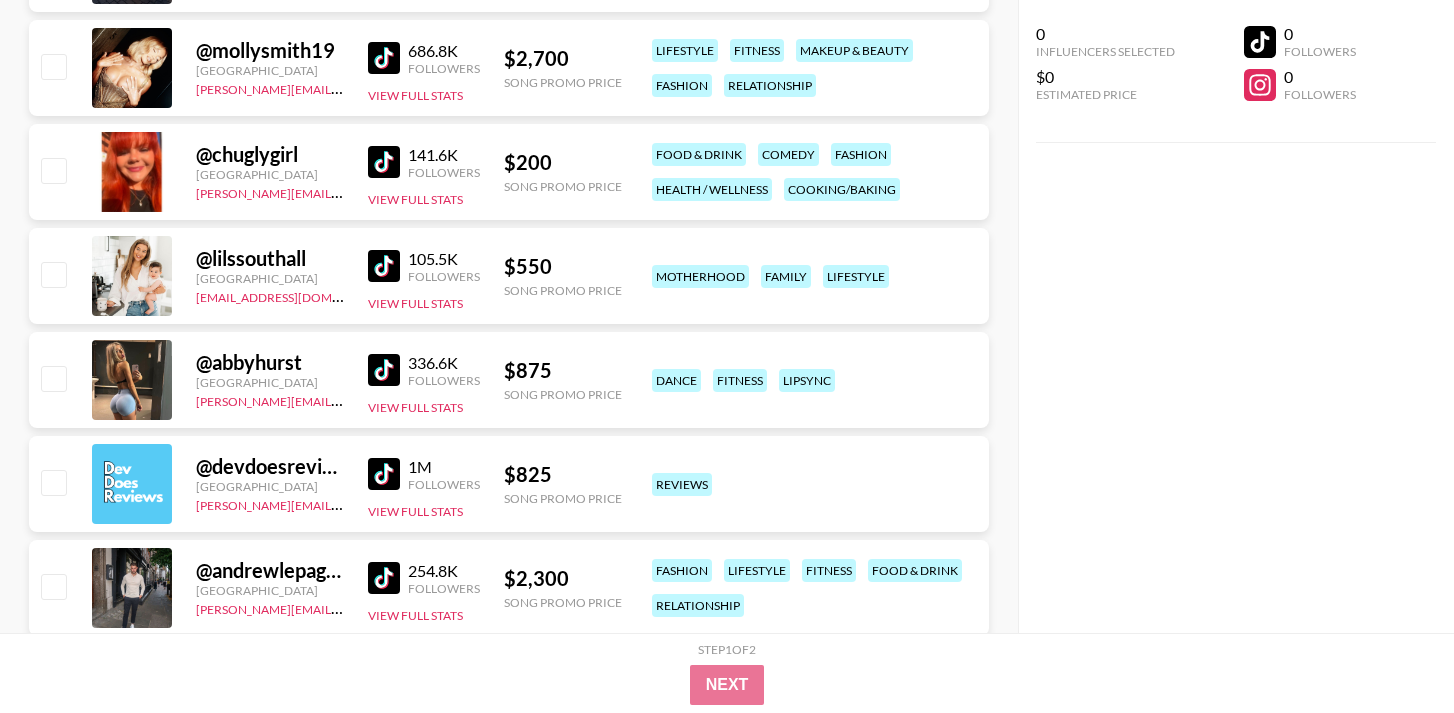 click on "105.5K Followers View Full Stats" at bounding box center [424, 276] 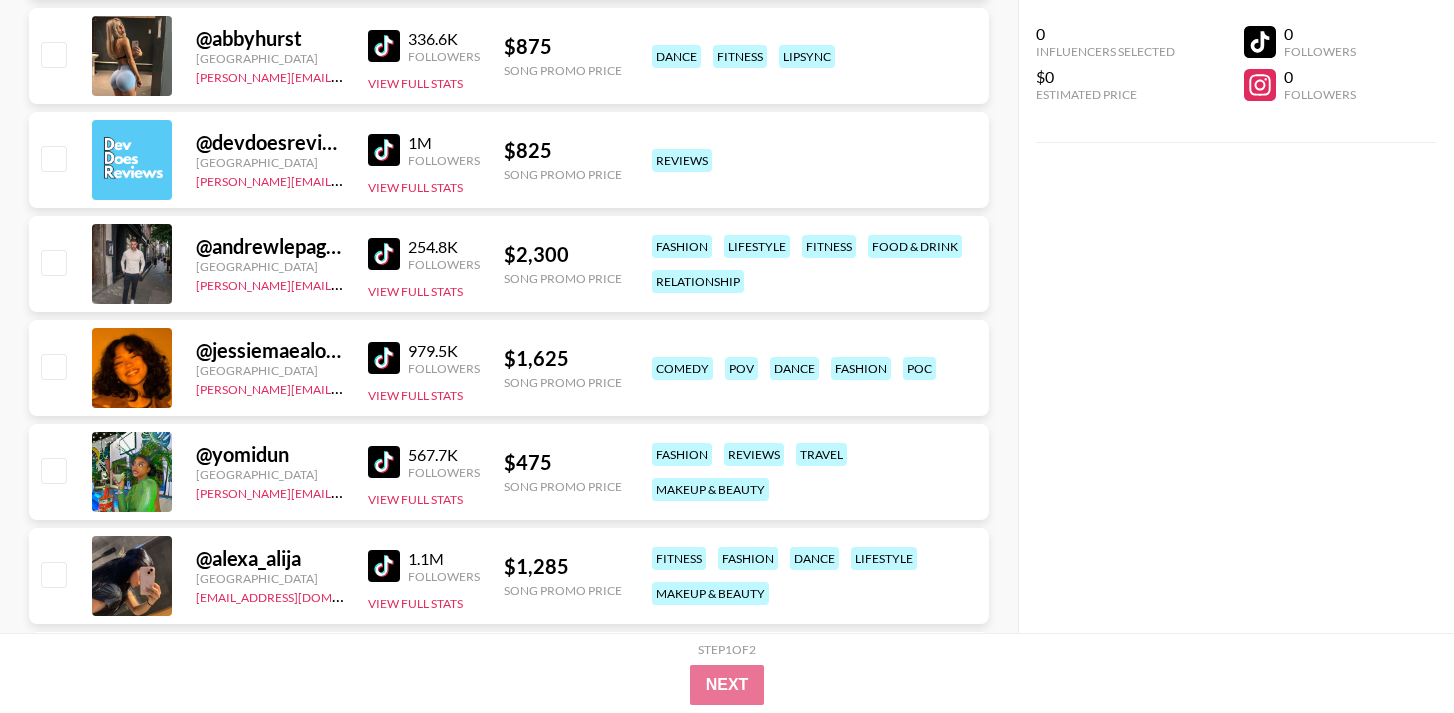 scroll, scrollTop: 16015, scrollLeft: 0, axis: vertical 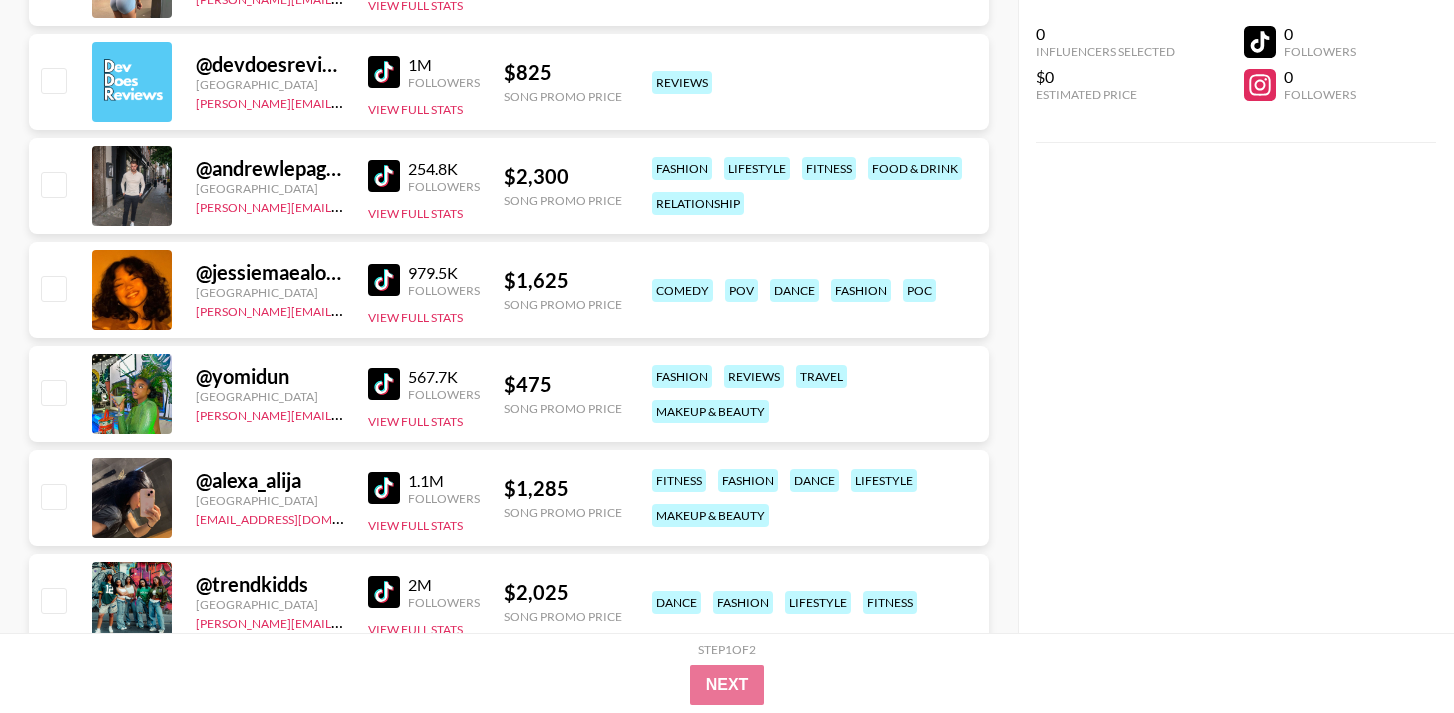 click at bounding box center (384, 176) 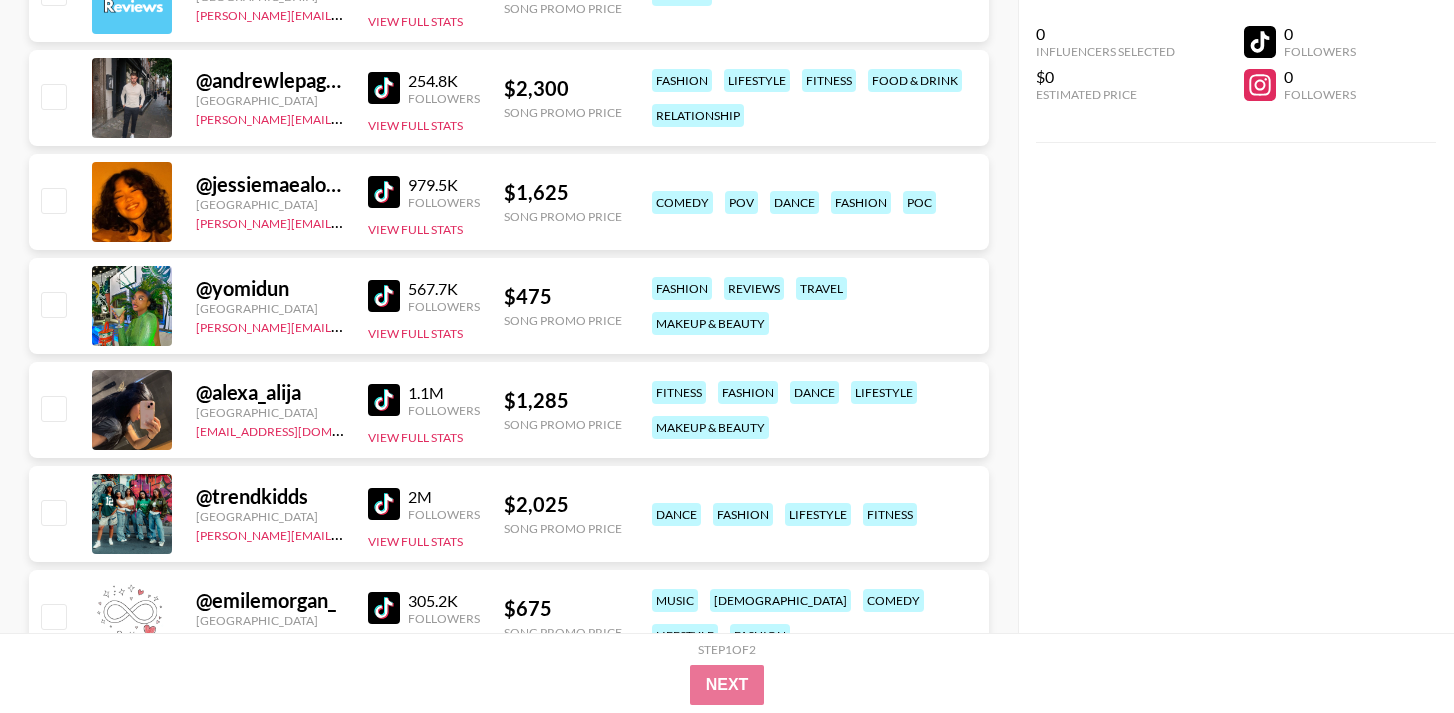 scroll, scrollTop: 16142, scrollLeft: 0, axis: vertical 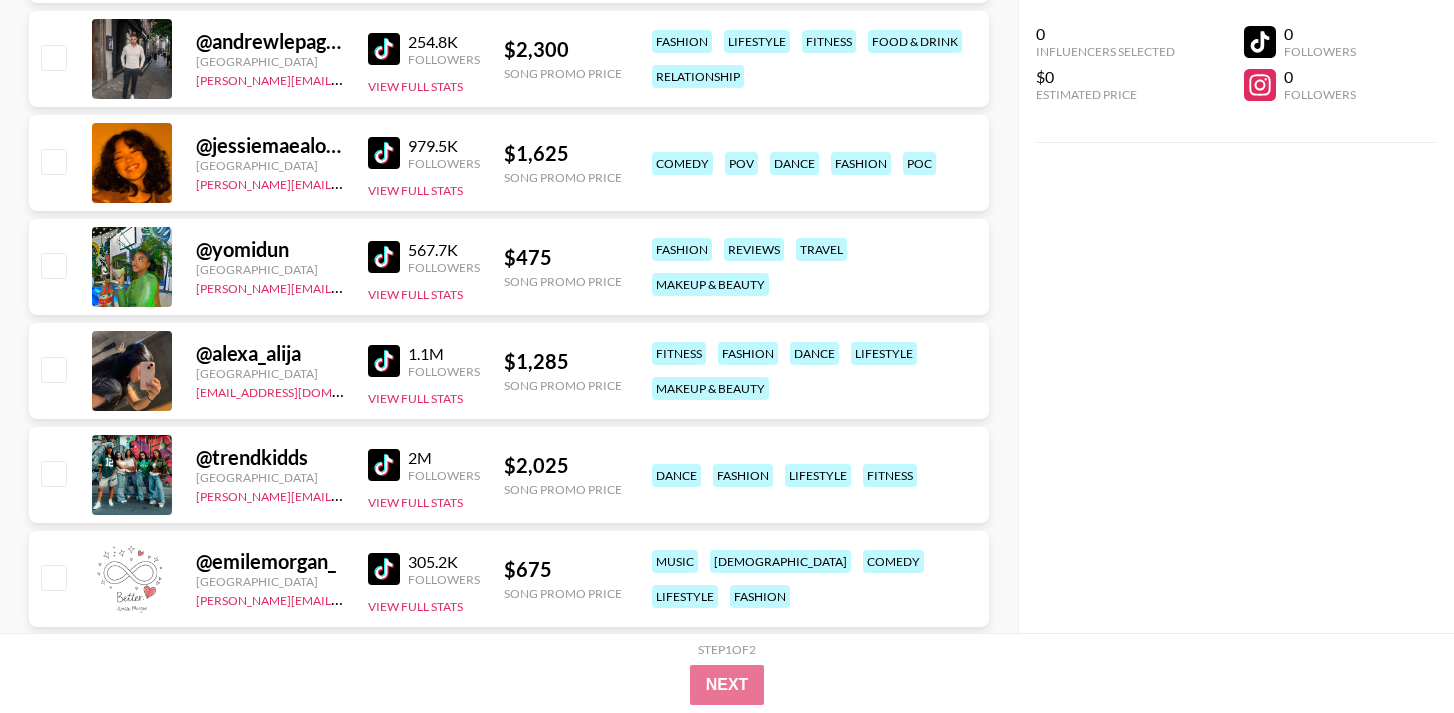 click at bounding box center [384, 153] 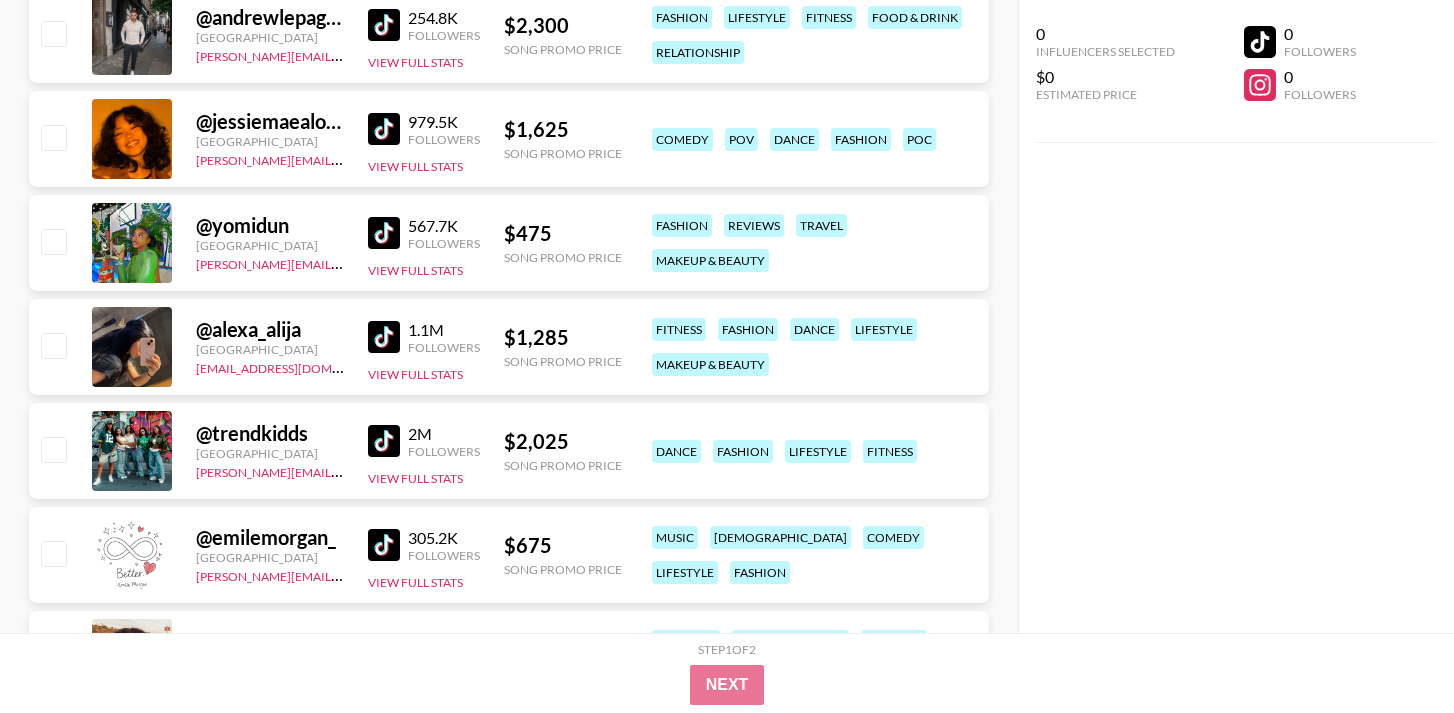 scroll, scrollTop: 16170, scrollLeft: 0, axis: vertical 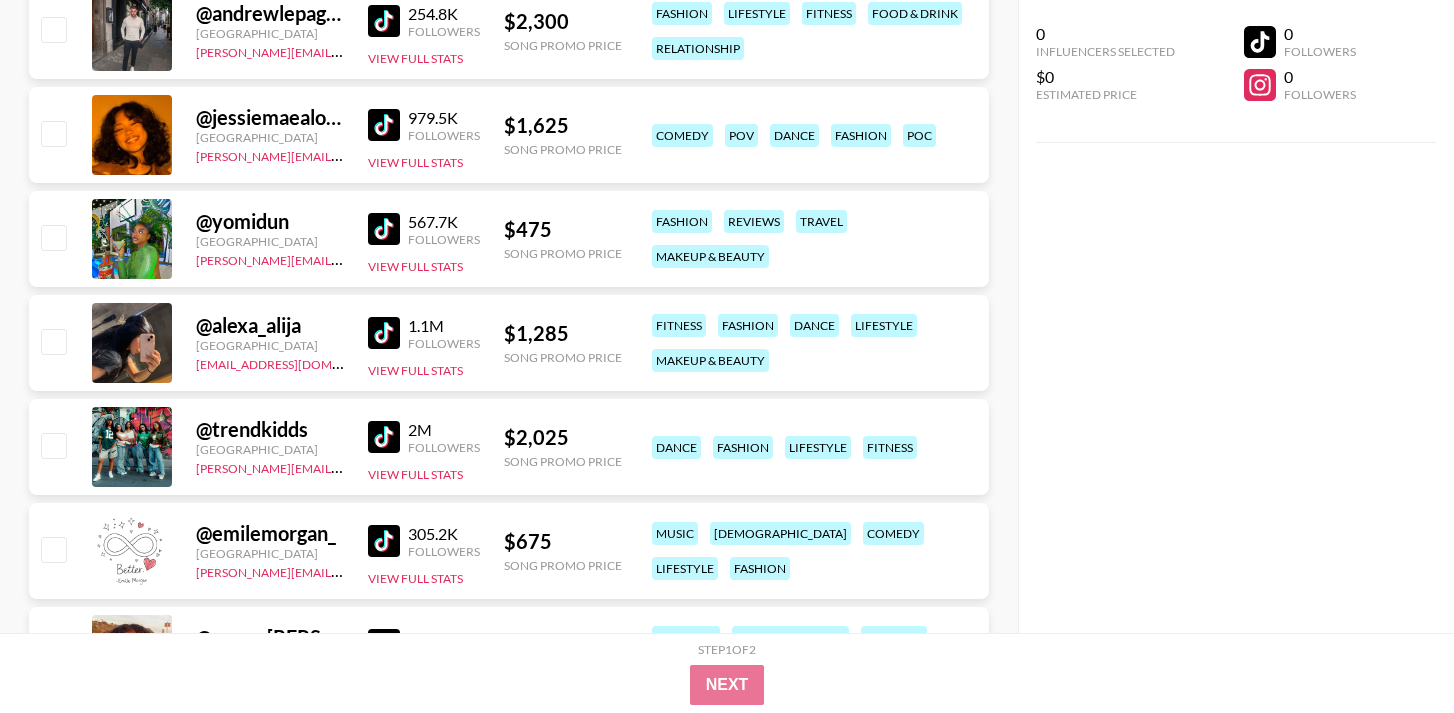 click at bounding box center (384, 229) 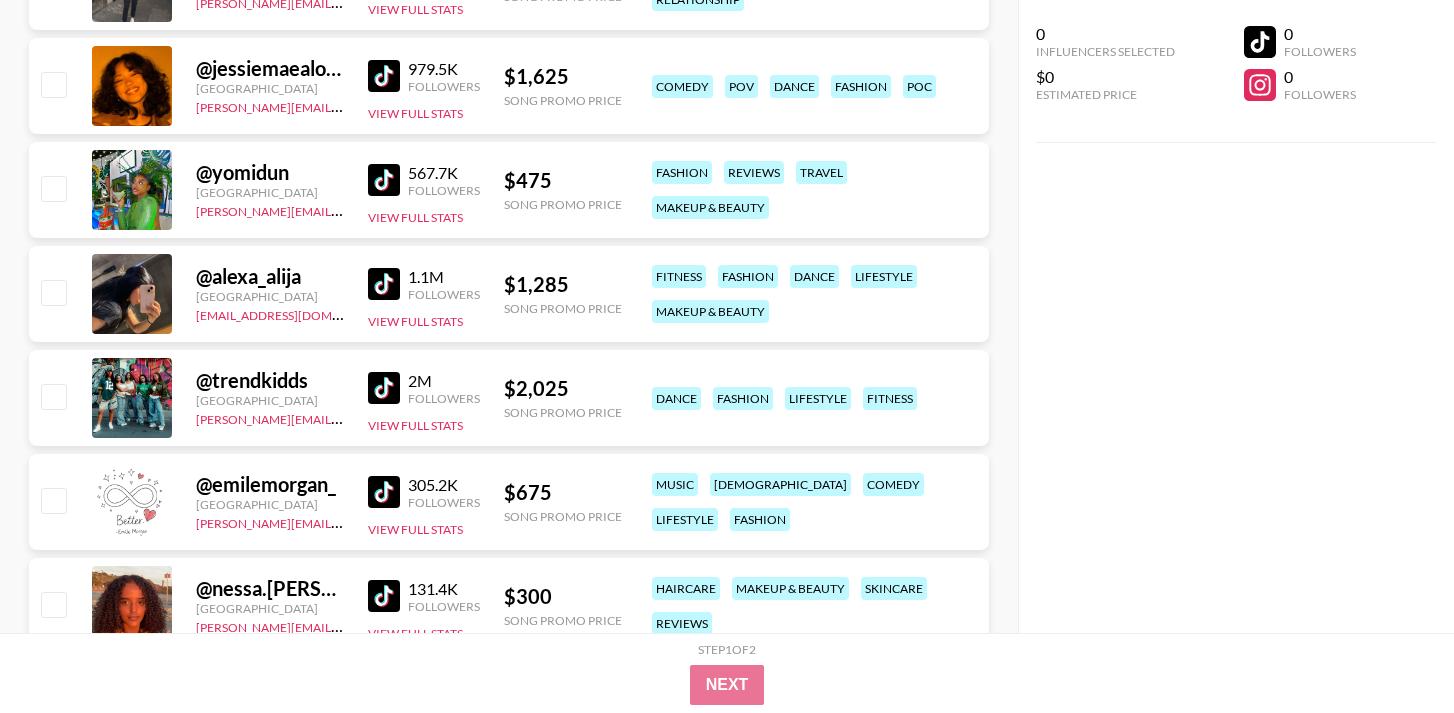scroll, scrollTop: 16229, scrollLeft: 0, axis: vertical 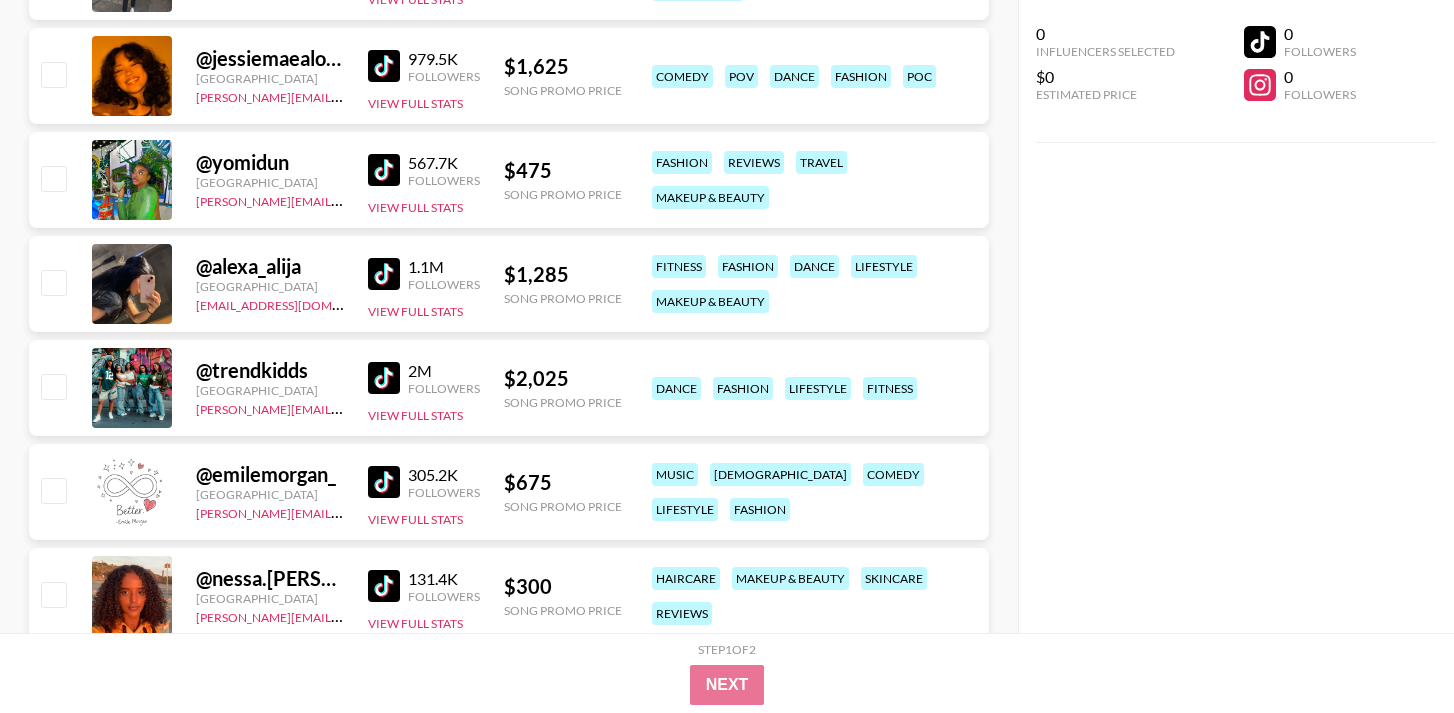 click at bounding box center [384, 274] 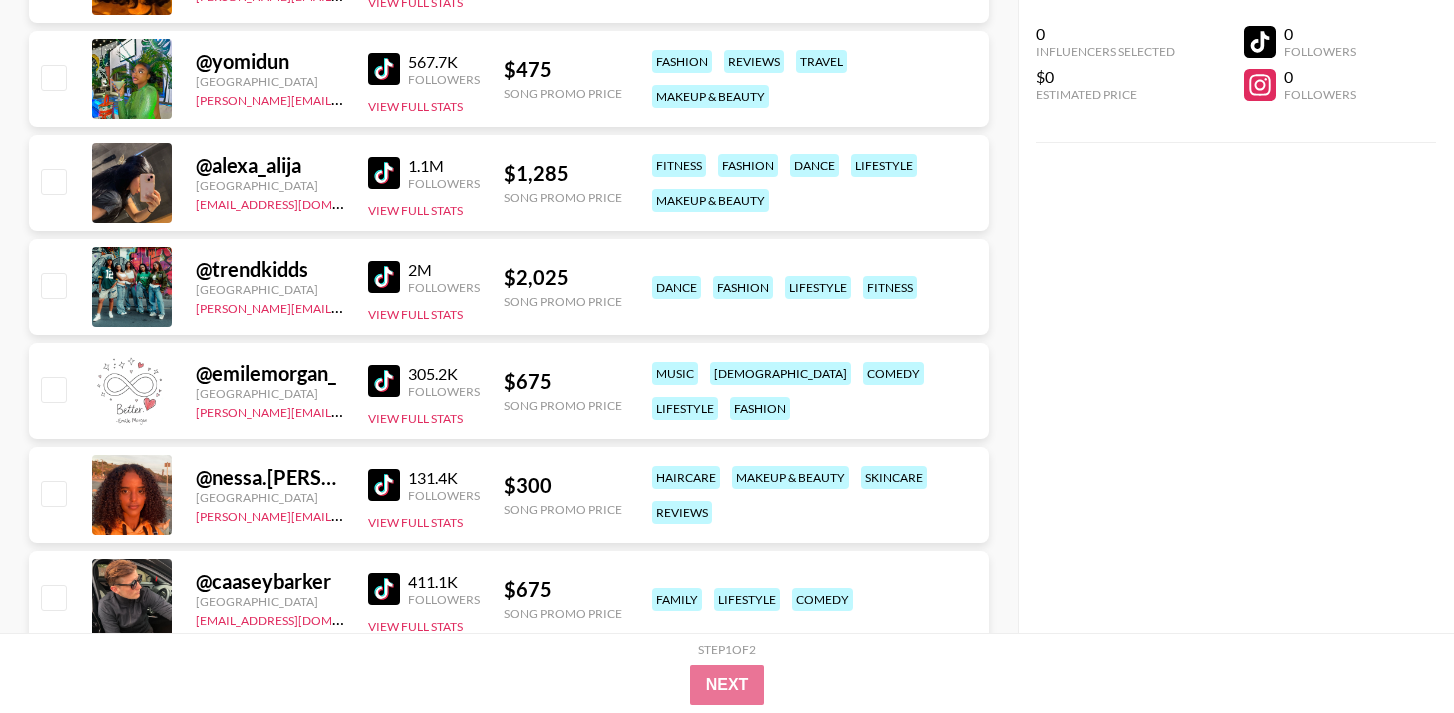 click at bounding box center (384, 277) 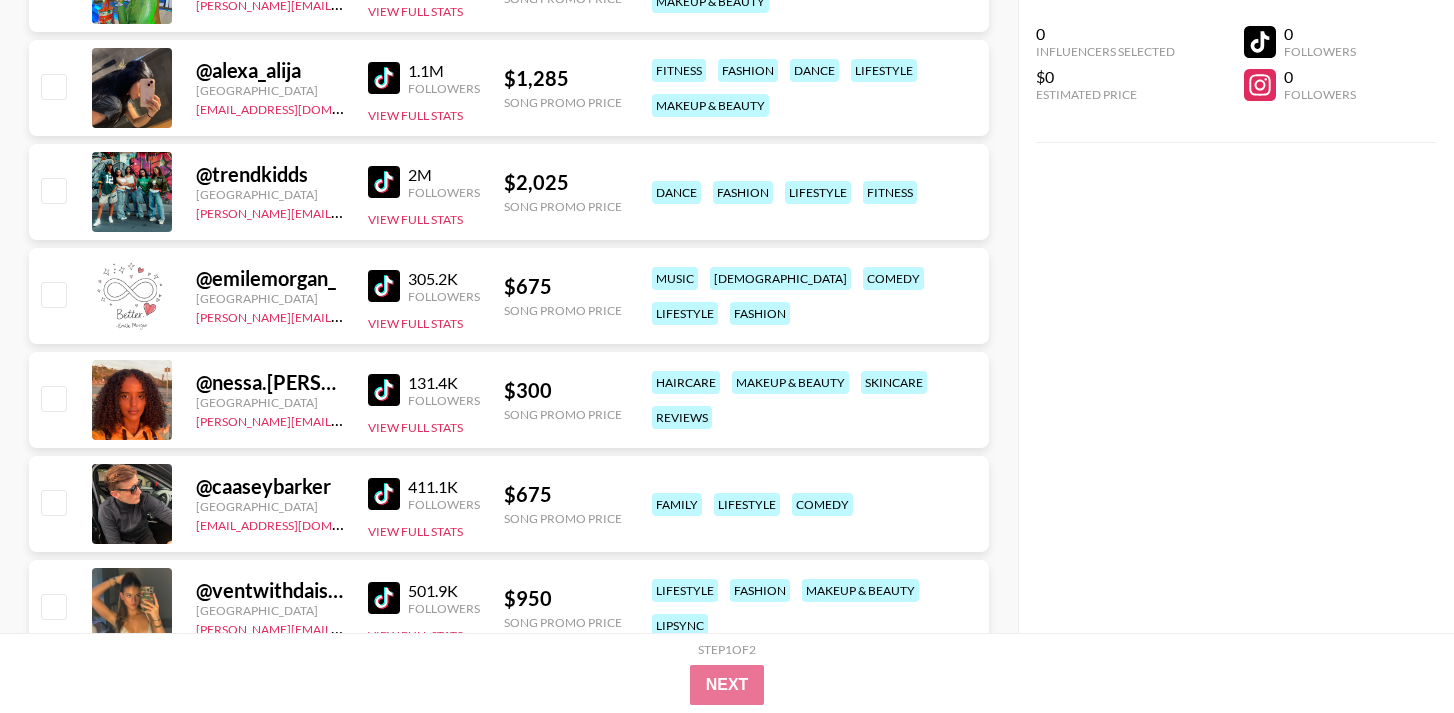 scroll, scrollTop: 16447, scrollLeft: 0, axis: vertical 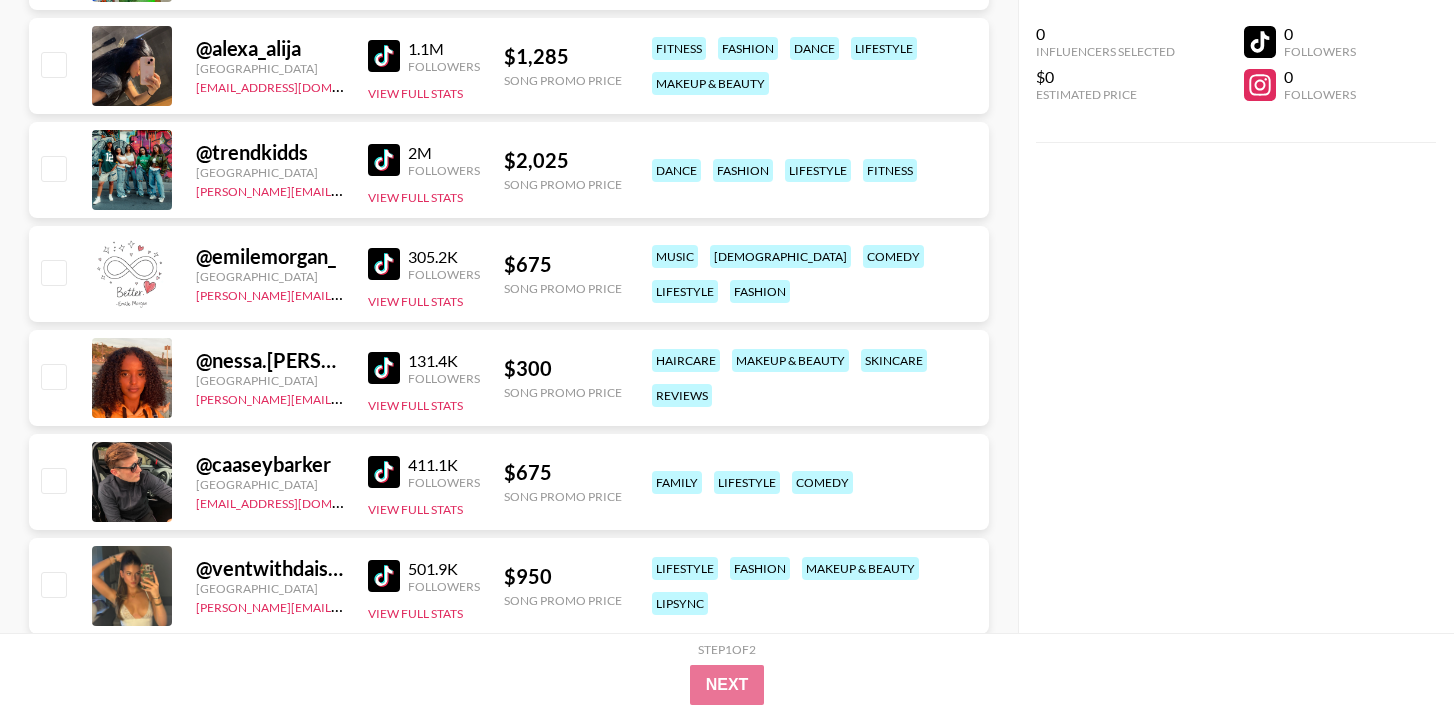 click at bounding box center (384, 368) 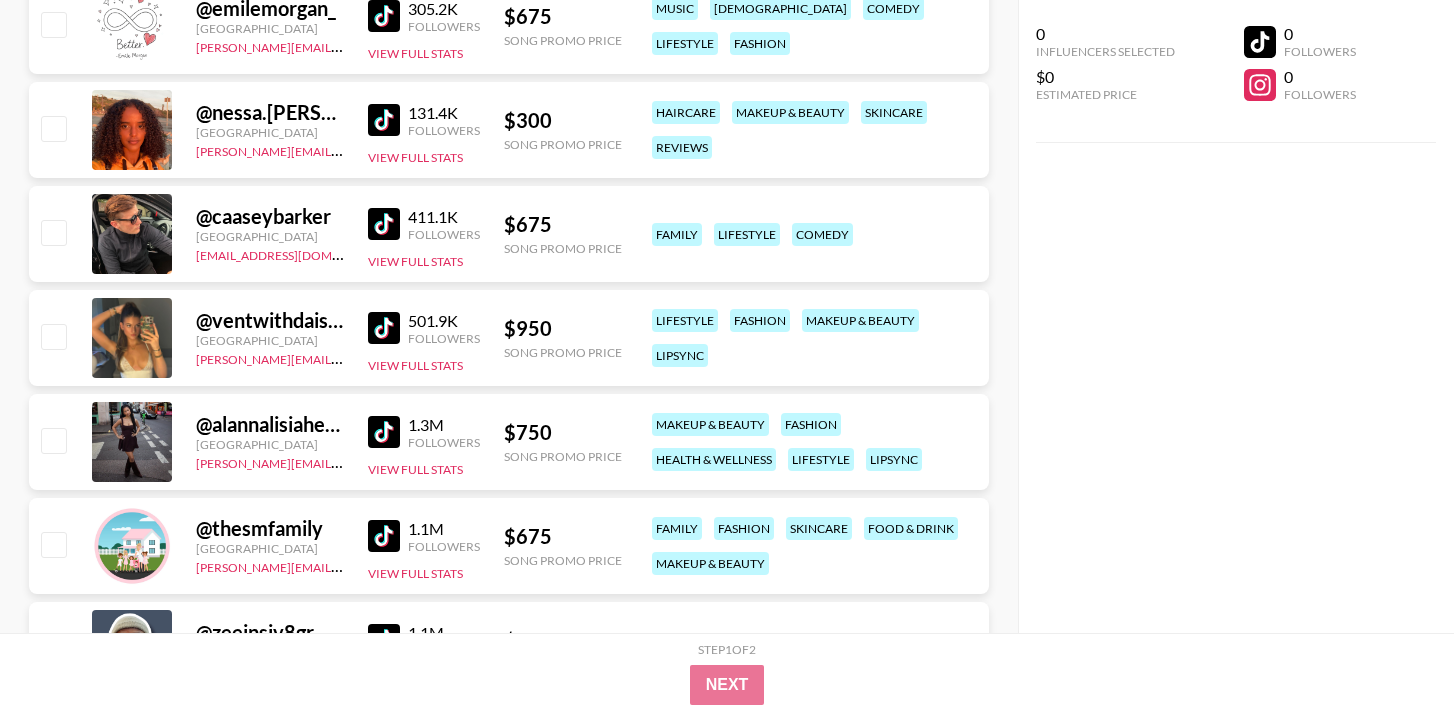 scroll, scrollTop: 16713, scrollLeft: 0, axis: vertical 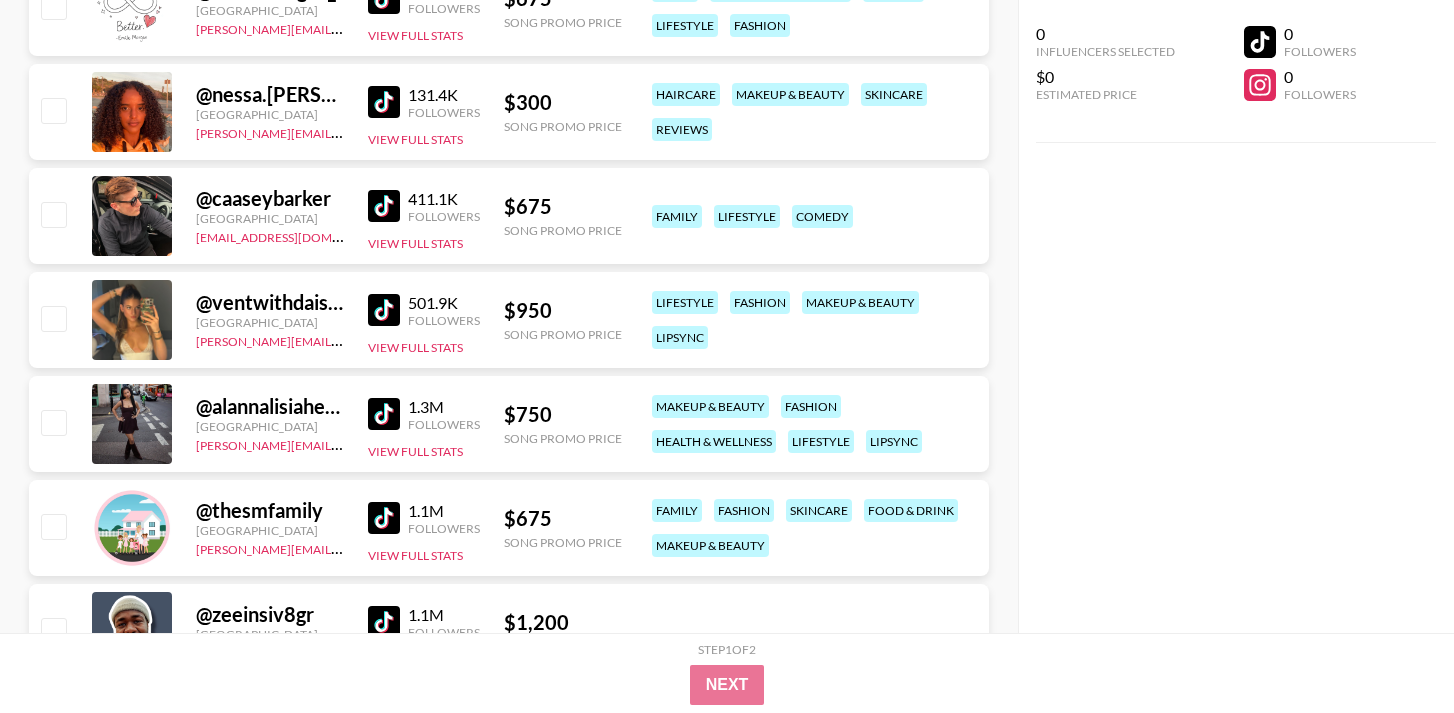 click at bounding box center [384, 206] 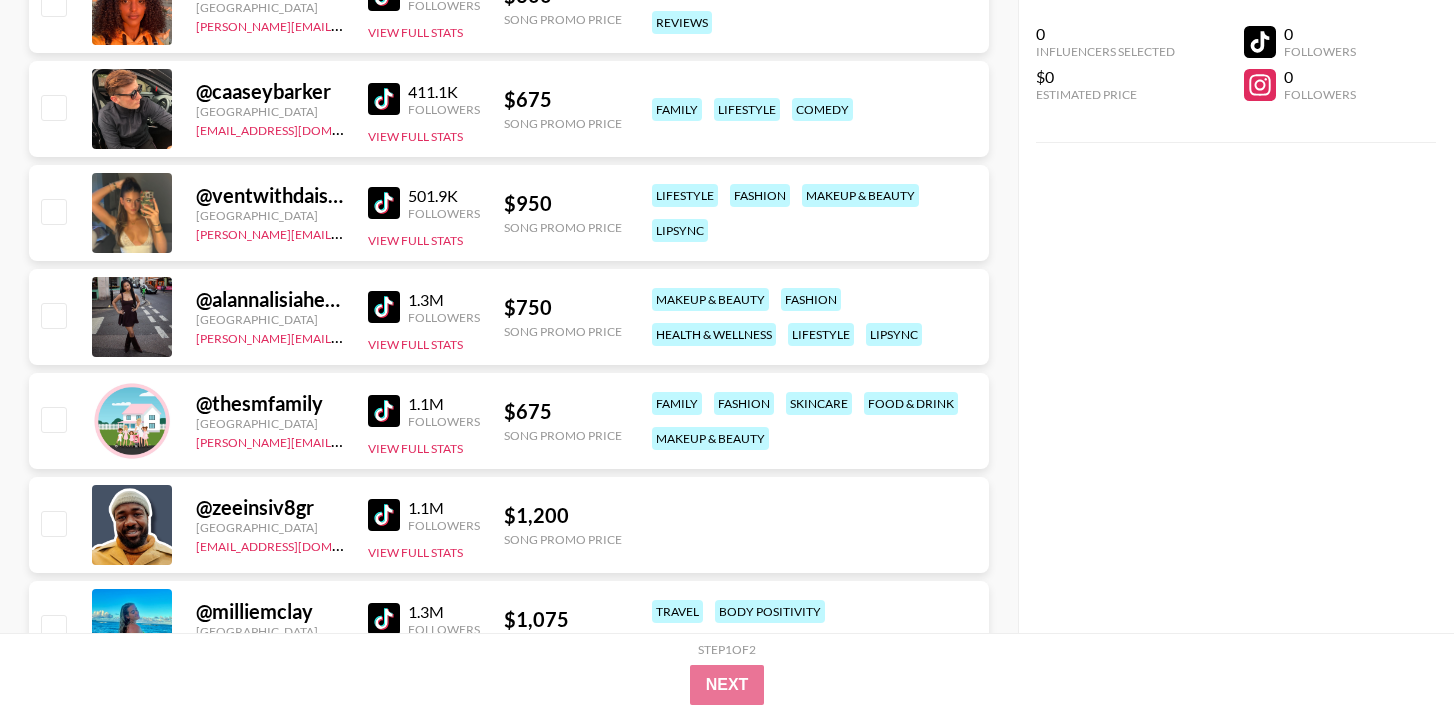 scroll, scrollTop: 16827, scrollLeft: 0, axis: vertical 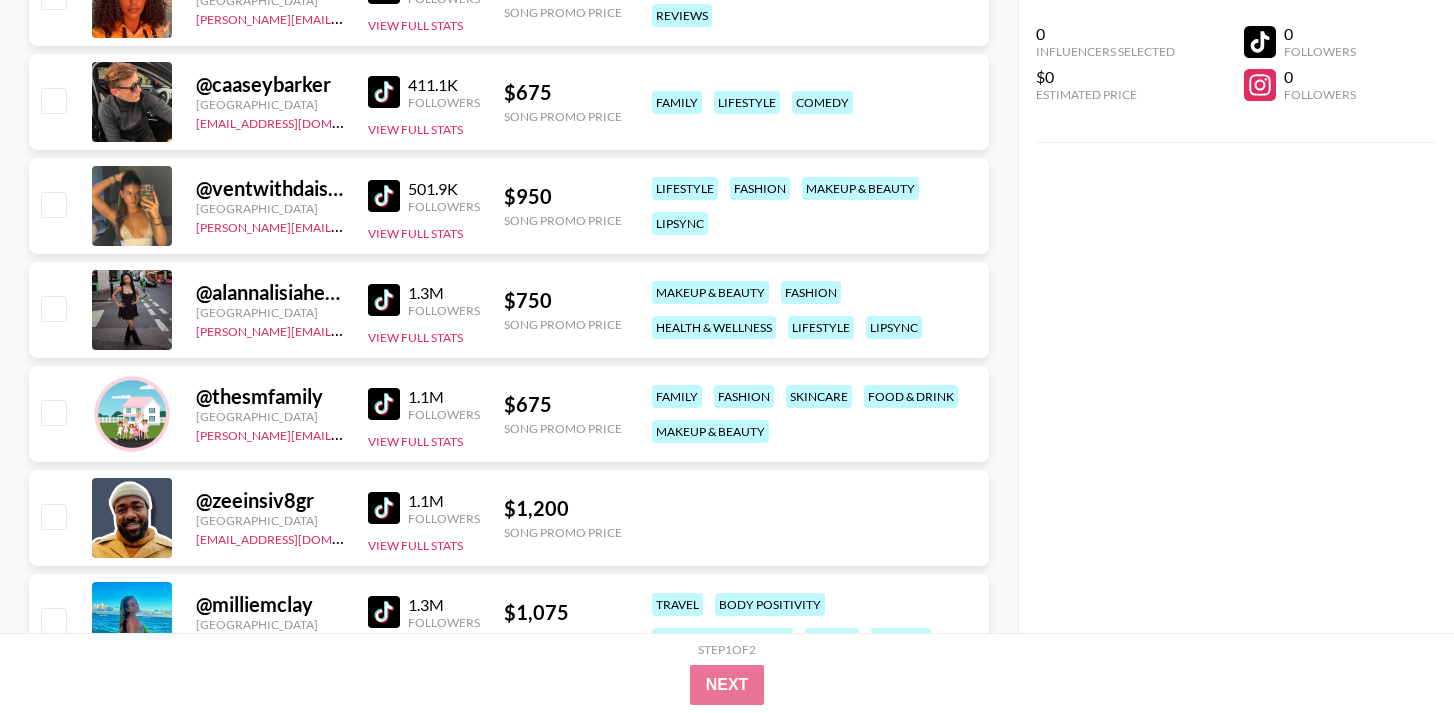 click at bounding box center [384, 196] 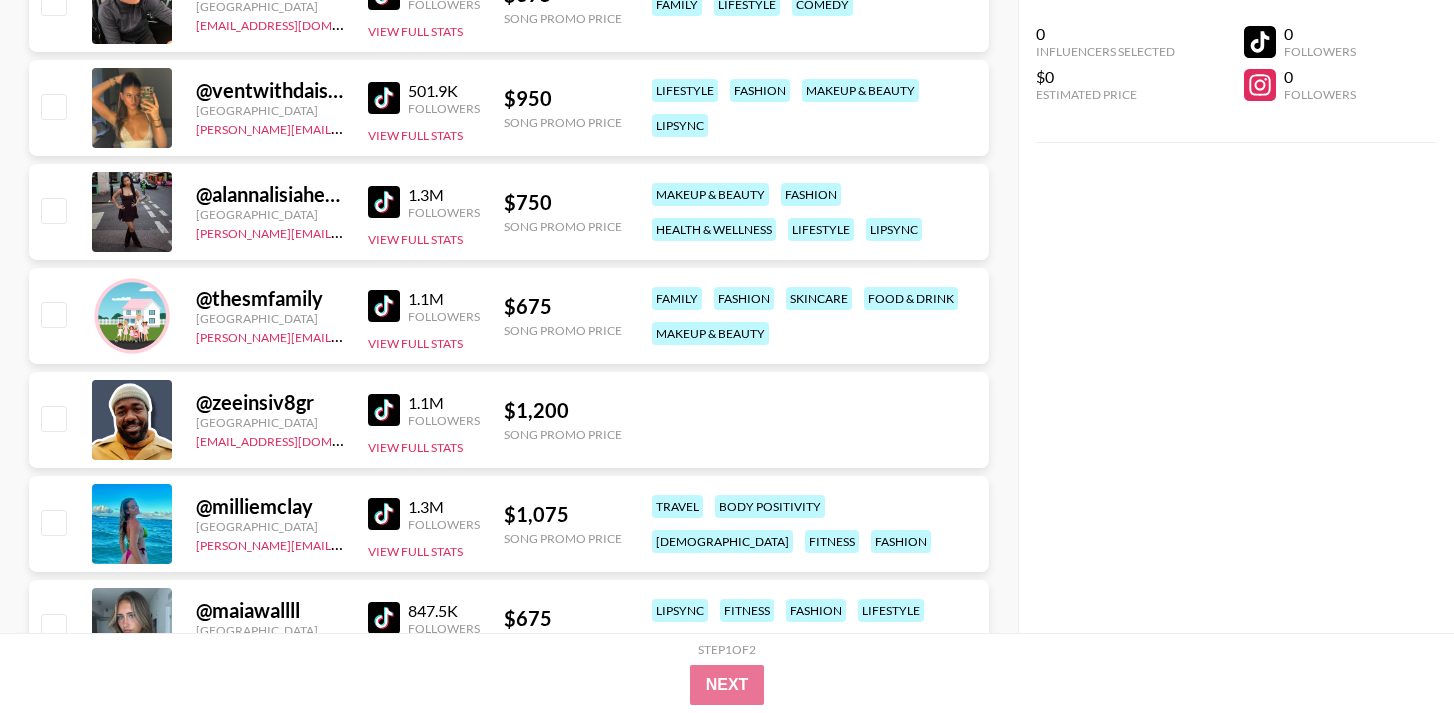 scroll, scrollTop: 16950, scrollLeft: 0, axis: vertical 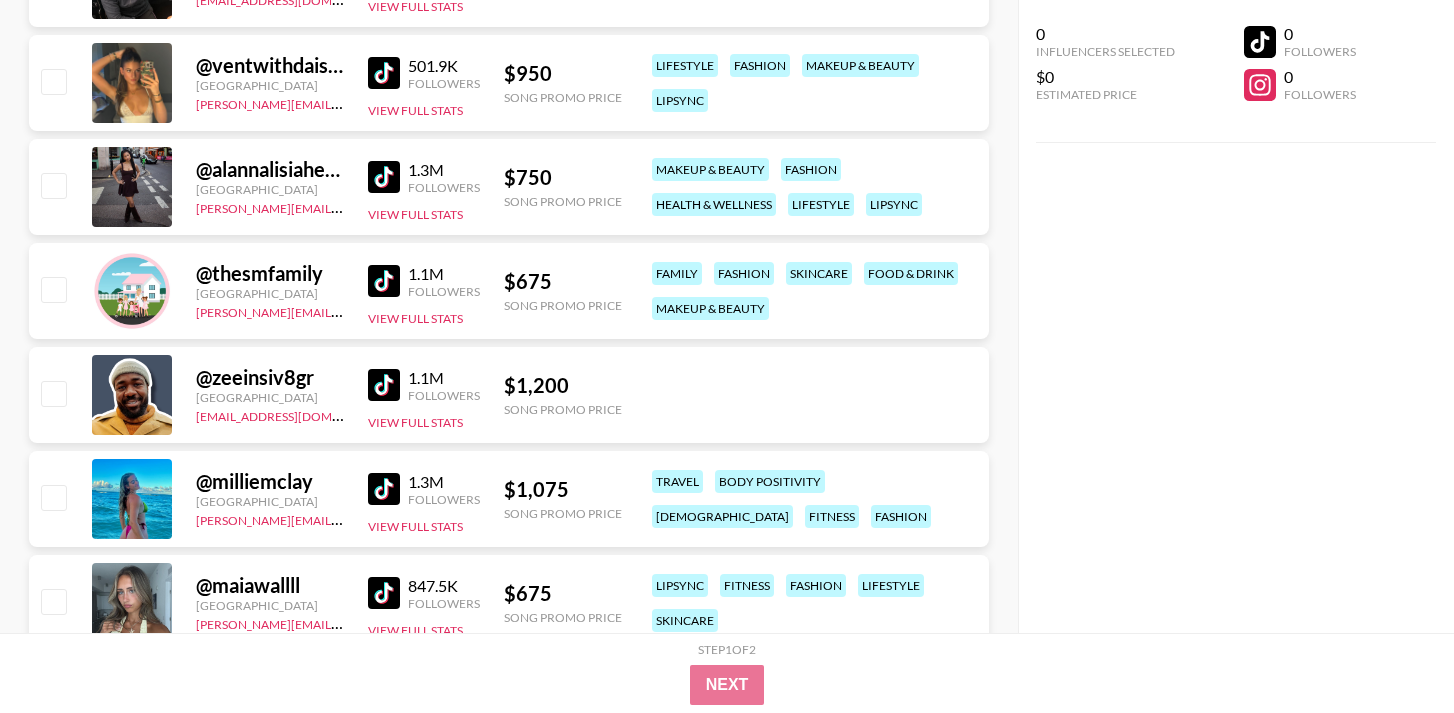 click at bounding box center (384, 177) 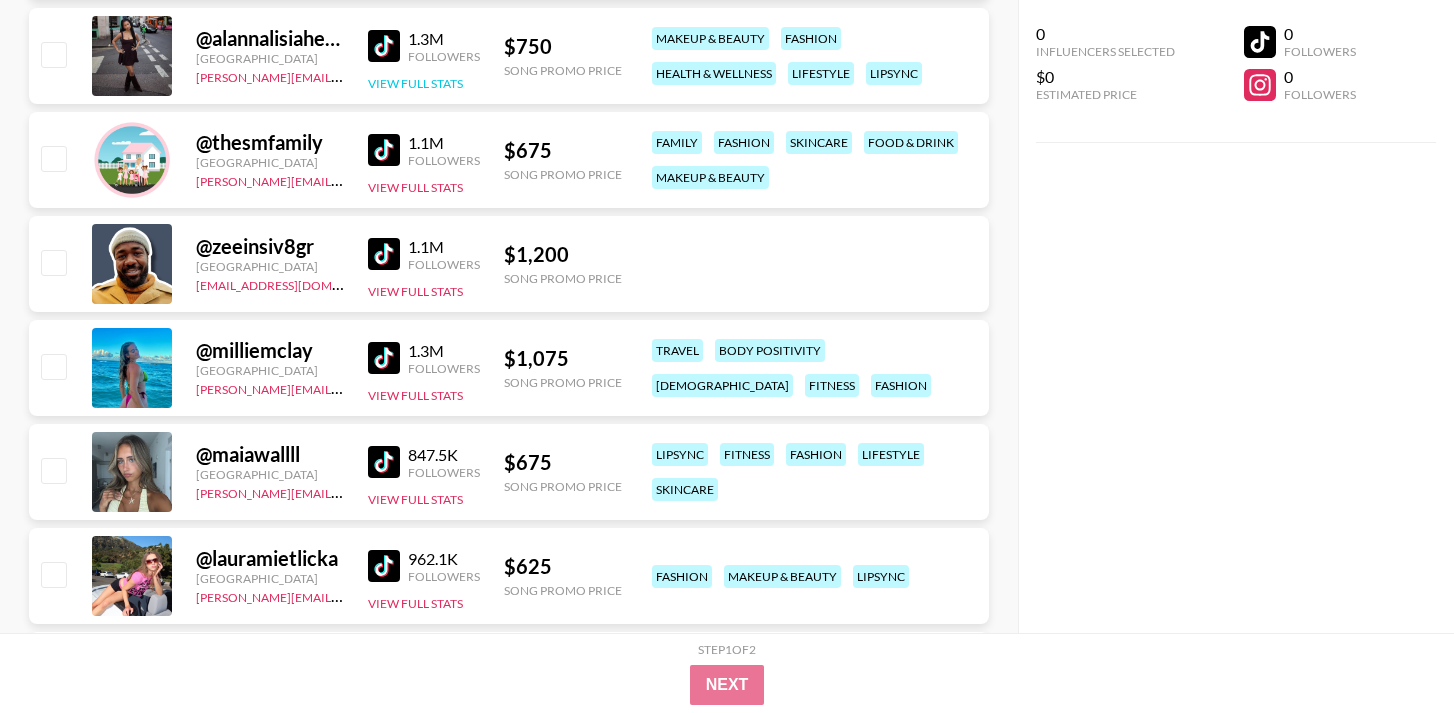 scroll, scrollTop: 17110, scrollLeft: 0, axis: vertical 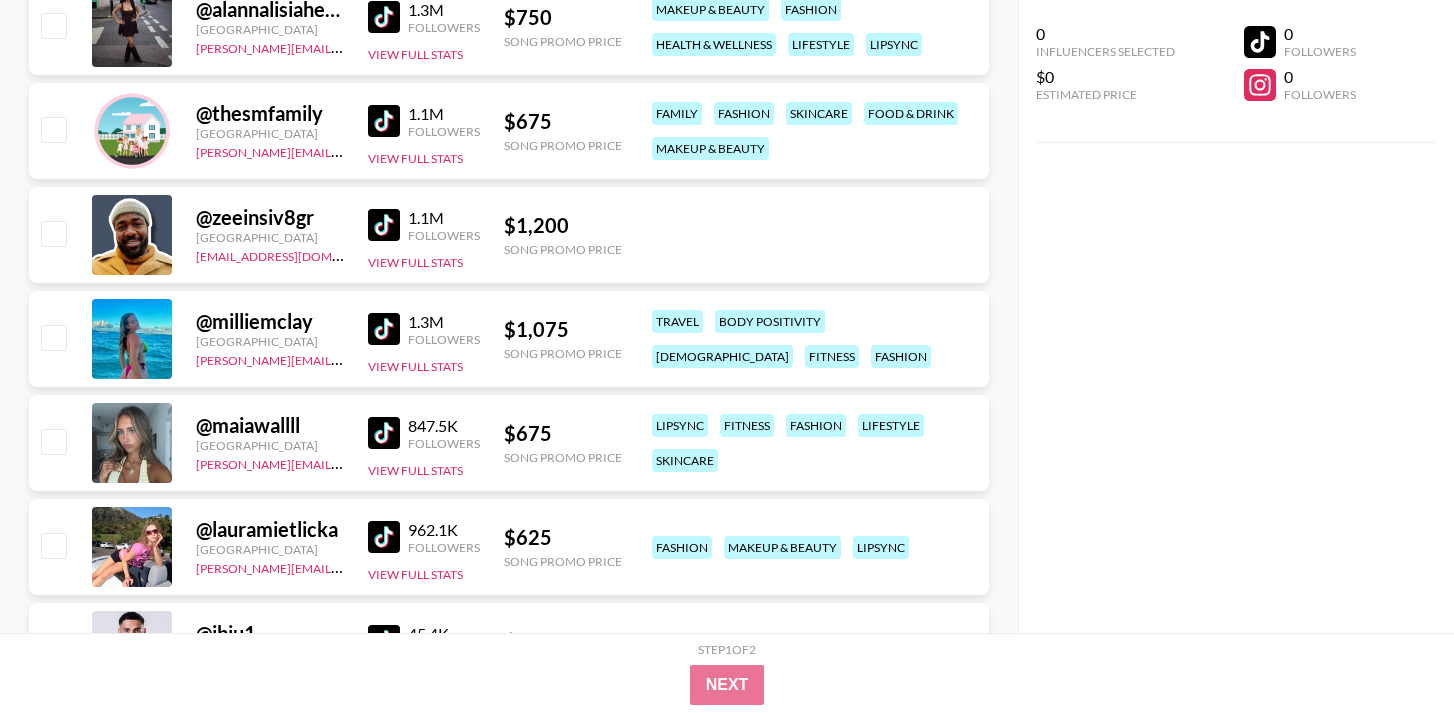 click at bounding box center [384, 121] 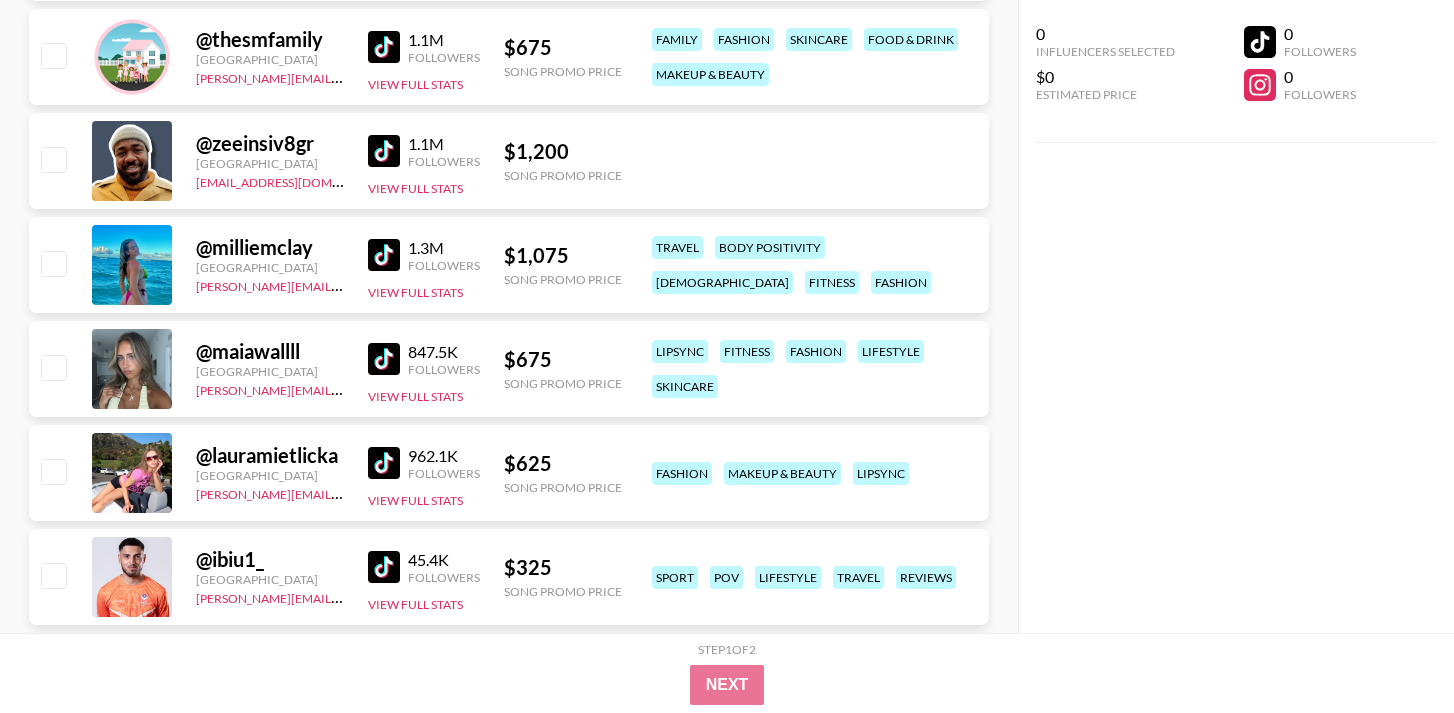 scroll, scrollTop: 17197, scrollLeft: 0, axis: vertical 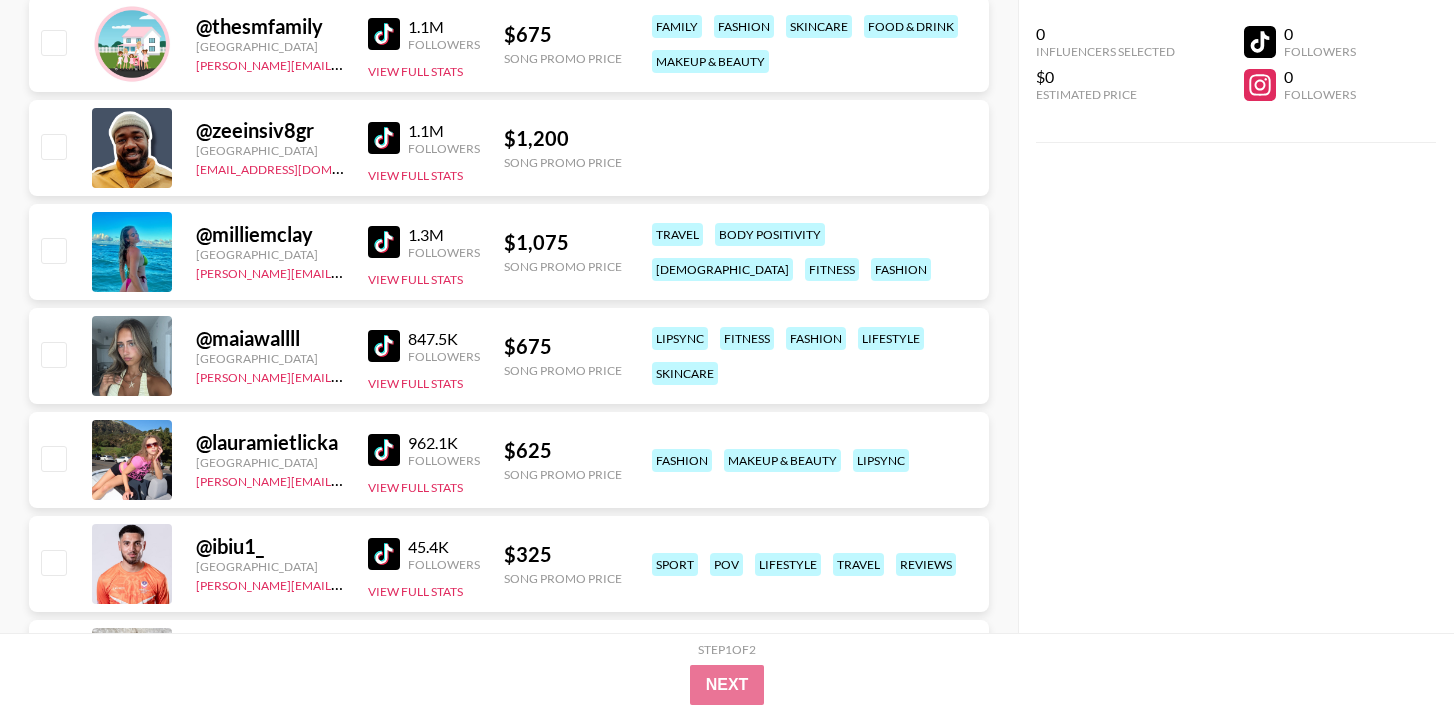 click at bounding box center (384, 138) 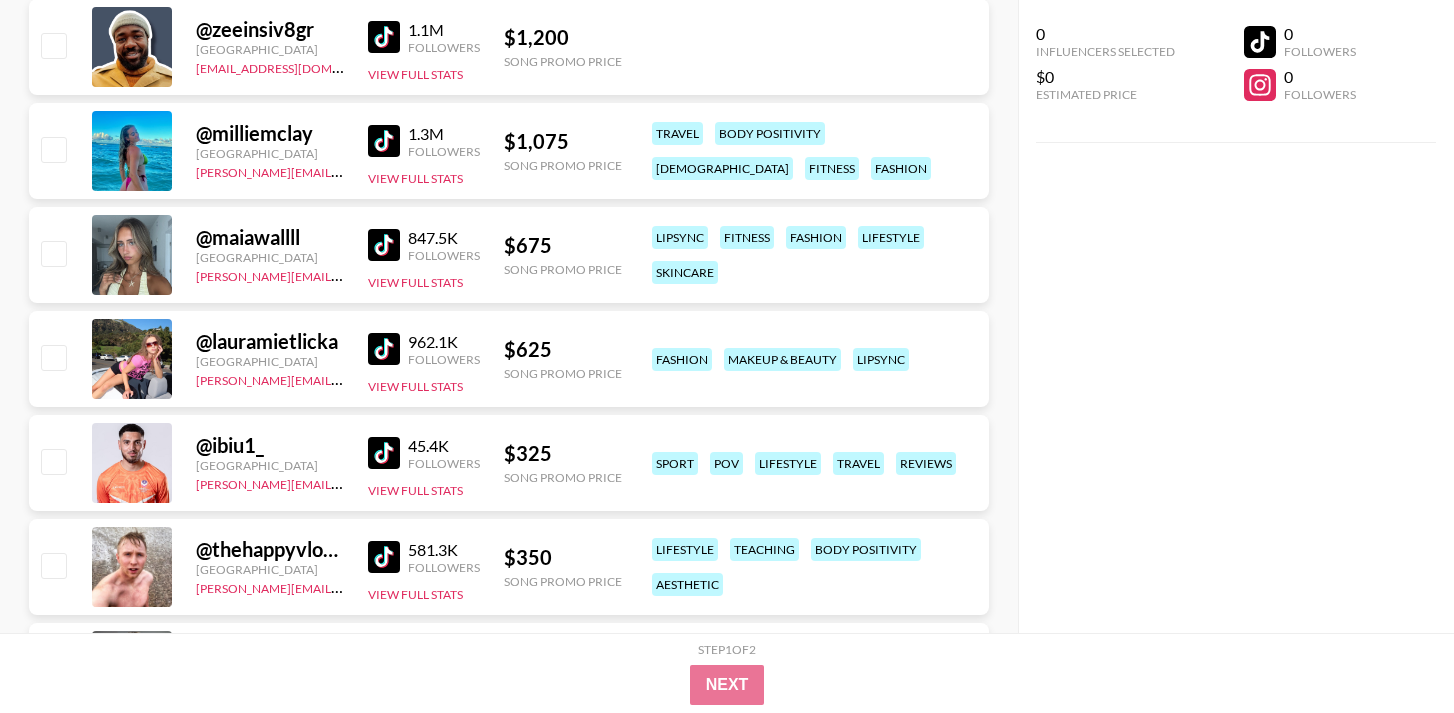 scroll, scrollTop: 17302, scrollLeft: 0, axis: vertical 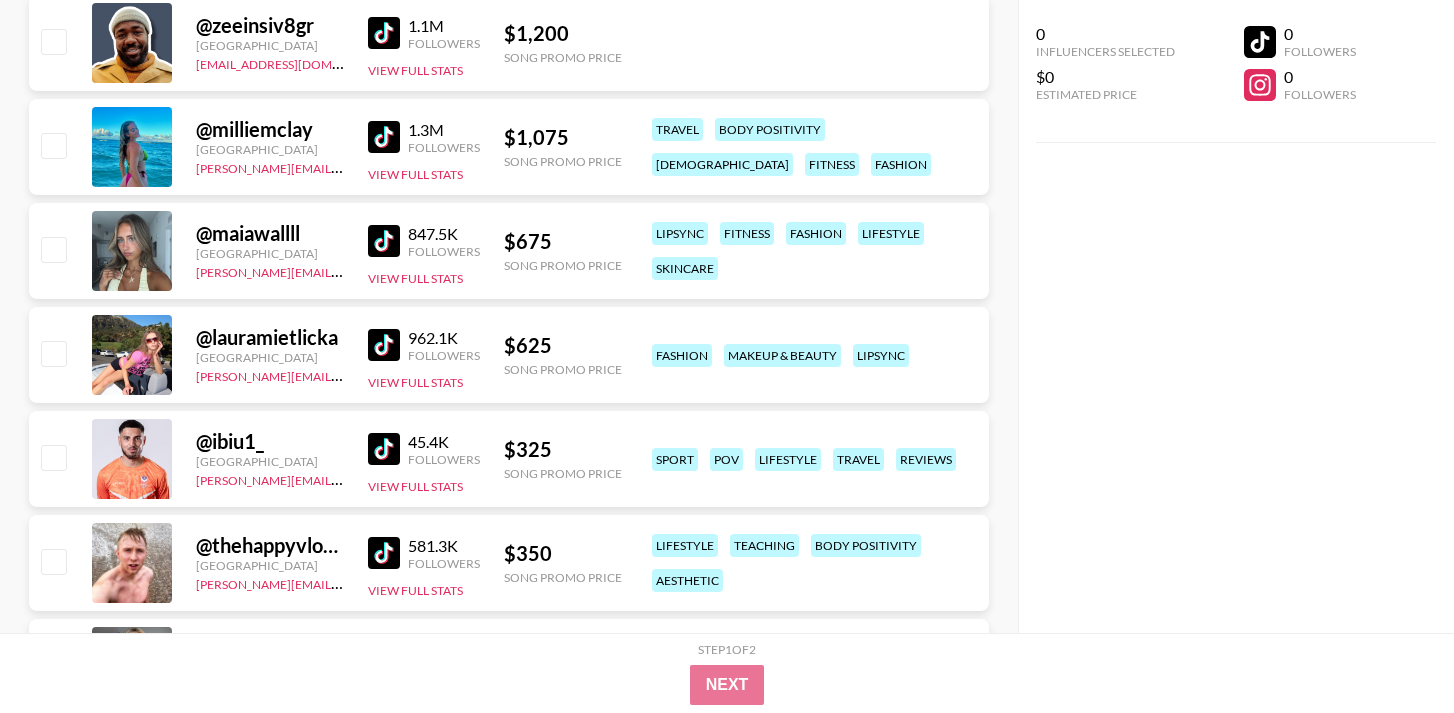 click at bounding box center [384, 137] 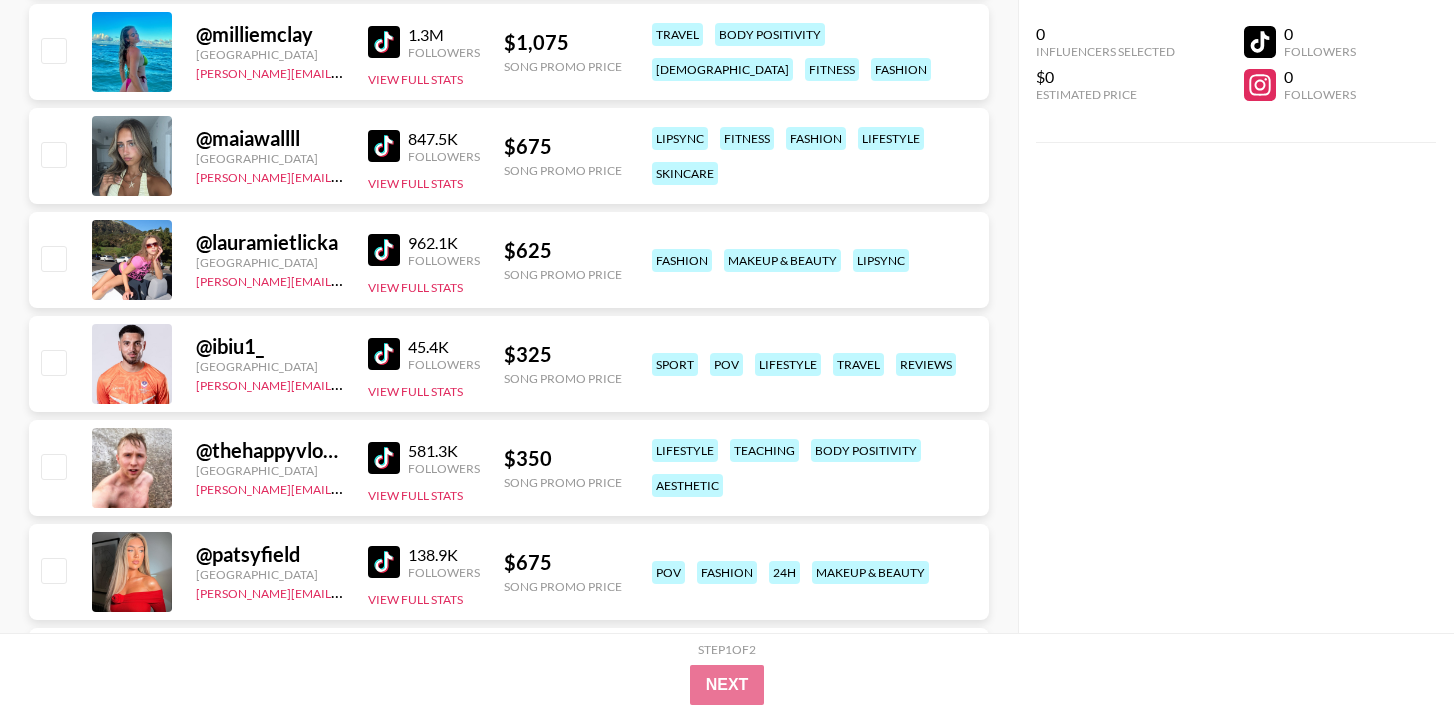scroll, scrollTop: 17404, scrollLeft: 0, axis: vertical 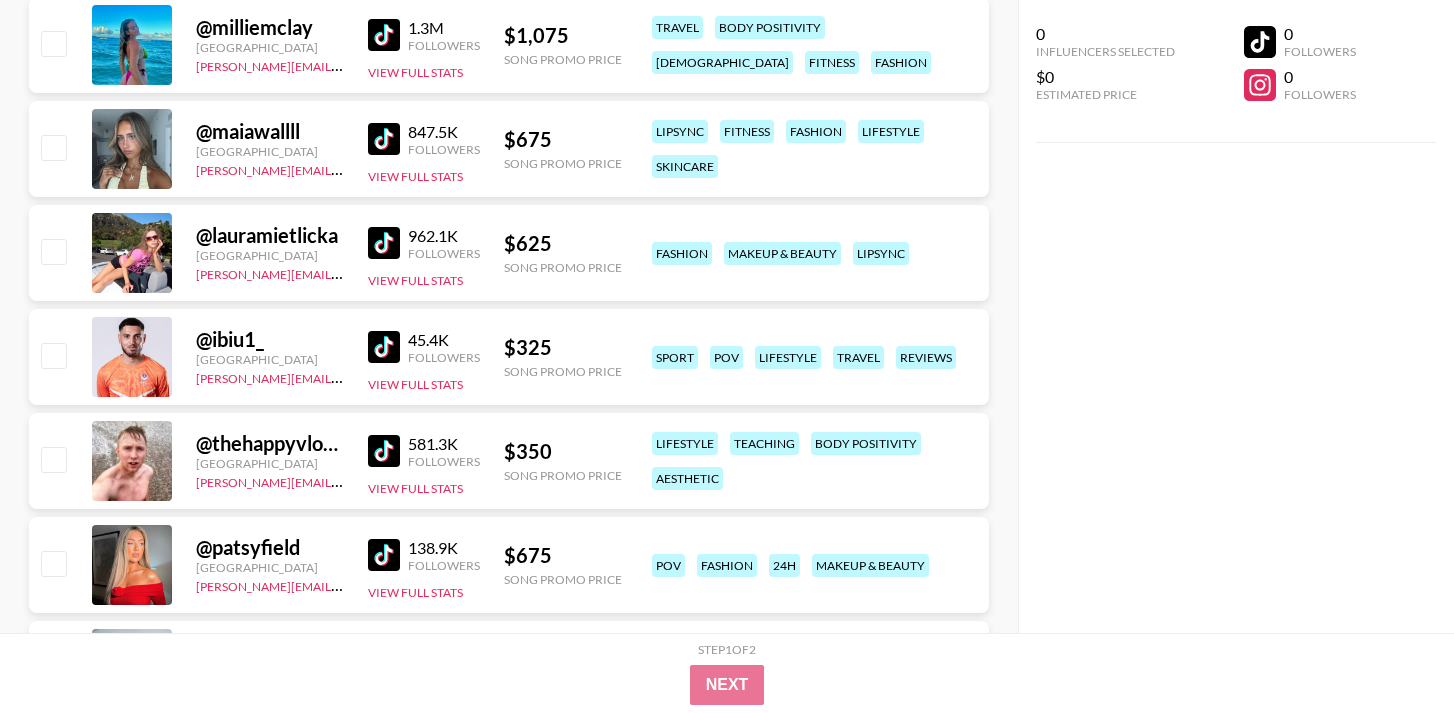 click at bounding box center [384, 139] 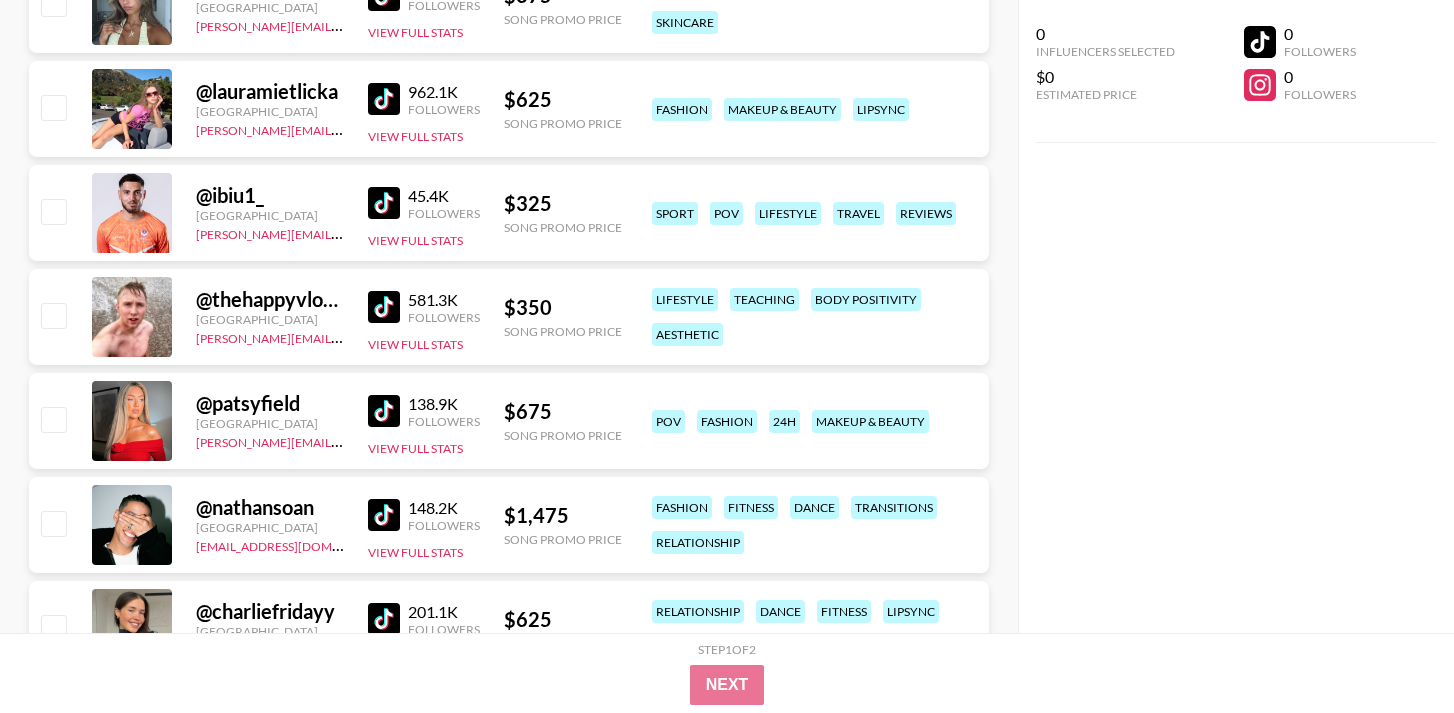 scroll, scrollTop: 17550, scrollLeft: 0, axis: vertical 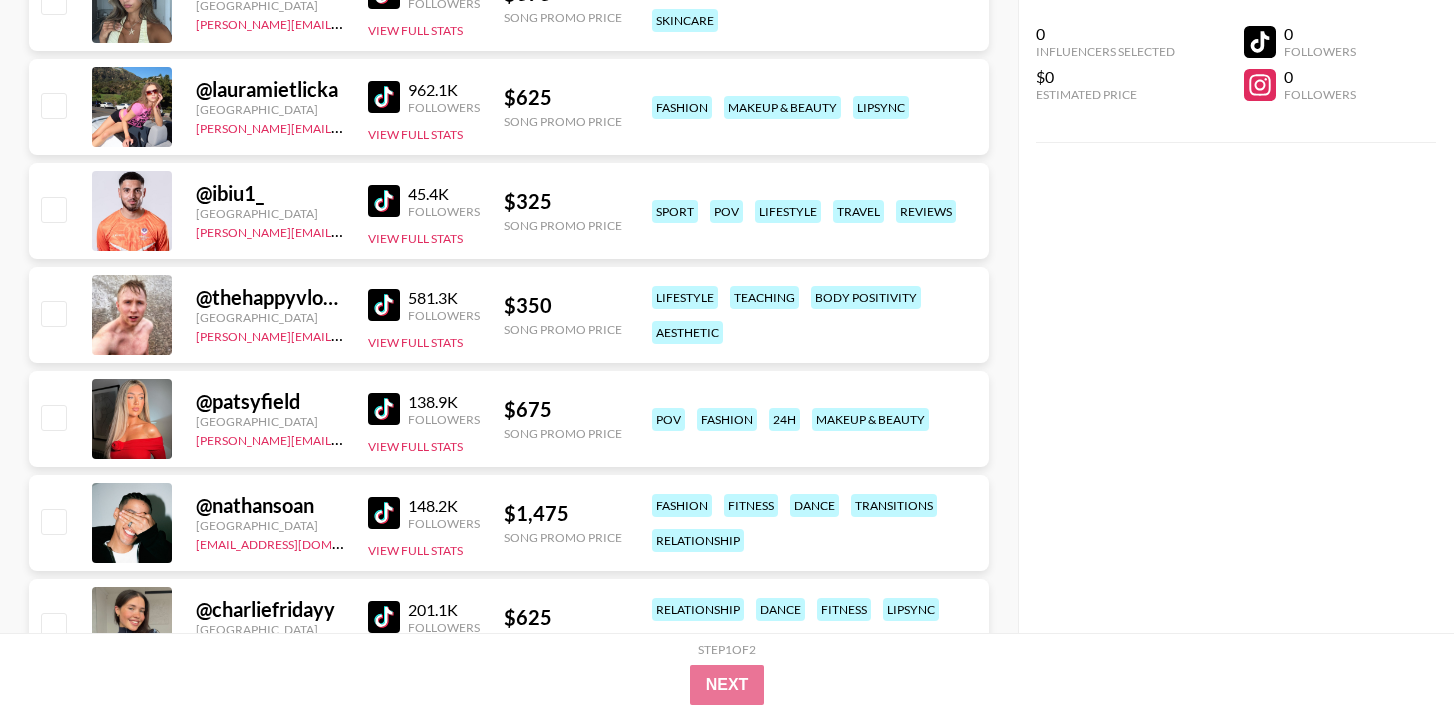 click at bounding box center [384, 97] 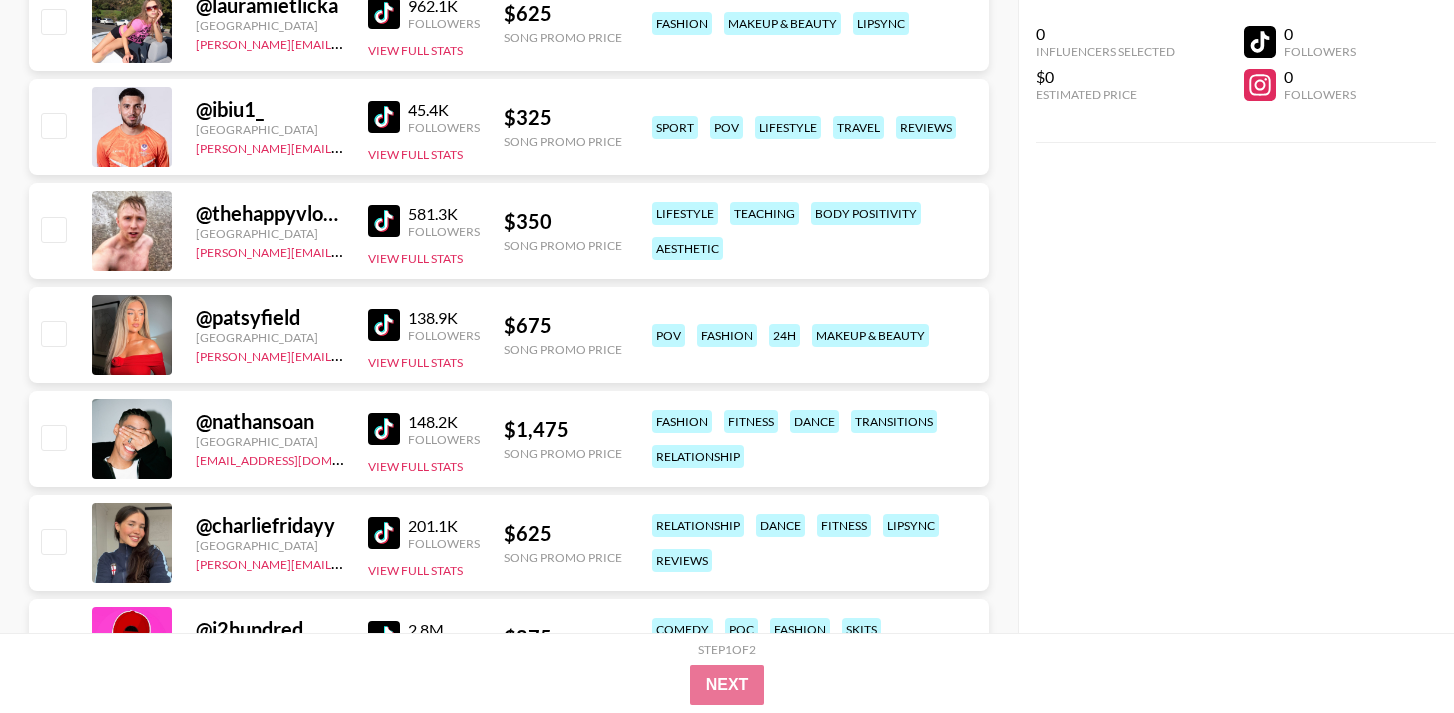 scroll, scrollTop: 17645, scrollLeft: 0, axis: vertical 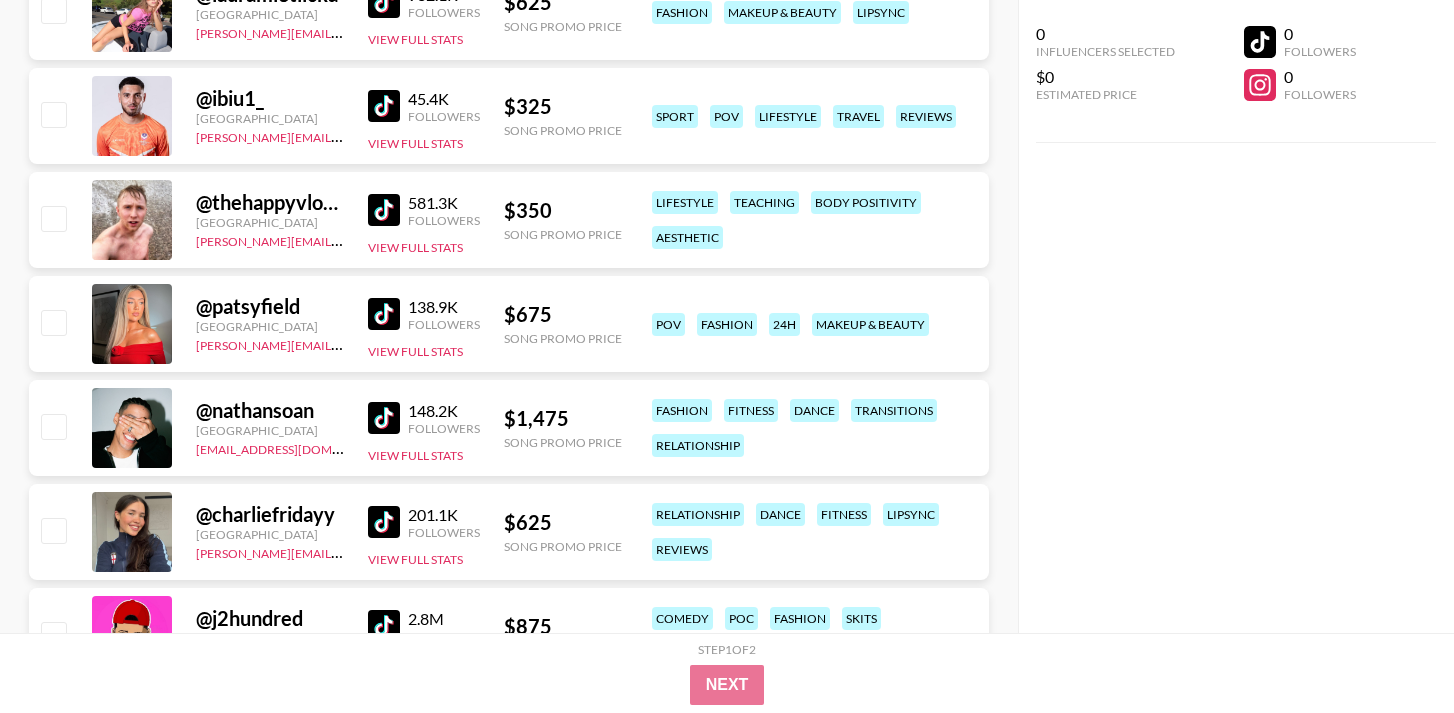 click on "45.4K Followers View Full Stats" at bounding box center [424, 116] 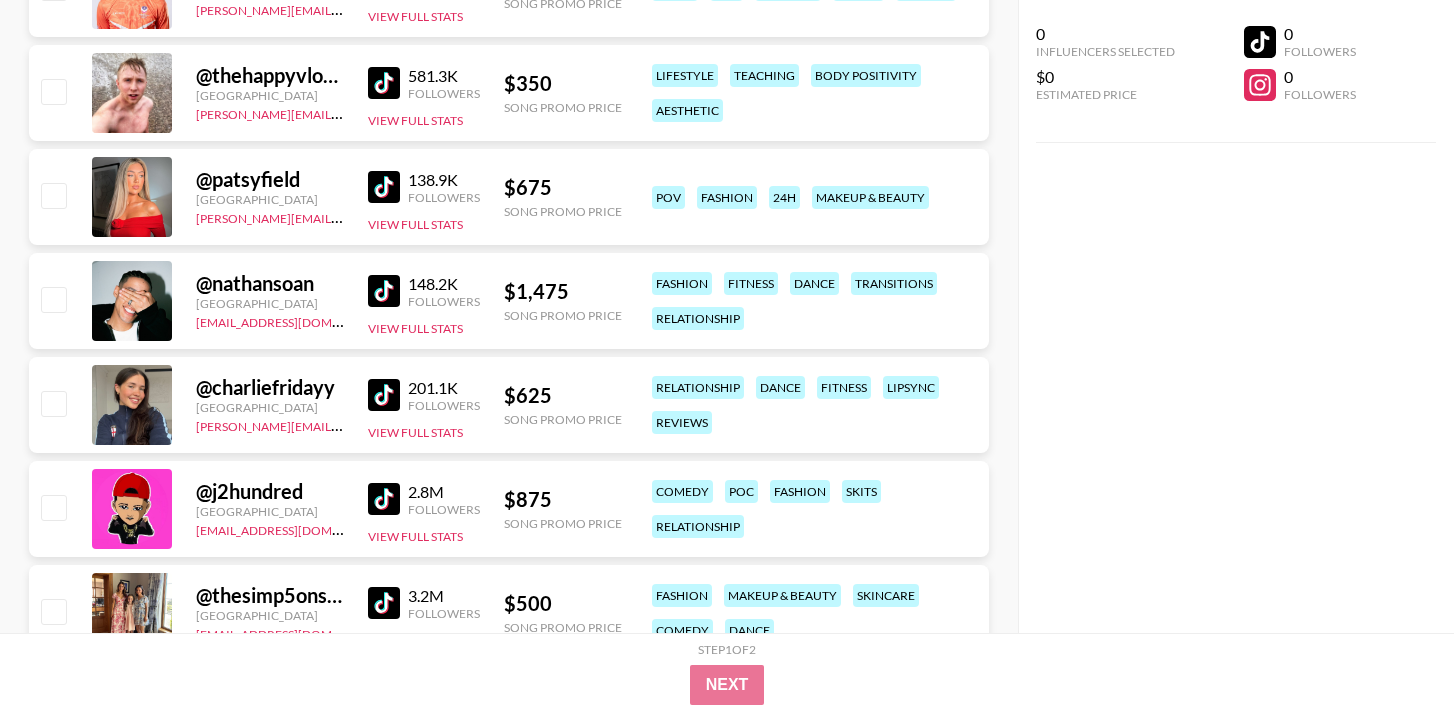 scroll, scrollTop: 17792, scrollLeft: 0, axis: vertical 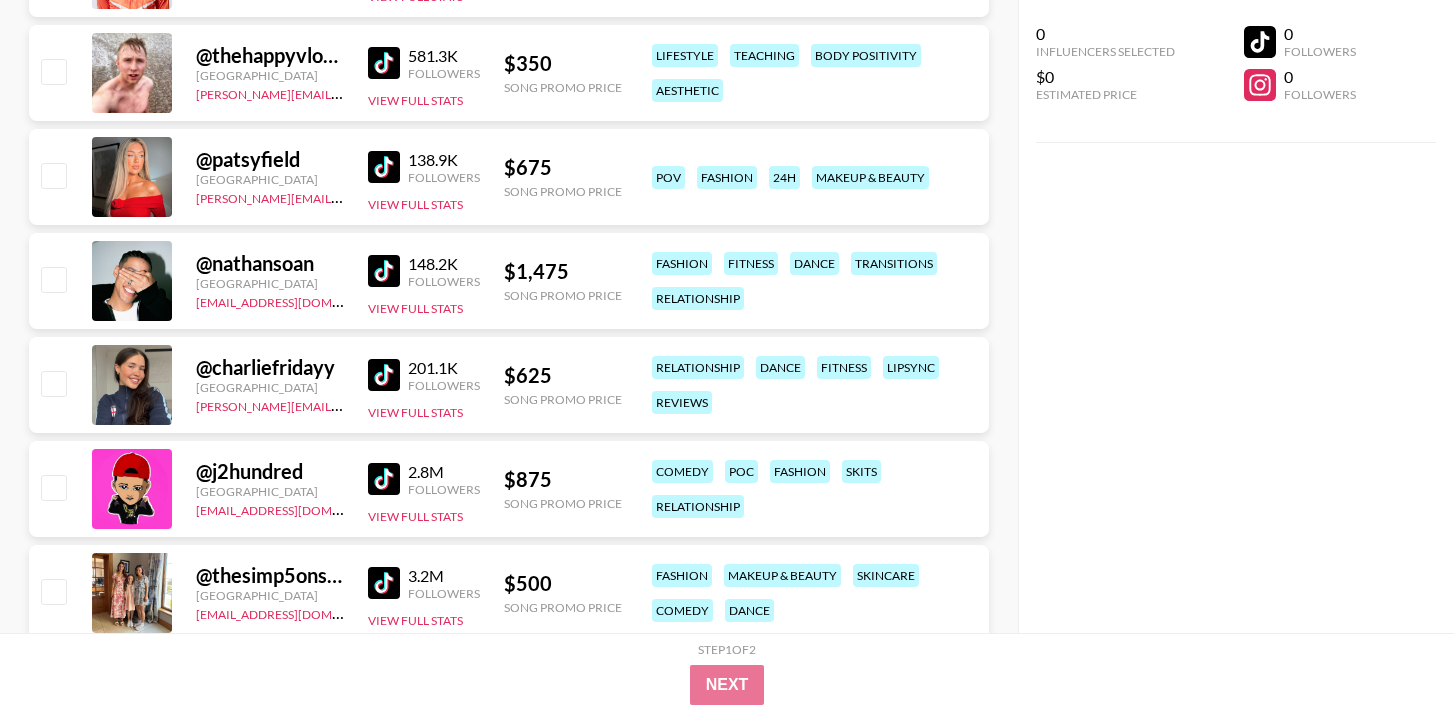 click at bounding box center (384, 167) 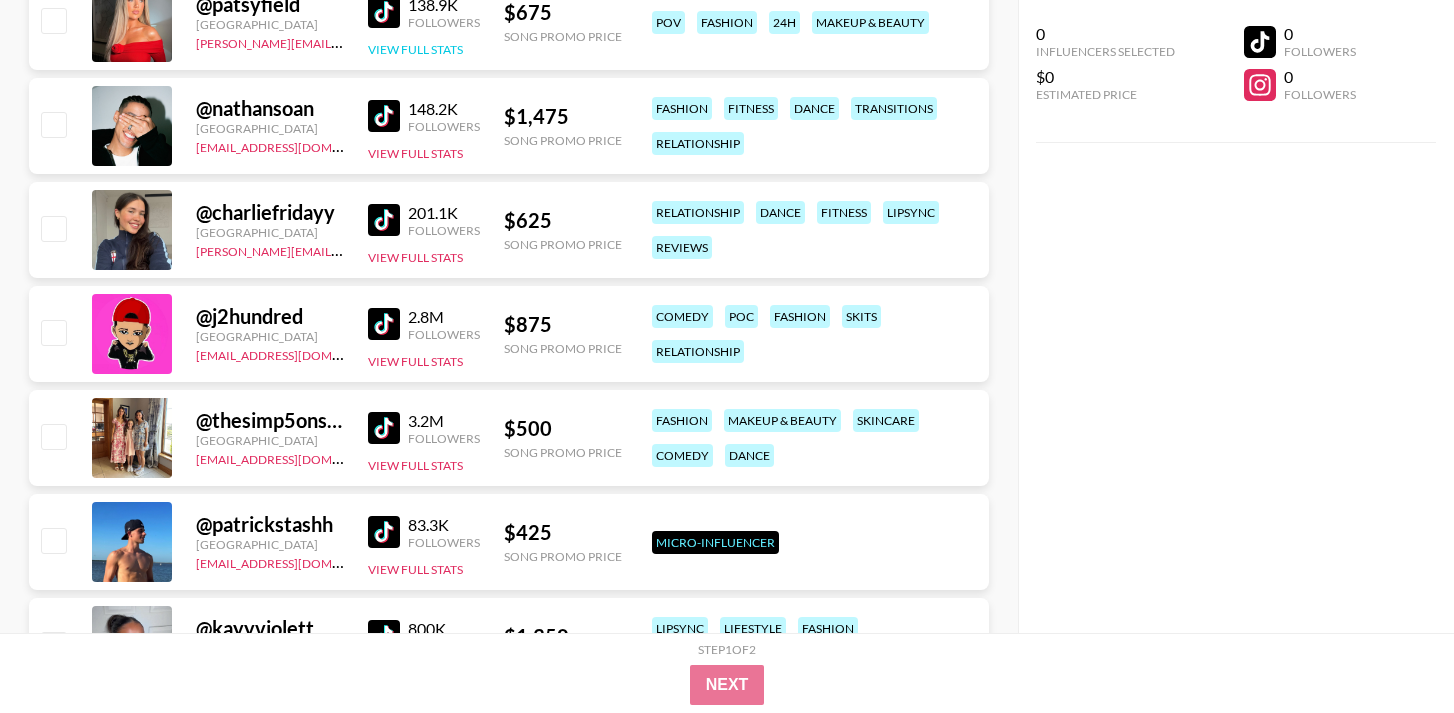 scroll, scrollTop: 17955, scrollLeft: 0, axis: vertical 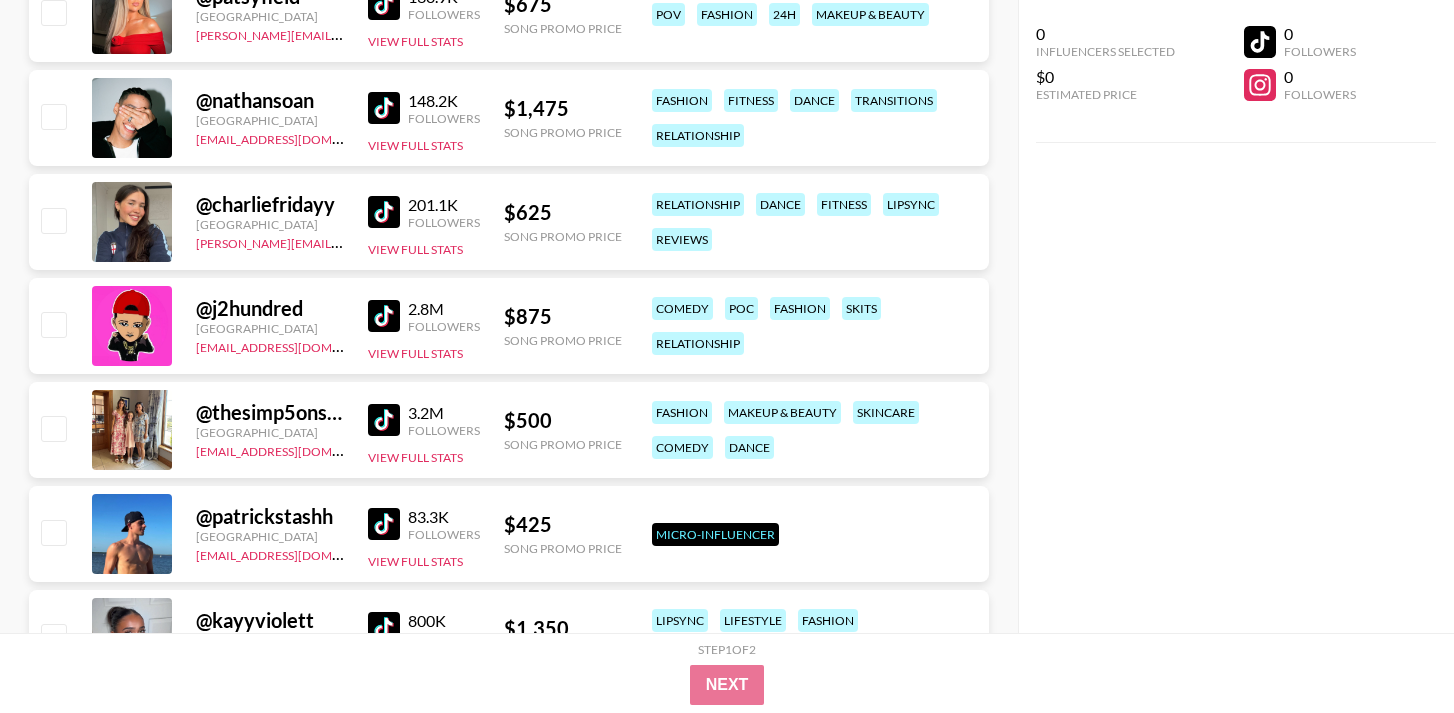 click at bounding box center [384, 108] 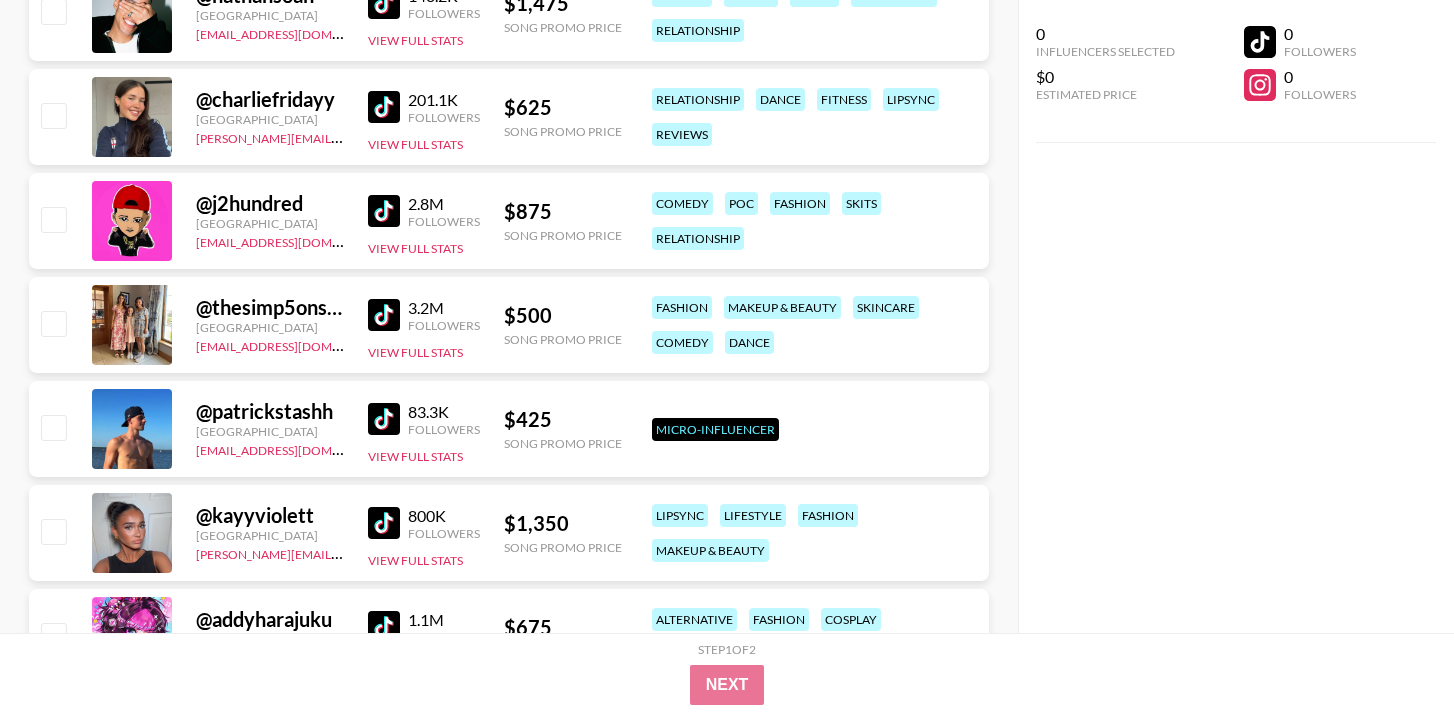 scroll, scrollTop: 18115, scrollLeft: 0, axis: vertical 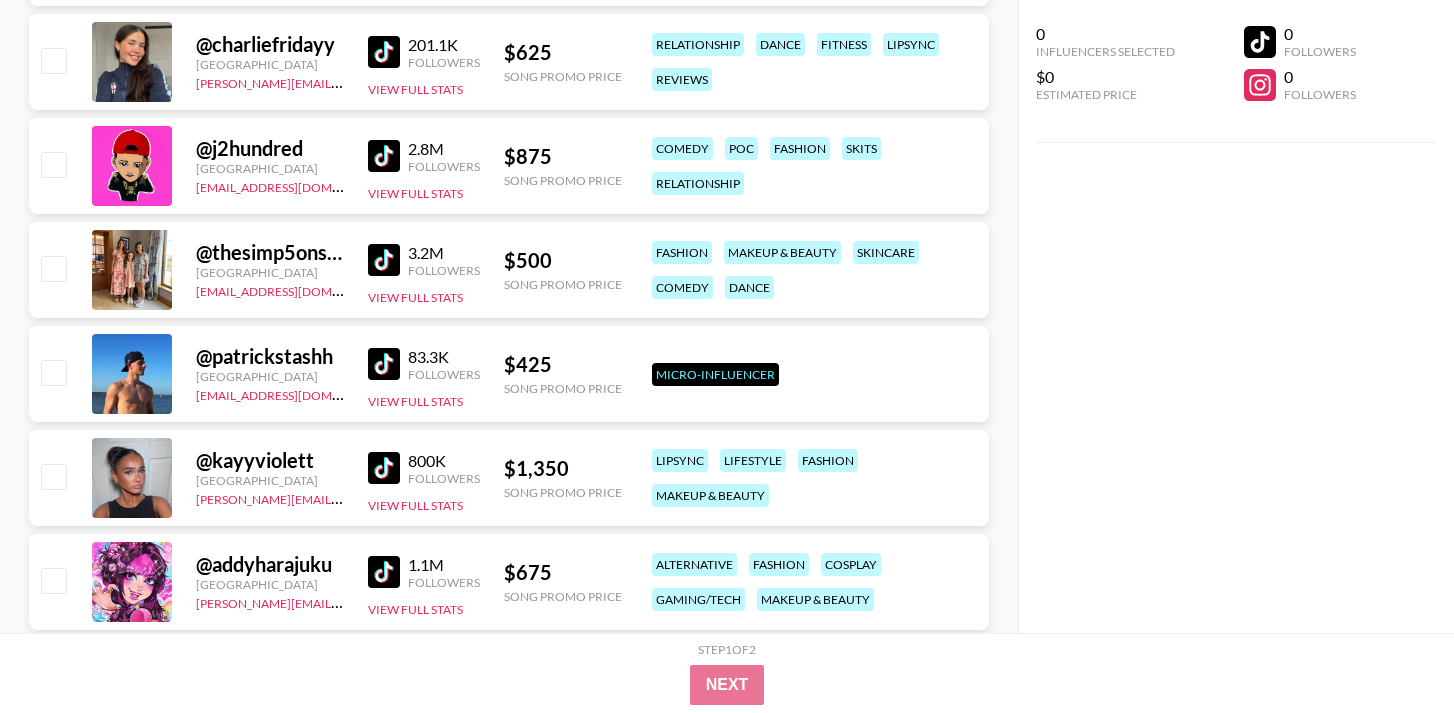 click at bounding box center (384, 156) 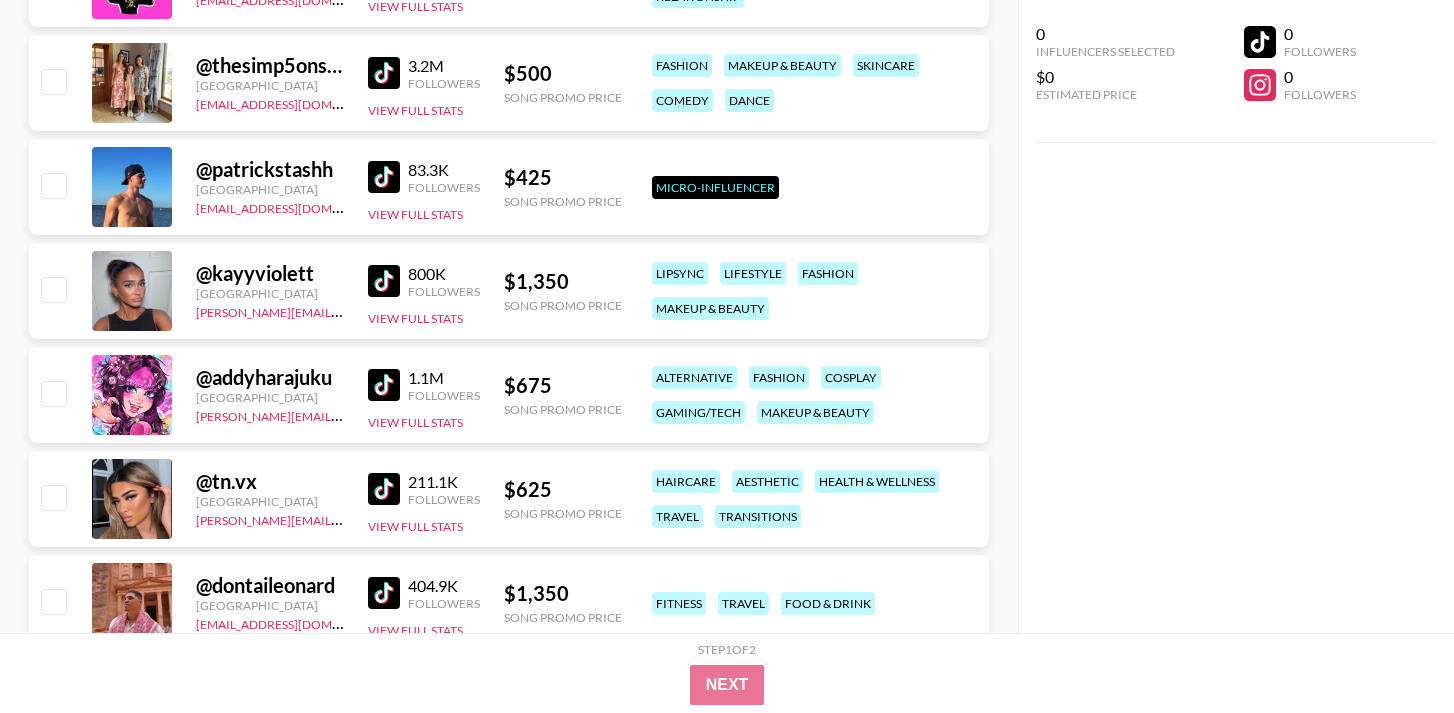 scroll, scrollTop: 18307, scrollLeft: 0, axis: vertical 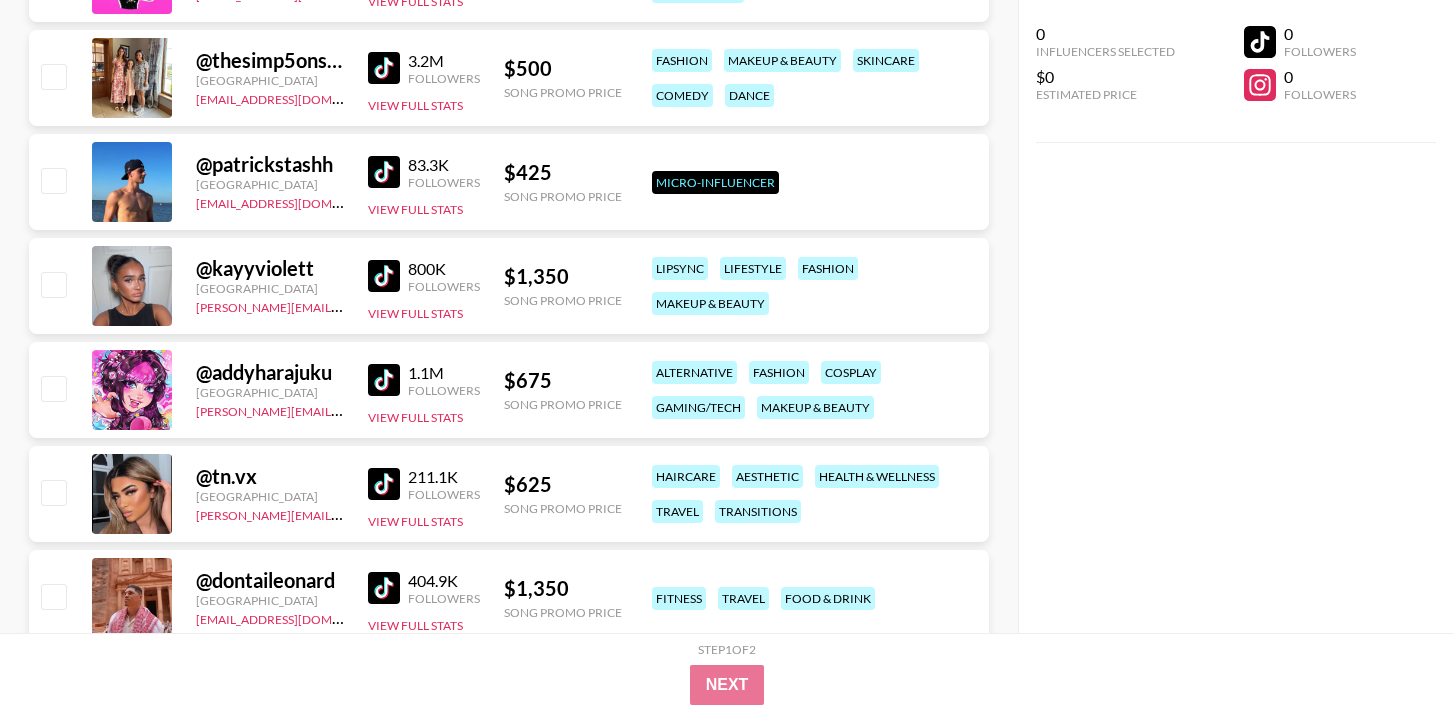 click at bounding box center (384, 172) 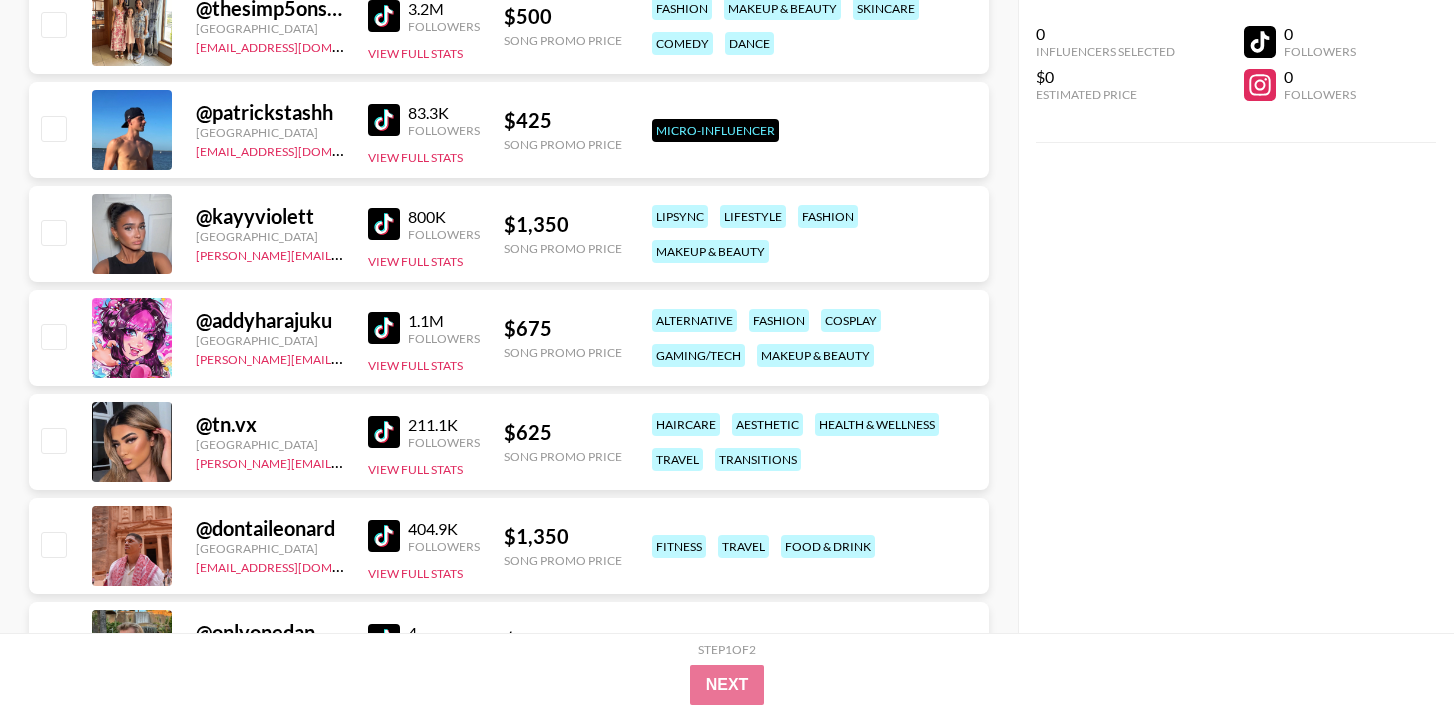 scroll, scrollTop: 18384, scrollLeft: 0, axis: vertical 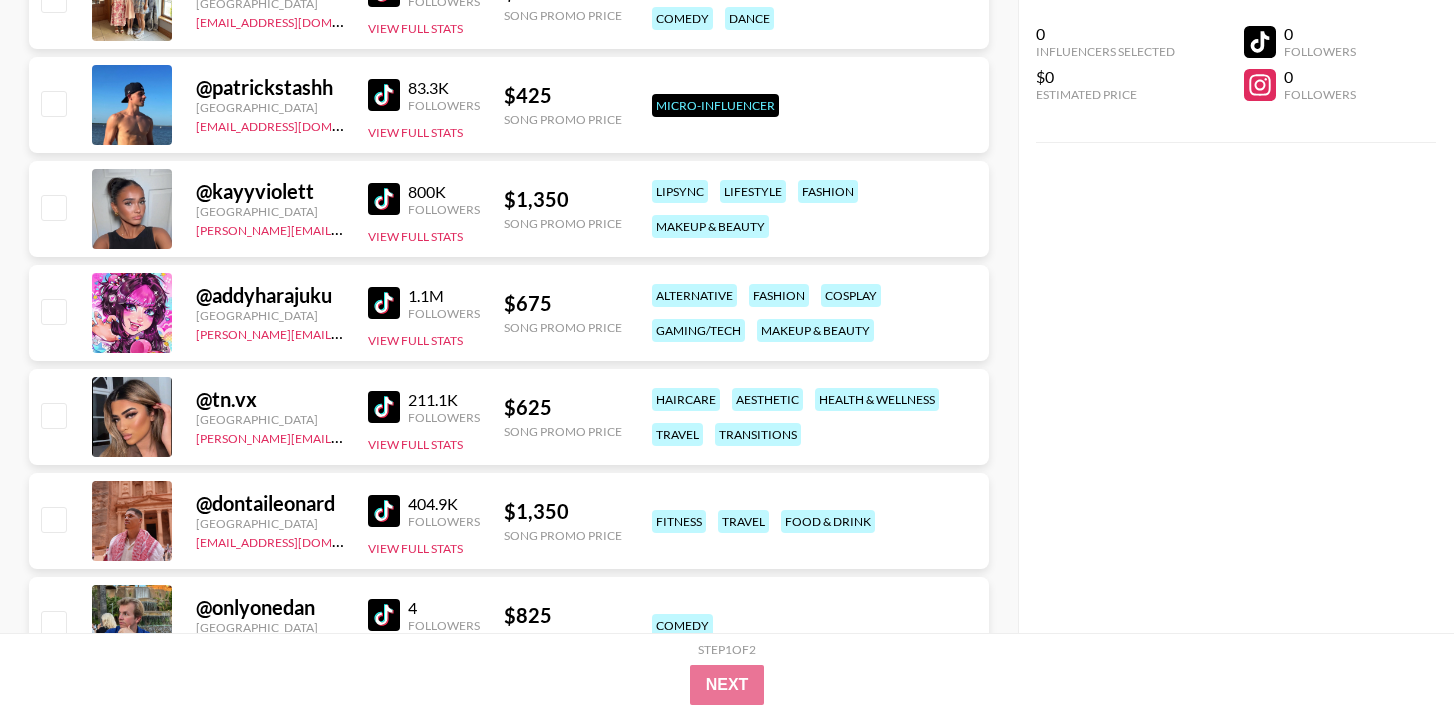 click at bounding box center [384, 199] 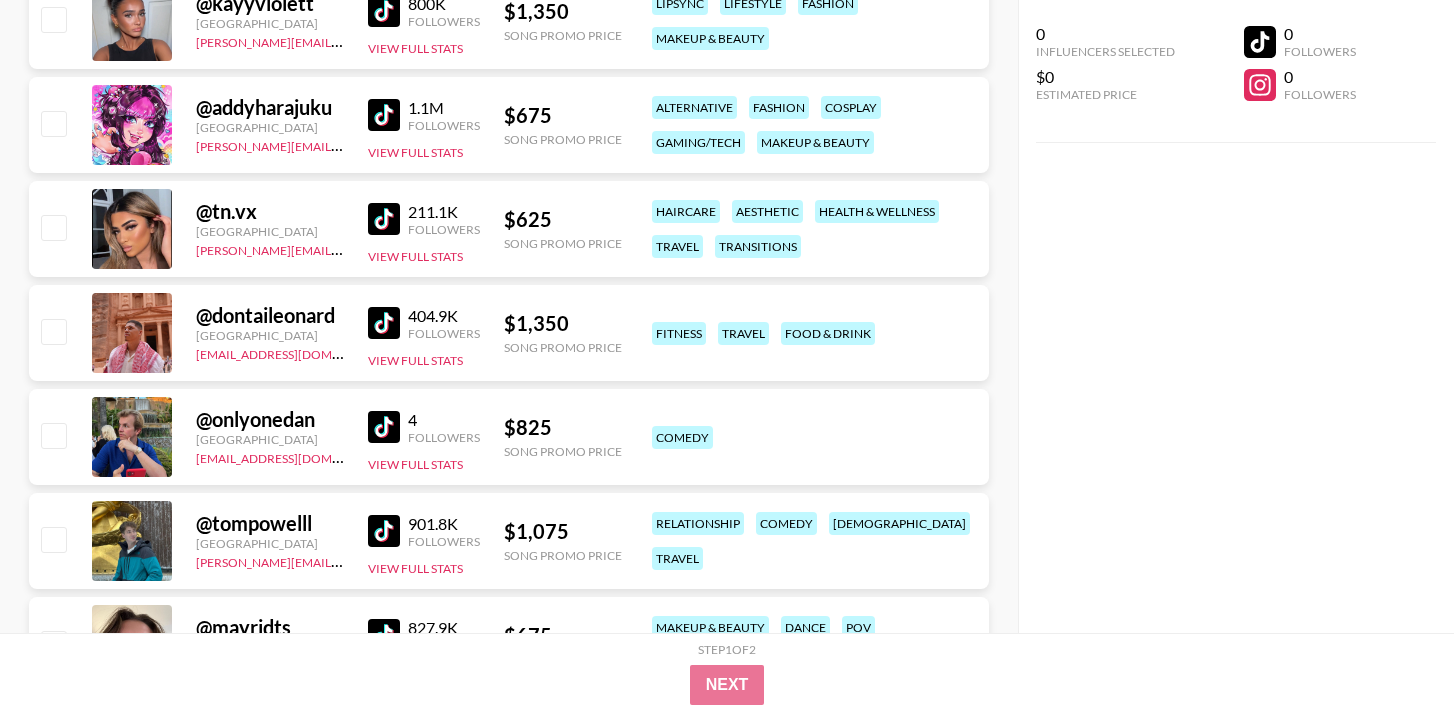 scroll, scrollTop: 18582, scrollLeft: 0, axis: vertical 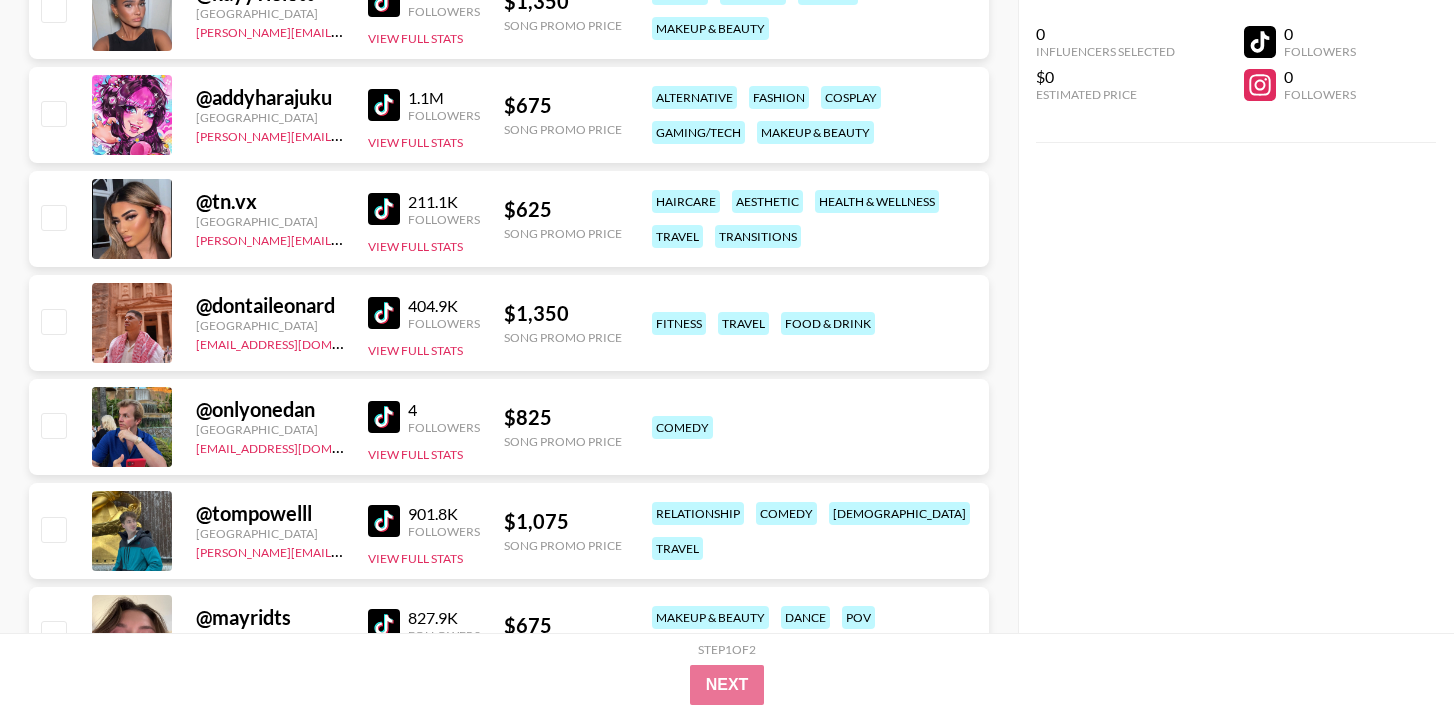 click at bounding box center (384, 209) 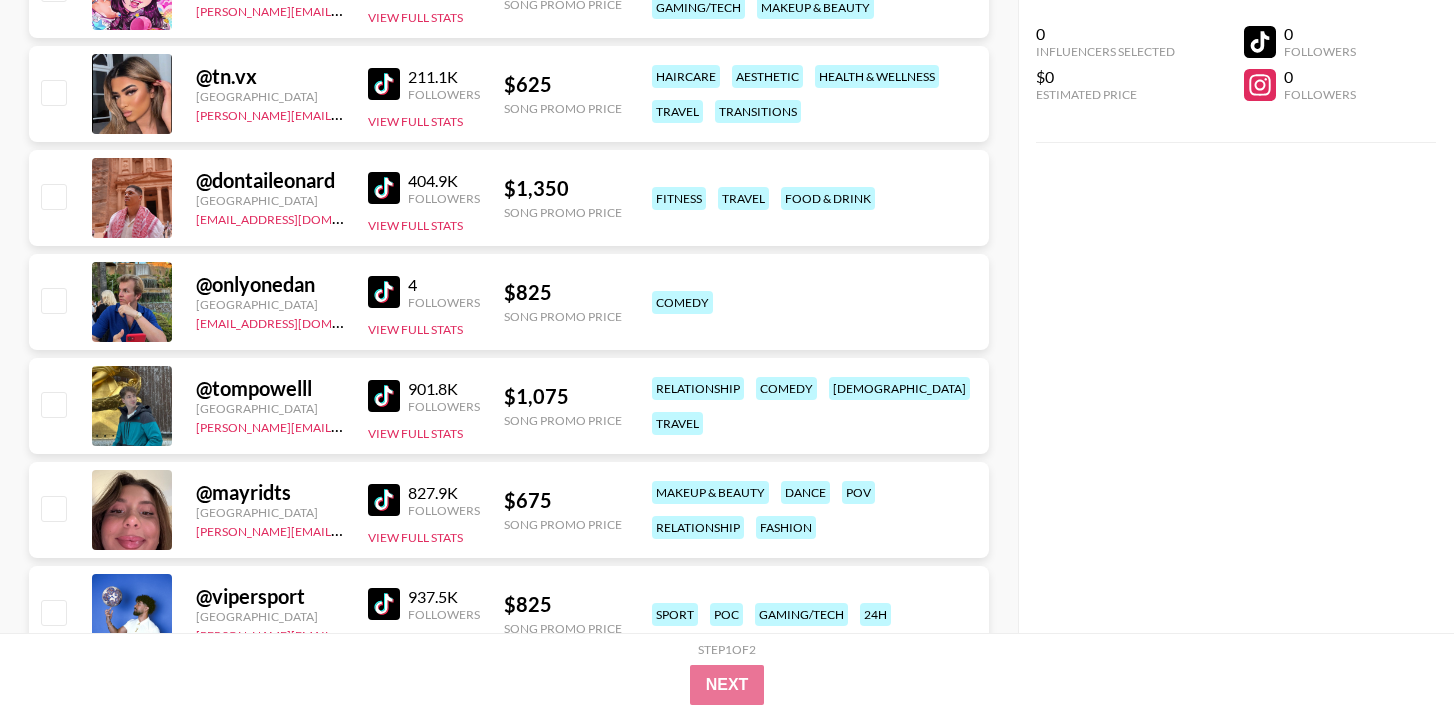 scroll, scrollTop: 18731, scrollLeft: 0, axis: vertical 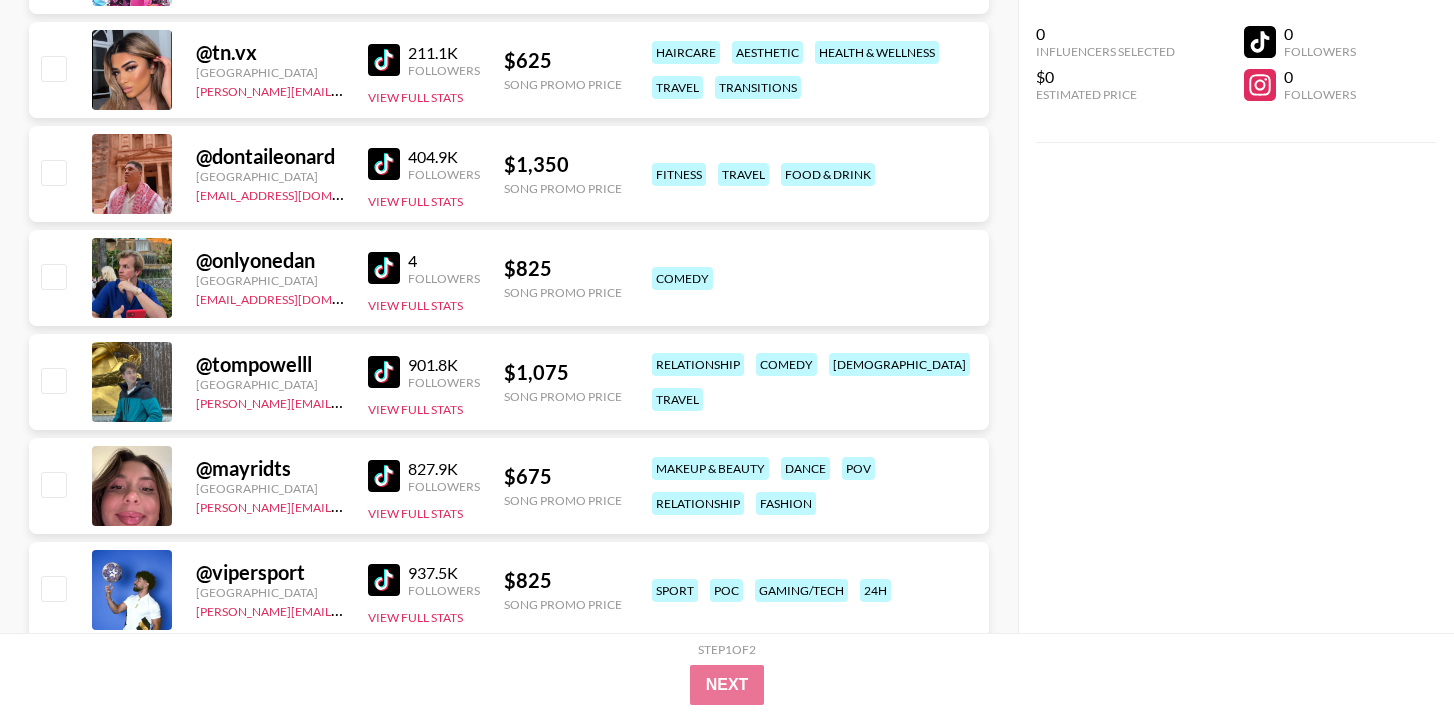 click at bounding box center [384, 164] 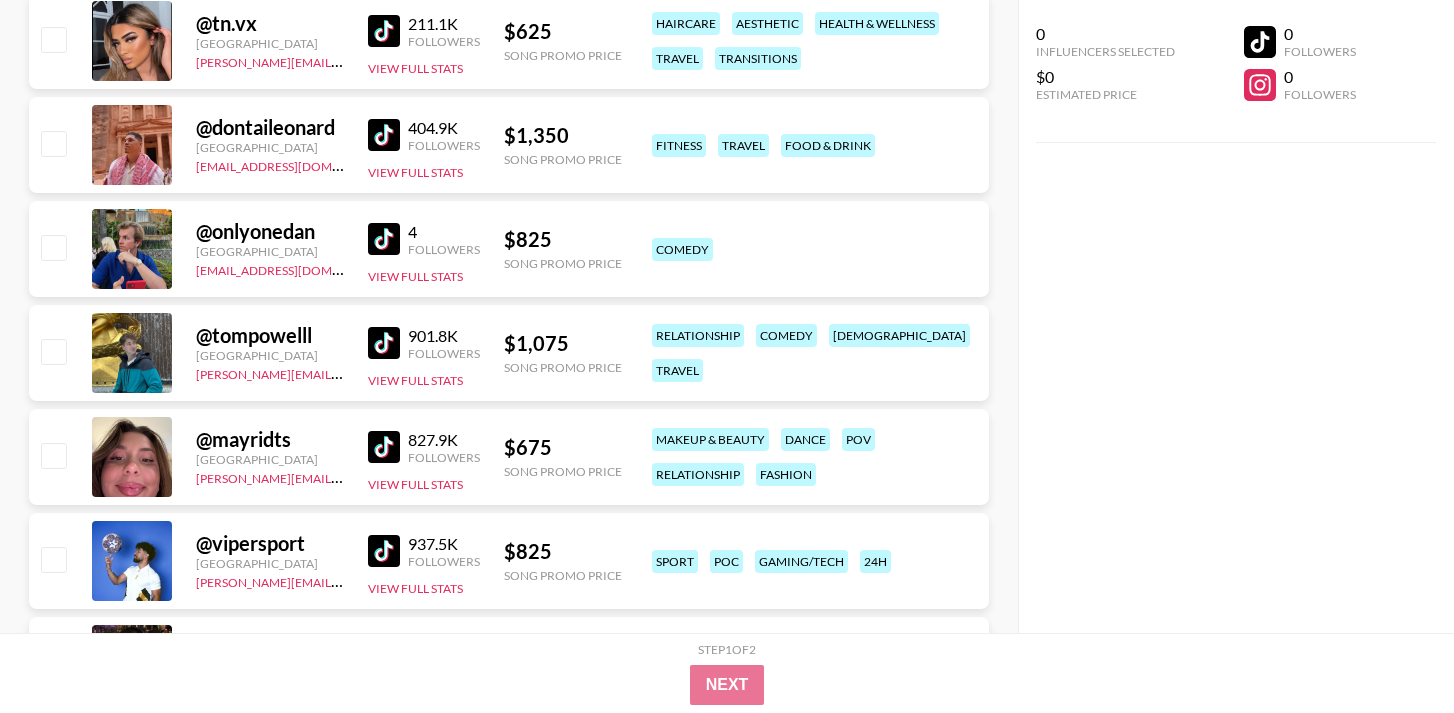 click on "@ onlyonedan [GEOGRAPHIC_DATA] [EMAIL_ADDRESS][DOMAIN_NAME] 4 Followers View Full Stats   $ 825 Song Promo Price comedy" at bounding box center [509, 249] 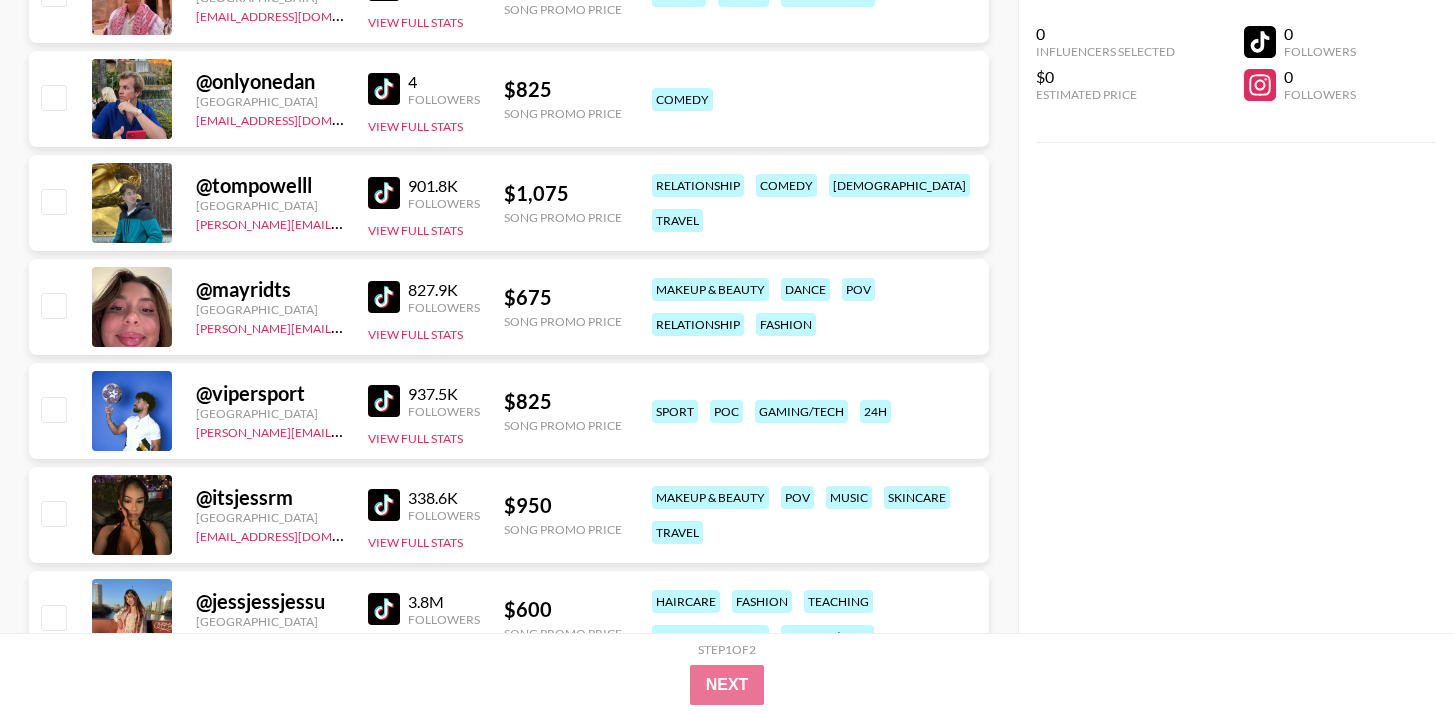 scroll, scrollTop: 18915, scrollLeft: 0, axis: vertical 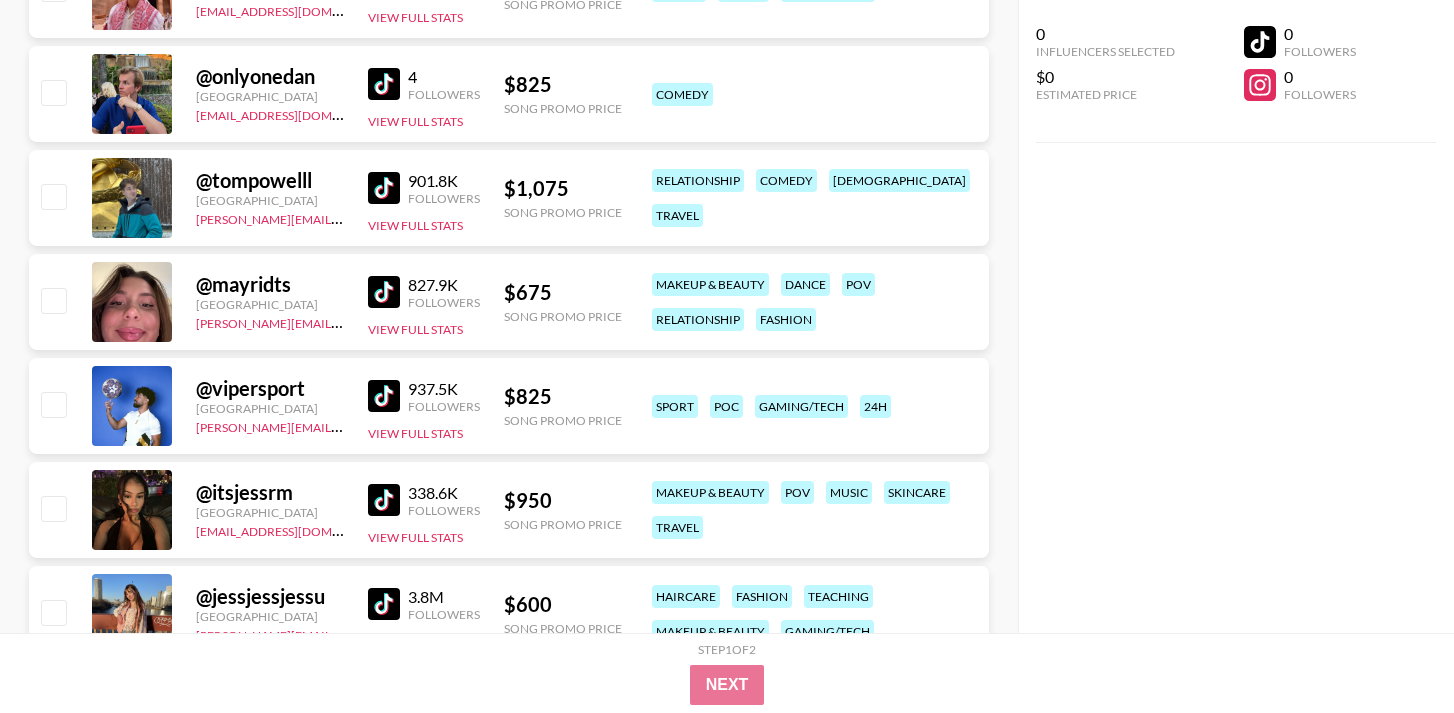 click at bounding box center [384, 188] 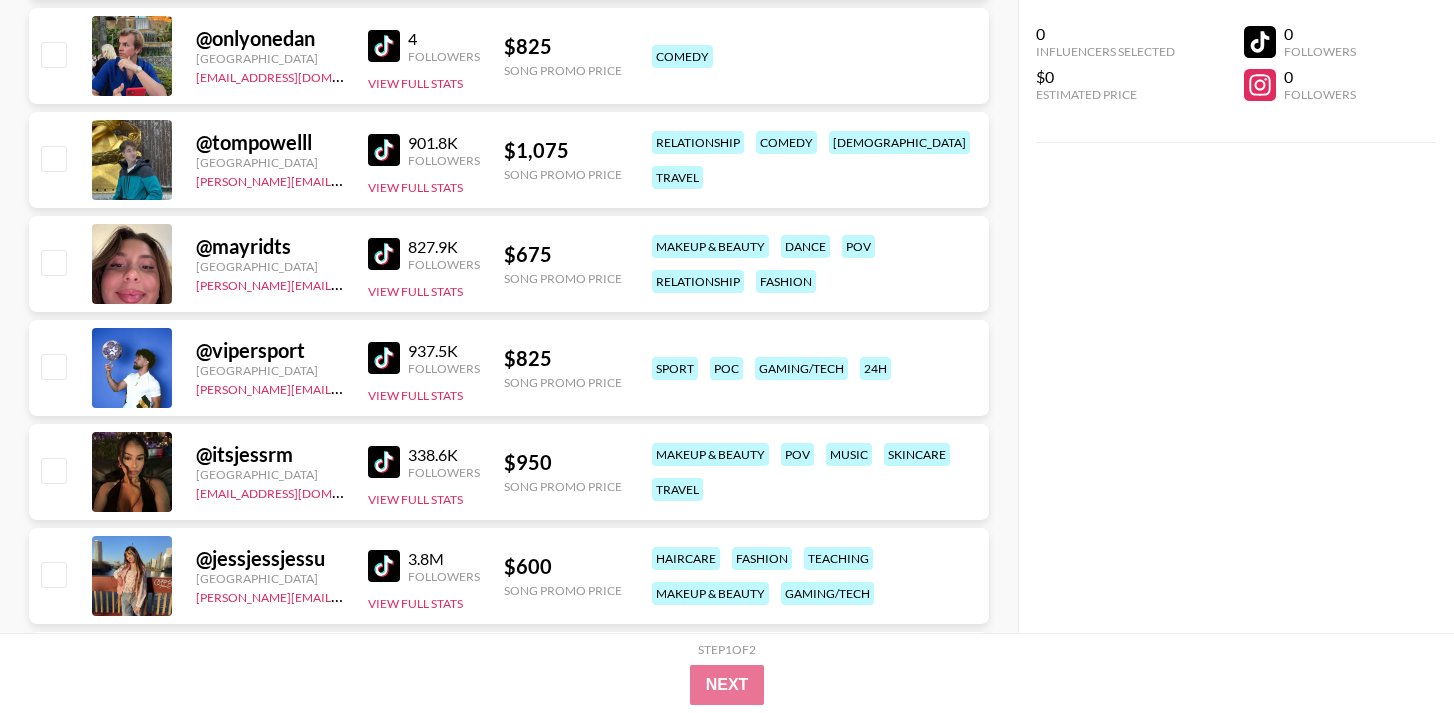 scroll, scrollTop: 18962, scrollLeft: 0, axis: vertical 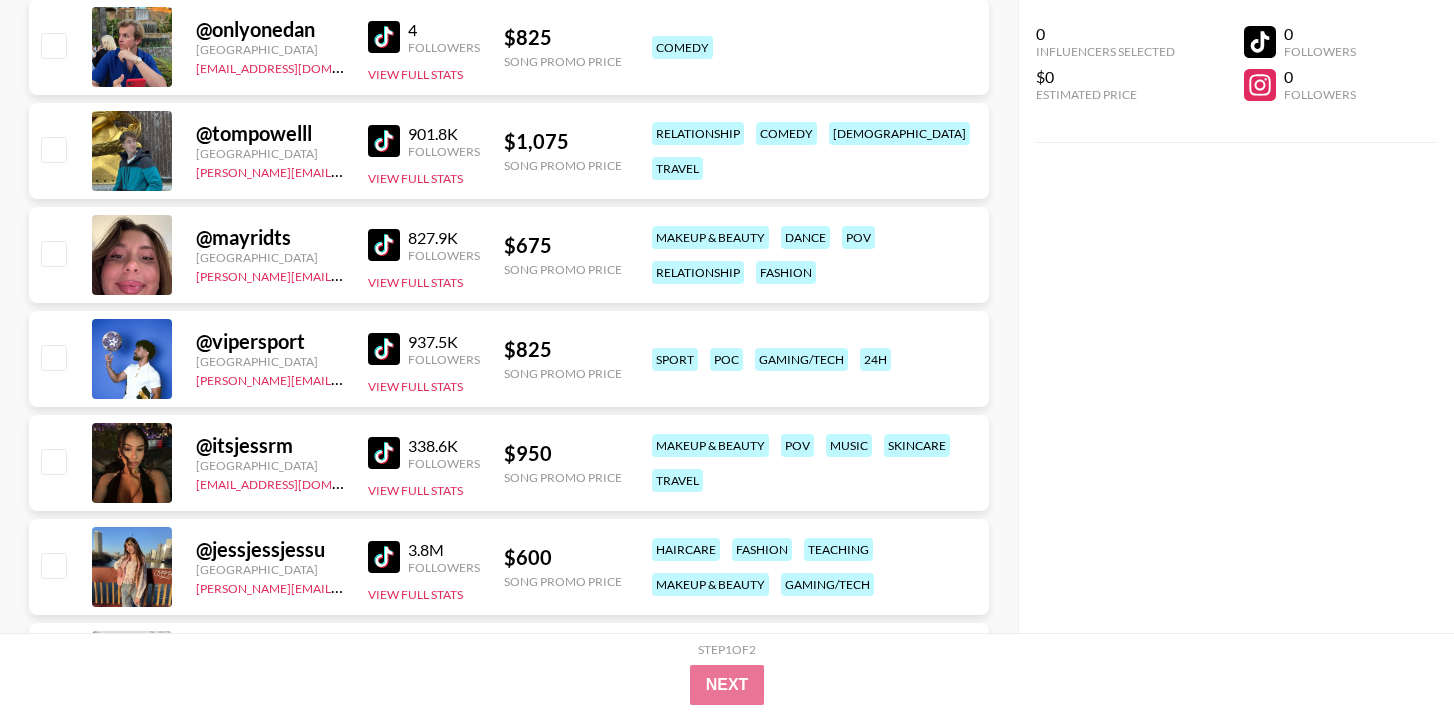 click at bounding box center [384, 245] 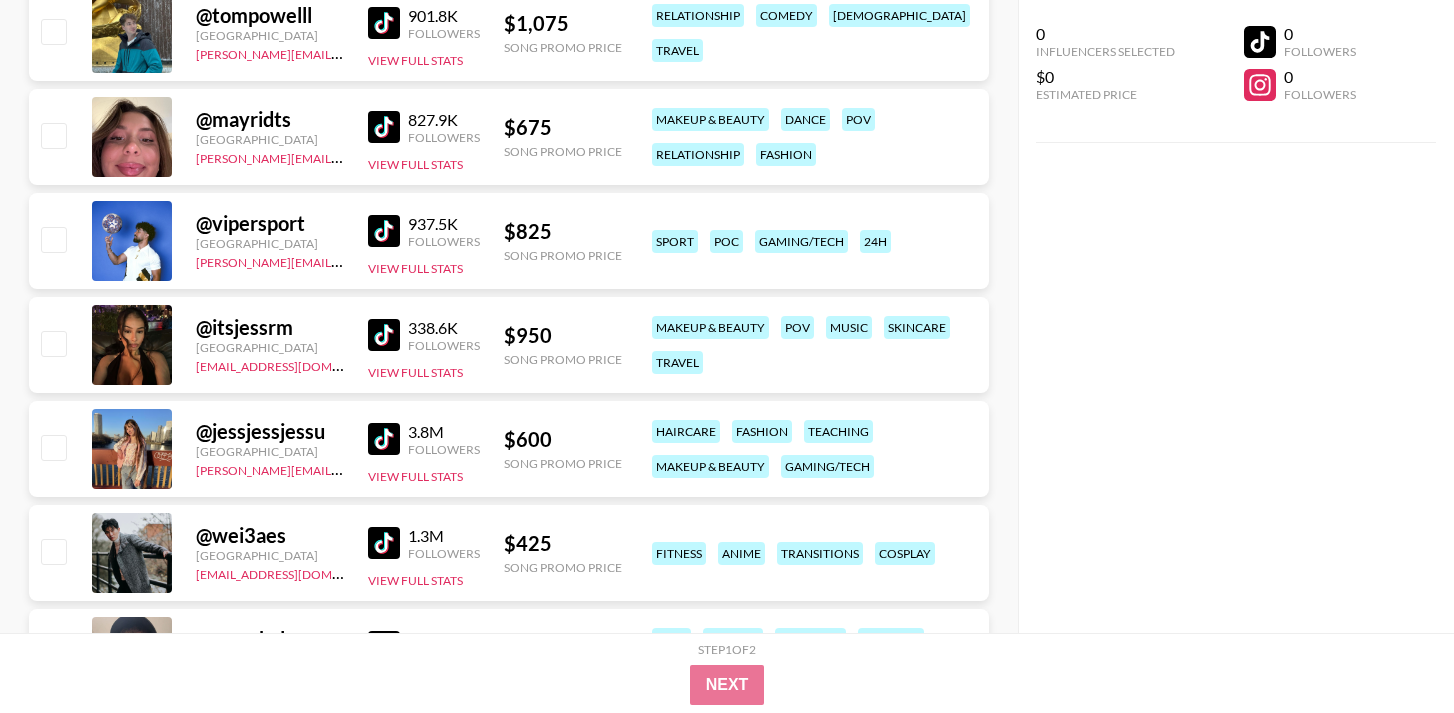 scroll, scrollTop: 19084, scrollLeft: 0, axis: vertical 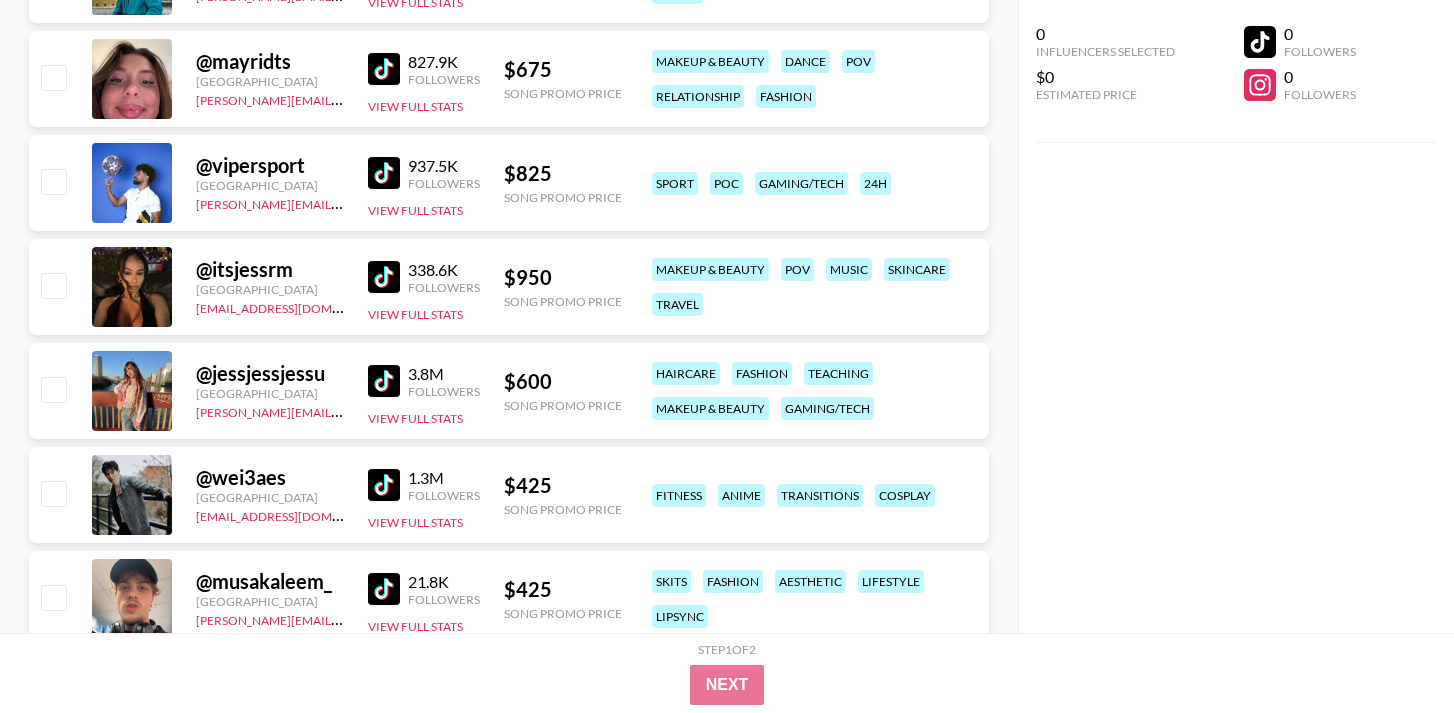 click at bounding box center [384, 173] 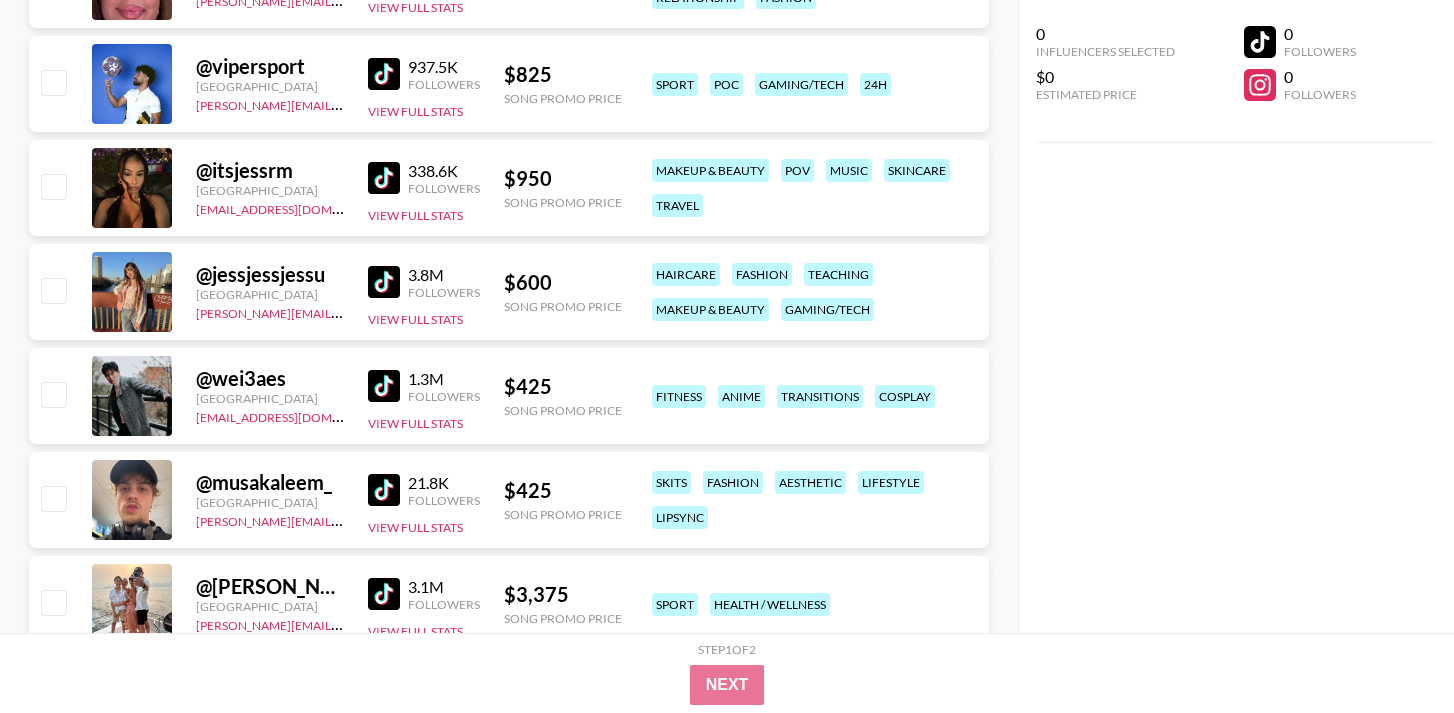 scroll, scrollTop: 19262, scrollLeft: 0, axis: vertical 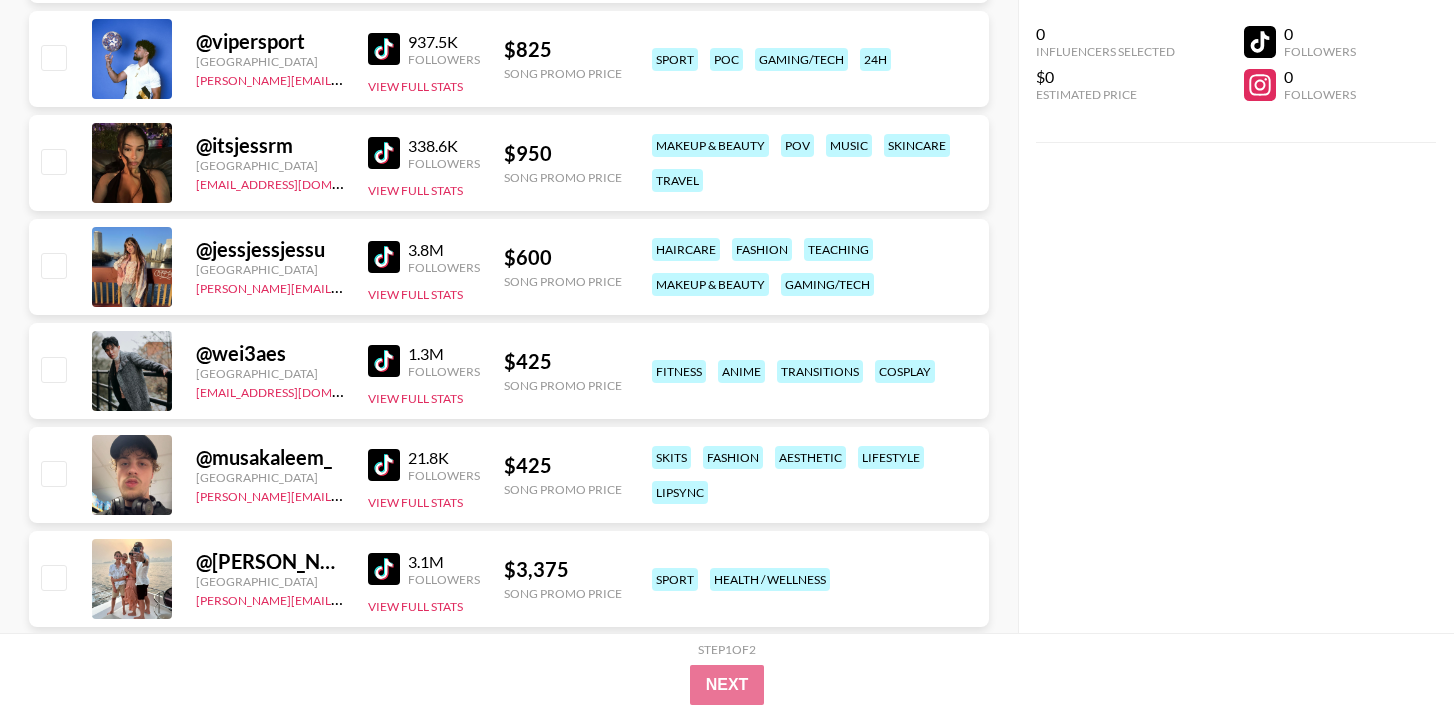 click on "3.8M Followers View Full Stats" at bounding box center [424, 267] 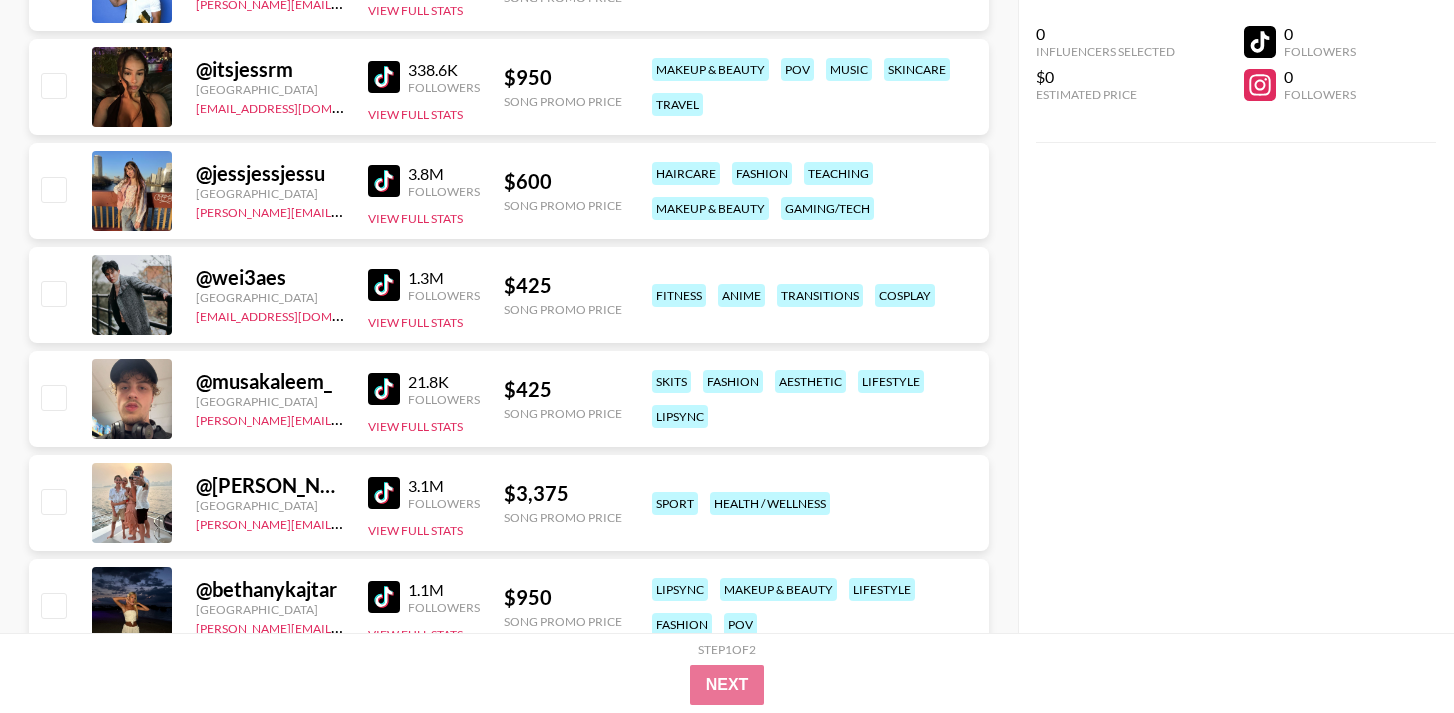 scroll, scrollTop: 19388, scrollLeft: 0, axis: vertical 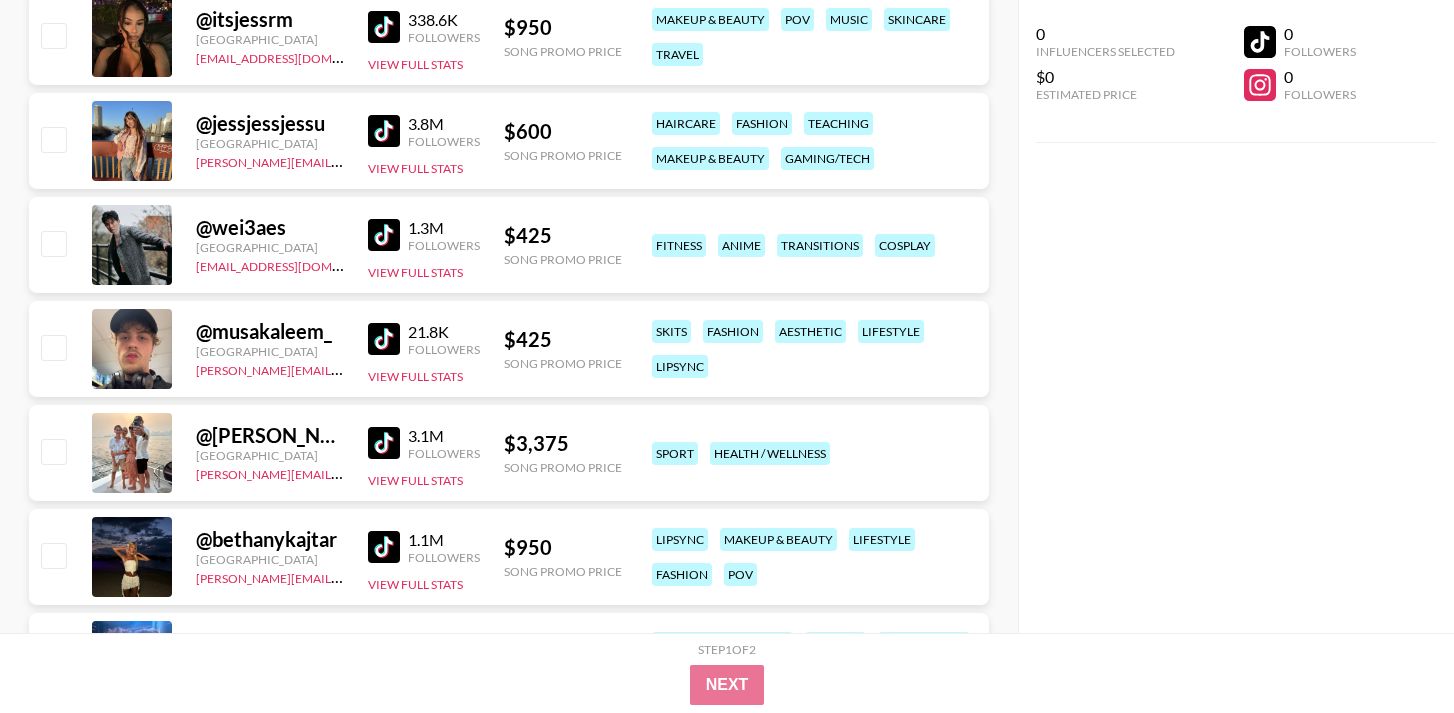 click at bounding box center [384, 235] 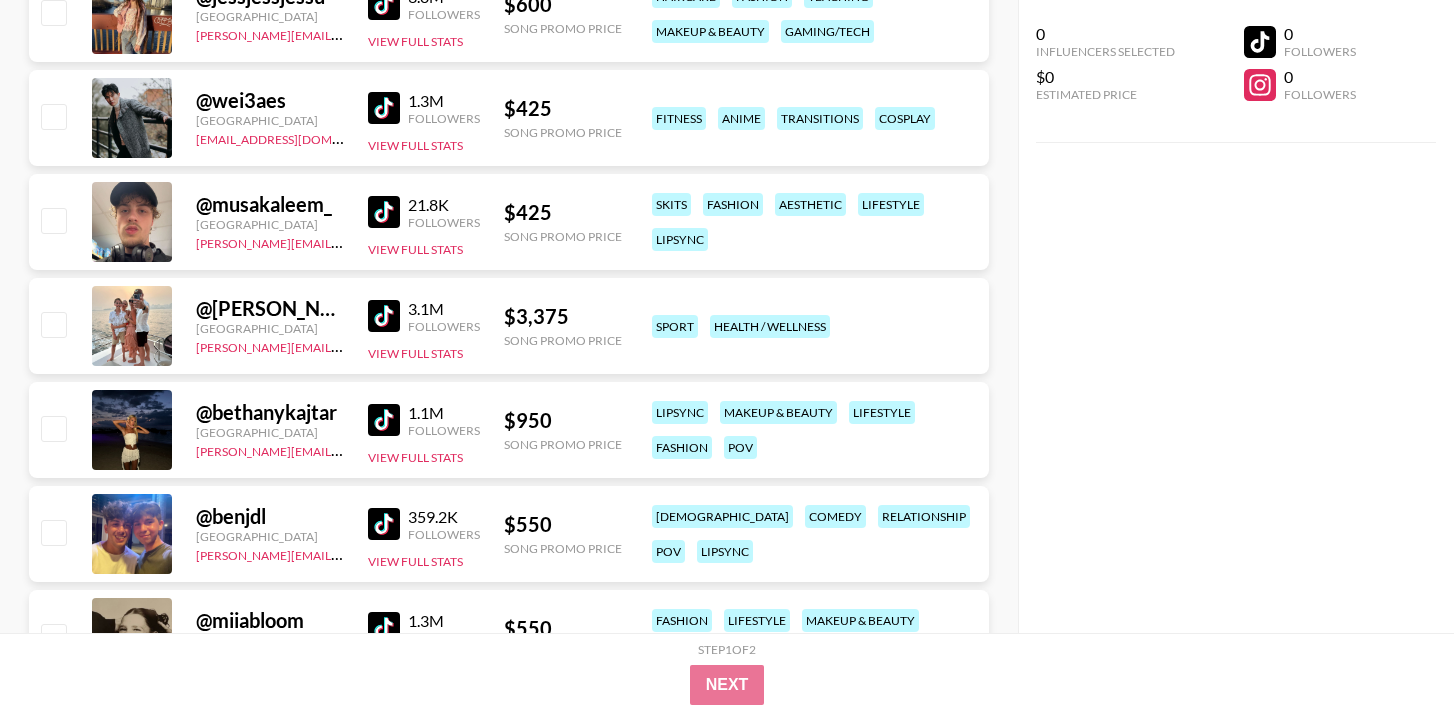 scroll, scrollTop: 19531, scrollLeft: 0, axis: vertical 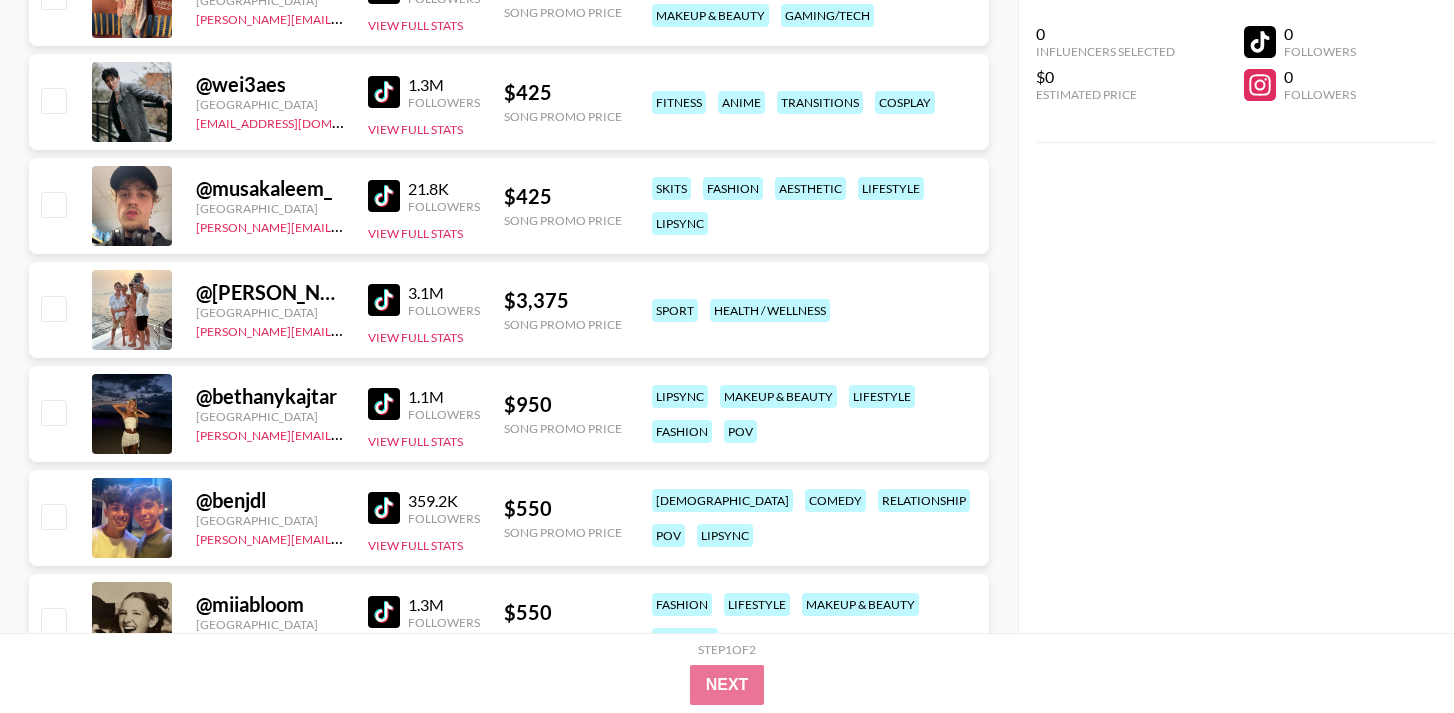 click at bounding box center (384, 300) 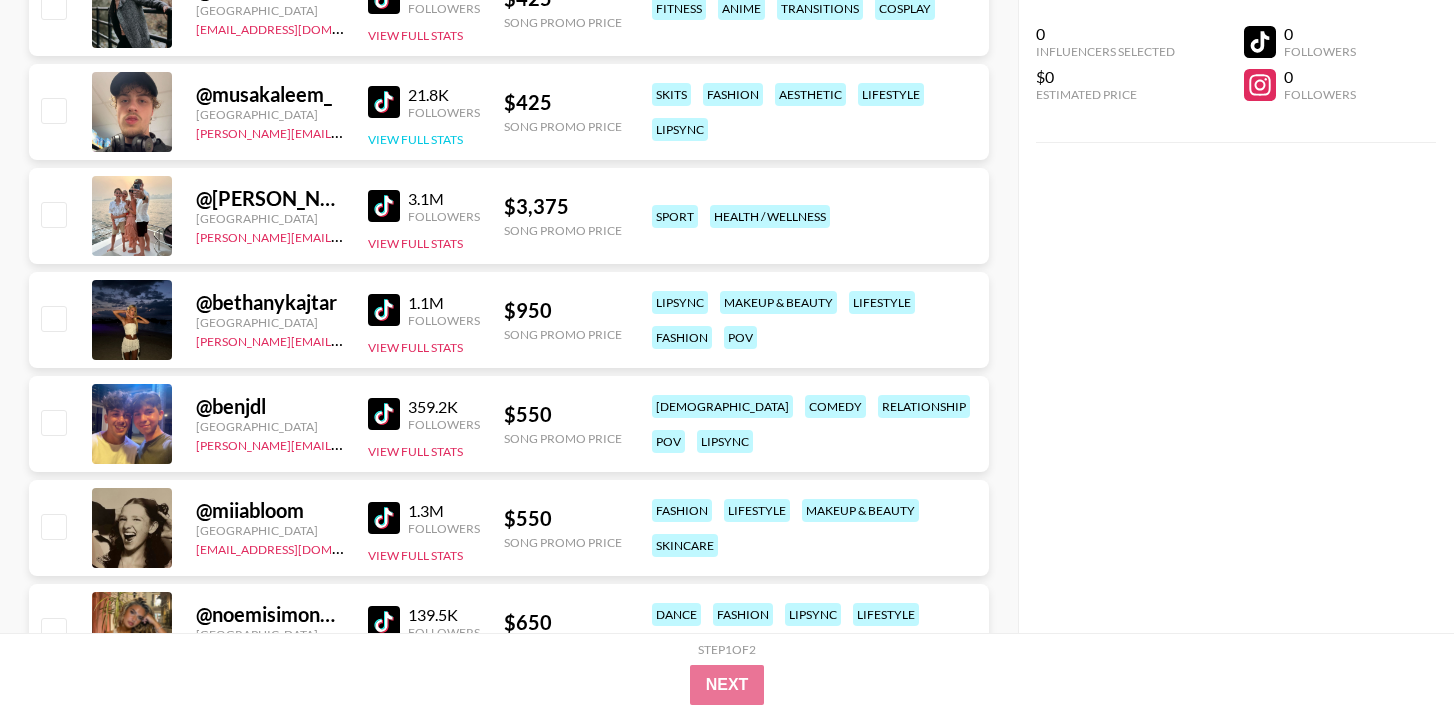 scroll, scrollTop: 19626, scrollLeft: 0, axis: vertical 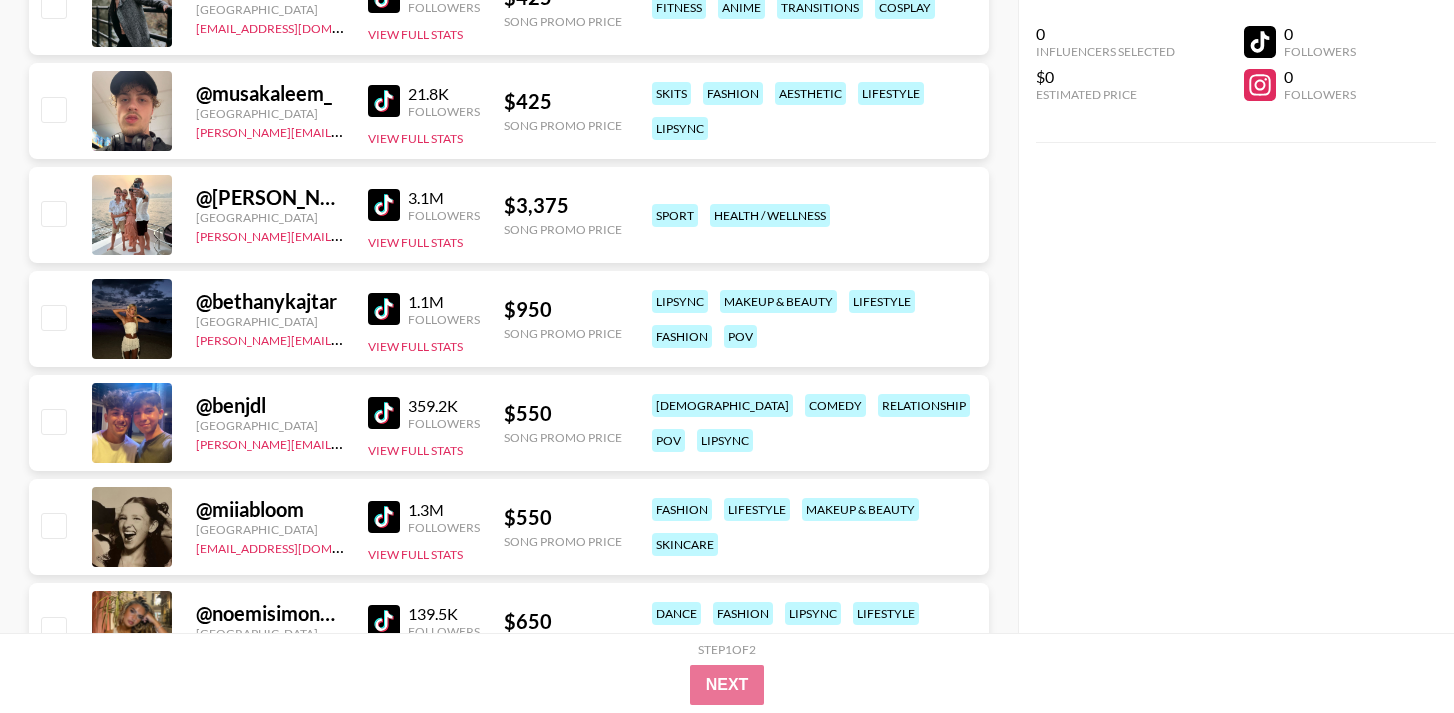click at bounding box center [384, 309] 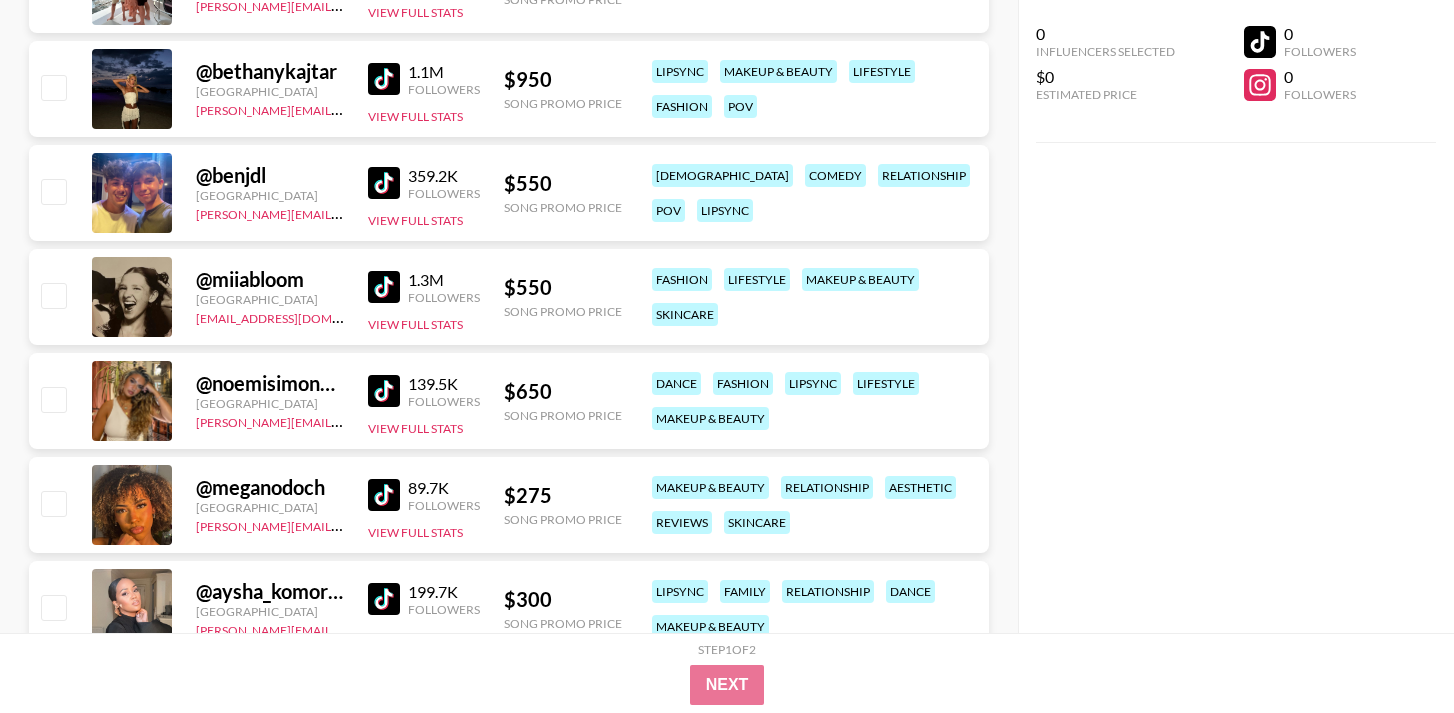 scroll, scrollTop: 19857, scrollLeft: 0, axis: vertical 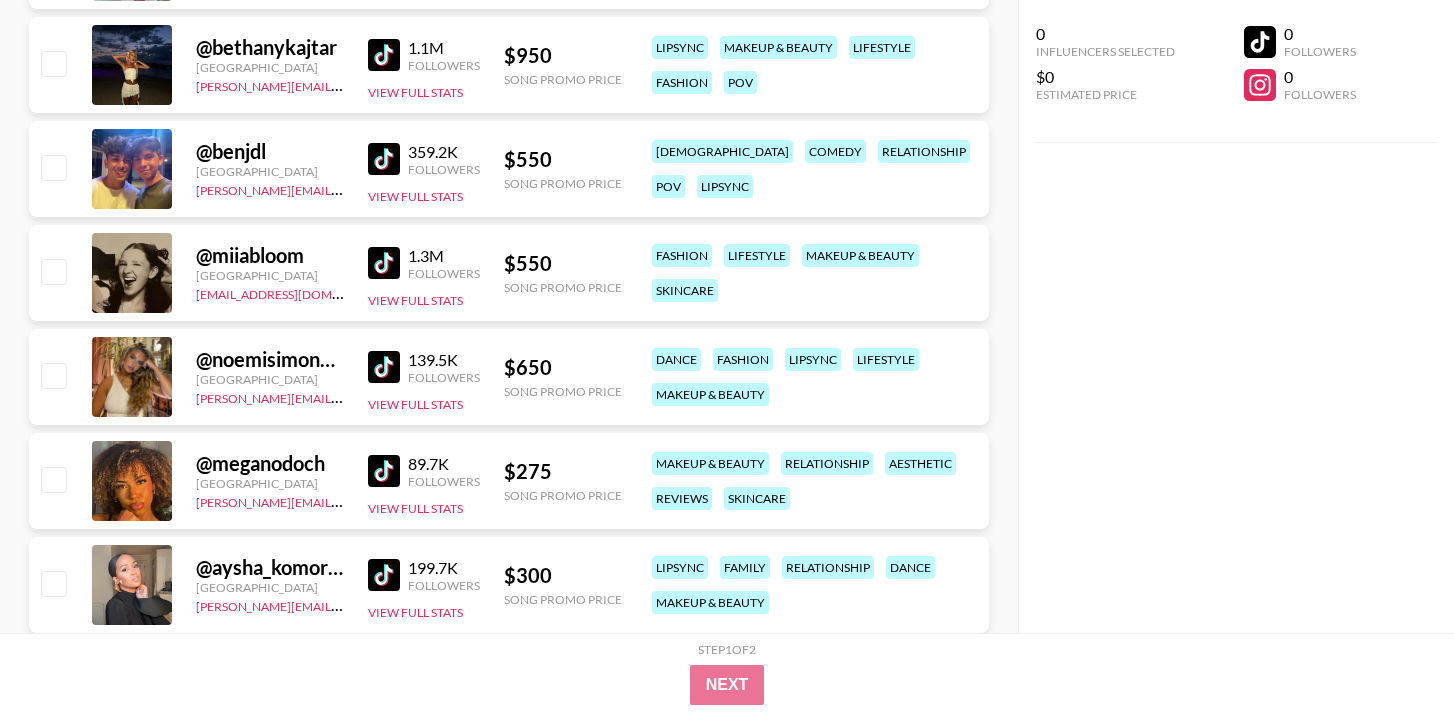 click at bounding box center [384, 263] 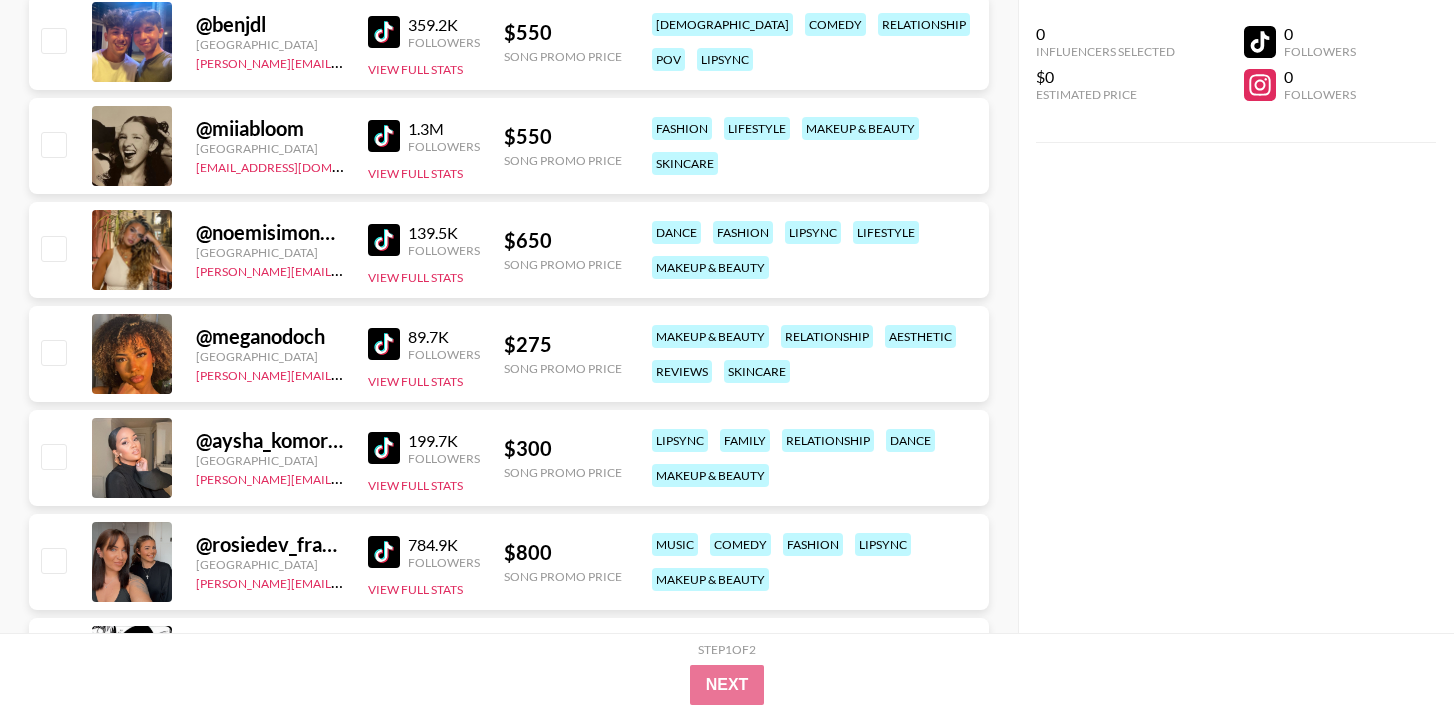 scroll, scrollTop: 20011, scrollLeft: 0, axis: vertical 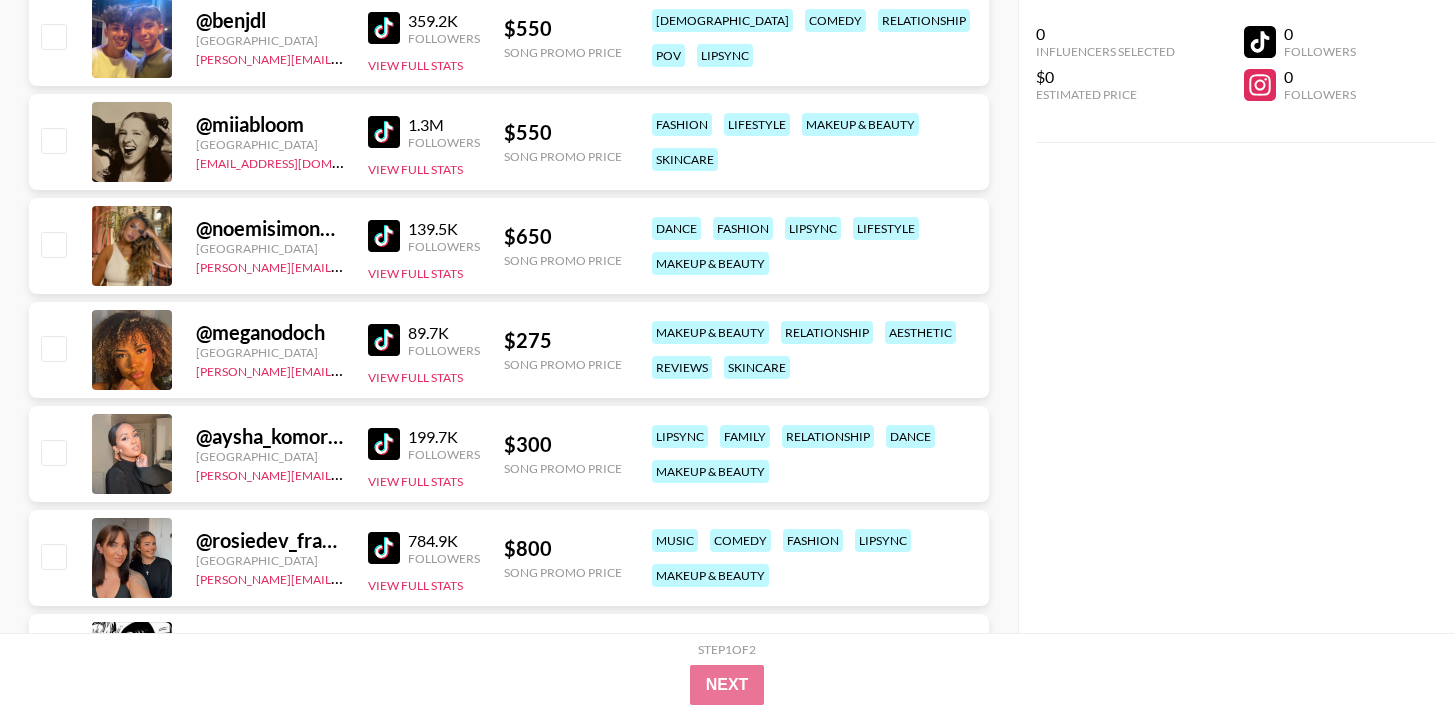 click at bounding box center [384, 236] 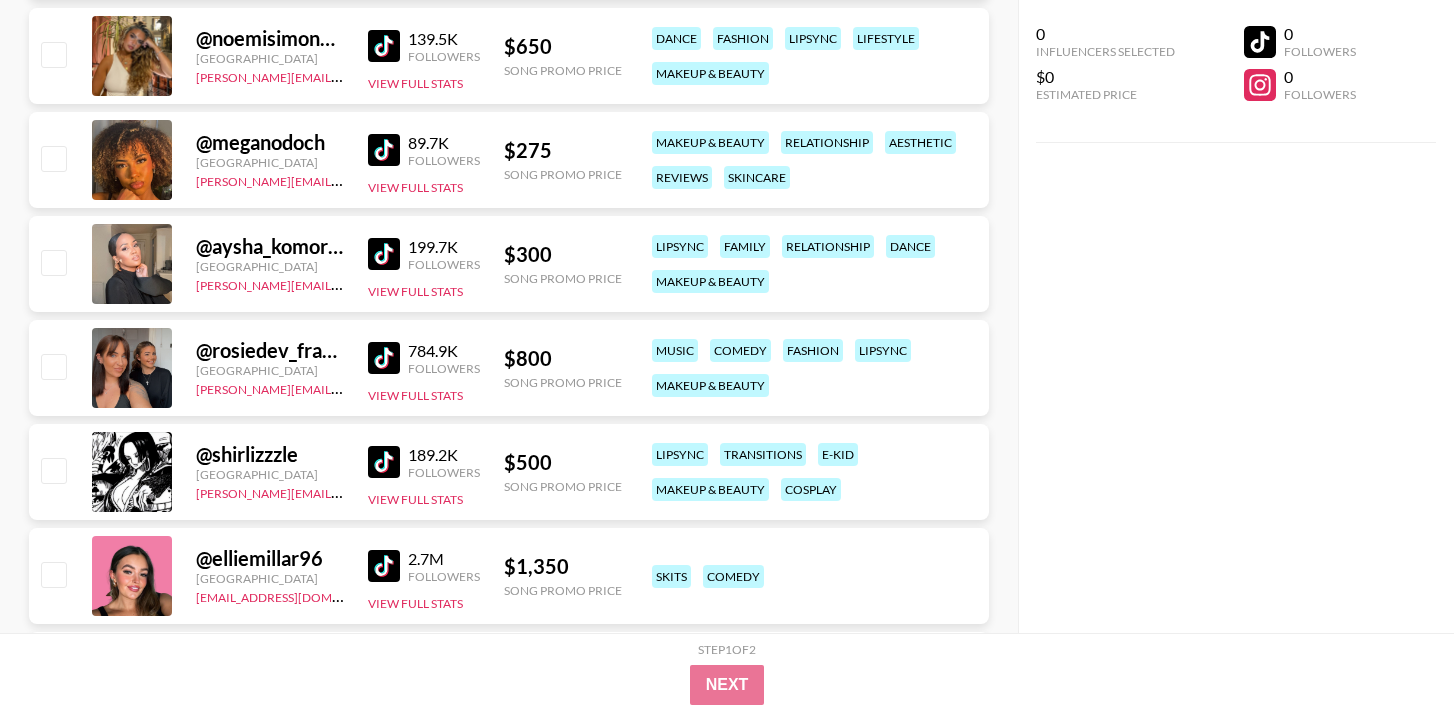 scroll, scrollTop: 20211, scrollLeft: 0, axis: vertical 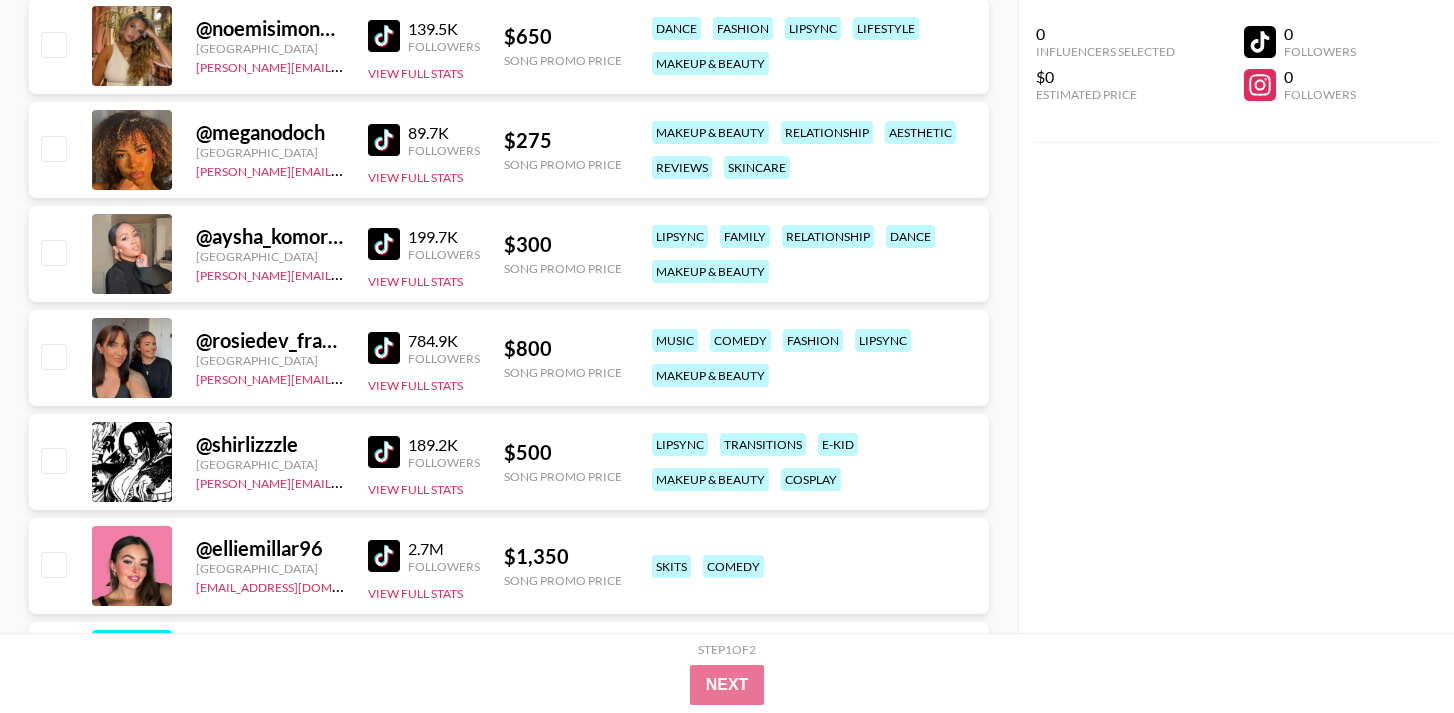 click at bounding box center (384, 140) 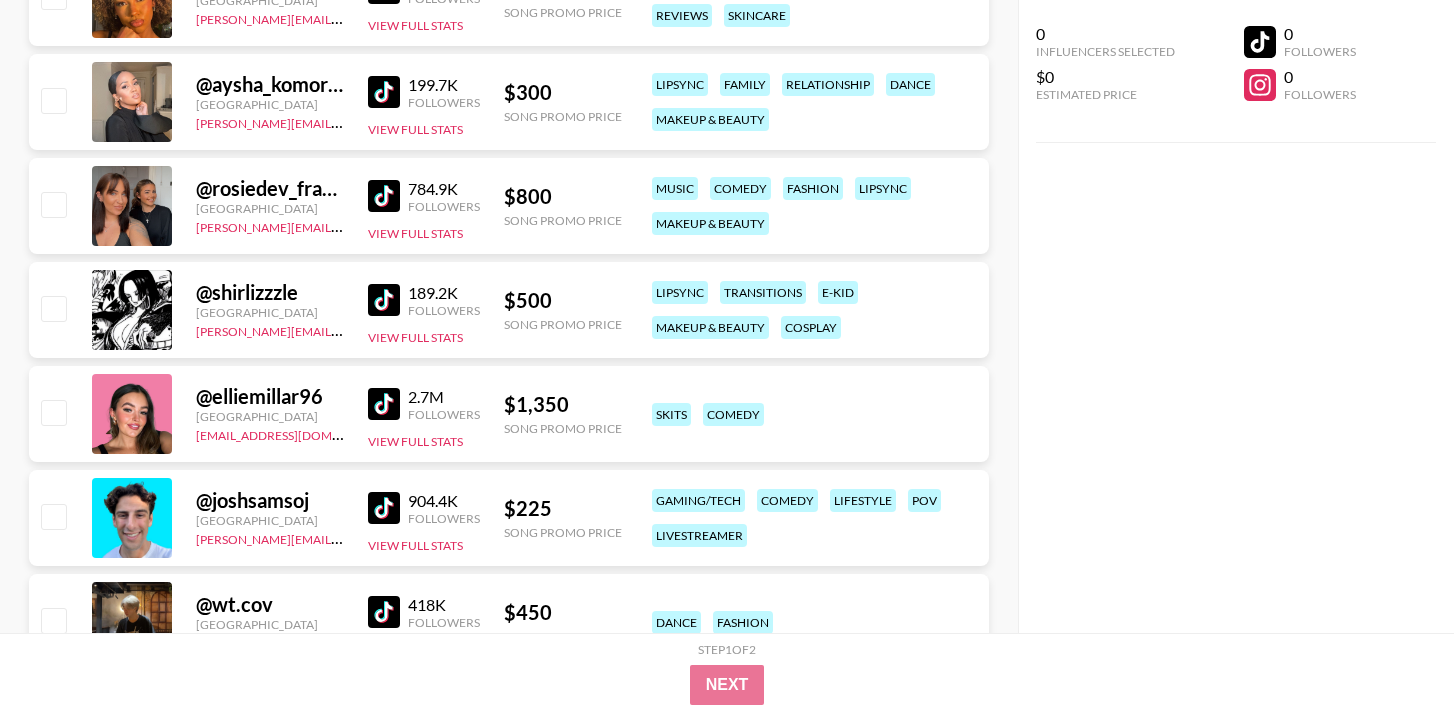 scroll, scrollTop: 20375, scrollLeft: 0, axis: vertical 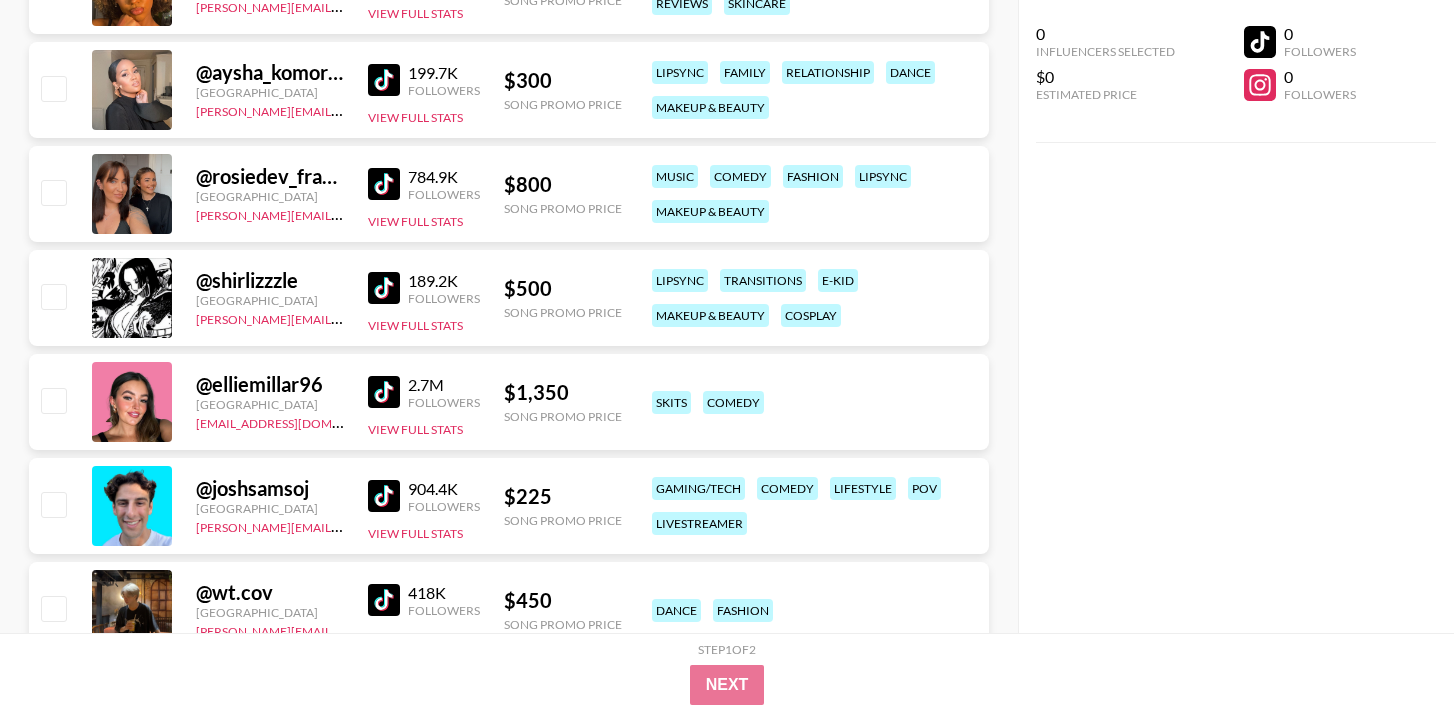 click at bounding box center [384, 80] 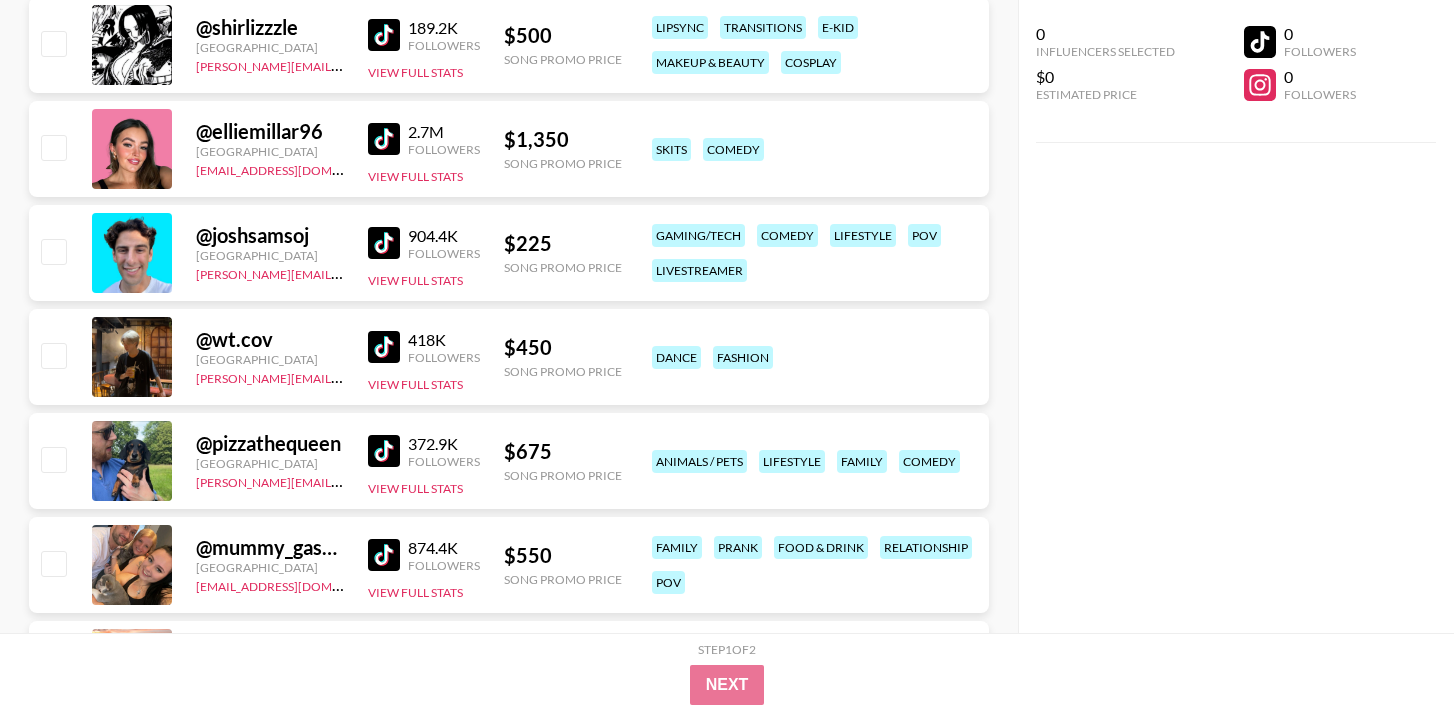 scroll, scrollTop: 20639, scrollLeft: 0, axis: vertical 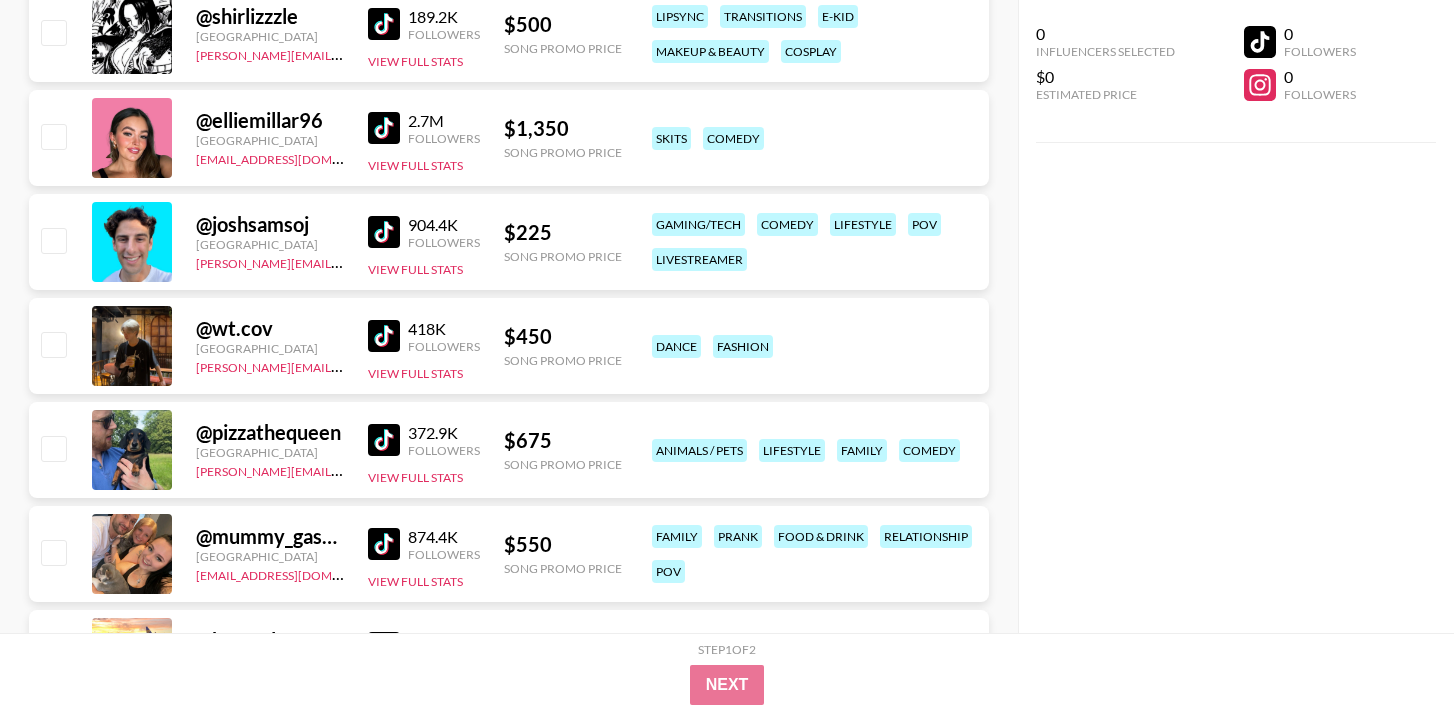 click at bounding box center (384, 128) 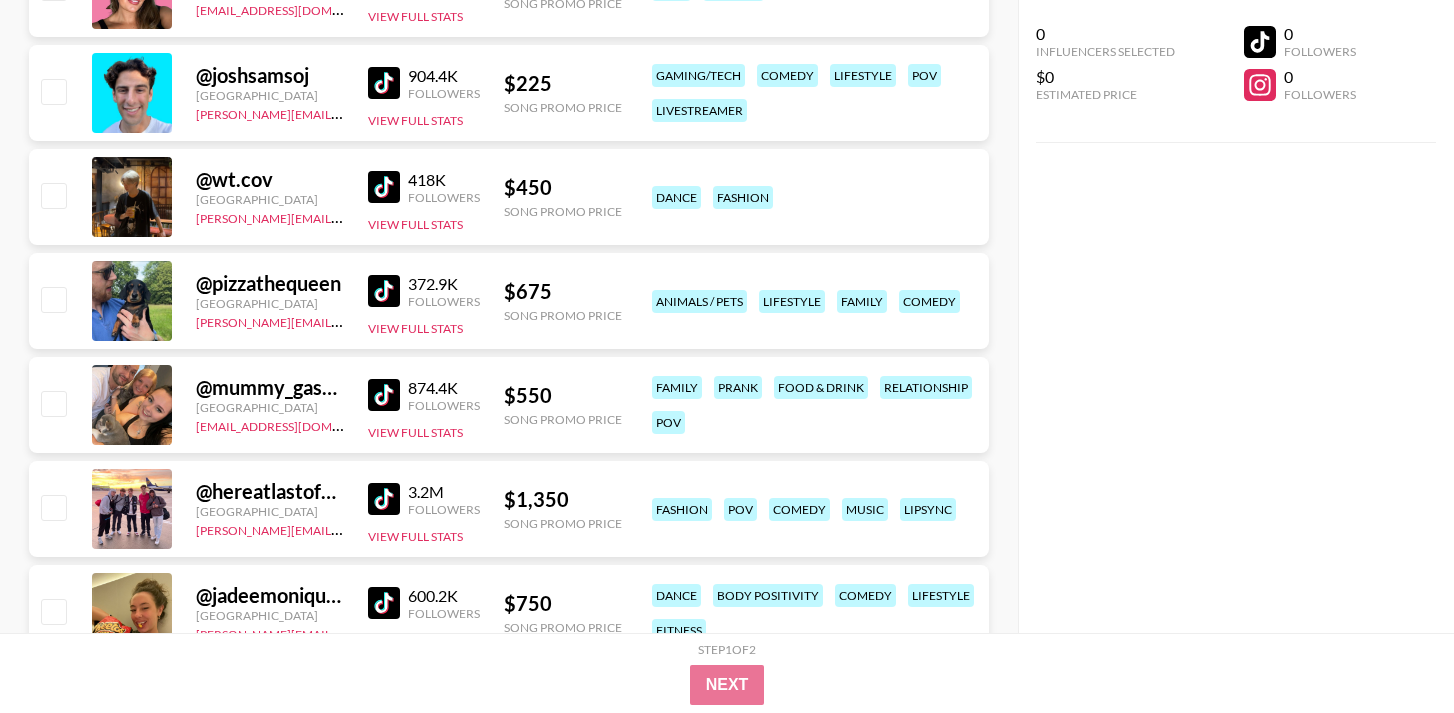 scroll, scrollTop: 20823, scrollLeft: 0, axis: vertical 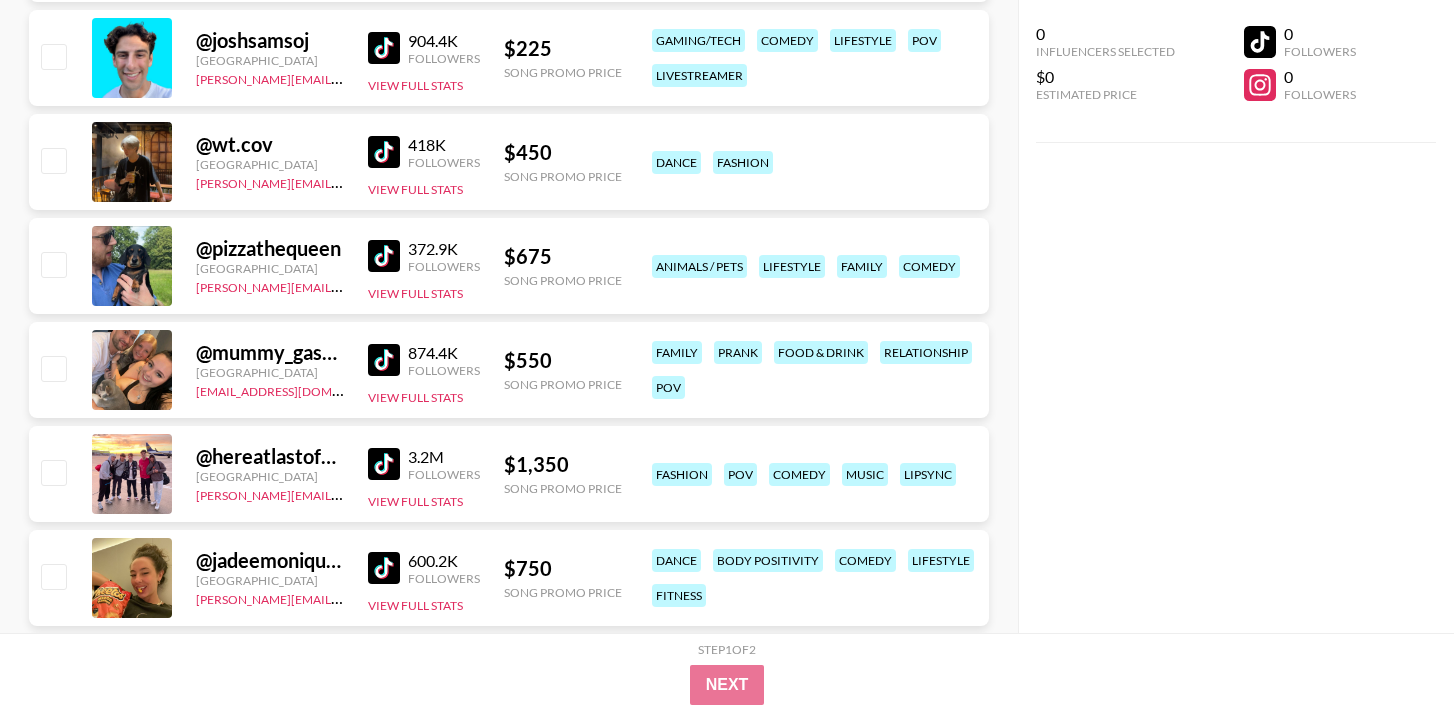 click at bounding box center (384, 152) 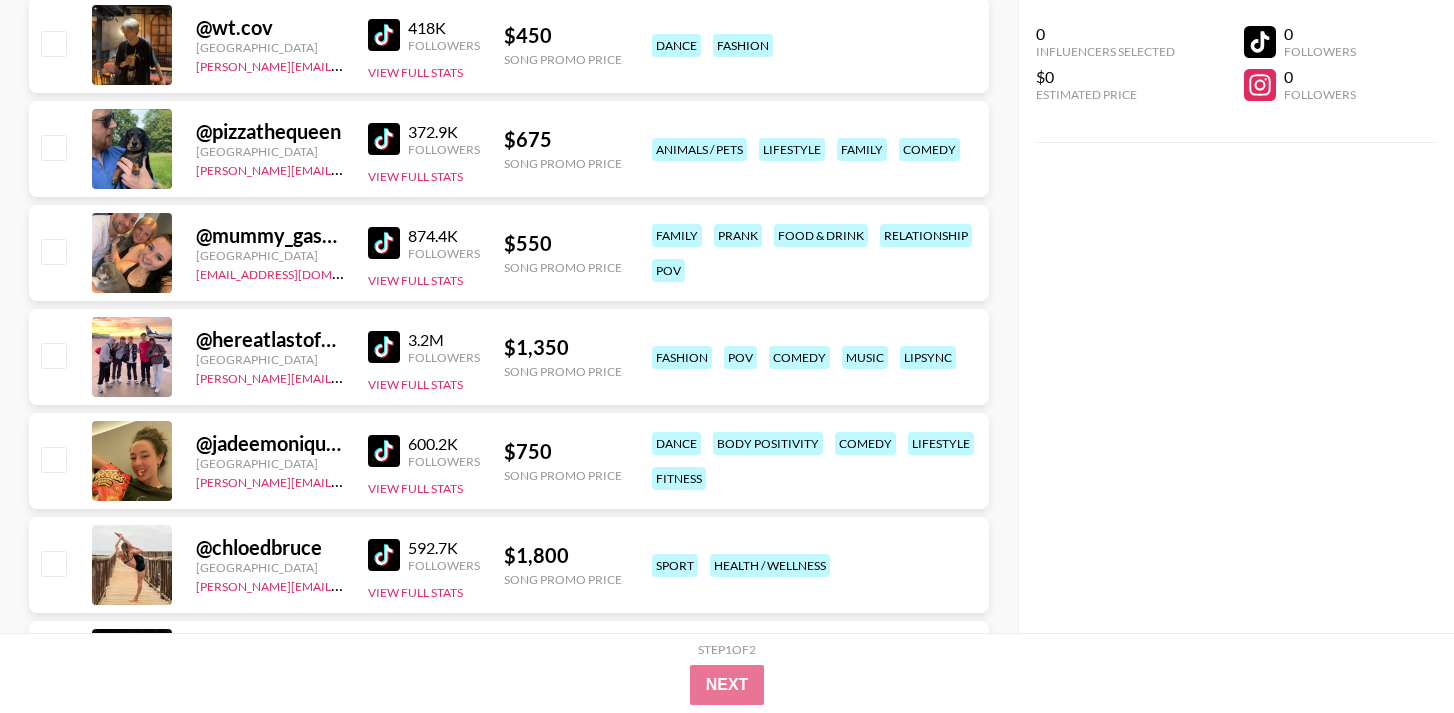 scroll, scrollTop: 20941, scrollLeft: 0, axis: vertical 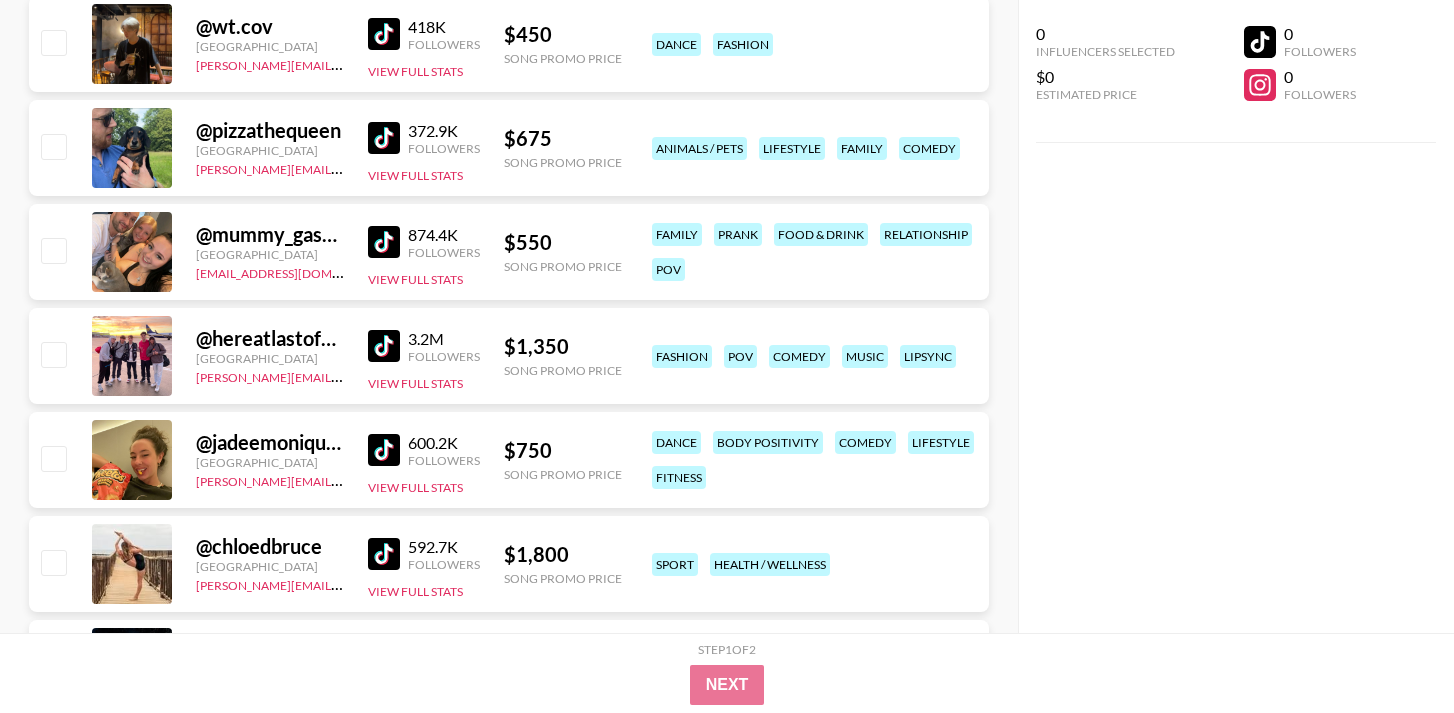 click at bounding box center (384, 138) 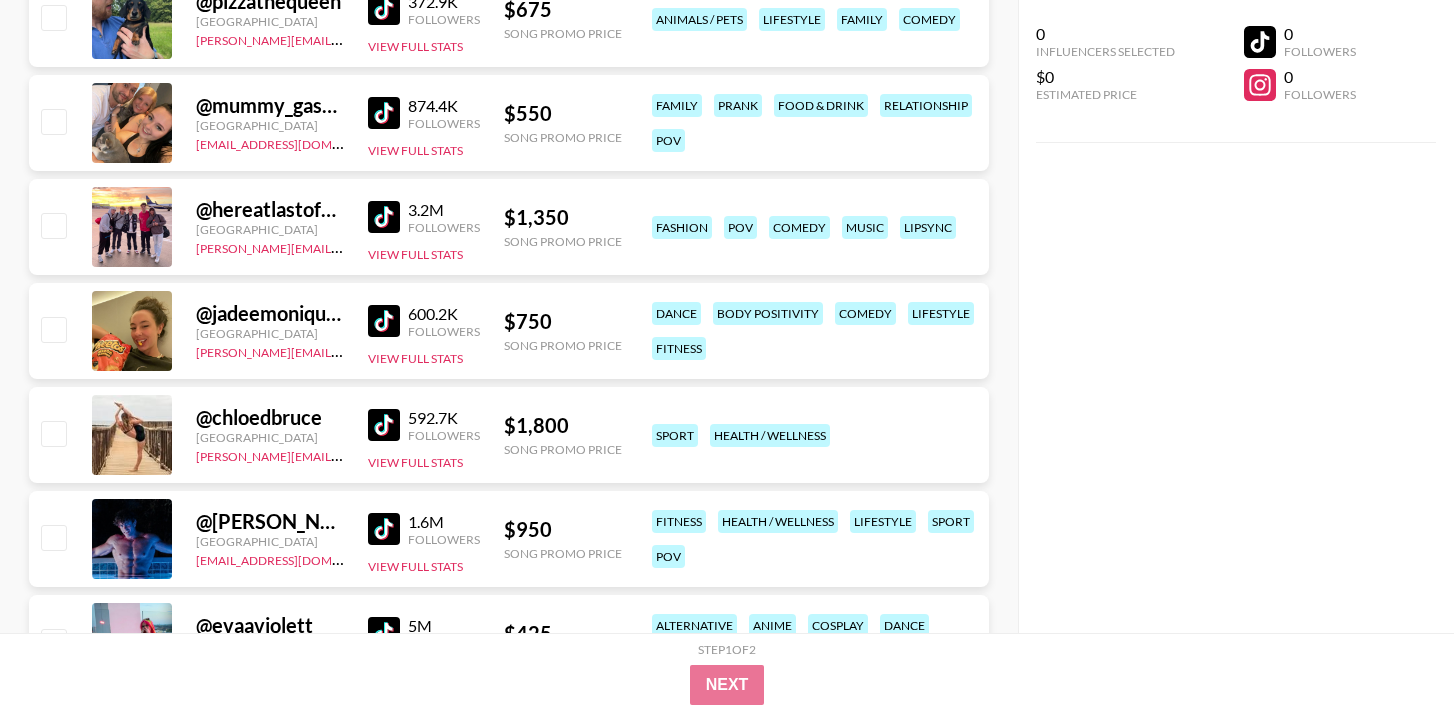 scroll, scrollTop: 21108, scrollLeft: 0, axis: vertical 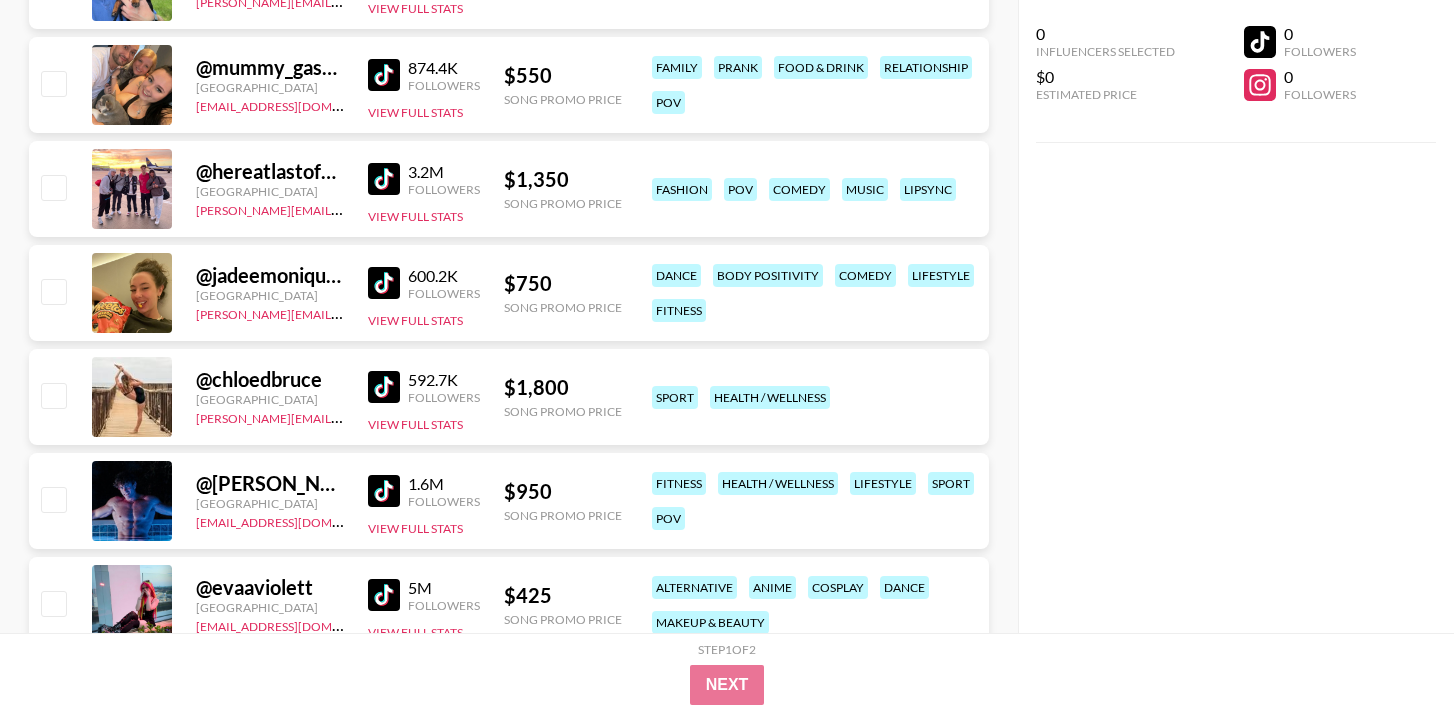 click on "@ hereatlastofficial [GEOGRAPHIC_DATA] [PERSON_NAME][EMAIL_ADDRESS][DOMAIN_NAME] 3.2M Followers View Full Stats   $ 1,350 Song Promo Price fashion pov comedy music lipsync" at bounding box center [509, 189] 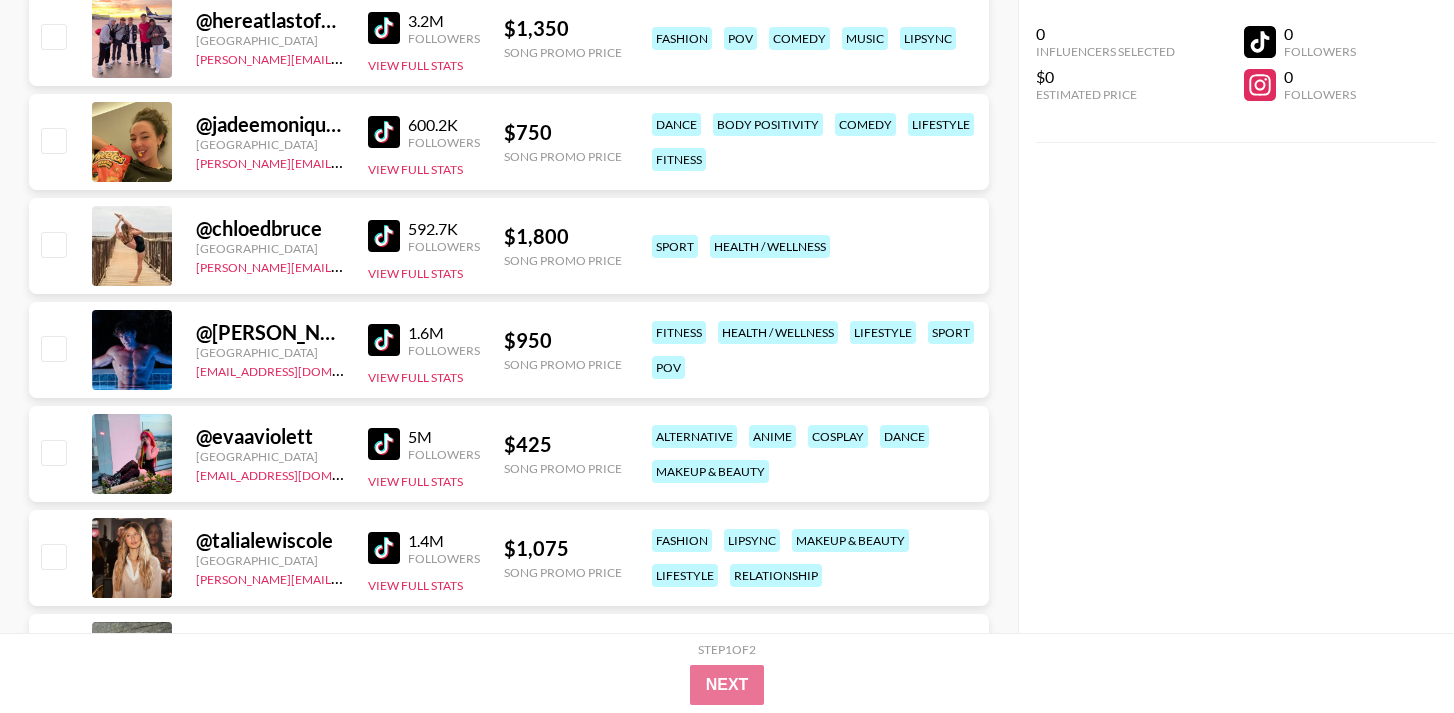 scroll, scrollTop: 21269, scrollLeft: 0, axis: vertical 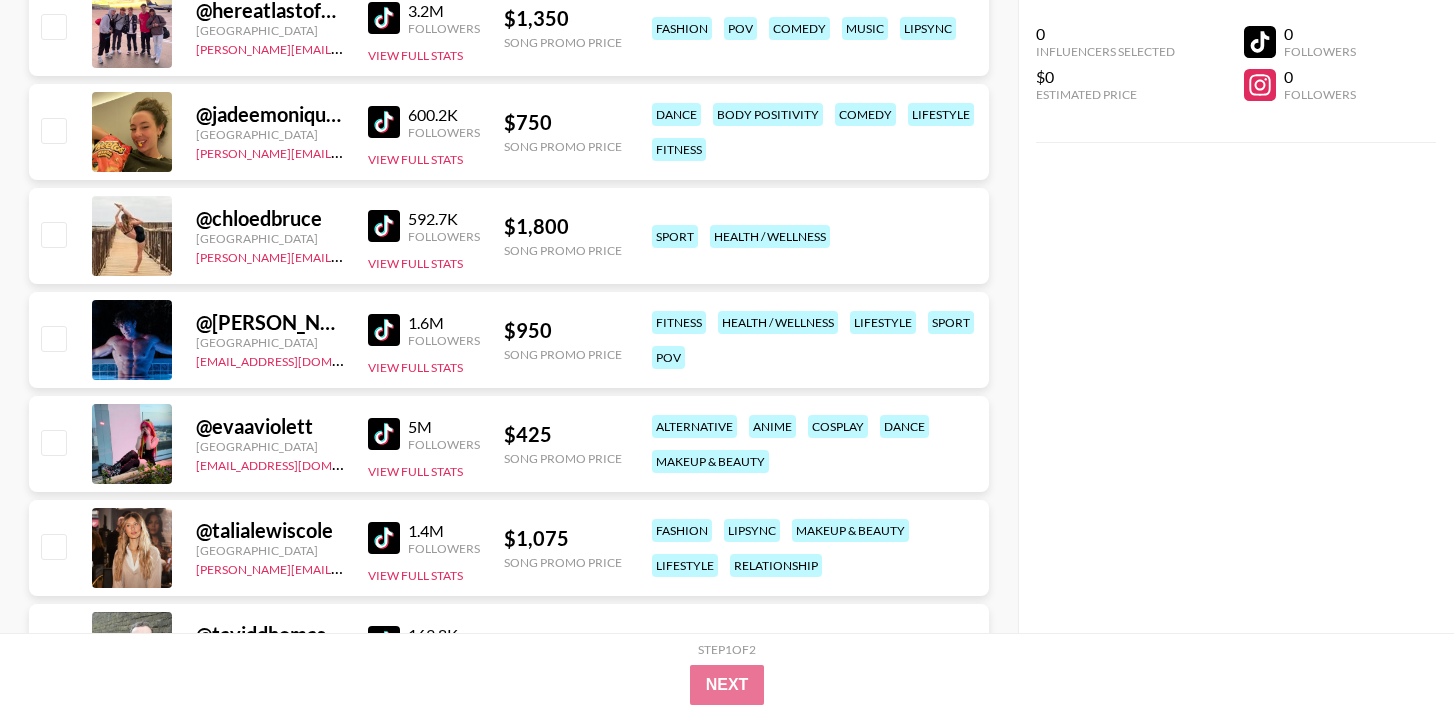 click at bounding box center (384, 226) 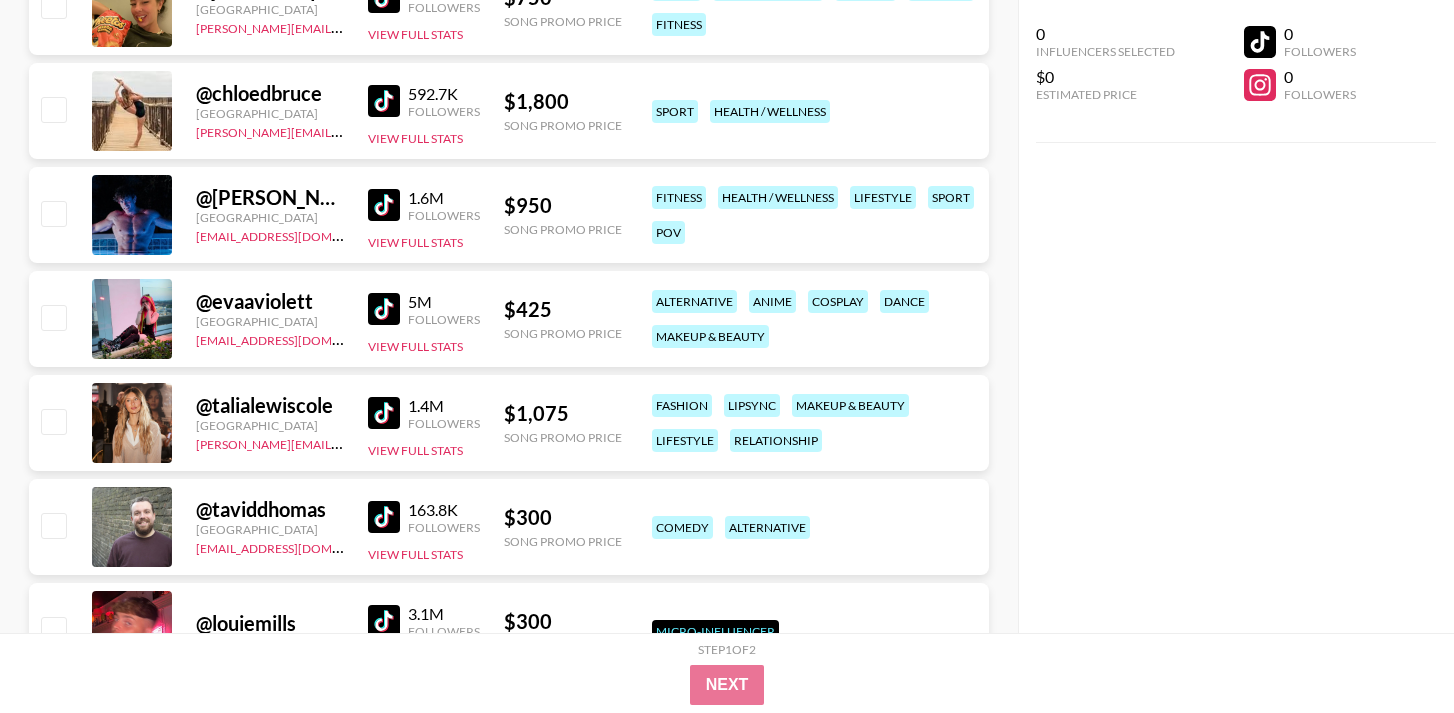 scroll, scrollTop: 21401, scrollLeft: 0, axis: vertical 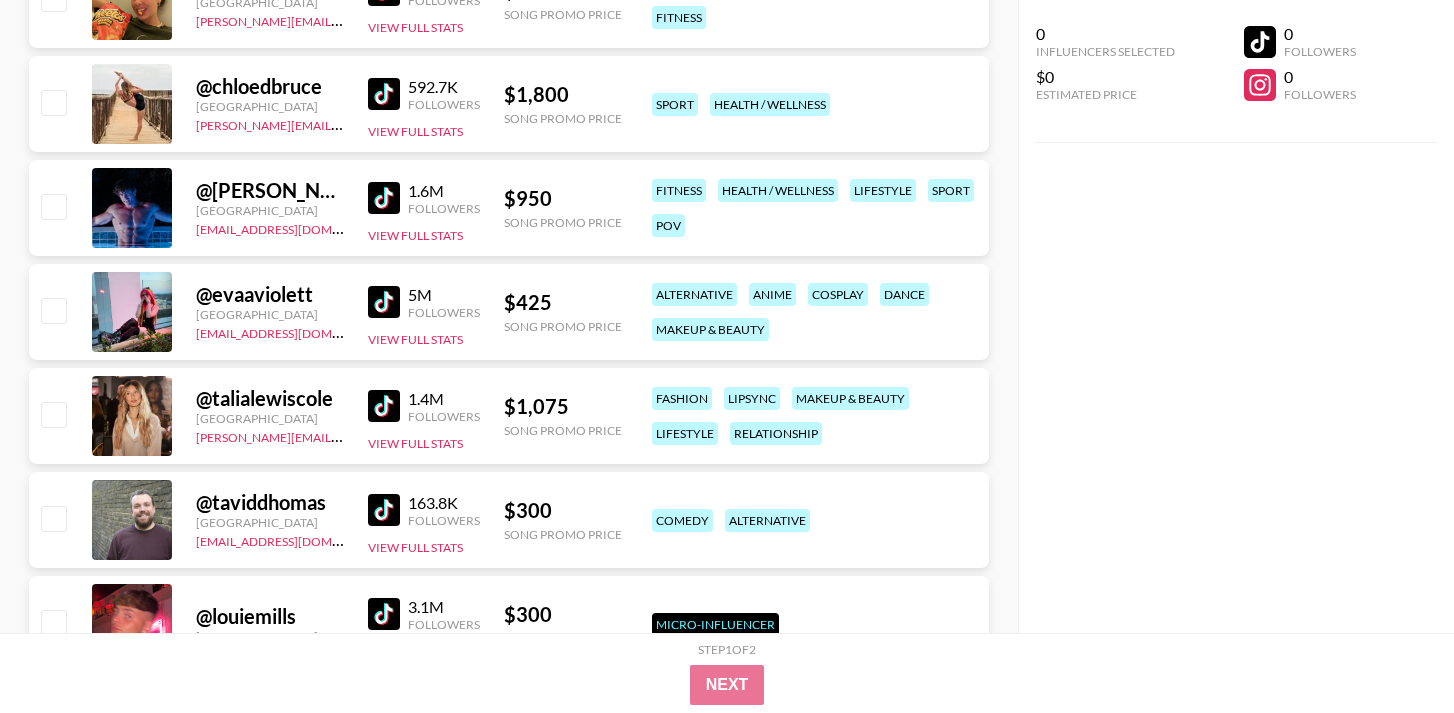 click at bounding box center [384, 198] 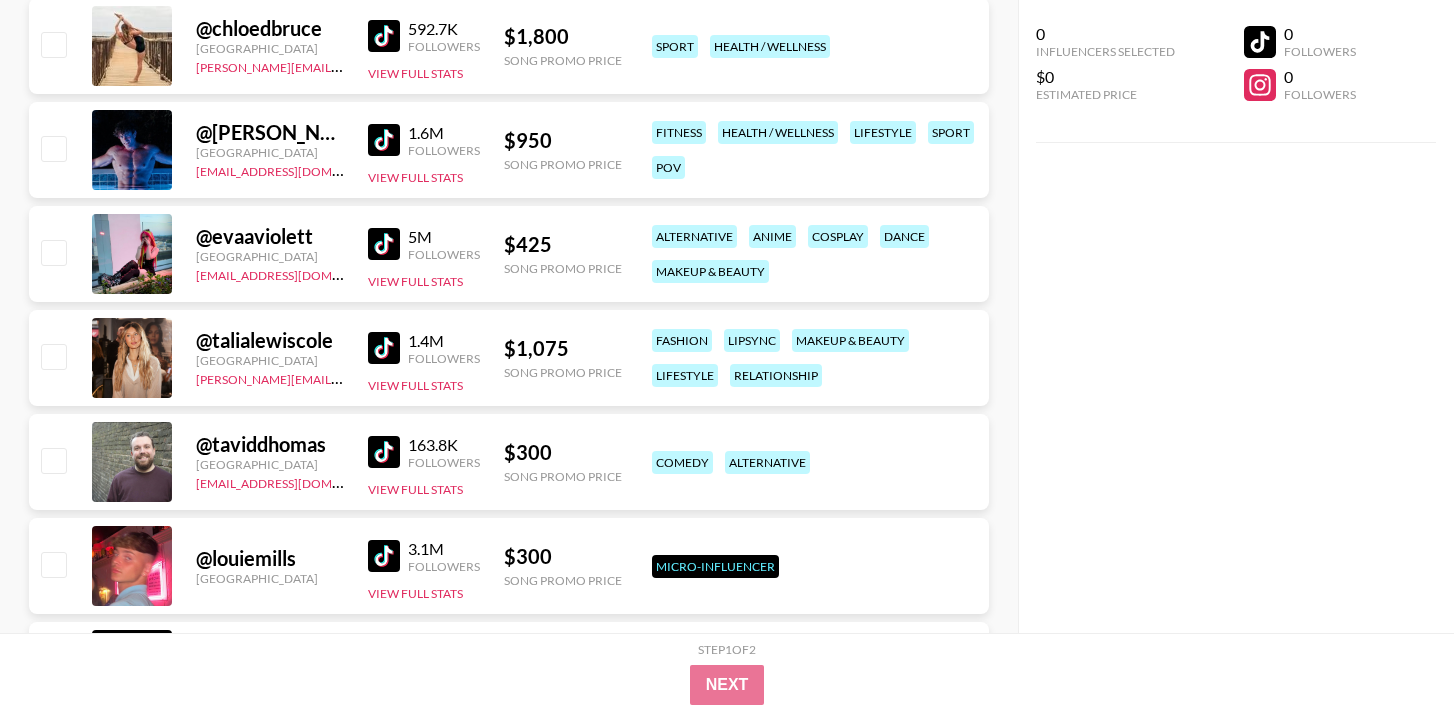 scroll, scrollTop: 21483, scrollLeft: 0, axis: vertical 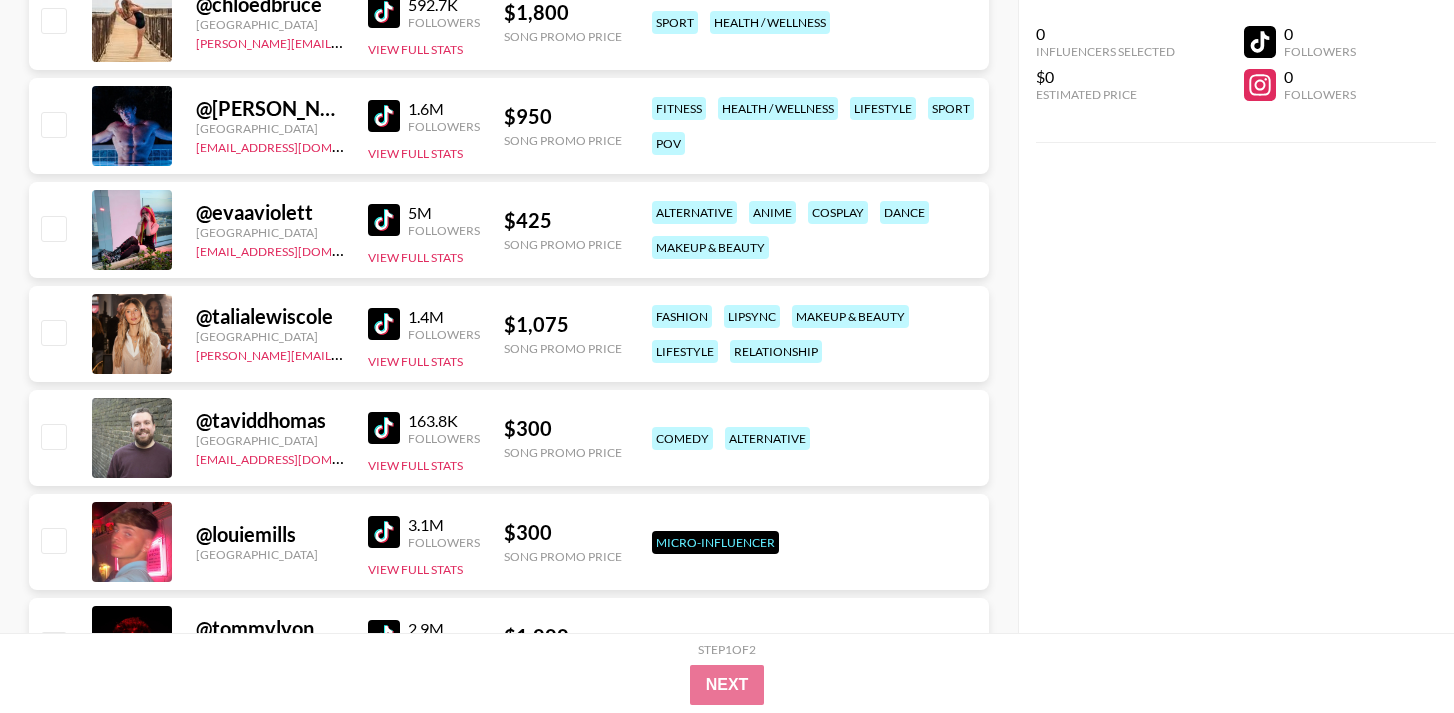 click at bounding box center [384, 220] 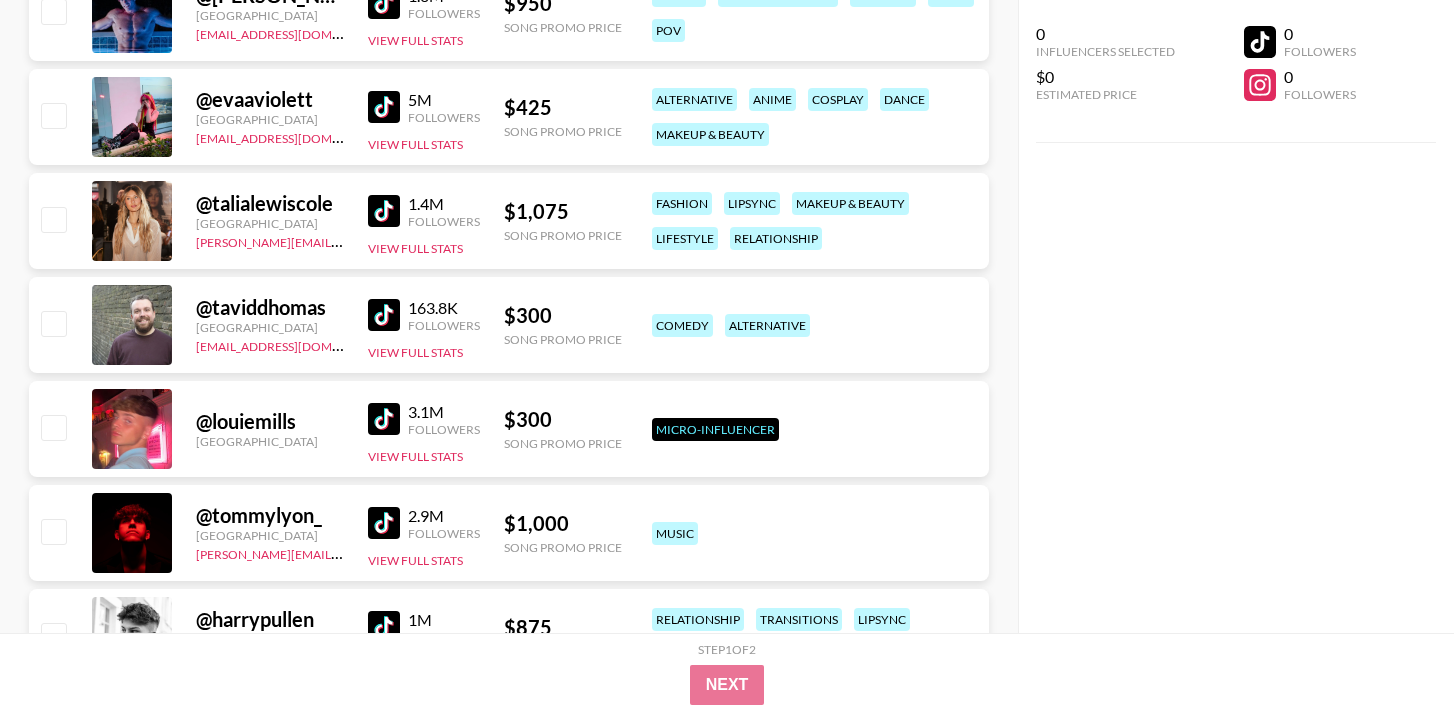 scroll, scrollTop: 21627, scrollLeft: 0, axis: vertical 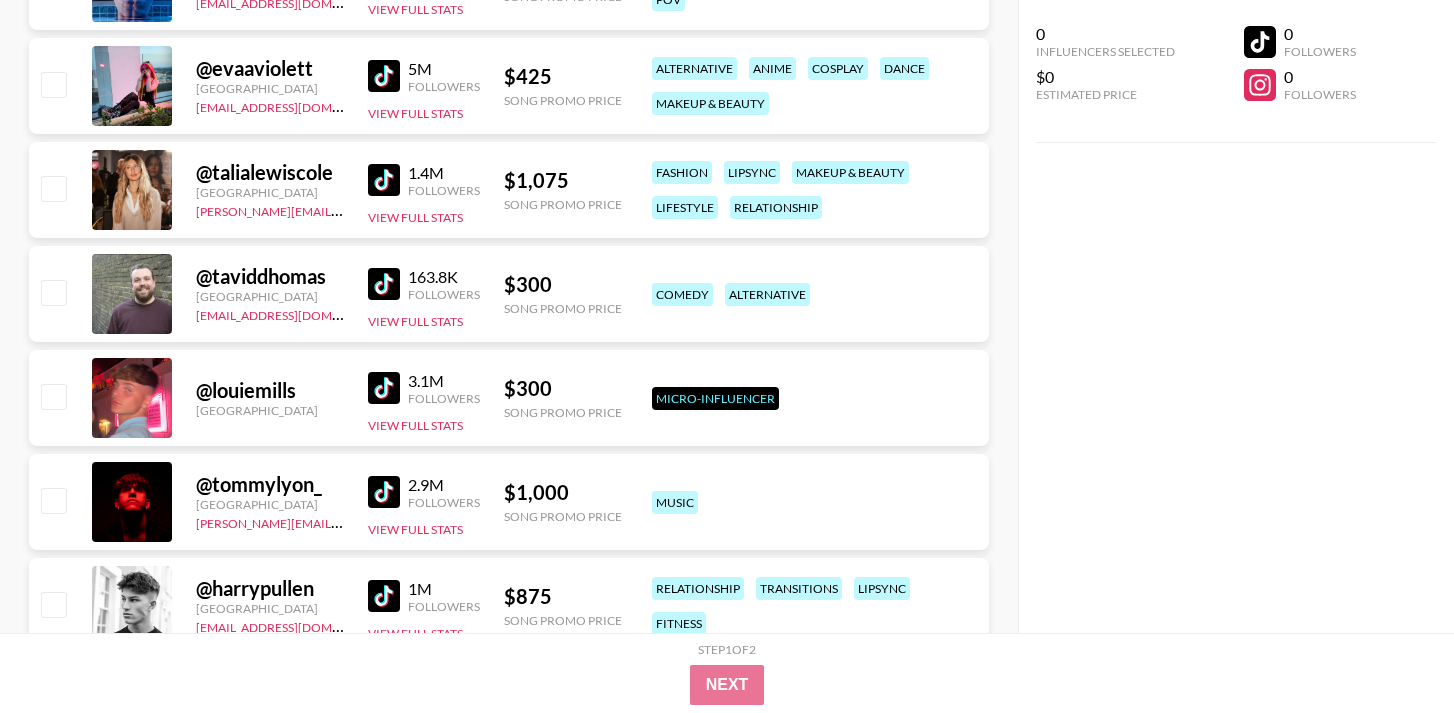 click at bounding box center (384, 180) 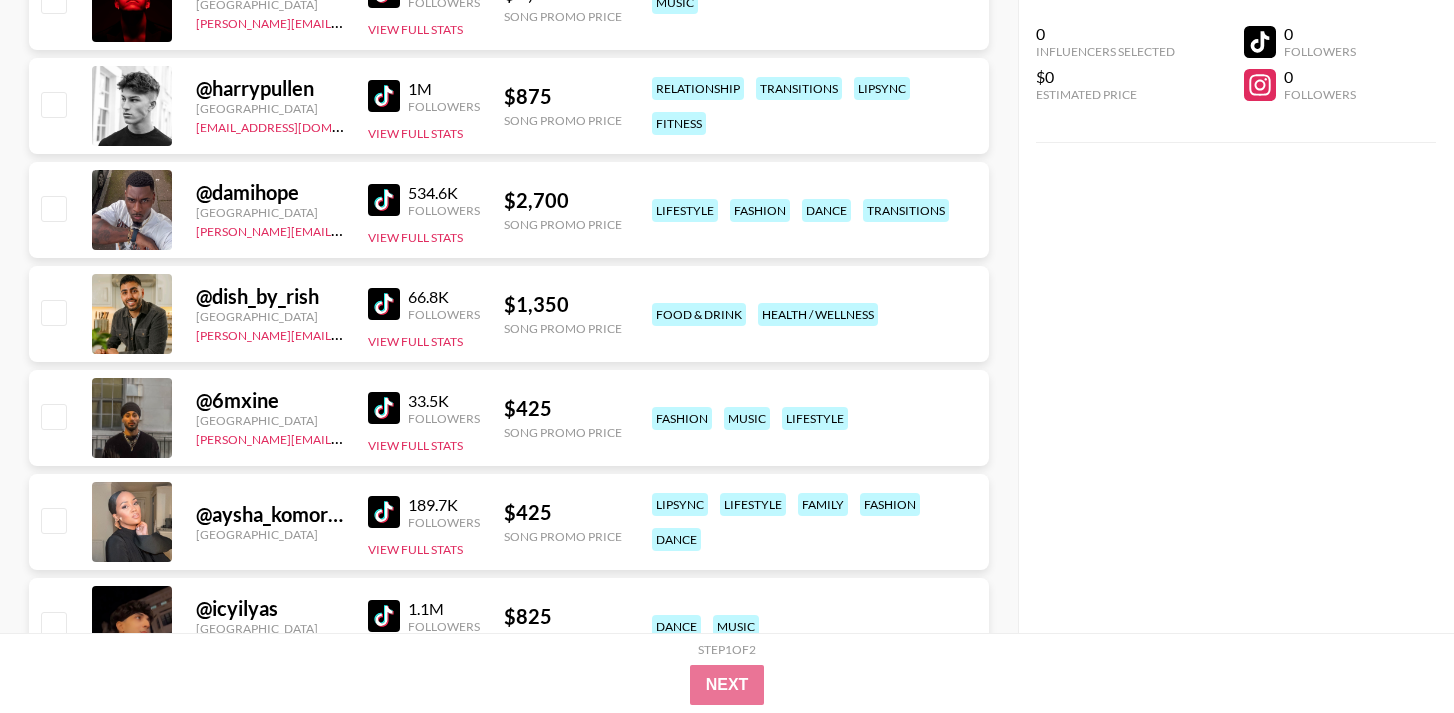 scroll, scrollTop: 22138, scrollLeft: 0, axis: vertical 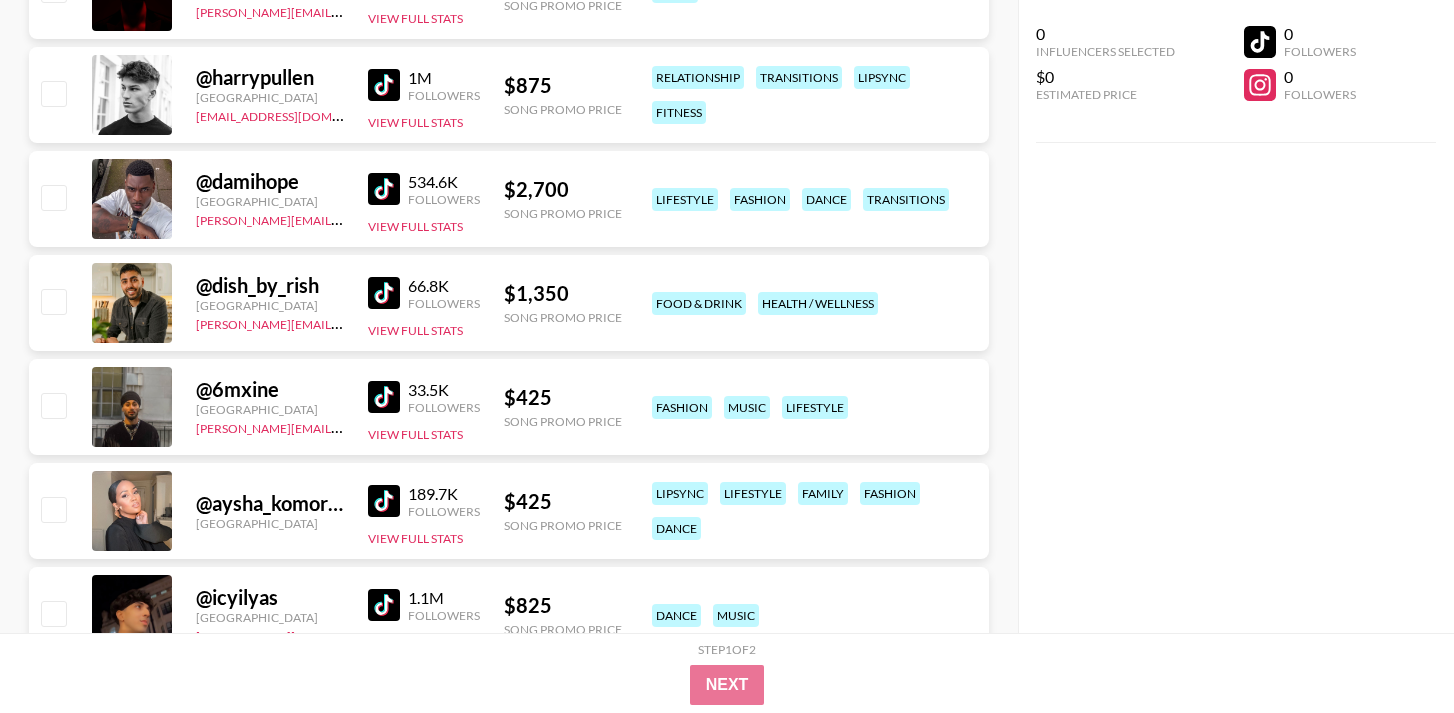 click at bounding box center (384, 189) 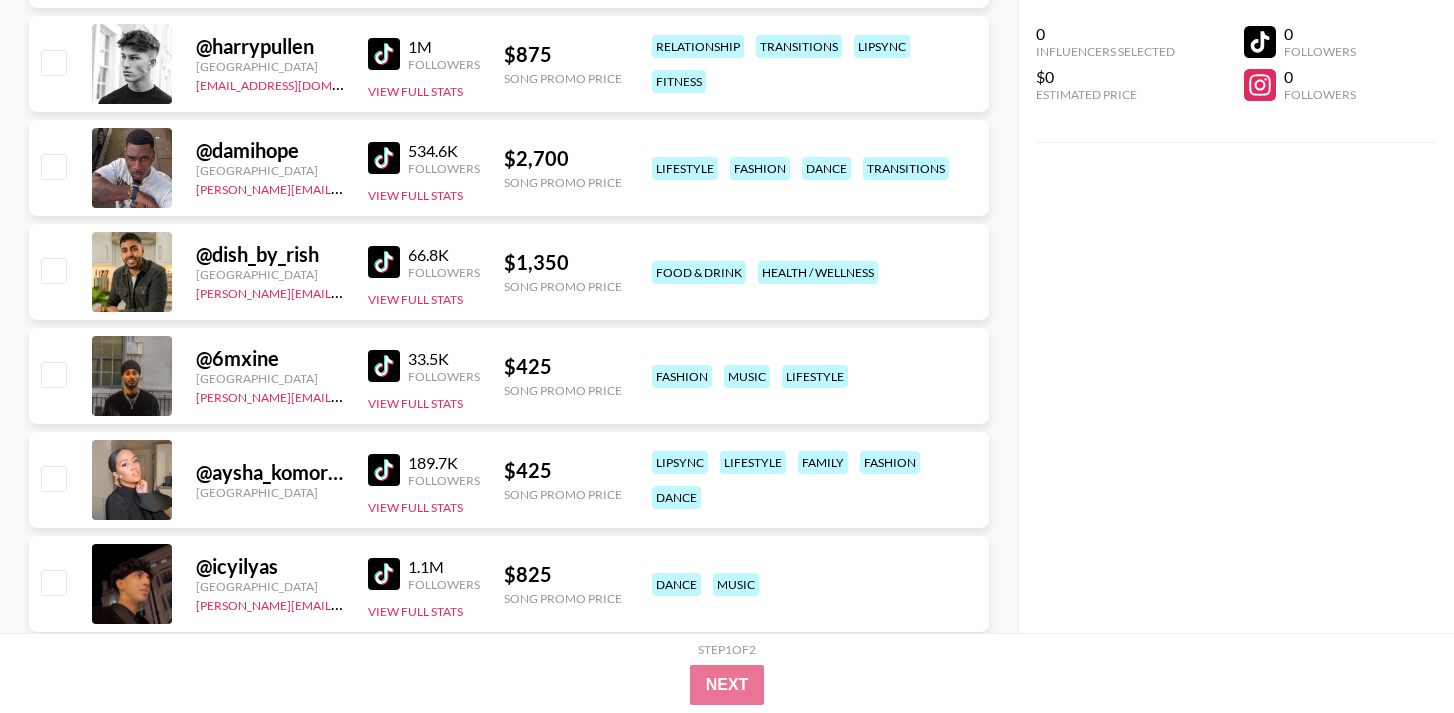 scroll, scrollTop: 22174, scrollLeft: 0, axis: vertical 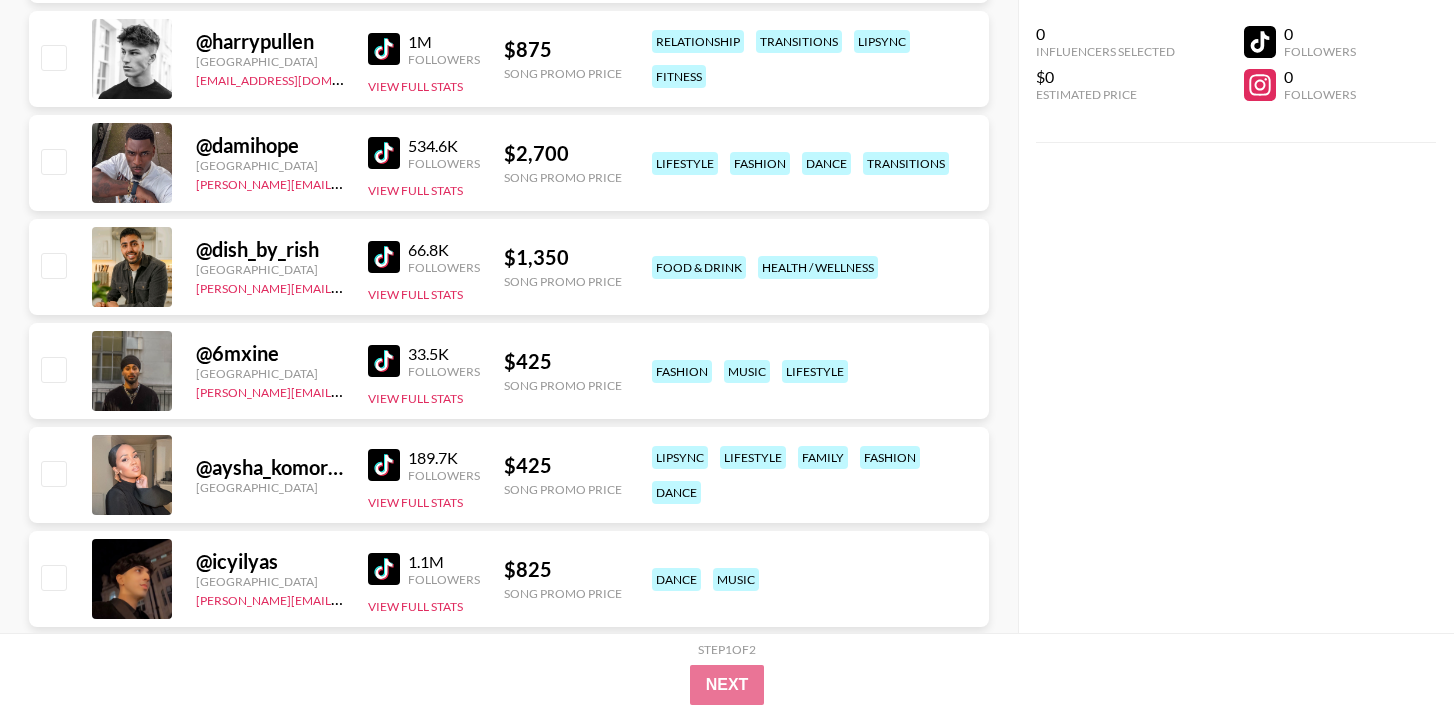 click at bounding box center [384, 257] 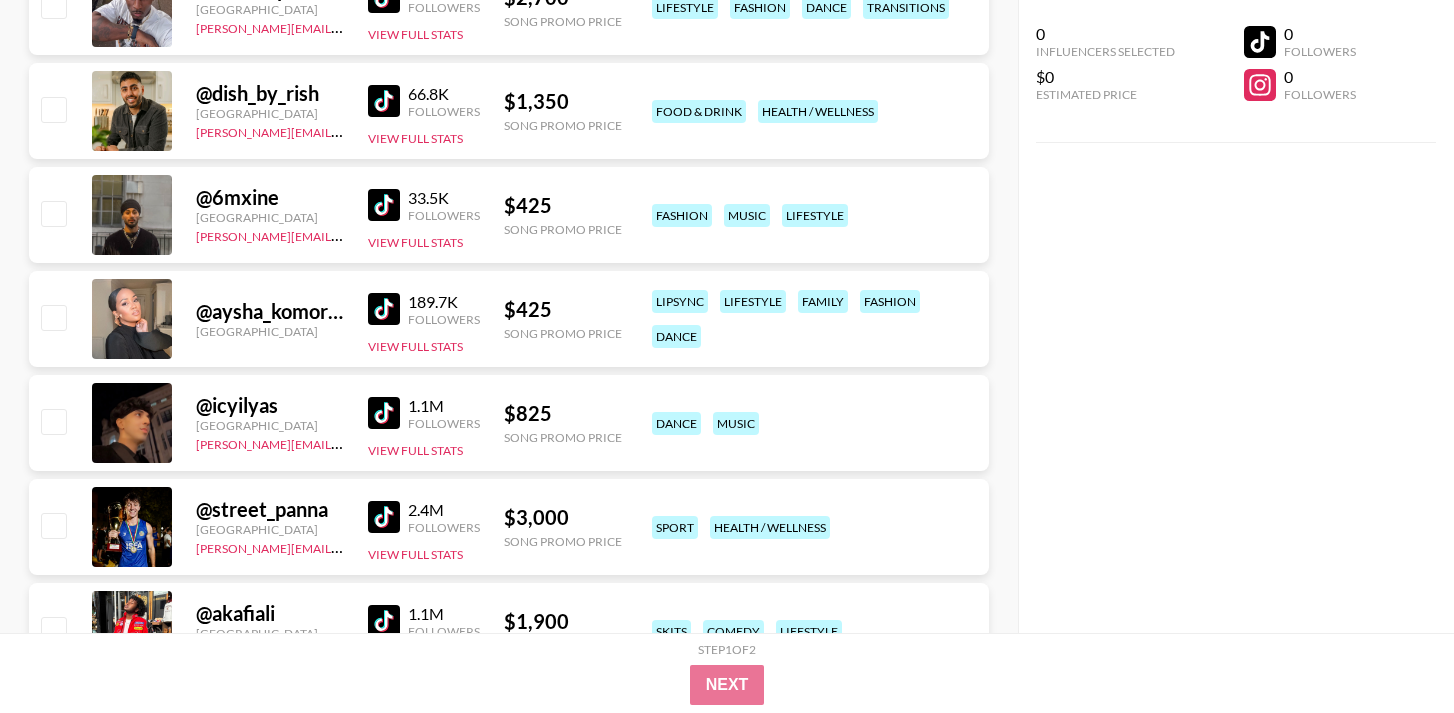 scroll, scrollTop: 22345, scrollLeft: 0, axis: vertical 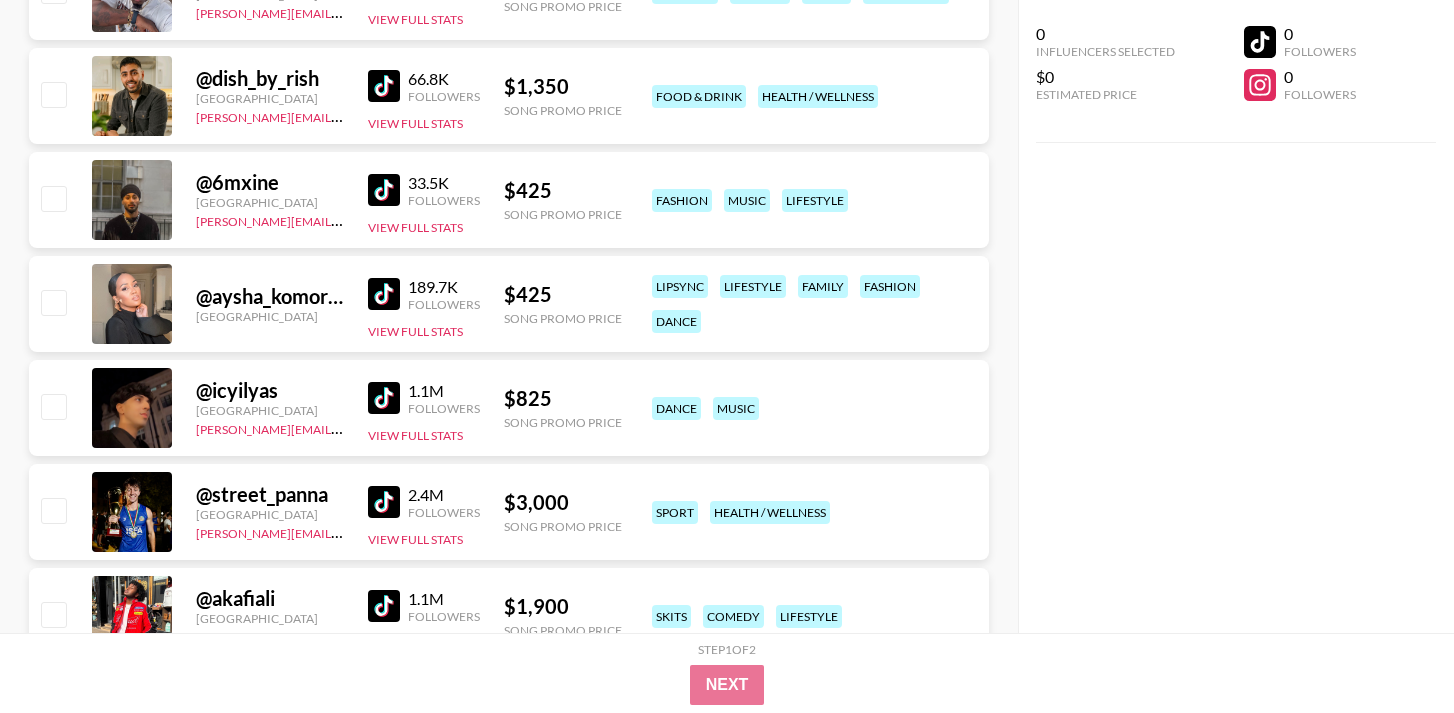 click at bounding box center (384, 190) 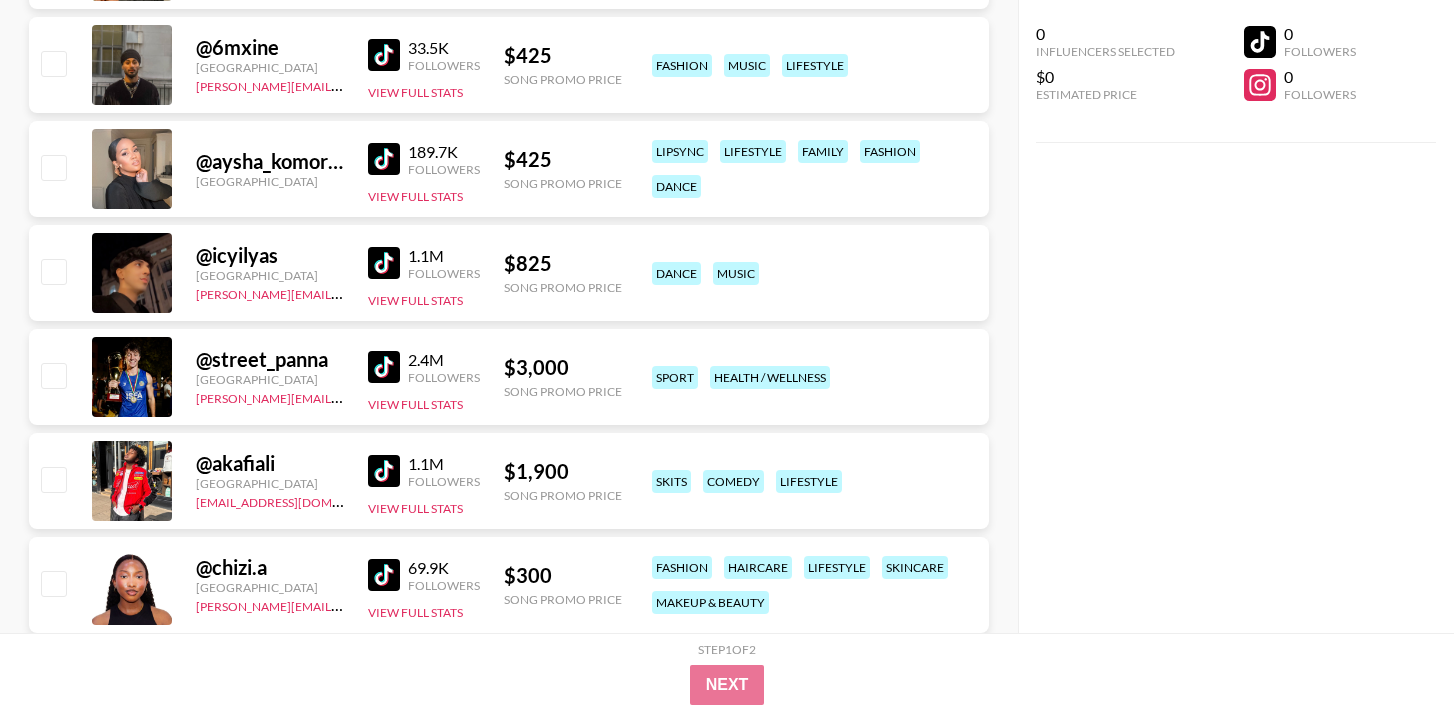 scroll, scrollTop: 22484, scrollLeft: 0, axis: vertical 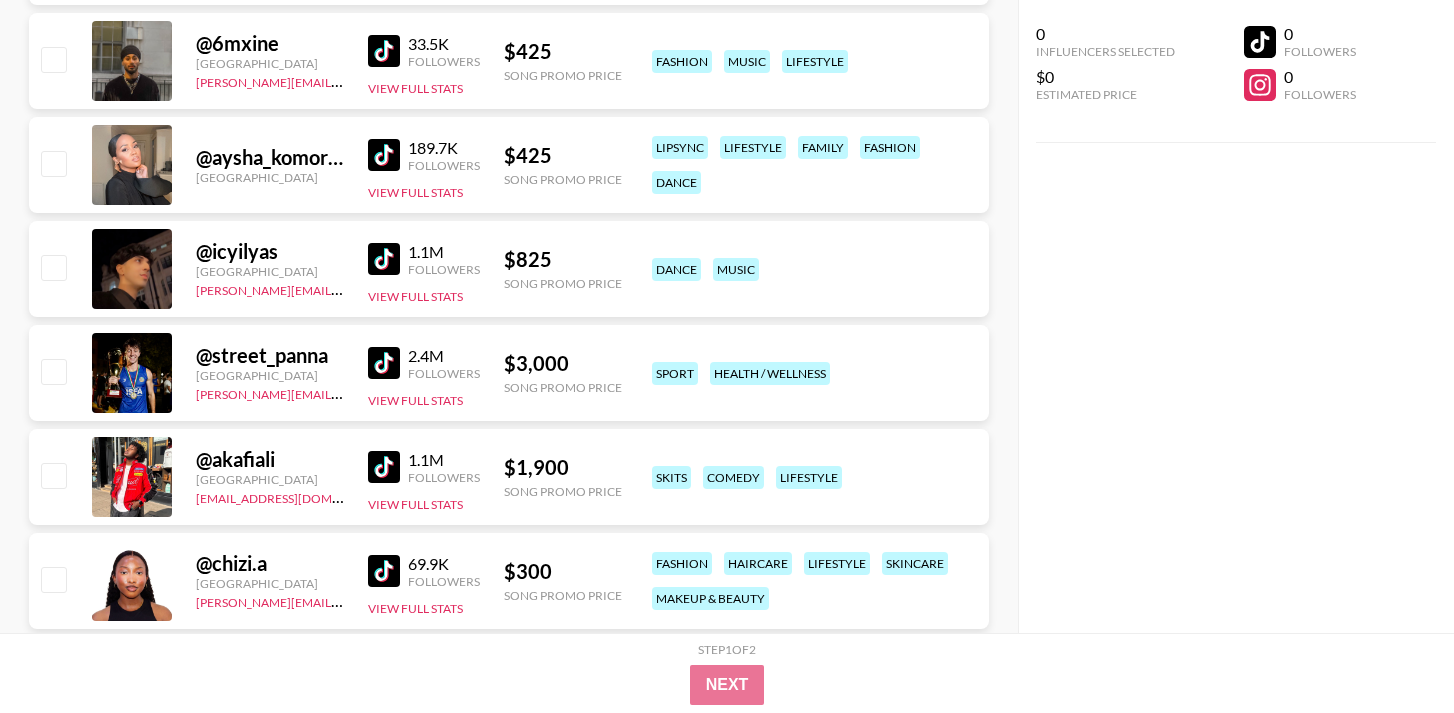 click at bounding box center (384, 259) 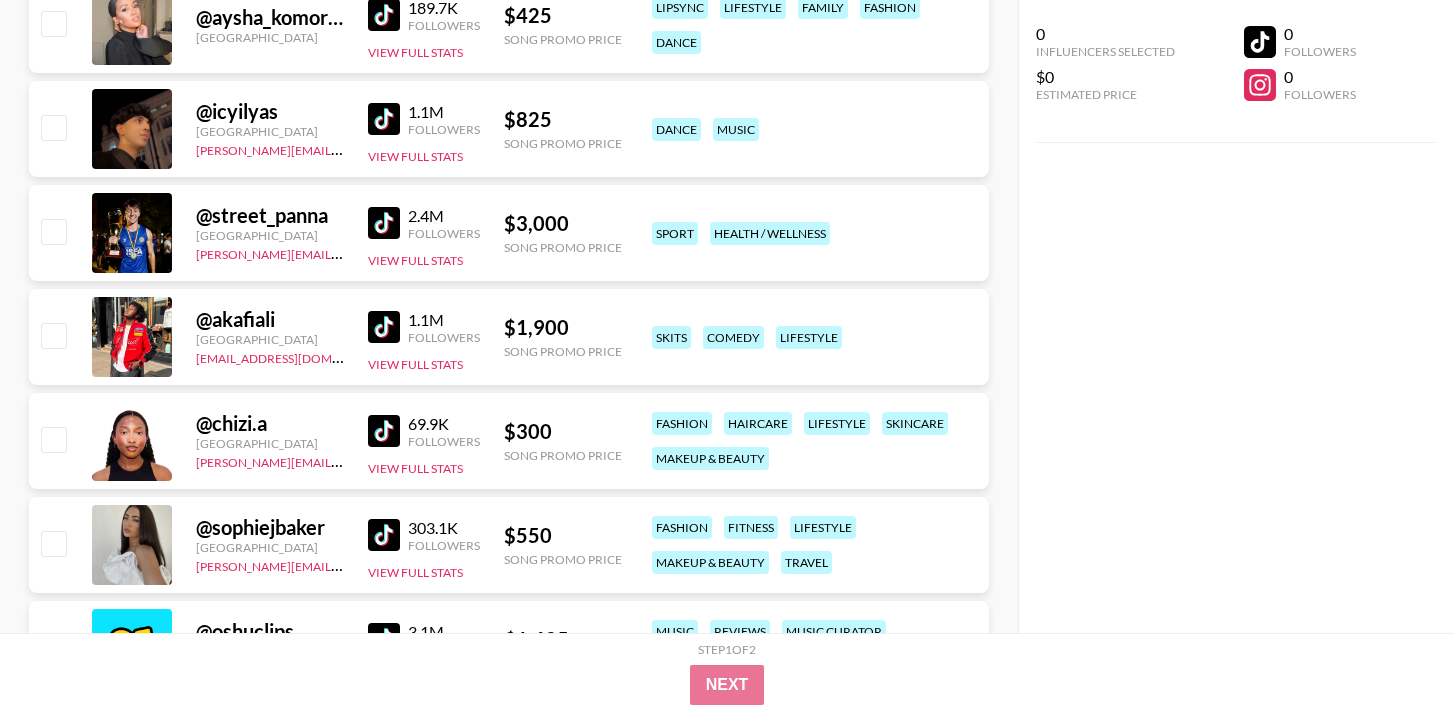 click at bounding box center (384, 223) 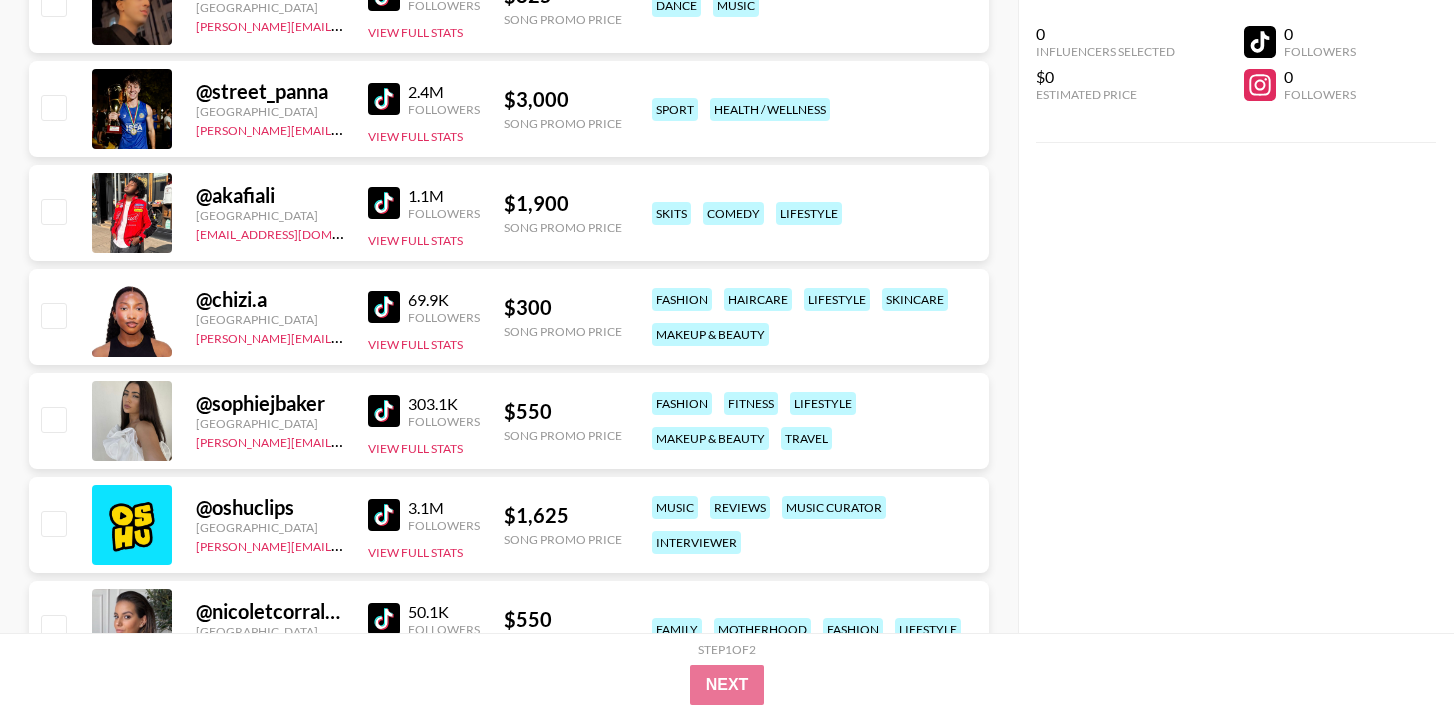 scroll, scrollTop: 22772, scrollLeft: 0, axis: vertical 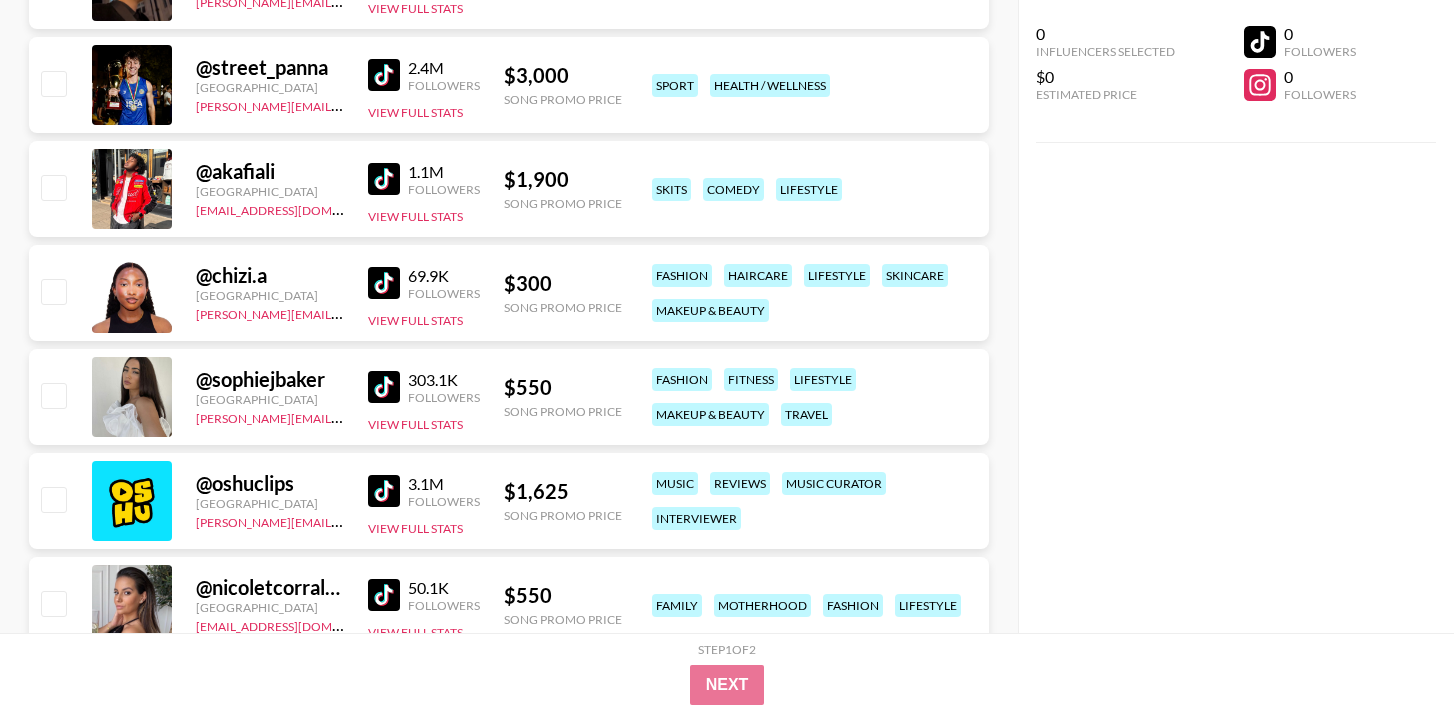 click at bounding box center (384, 179) 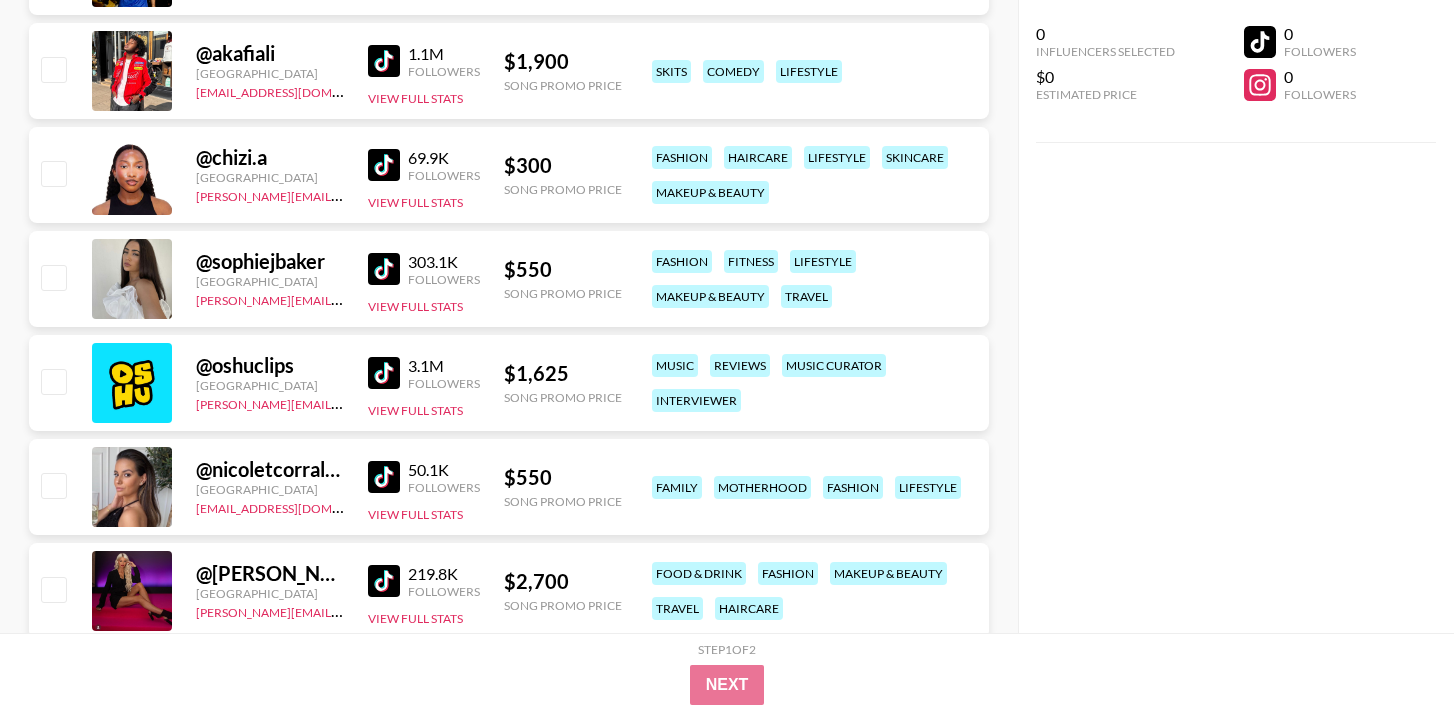 scroll, scrollTop: 22904, scrollLeft: 0, axis: vertical 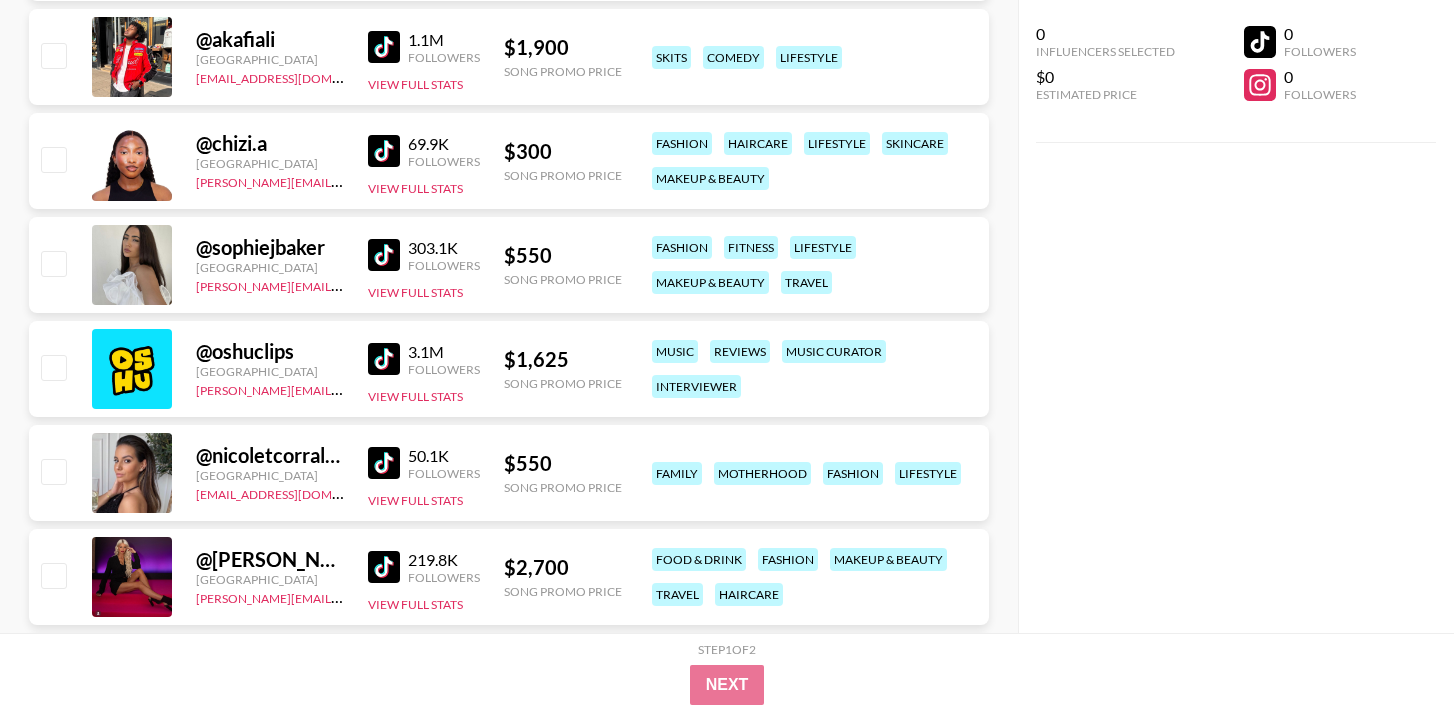 click at bounding box center [384, 255] 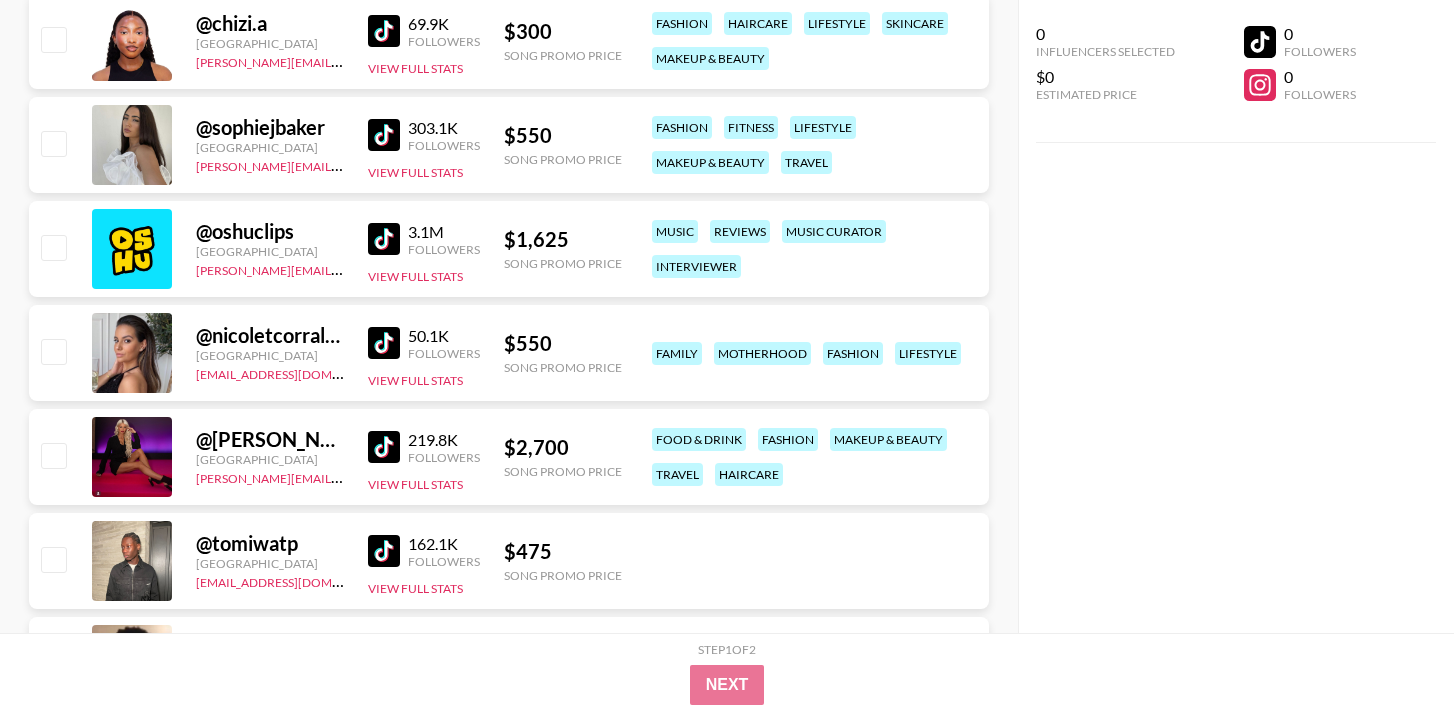 scroll, scrollTop: 23025, scrollLeft: 0, axis: vertical 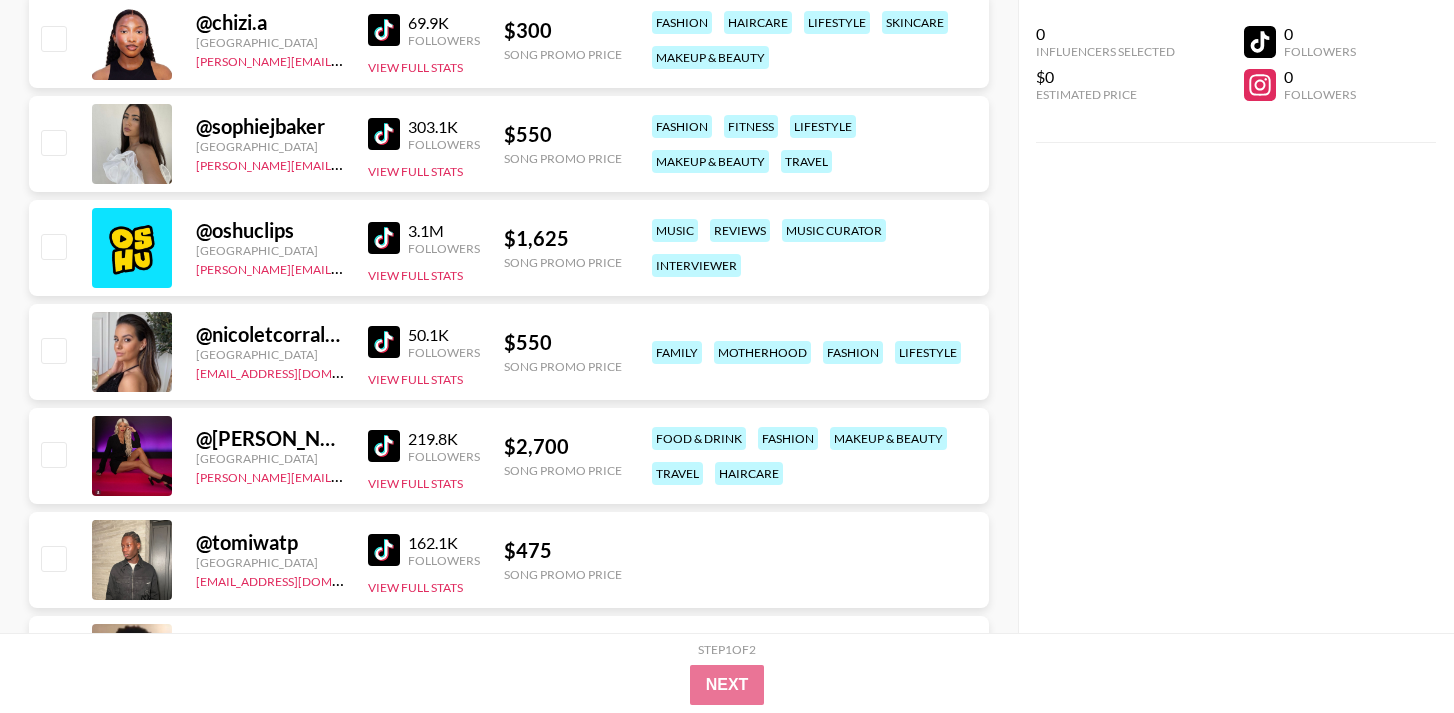 click at bounding box center (384, 342) 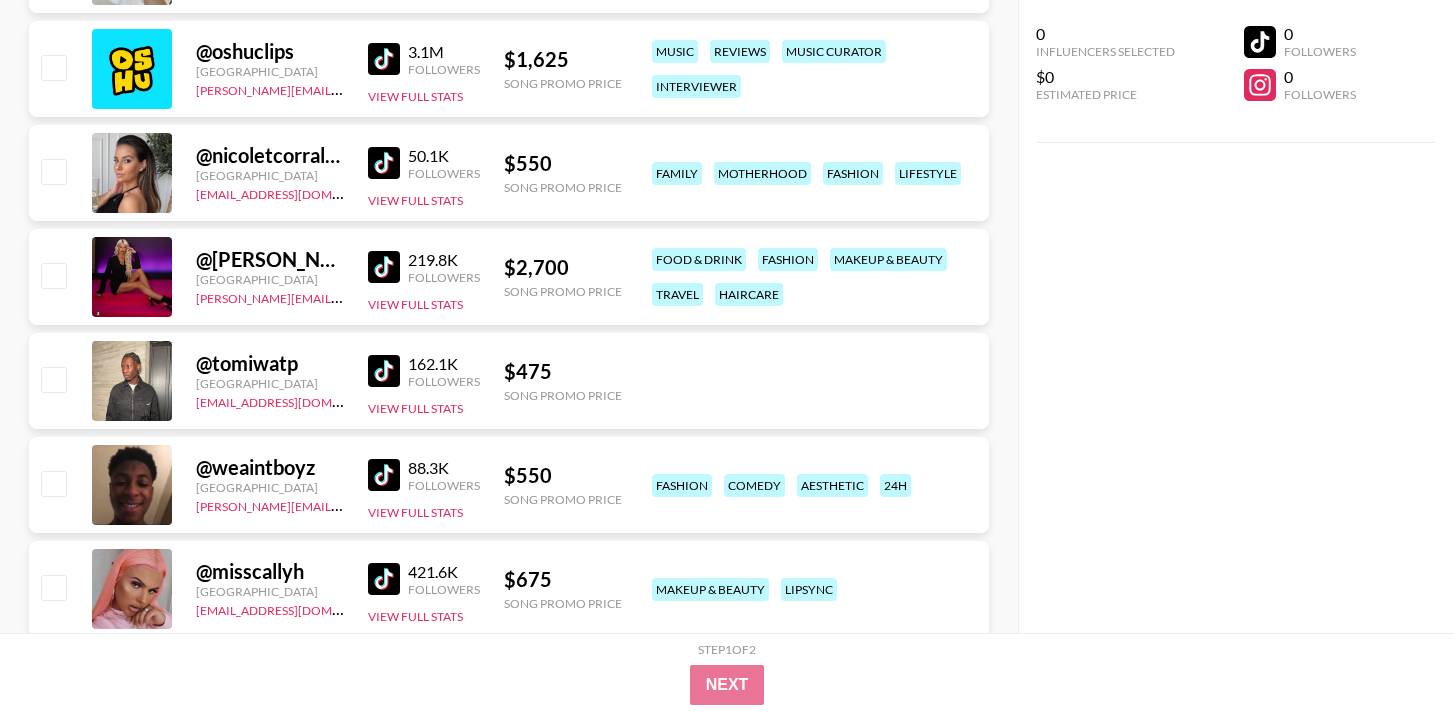 scroll, scrollTop: 23212, scrollLeft: 0, axis: vertical 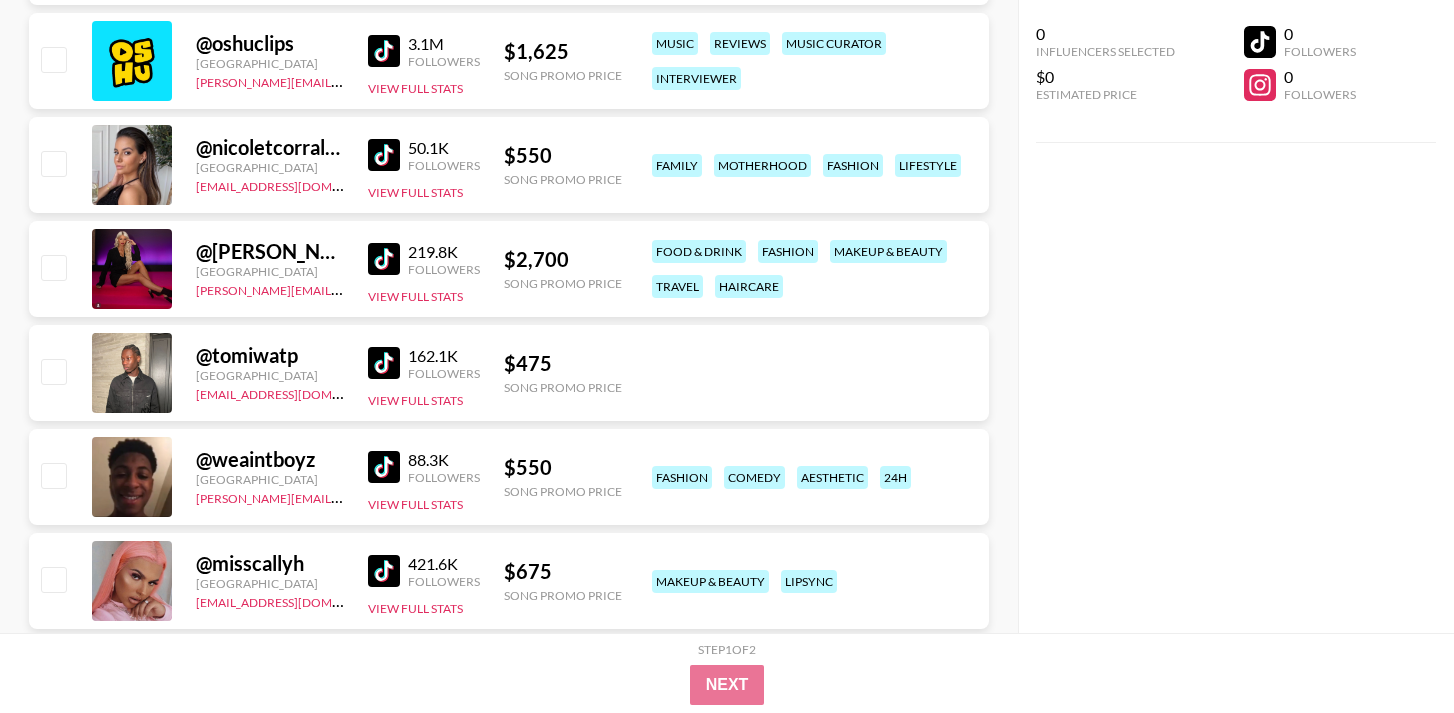 click at bounding box center (384, 259) 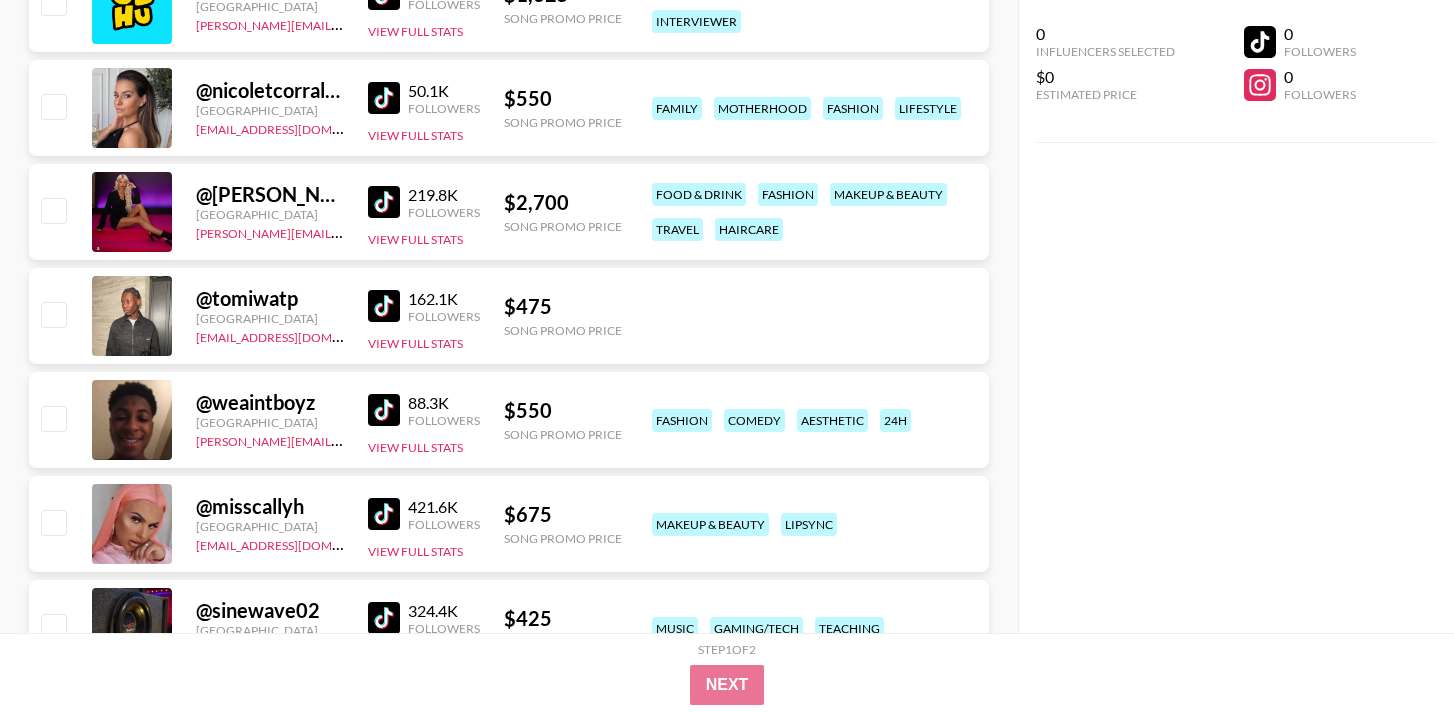 scroll, scrollTop: 23317, scrollLeft: 0, axis: vertical 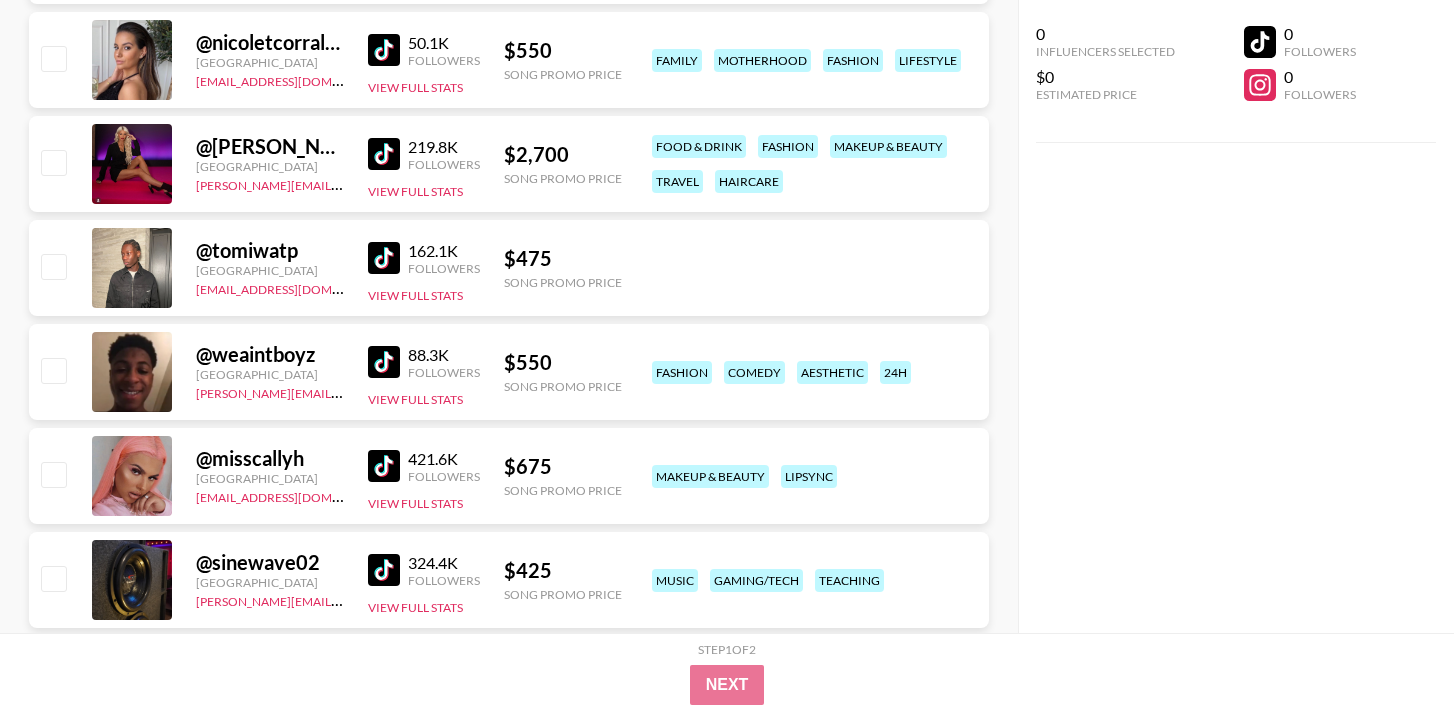click at bounding box center [384, 258] 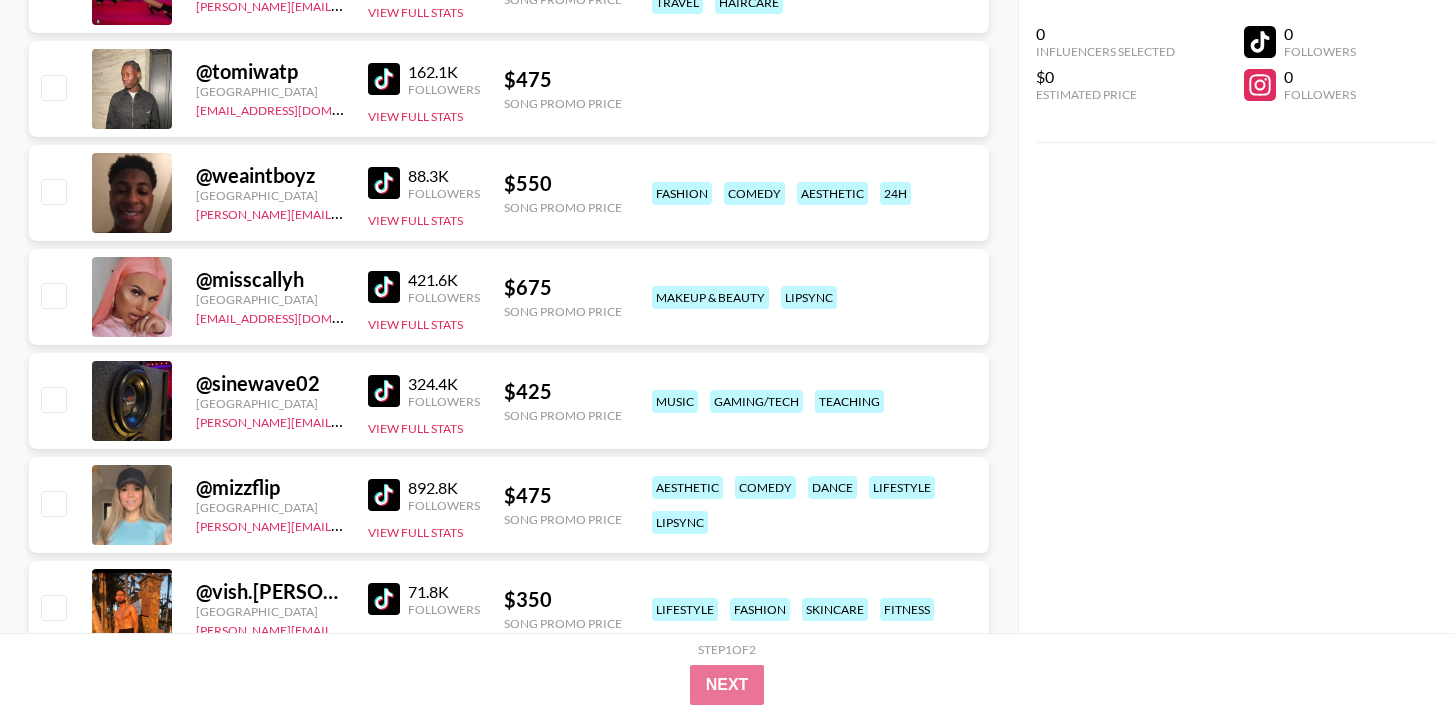 scroll, scrollTop: 23508, scrollLeft: 0, axis: vertical 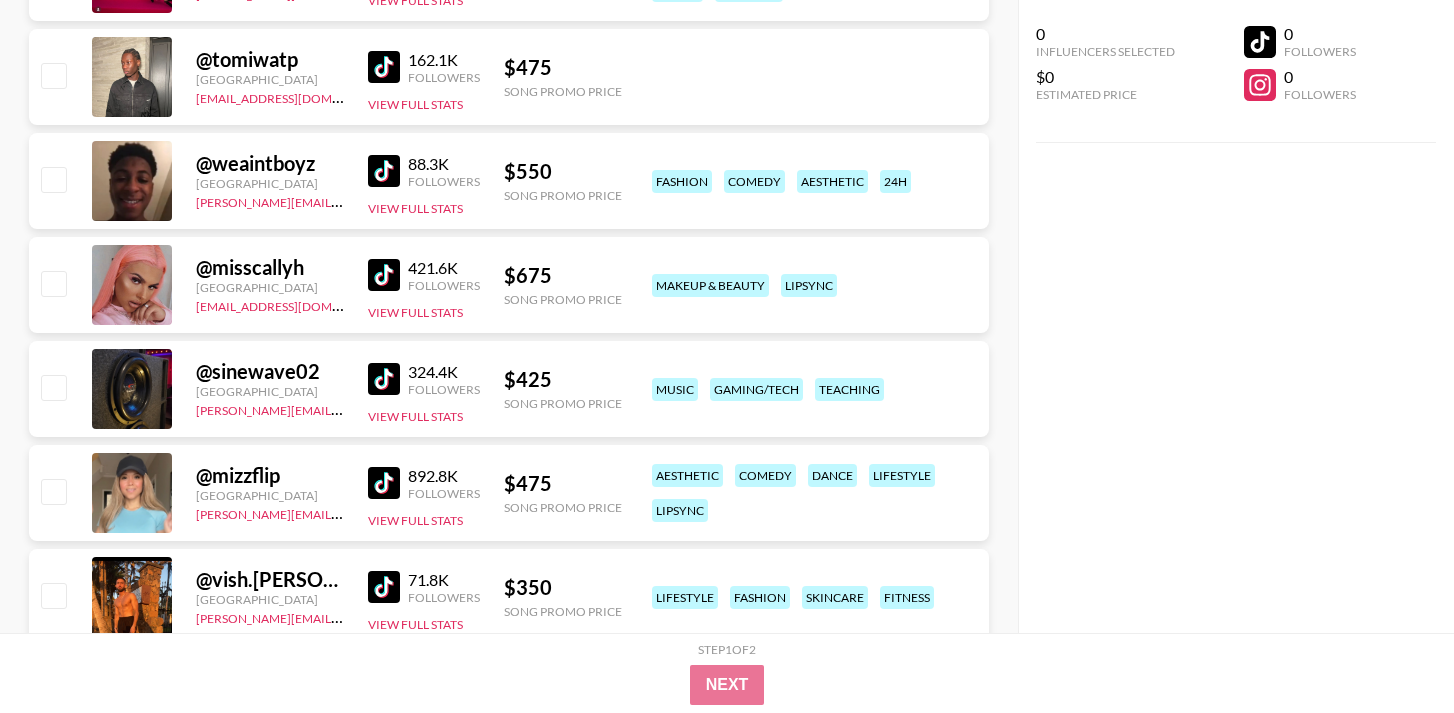 click at bounding box center [384, 275] 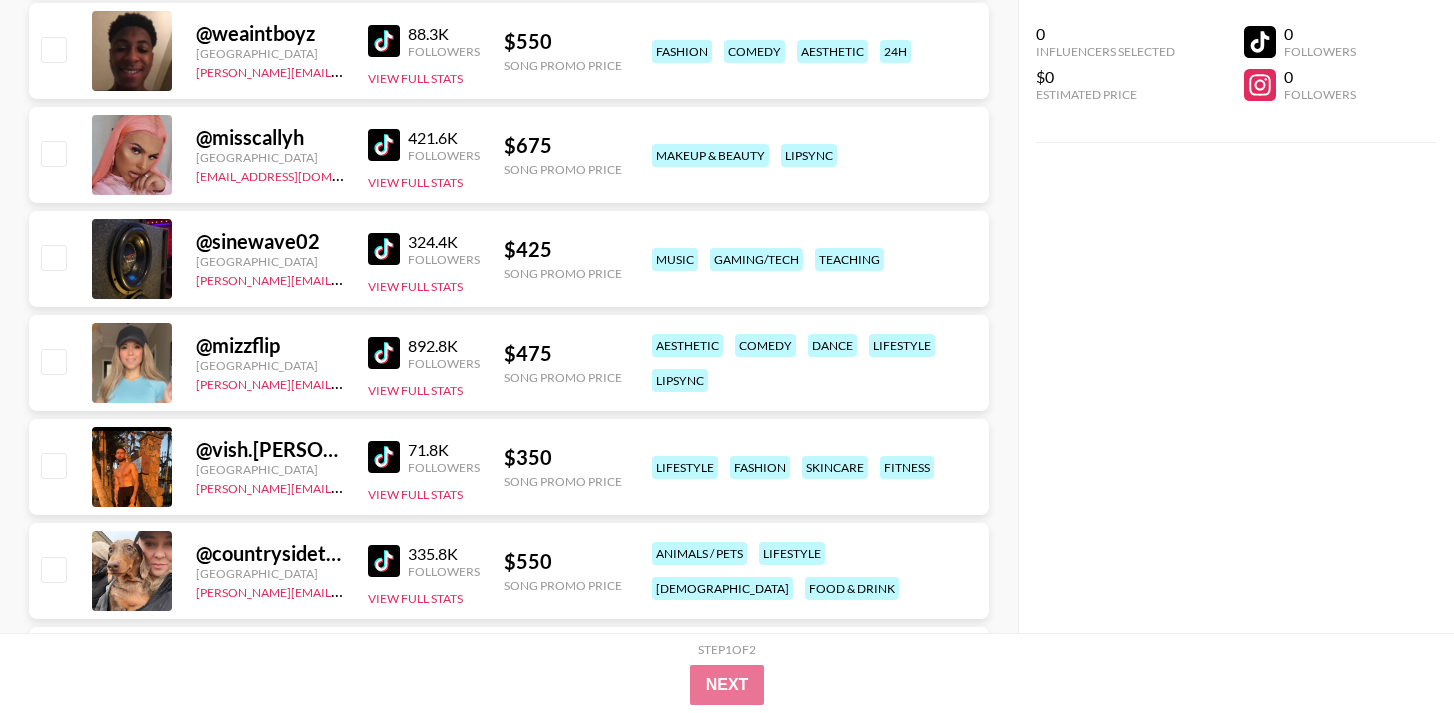 scroll, scrollTop: 23641, scrollLeft: 0, axis: vertical 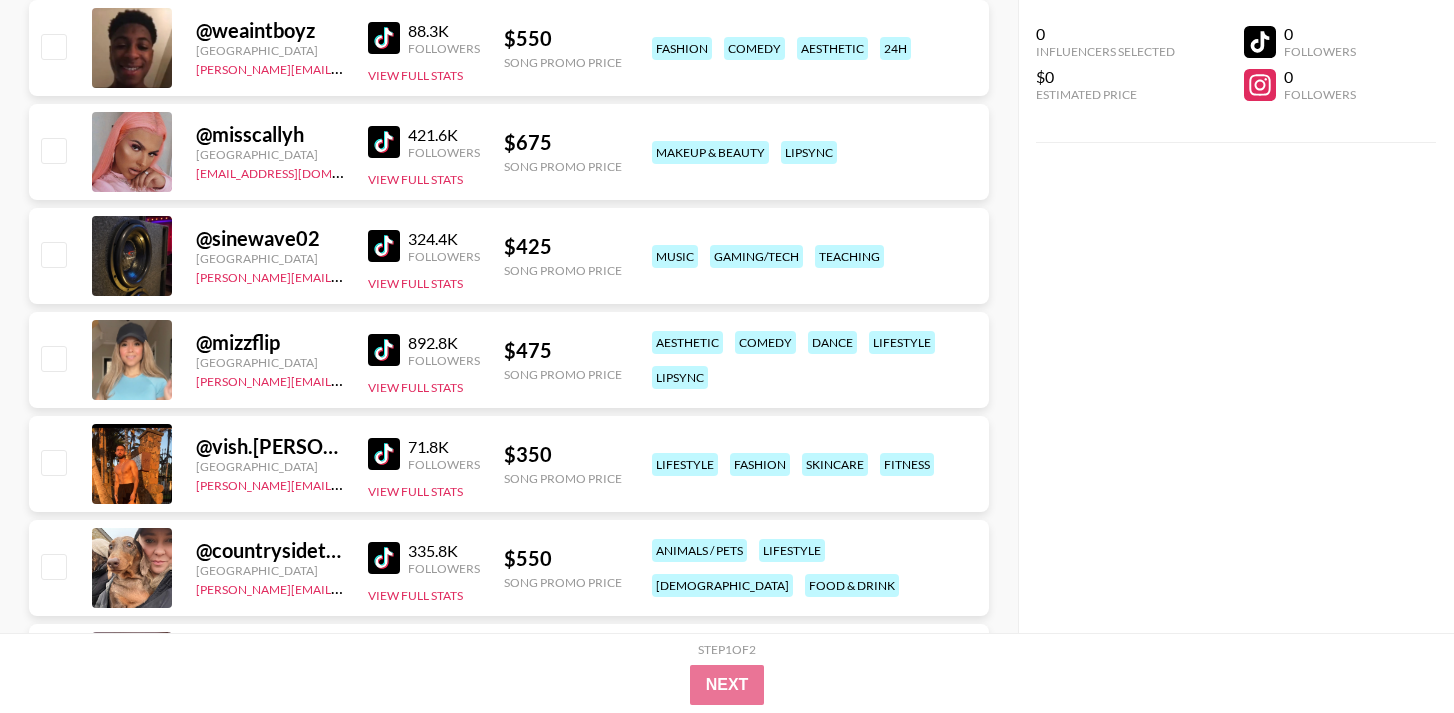 click at bounding box center (384, 246) 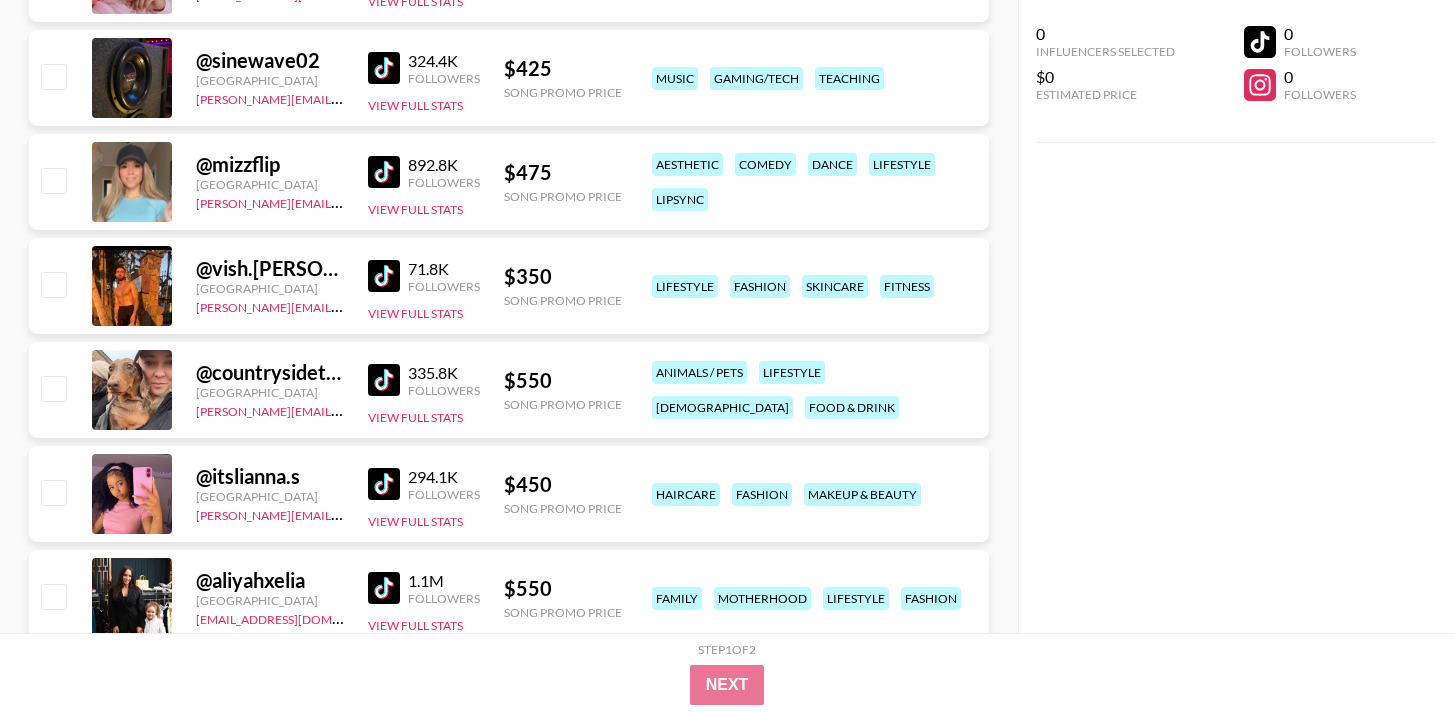 scroll, scrollTop: 23848, scrollLeft: 0, axis: vertical 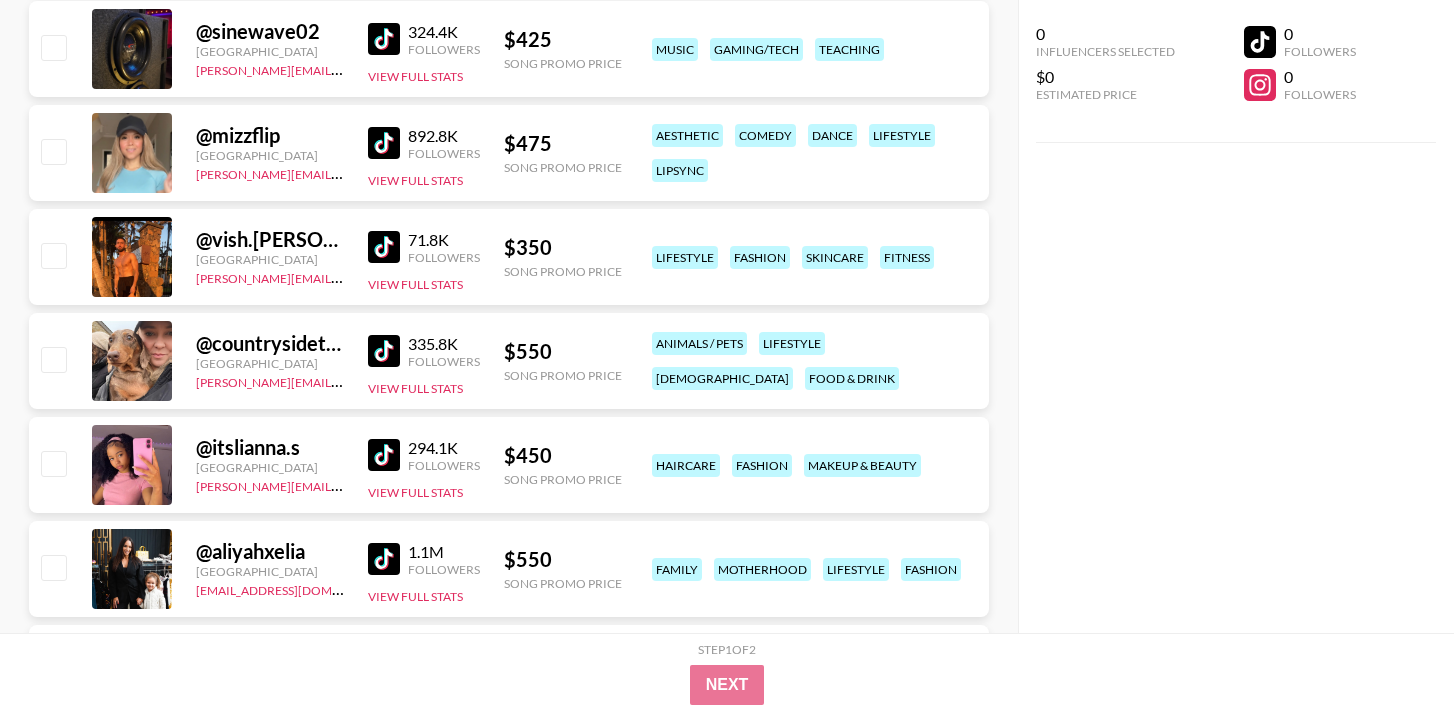 click at bounding box center [384, 143] 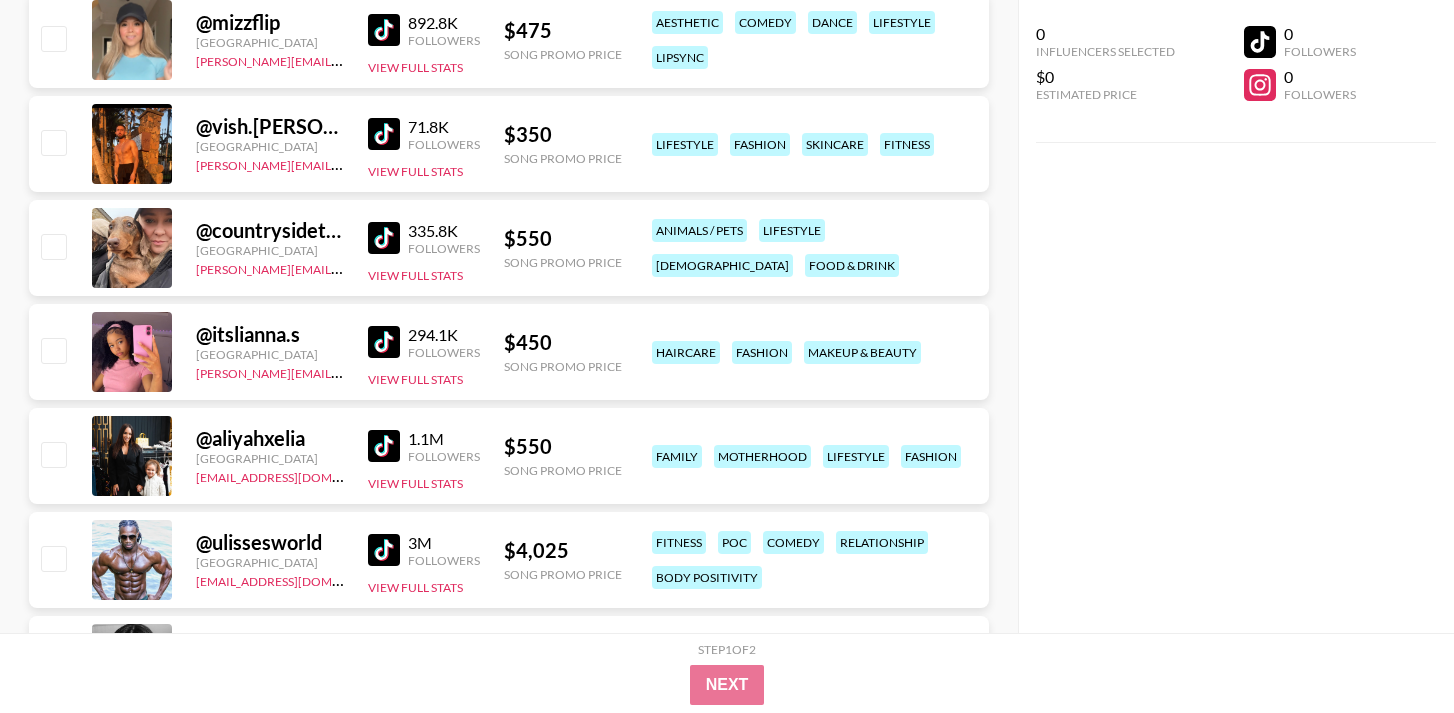 scroll, scrollTop: 23966, scrollLeft: 0, axis: vertical 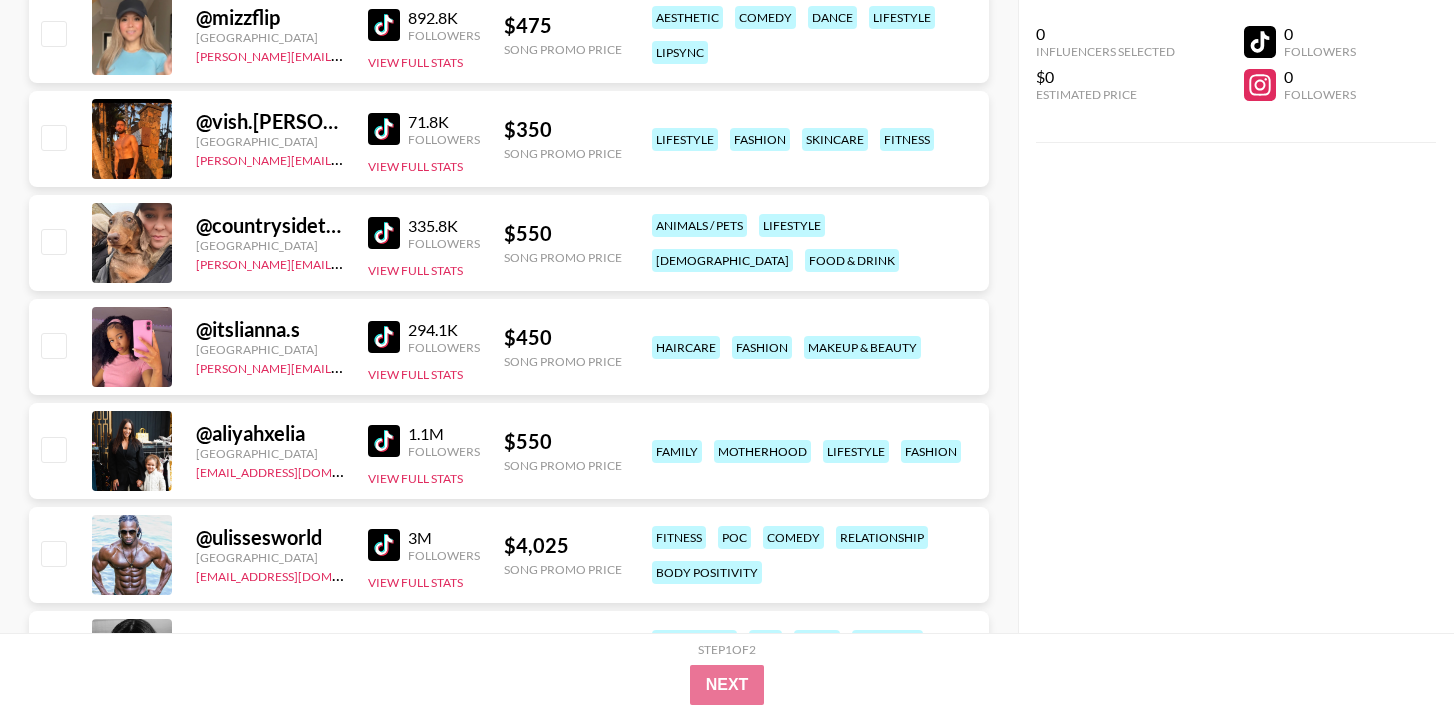 click at bounding box center (384, 129) 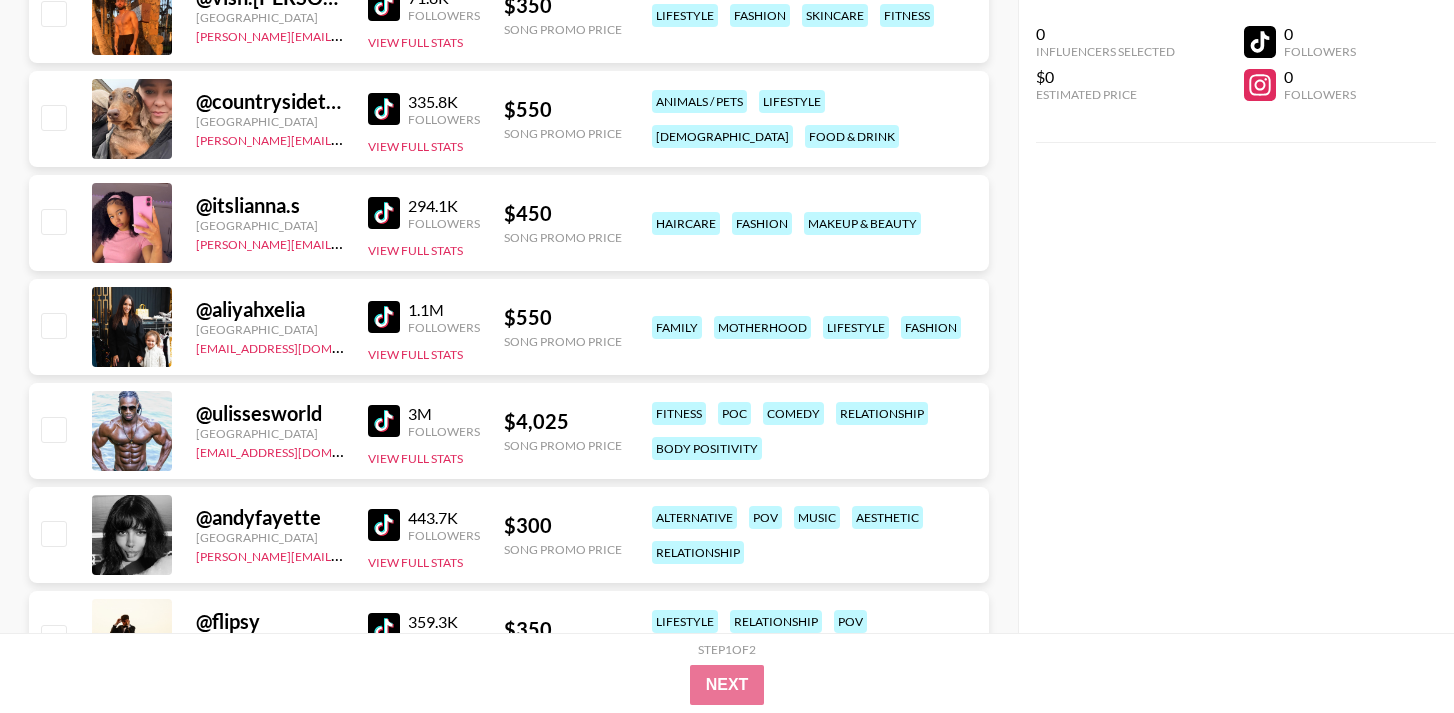 scroll, scrollTop: 24135, scrollLeft: 0, axis: vertical 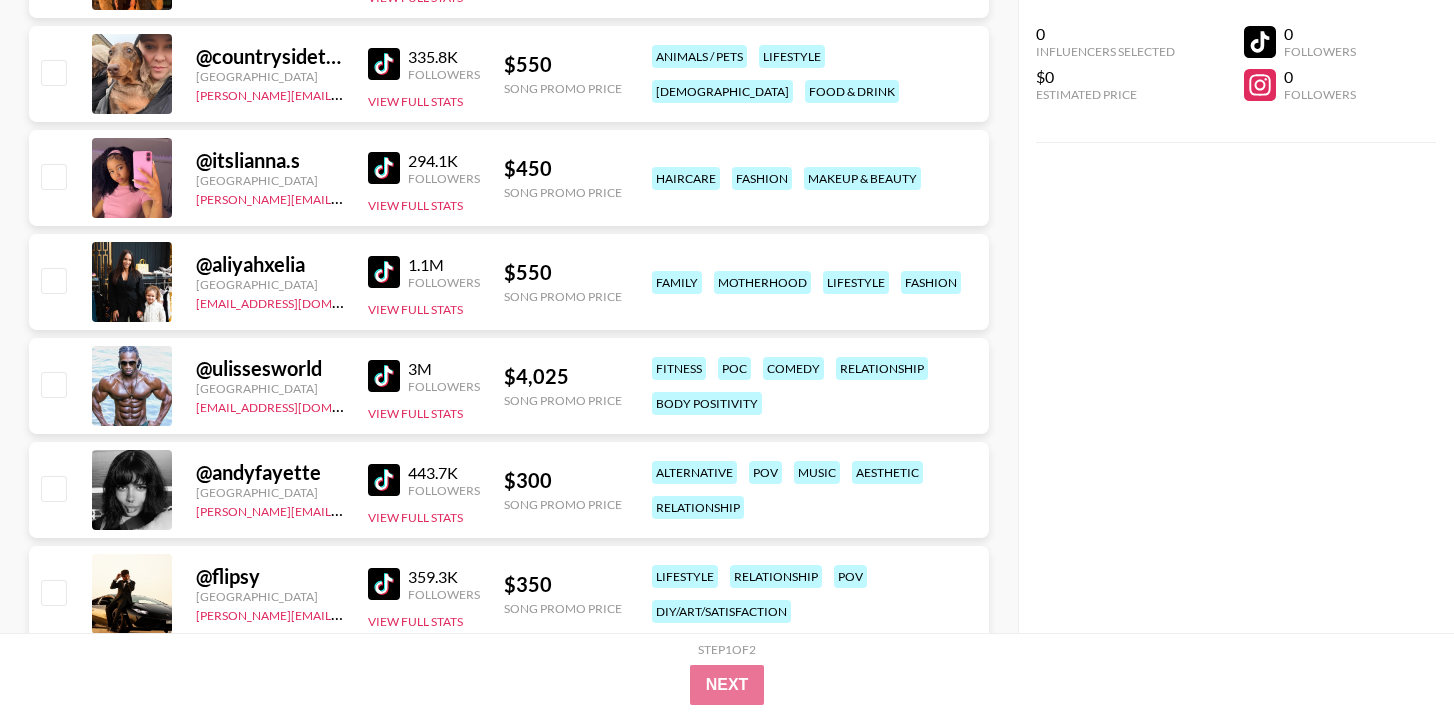 click at bounding box center (384, 168) 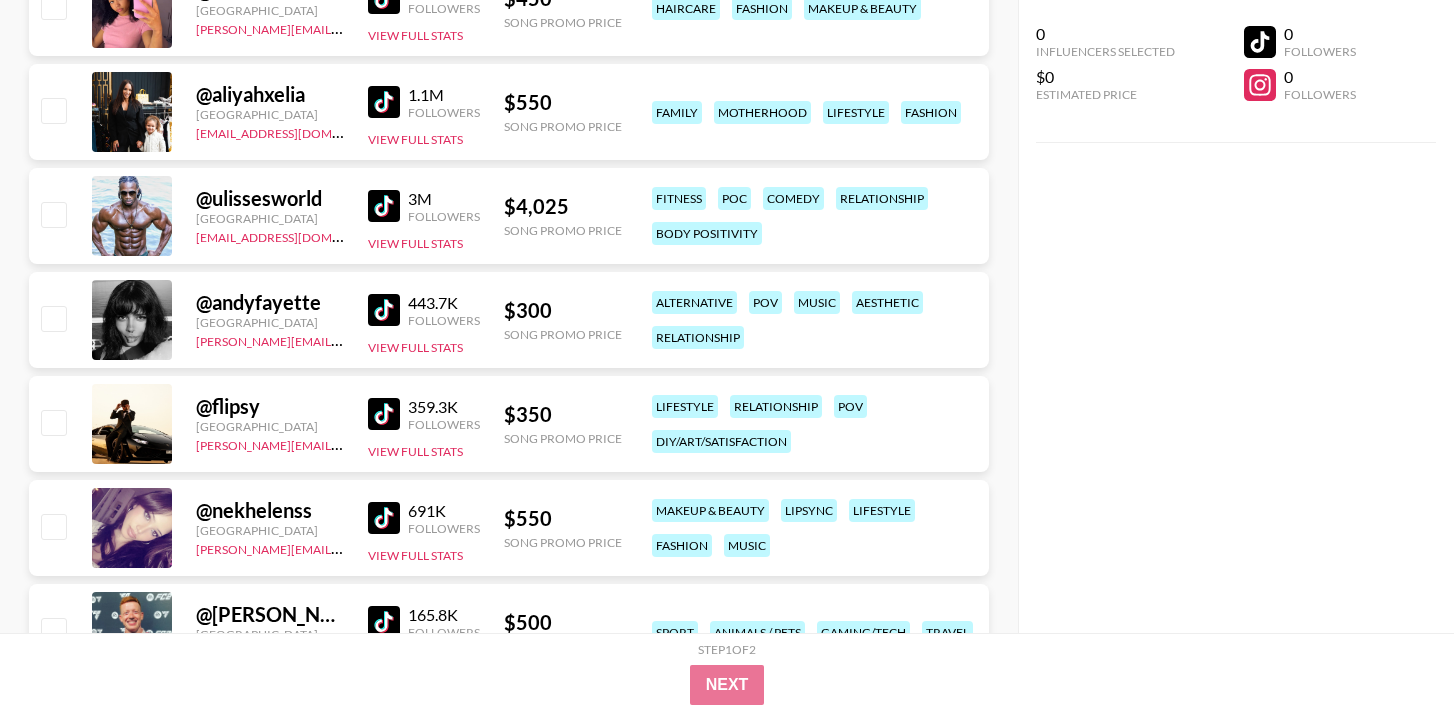 scroll, scrollTop: 24306, scrollLeft: 0, axis: vertical 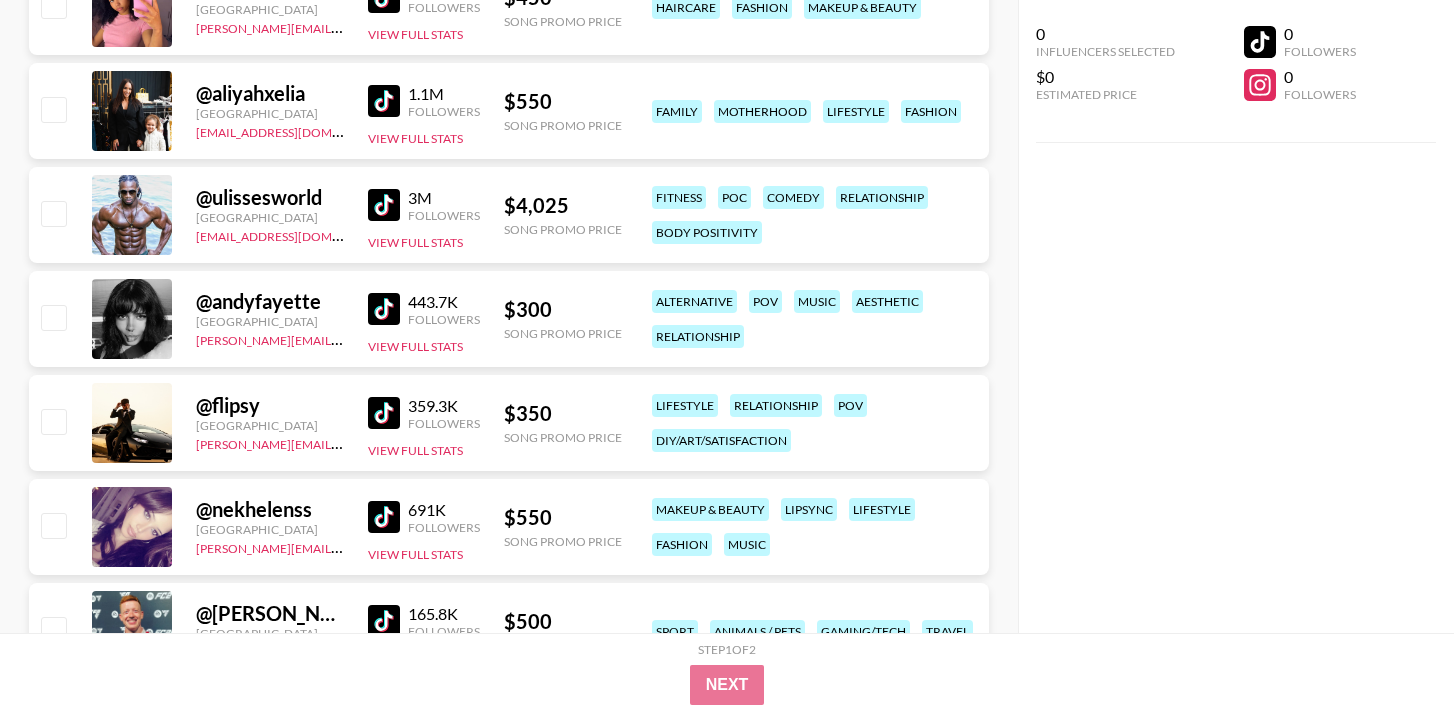 click at bounding box center [384, 205] 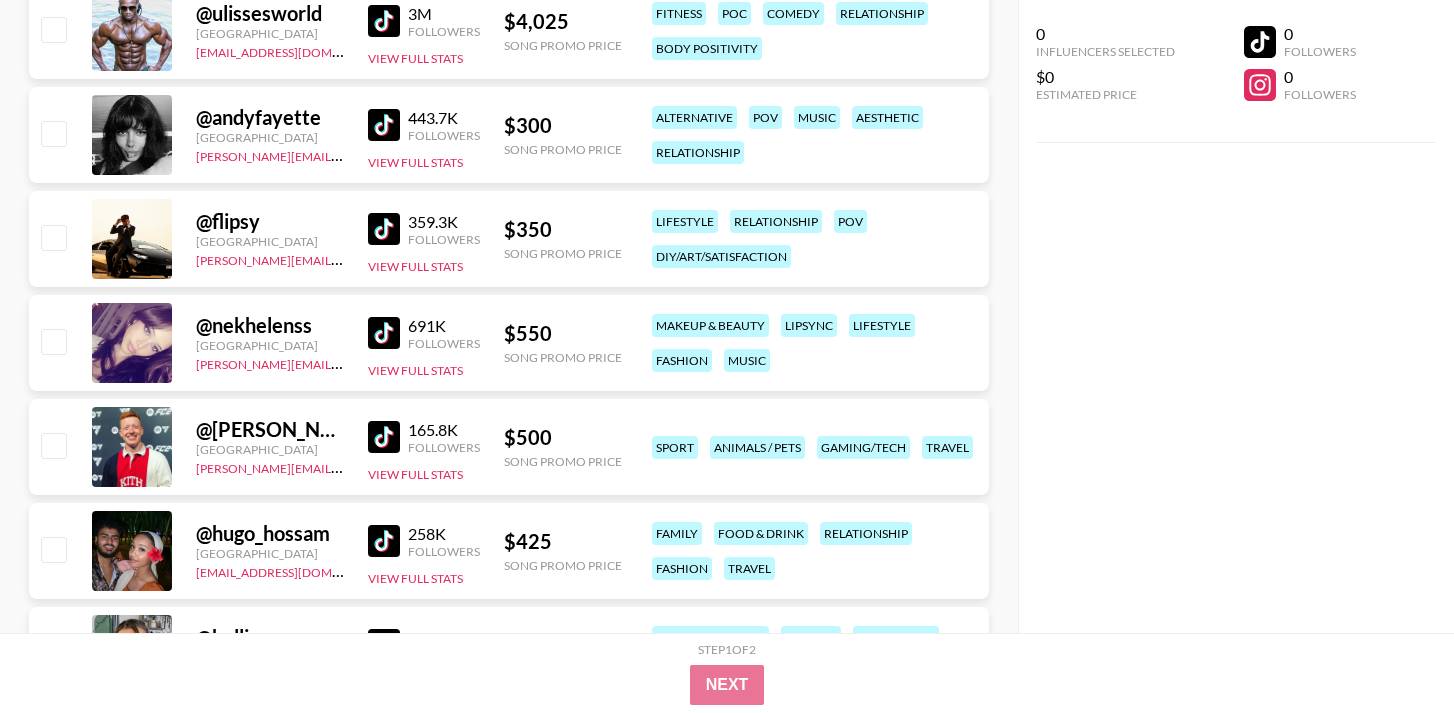 scroll, scrollTop: 24493, scrollLeft: 0, axis: vertical 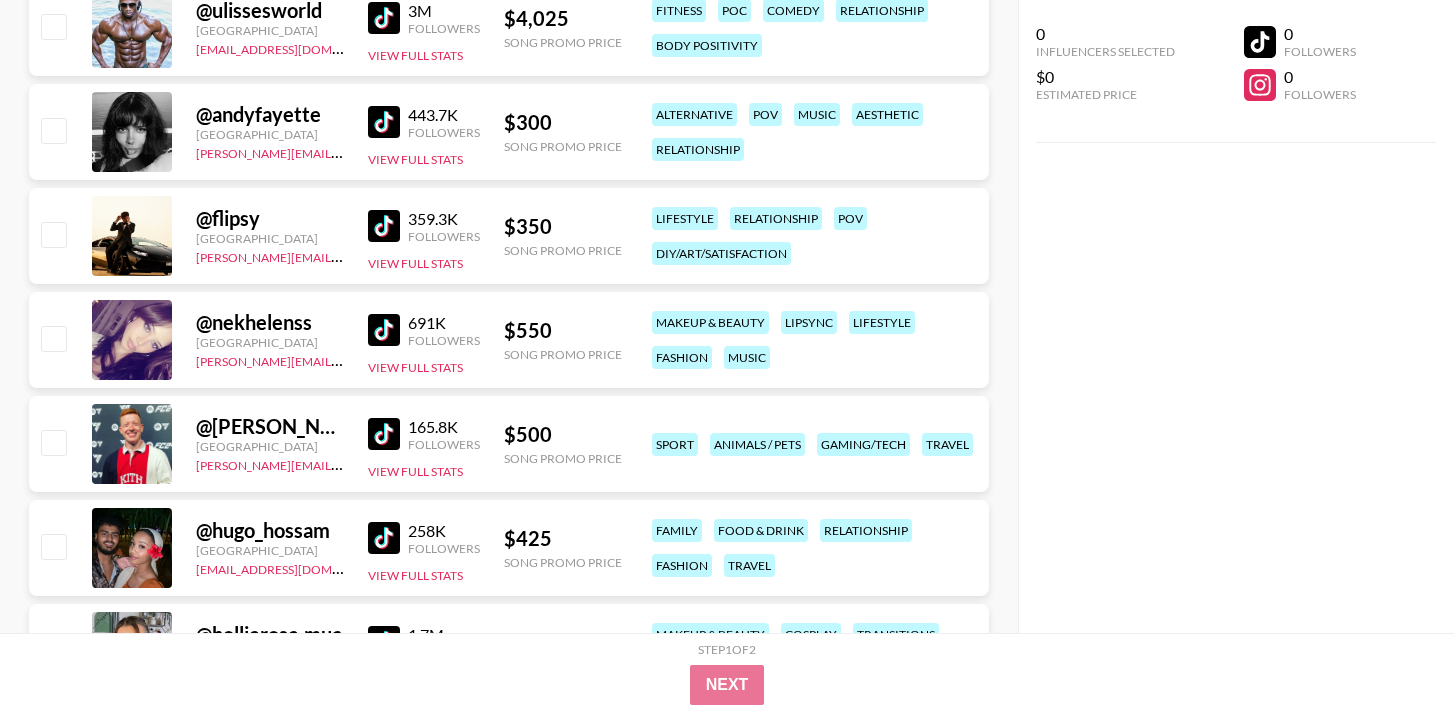 click at bounding box center [384, 330] 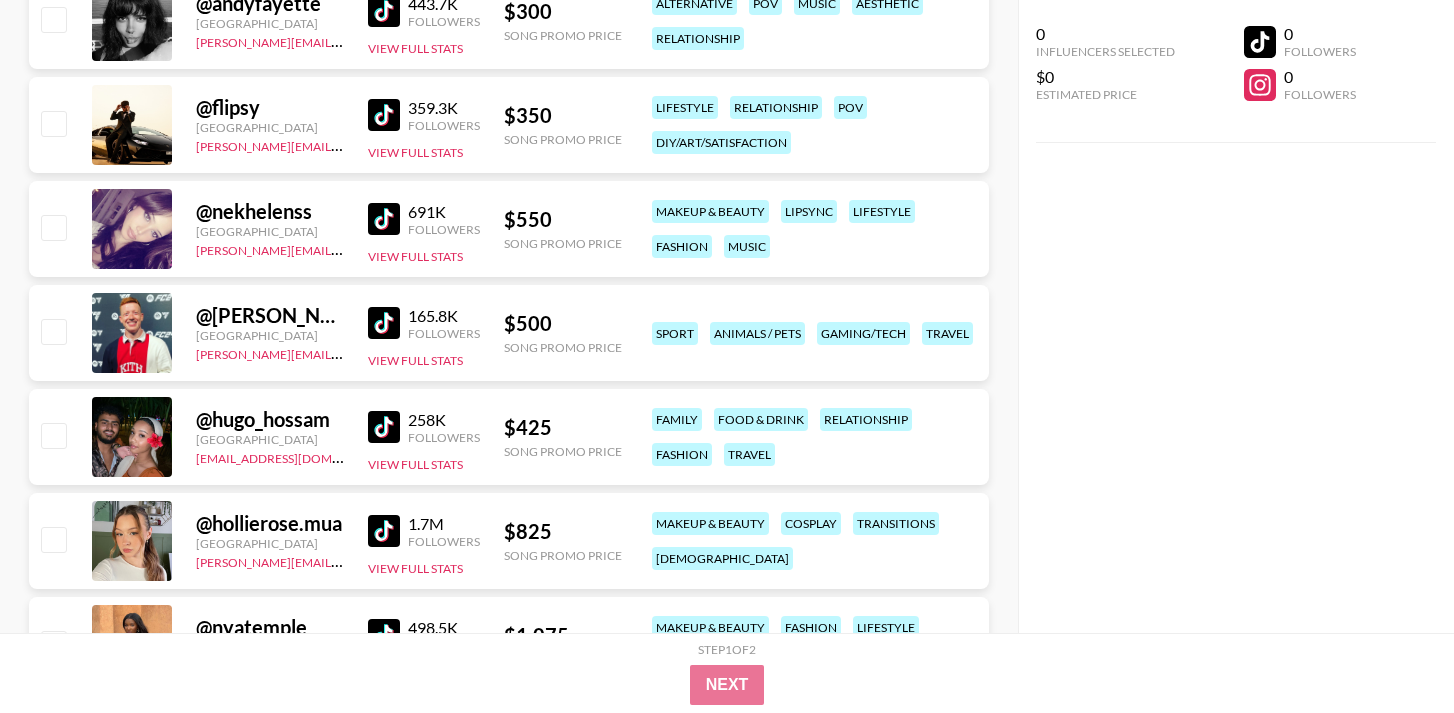scroll, scrollTop: 24620, scrollLeft: 0, axis: vertical 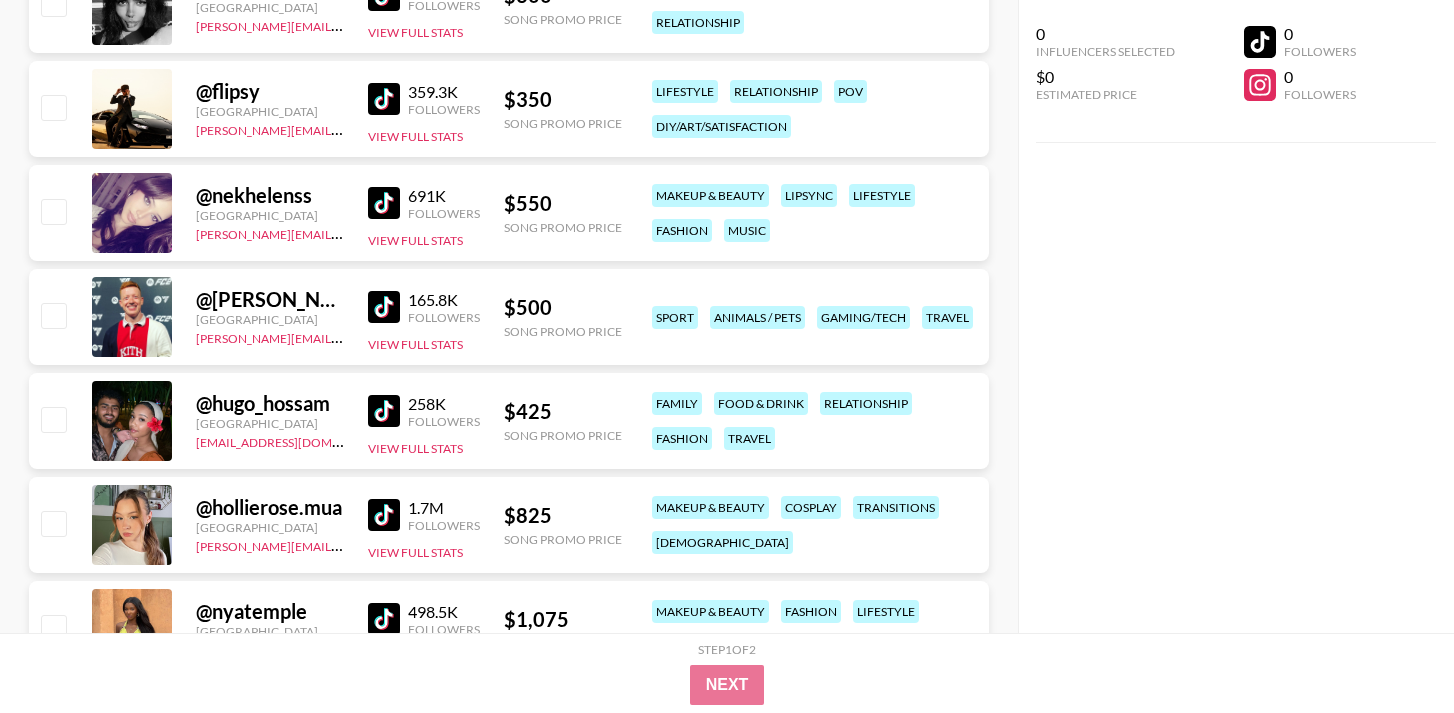 click at bounding box center [384, 307] 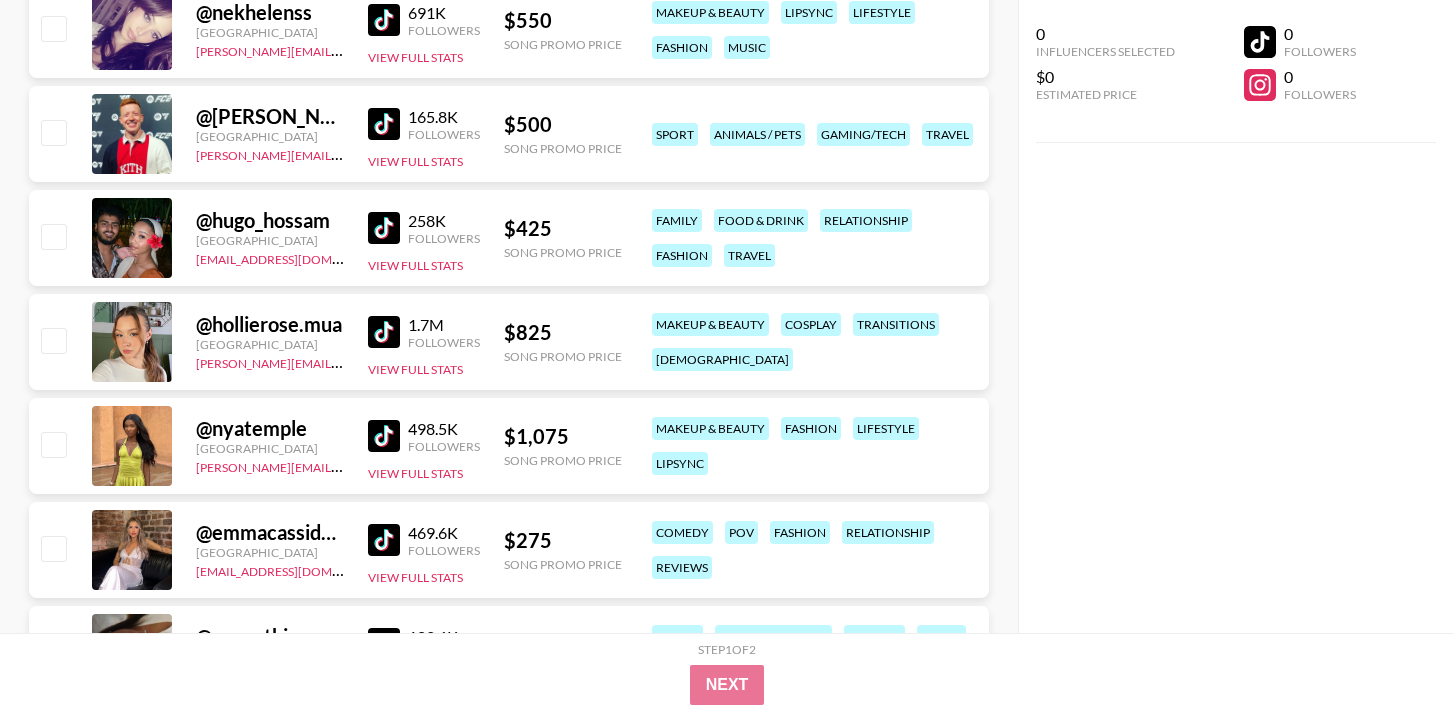 scroll, scrollTop: 24804, scrollLeft: 0, axis: vertical 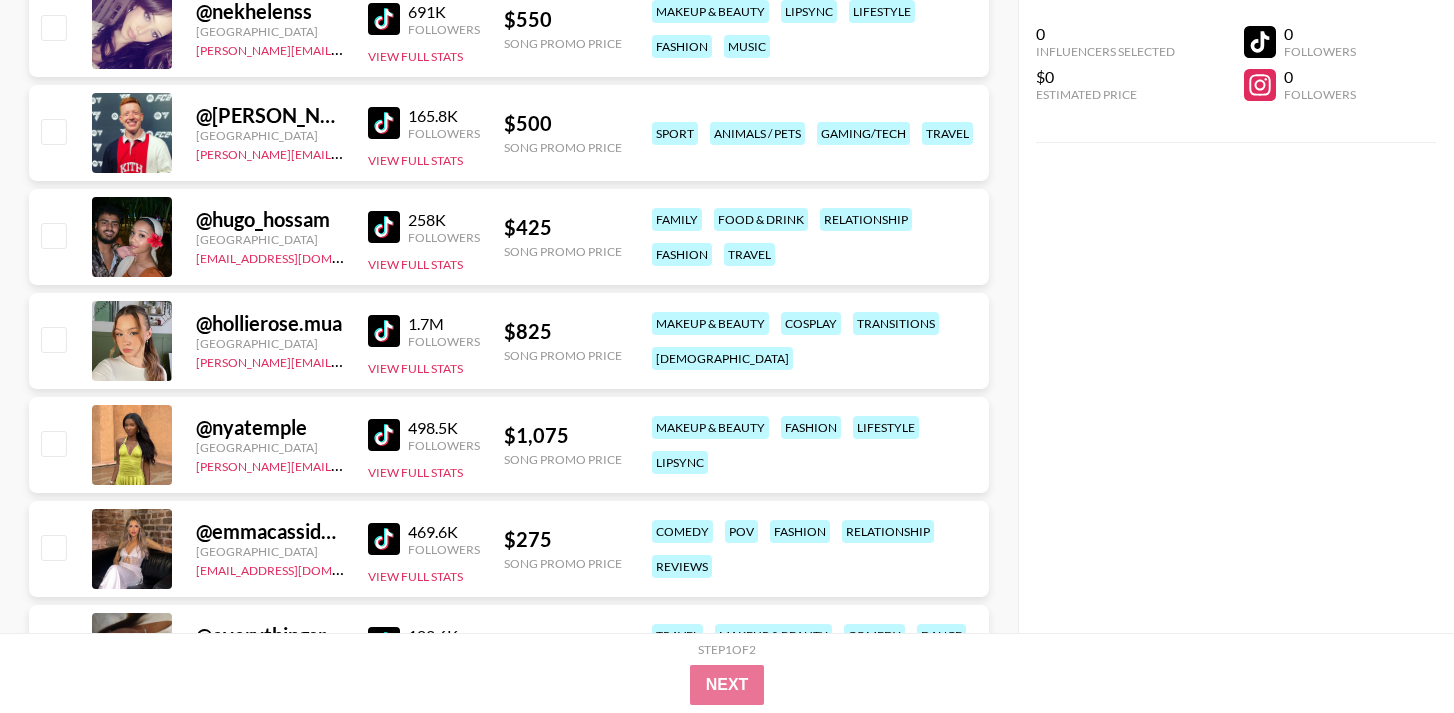click at bounding box center (384, 331) 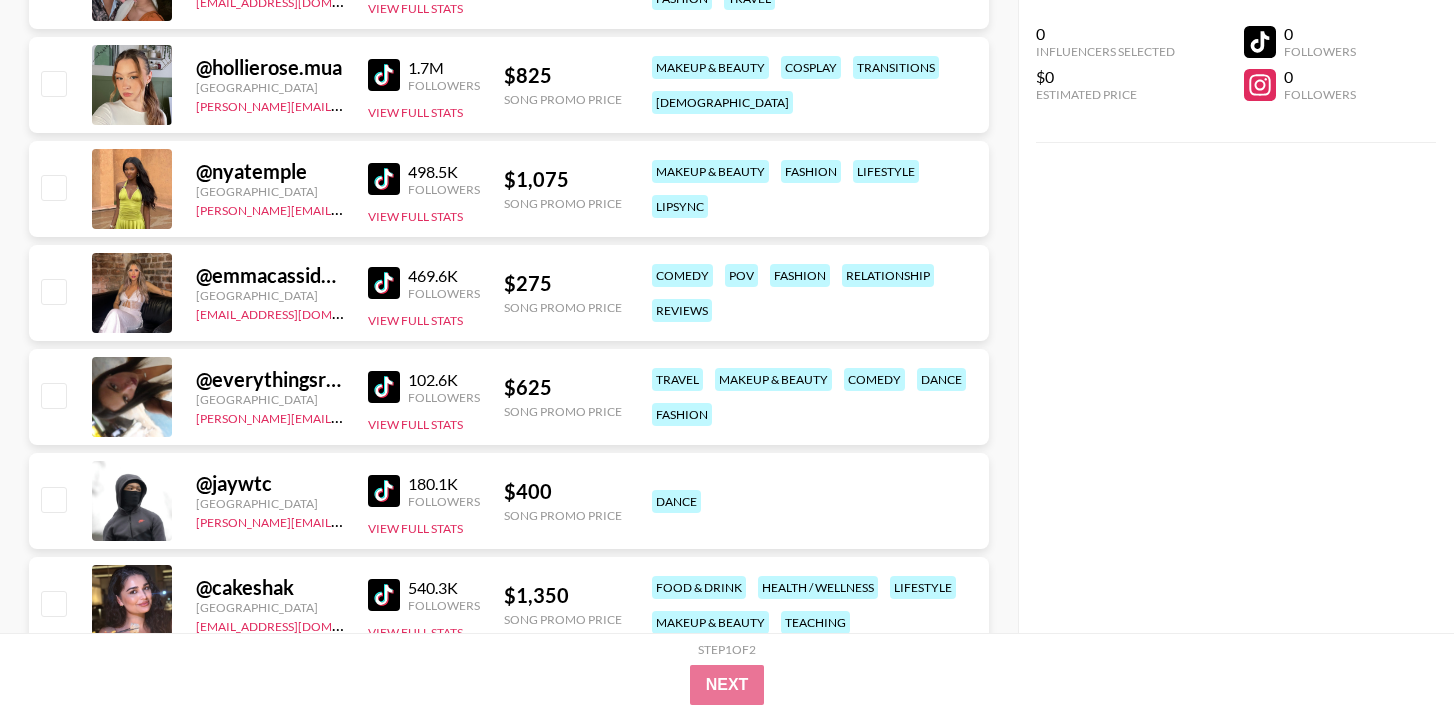 scroll, scrollTop: 25072, scrollLeft: 0, axis: vertical 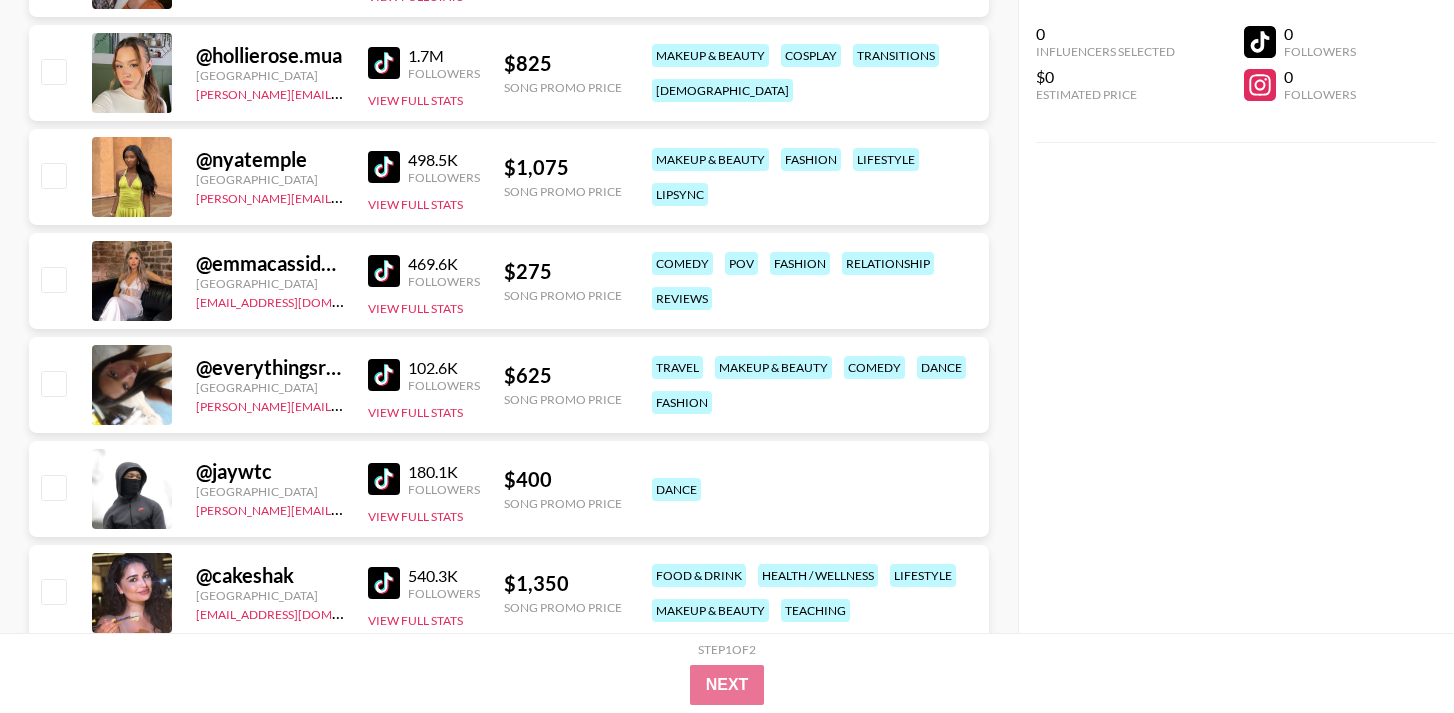 click at bounding box center (384, 167) 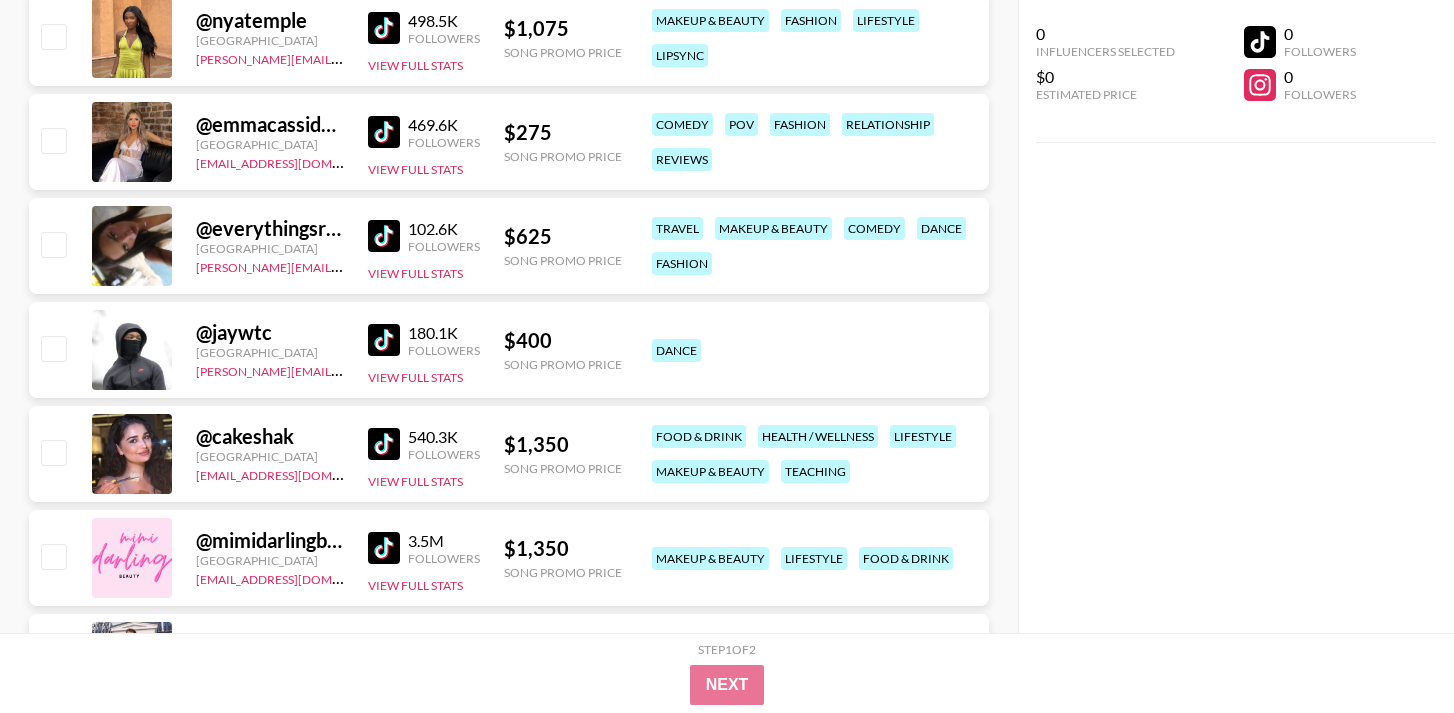 scroll, scrollTop: 25216, scrollLeft: 0, axis: vertical 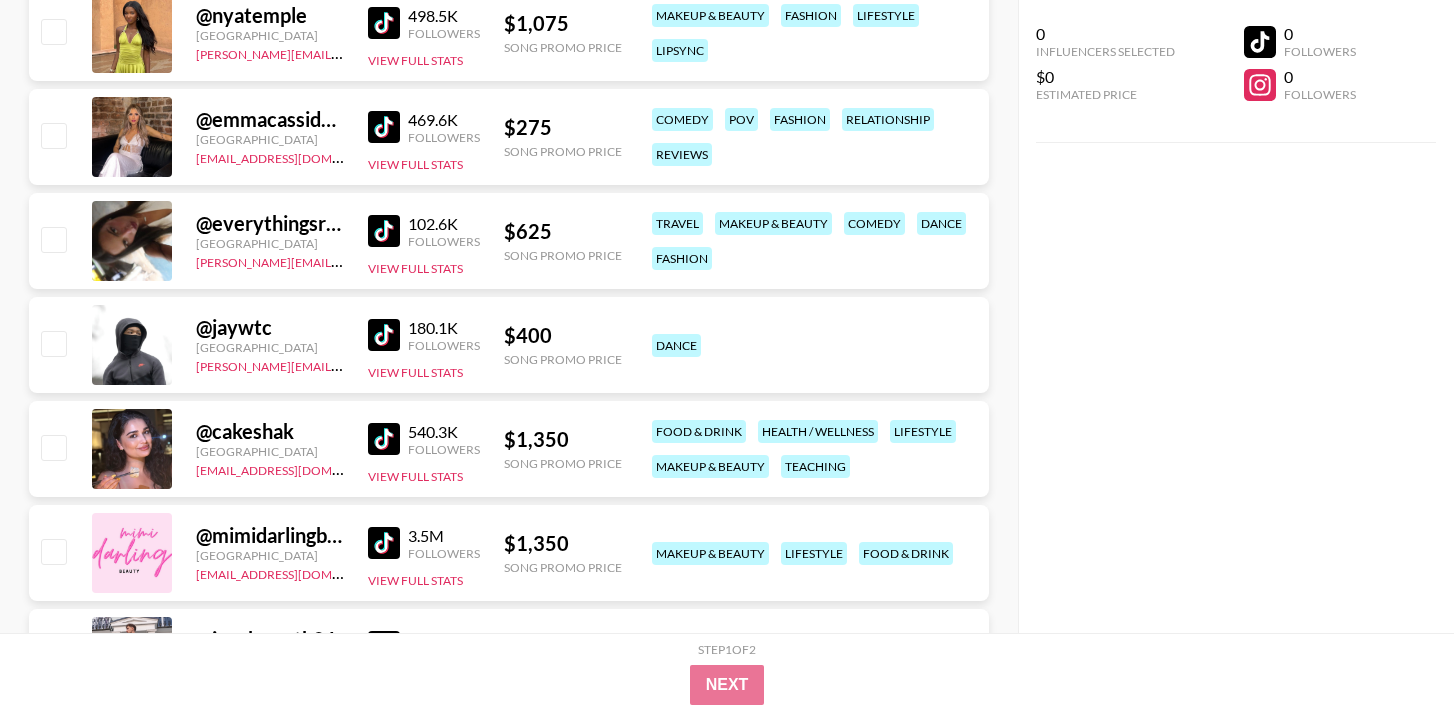 click at bounding box center (384, 127) 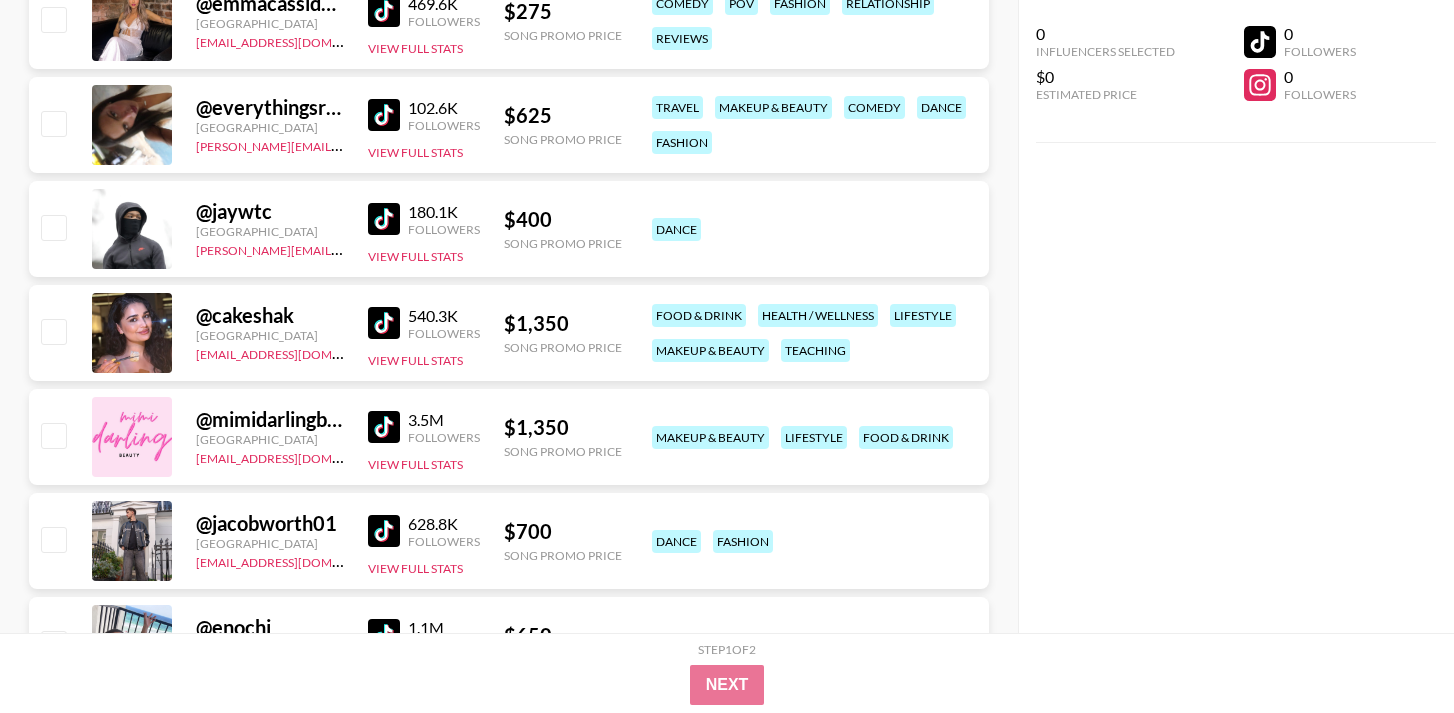 scroll, scrollTop: 25350, scrollLeft: 0, axis: vertical 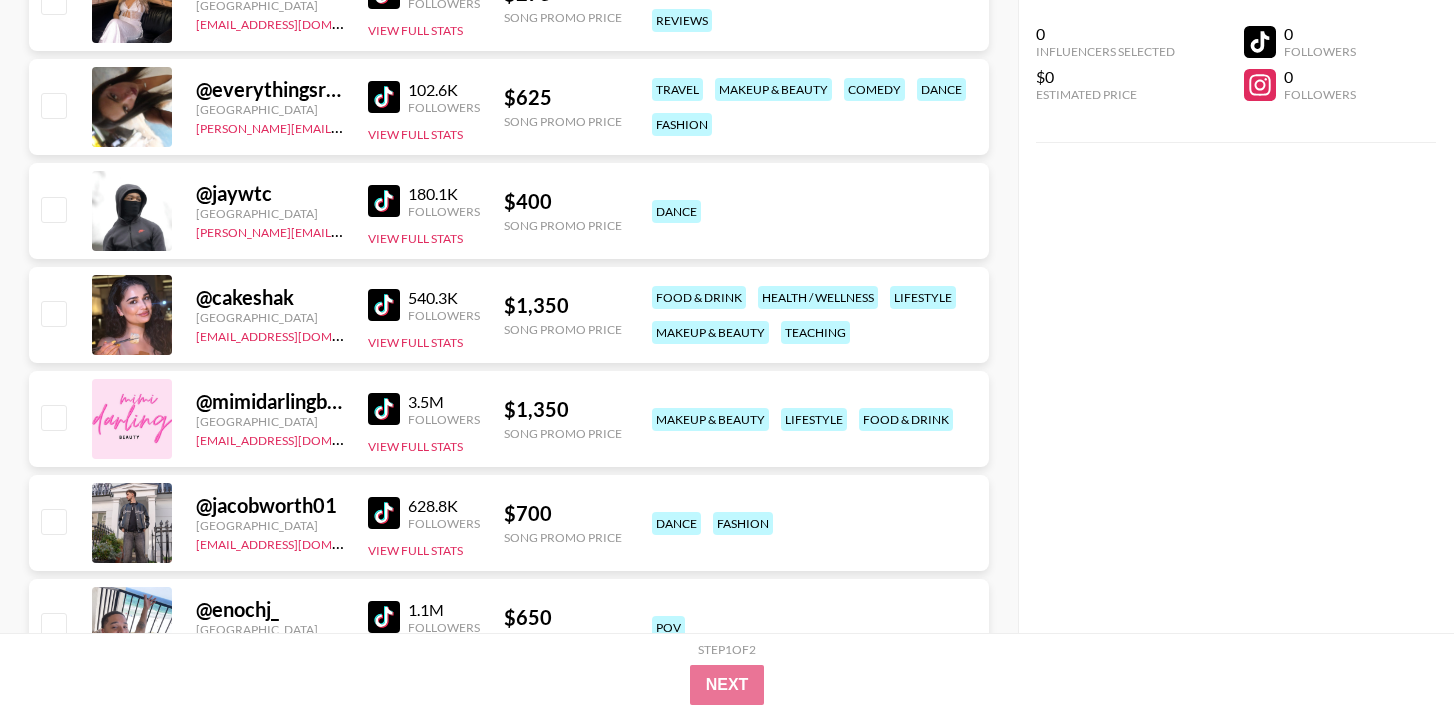 click at bounding box center [384, 97] 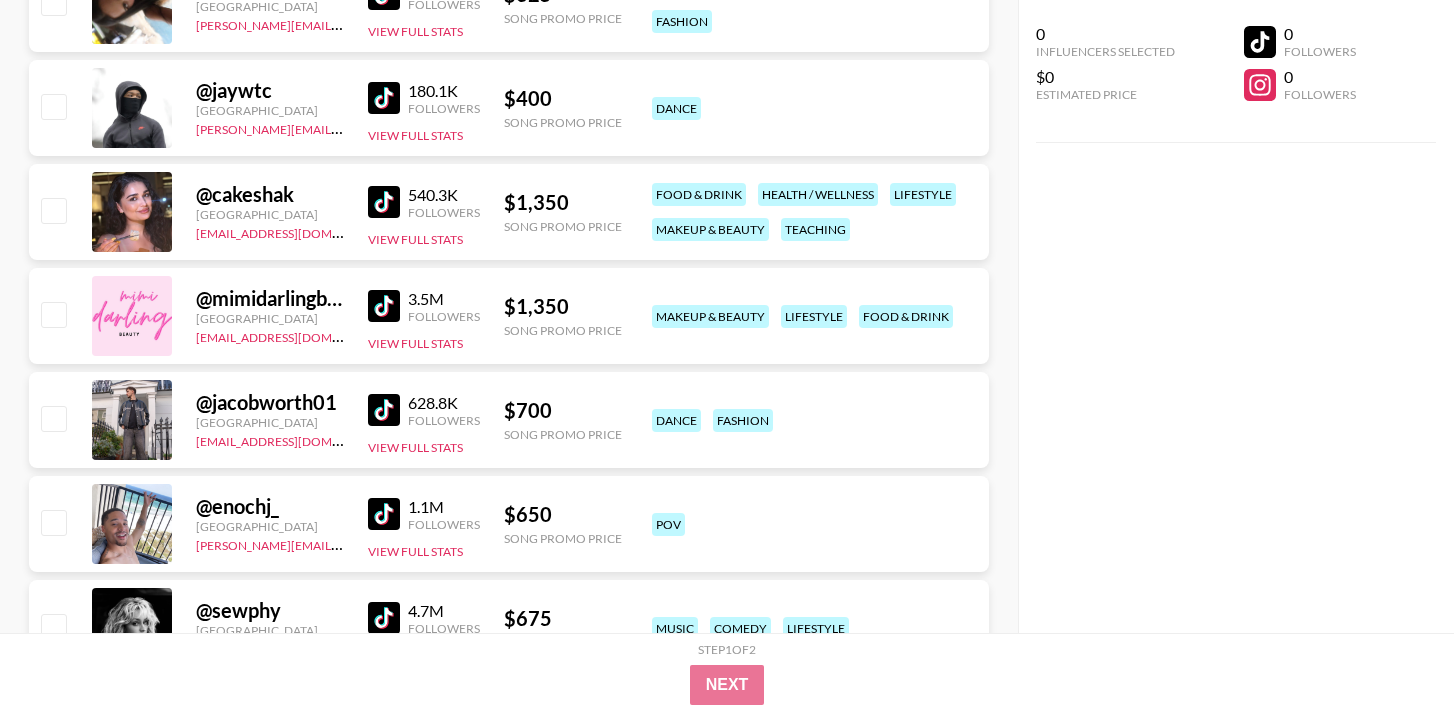 scroll, scrollTop: 25481, scrollLeft: 0, axis: vertical 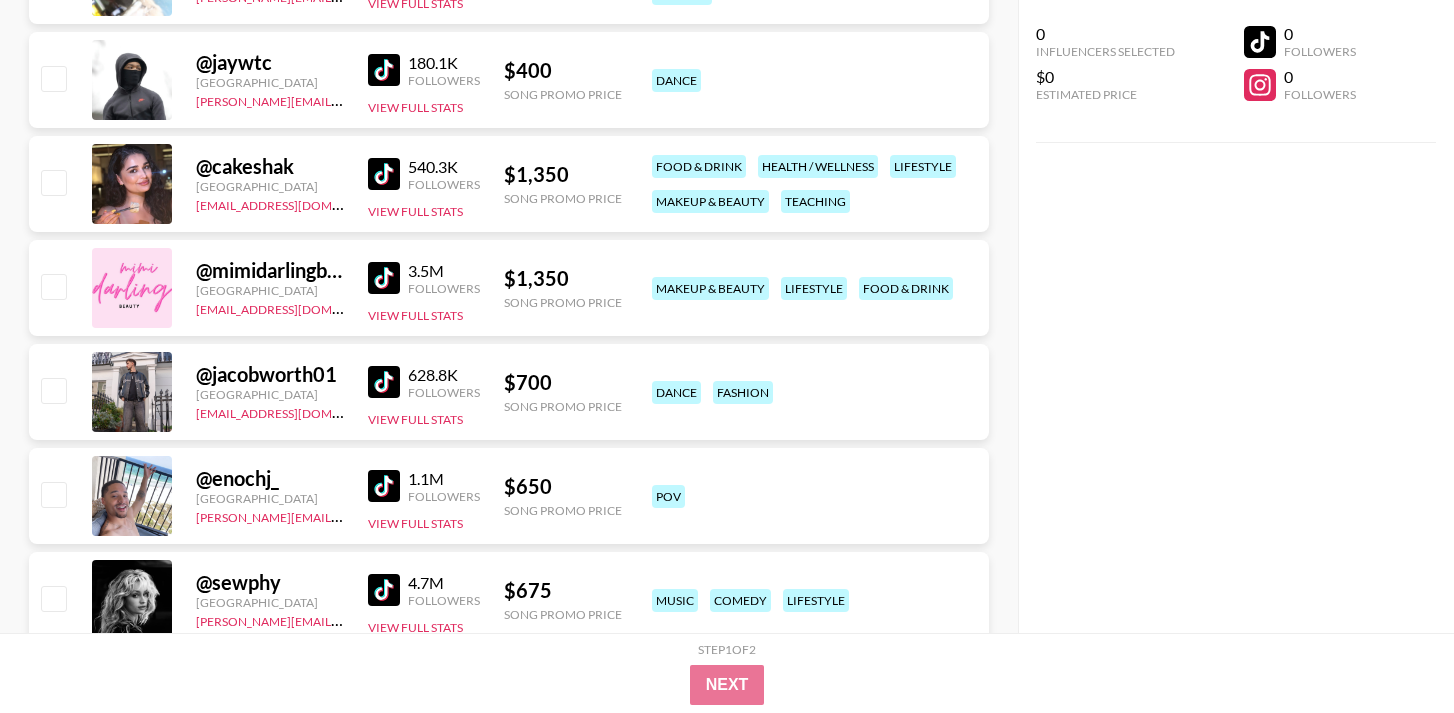 click at bounding box center [384, 174] 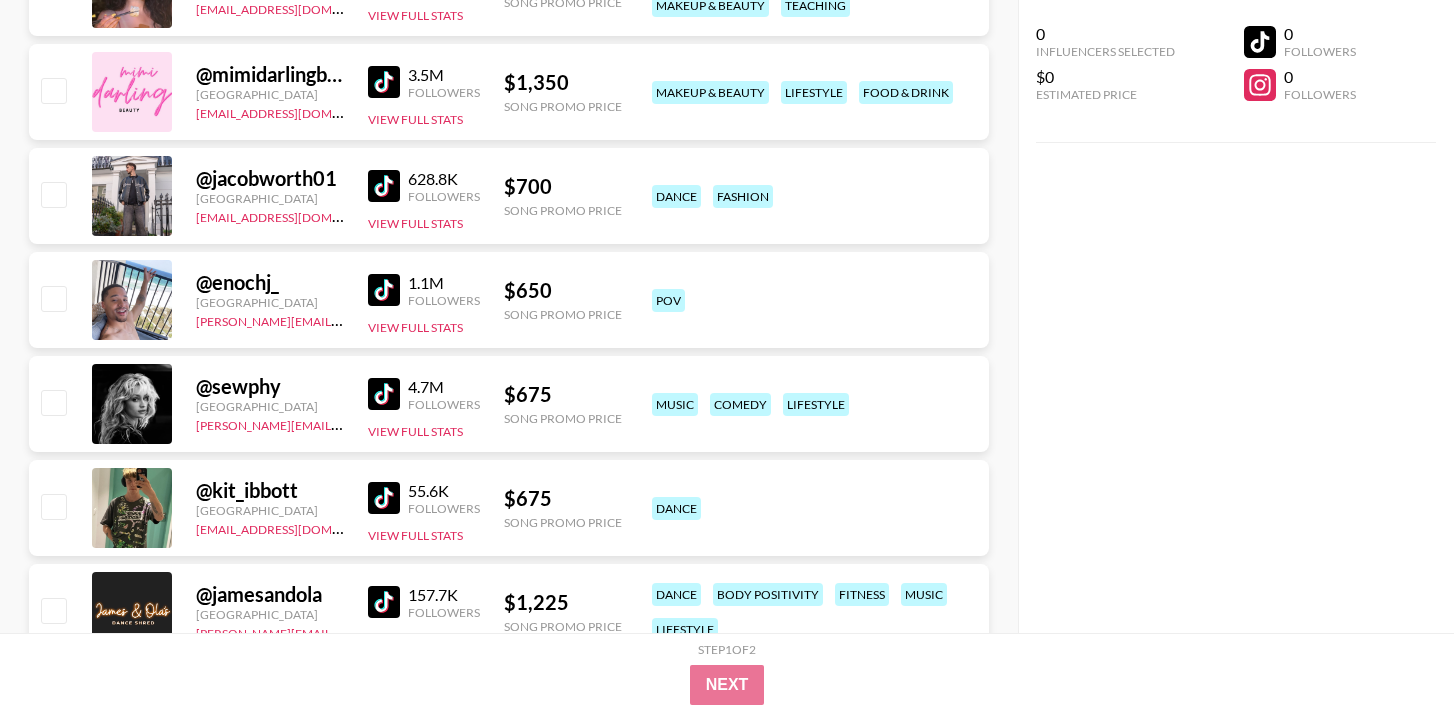 scroll, scrollTop: 25753, scrollLeft: 0, axis: vertical 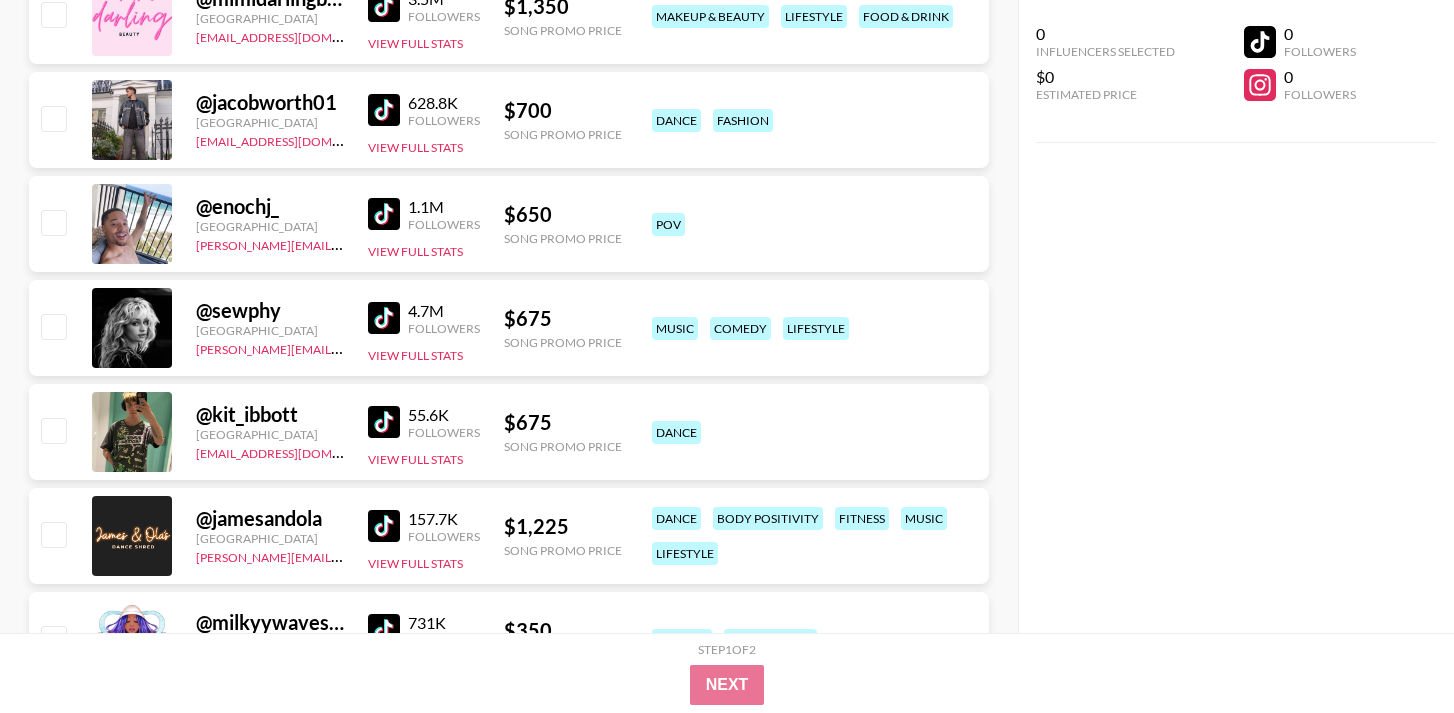 click at bounding box center [384, 110] 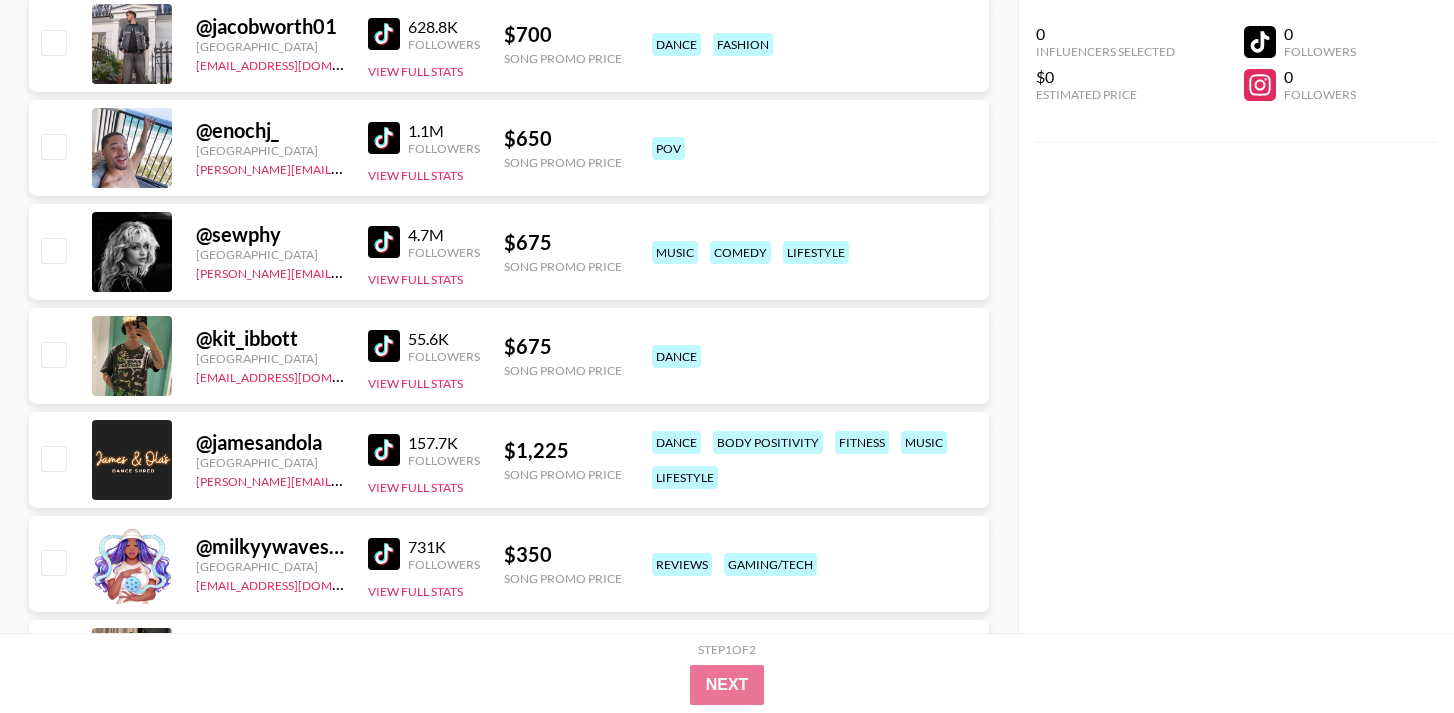 click at bounding box center [384, 138] 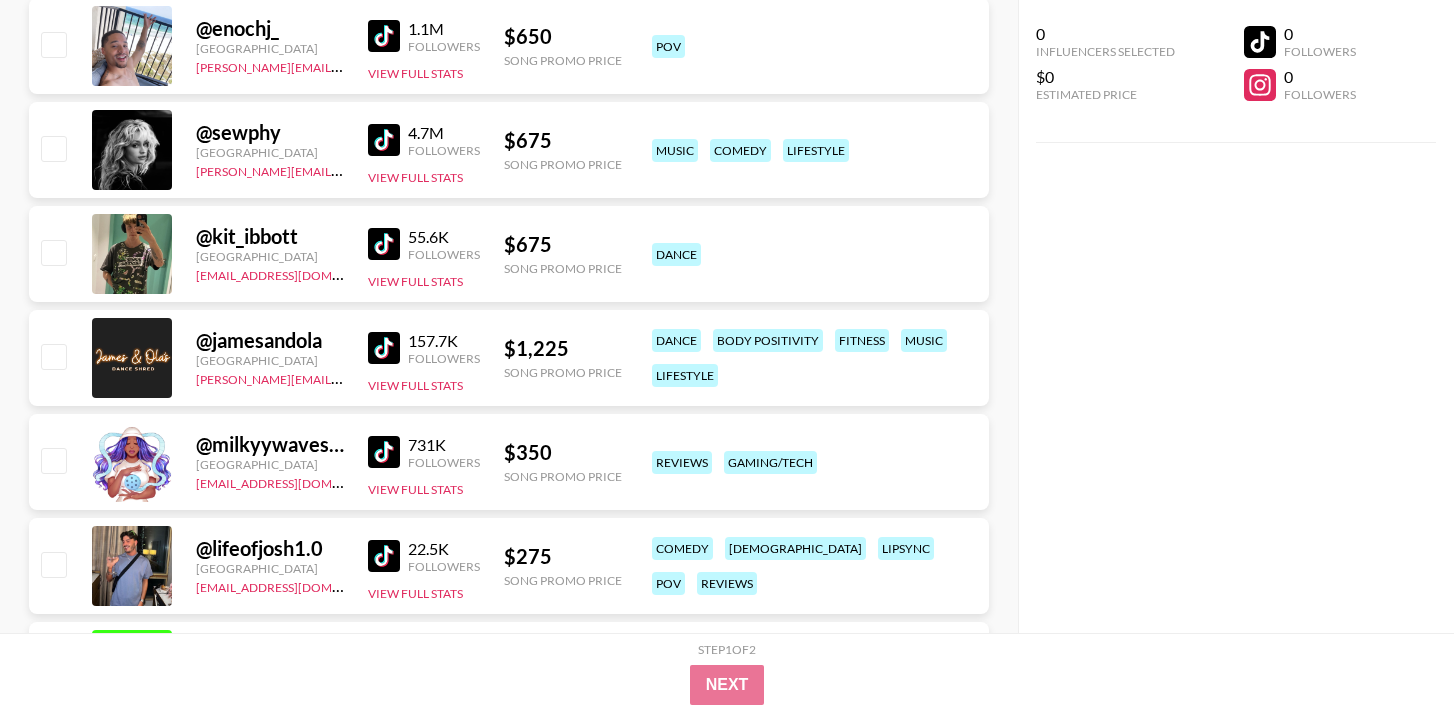 scroll, scrollTop: 25960, scrollLeft: 0, axis: vertical 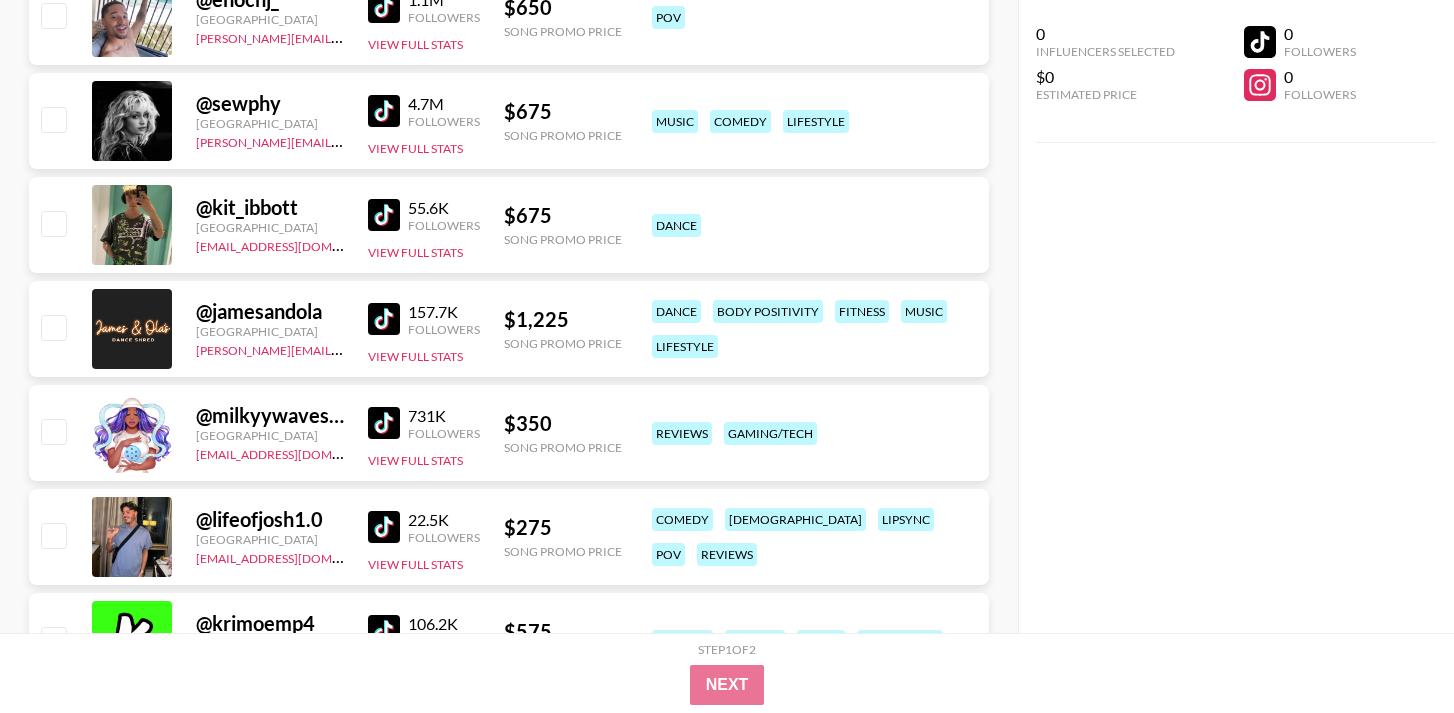 click at bounding box center [384, 111] 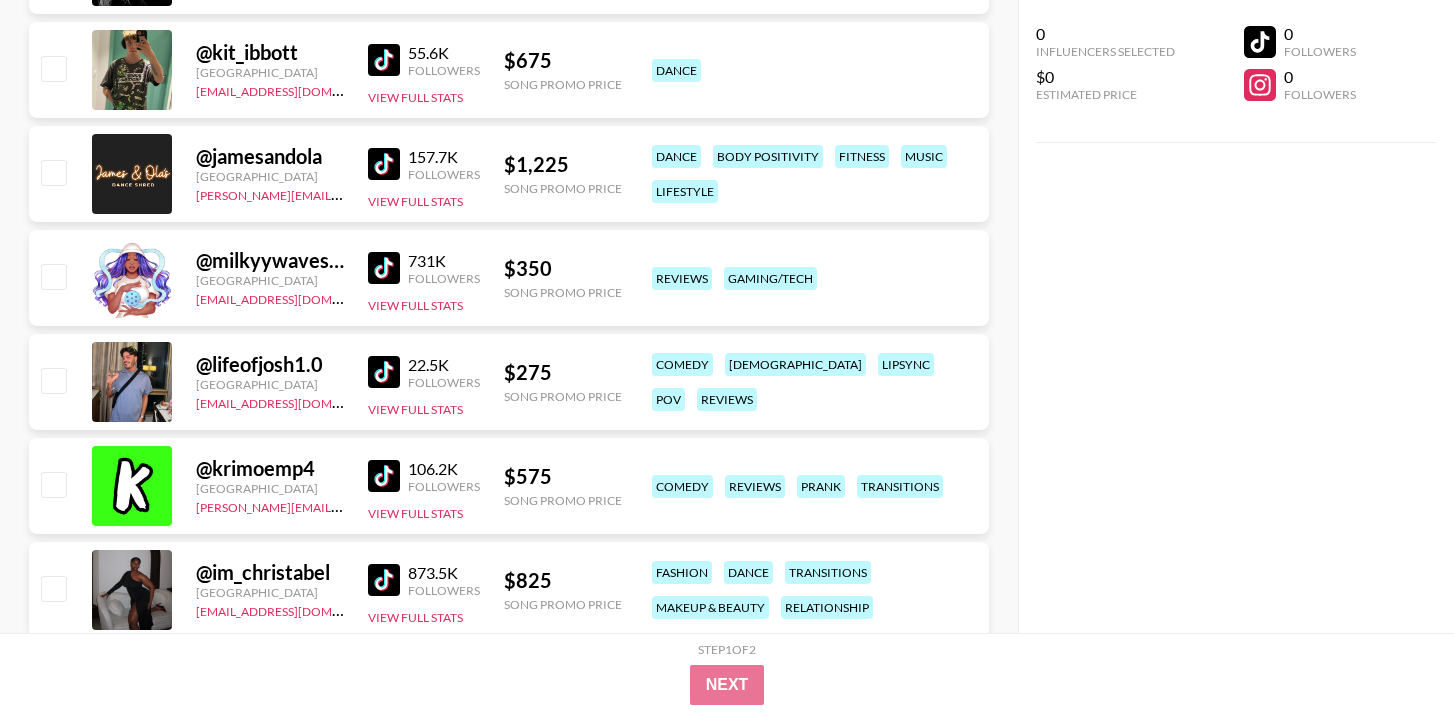 scroll, scrollTop: 26145, scrollLeft: 0, axis: vertical 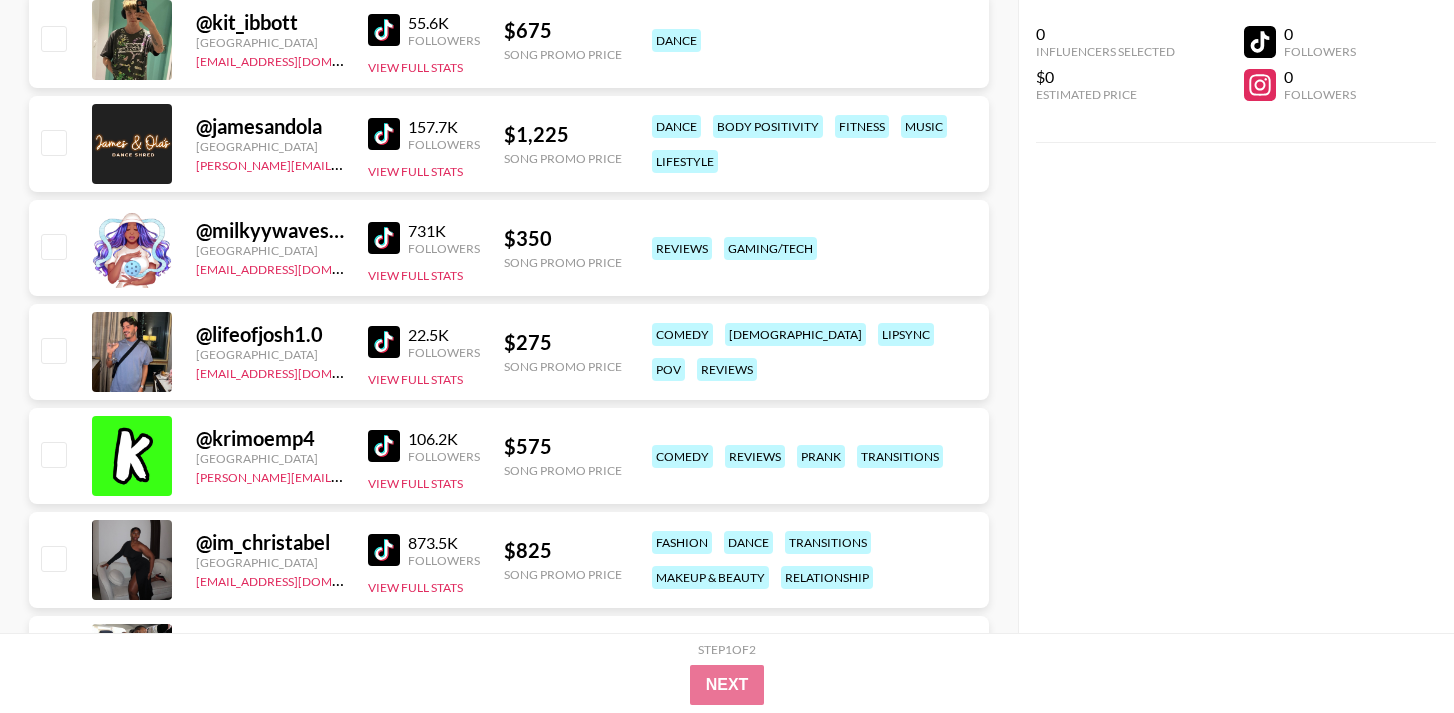 click at bounding box center [384, 238] 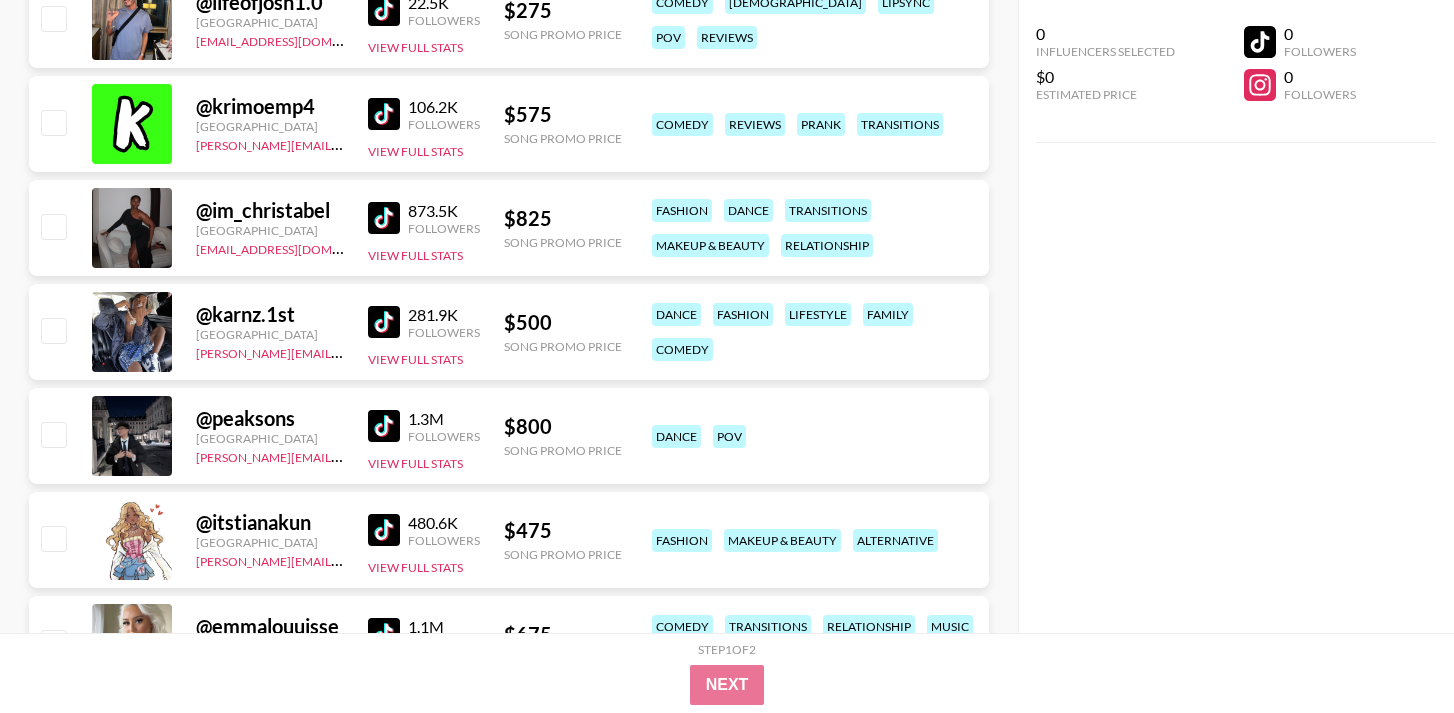 scroll, scrollTop: 26537, scrollLeft: 0, axis: vertical 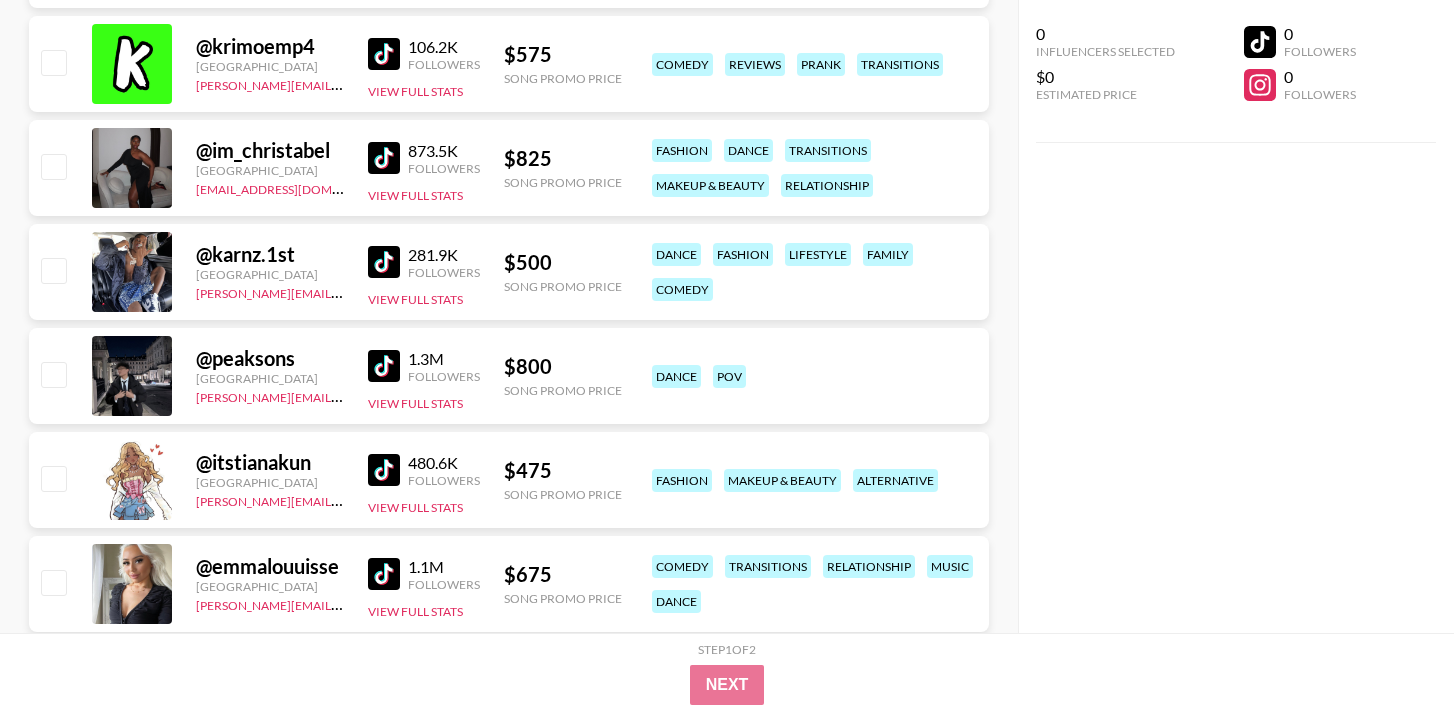 click at bounding box center (384, 158) 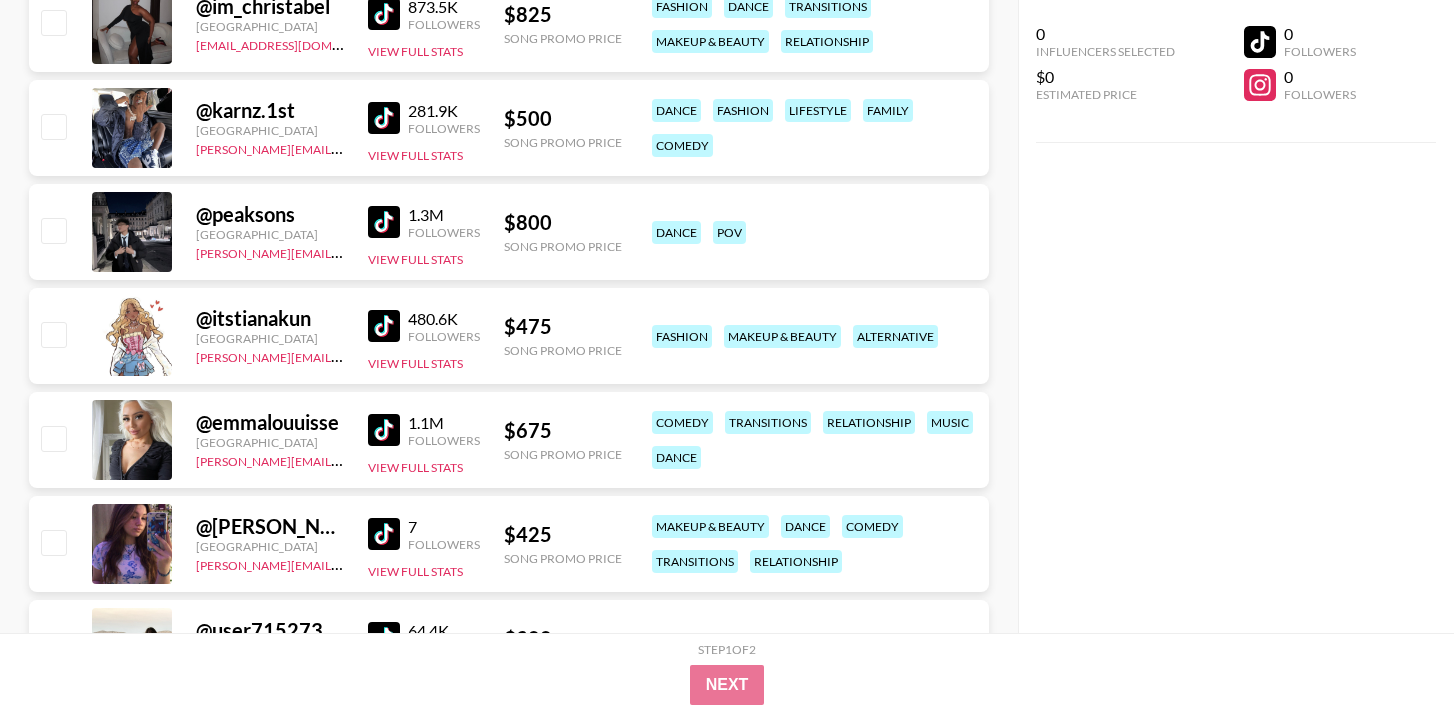 scroll, scrollTop: 26715, scrollLeft: 0, axis: vertical 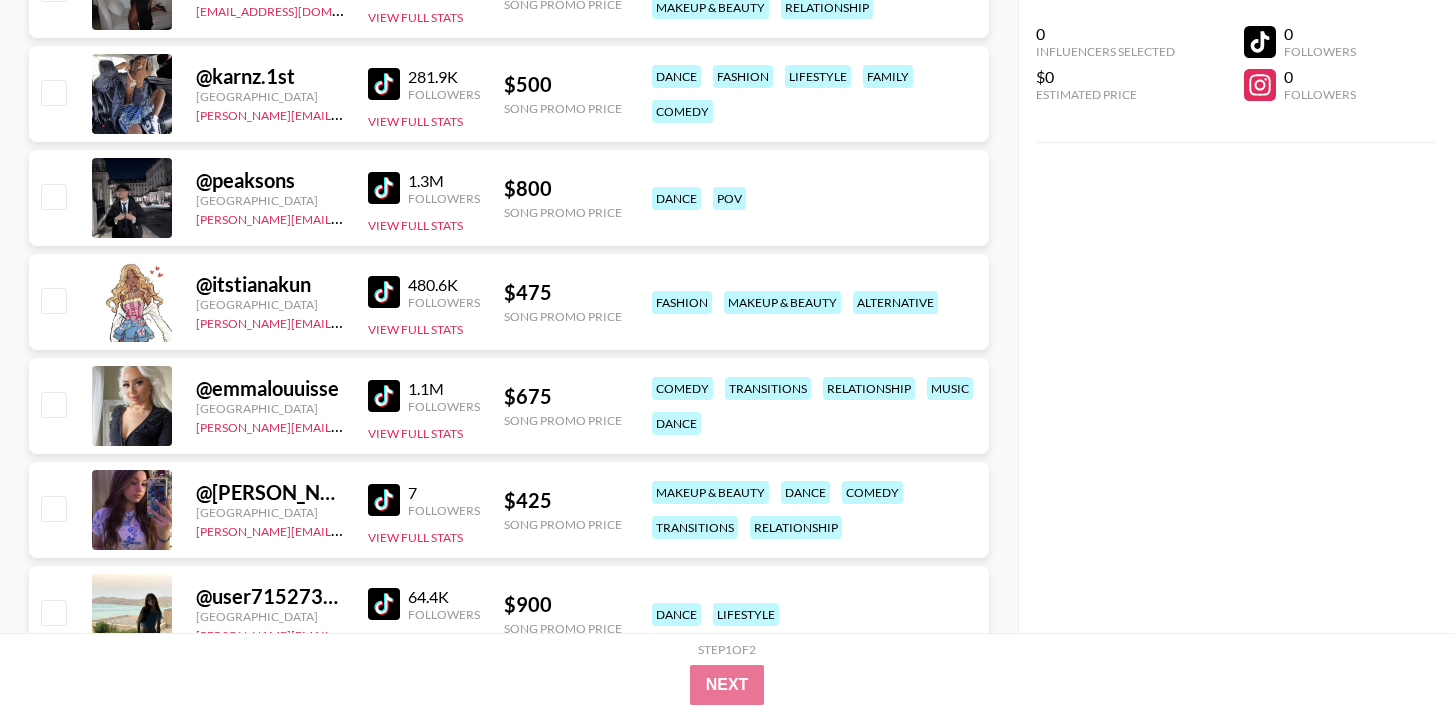 click at bounding box center (384, 292) 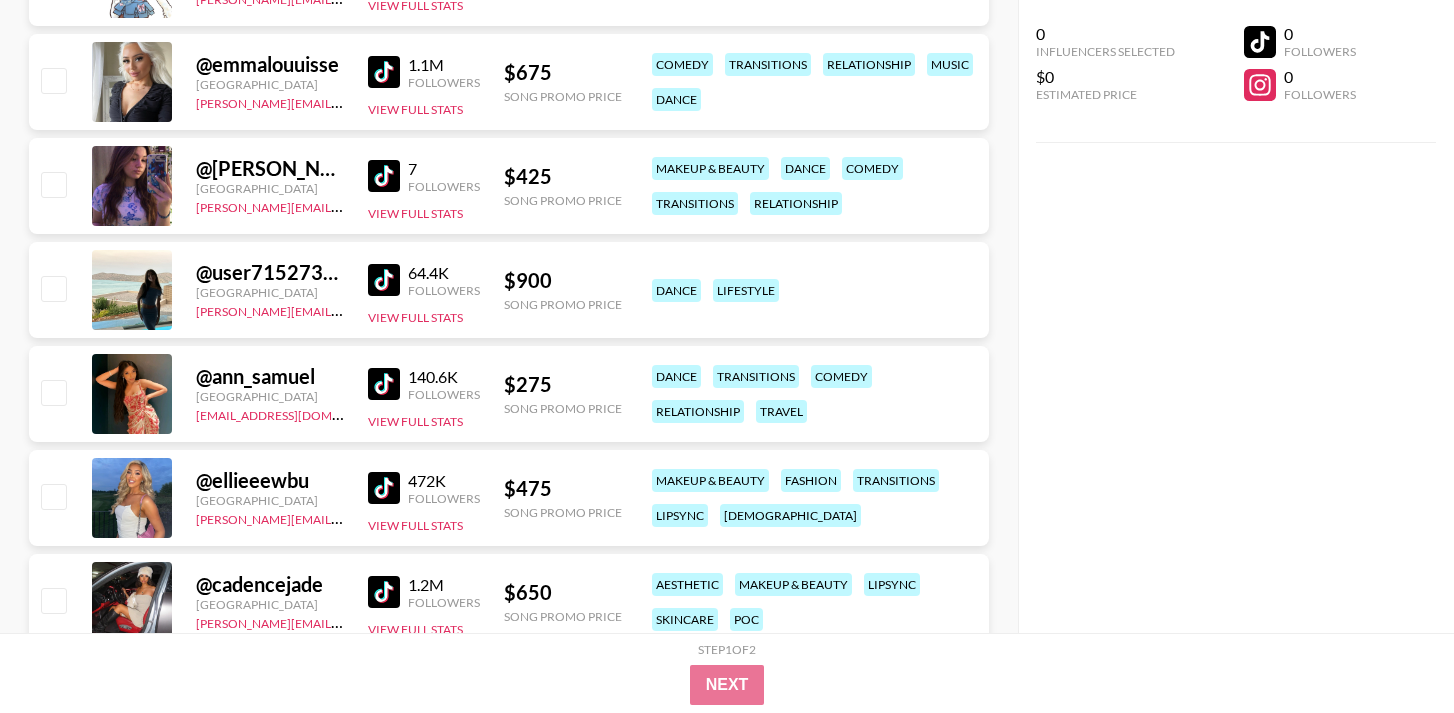 scroll, scrollTop: 27037, scrollLeft: 0, axis: vertical 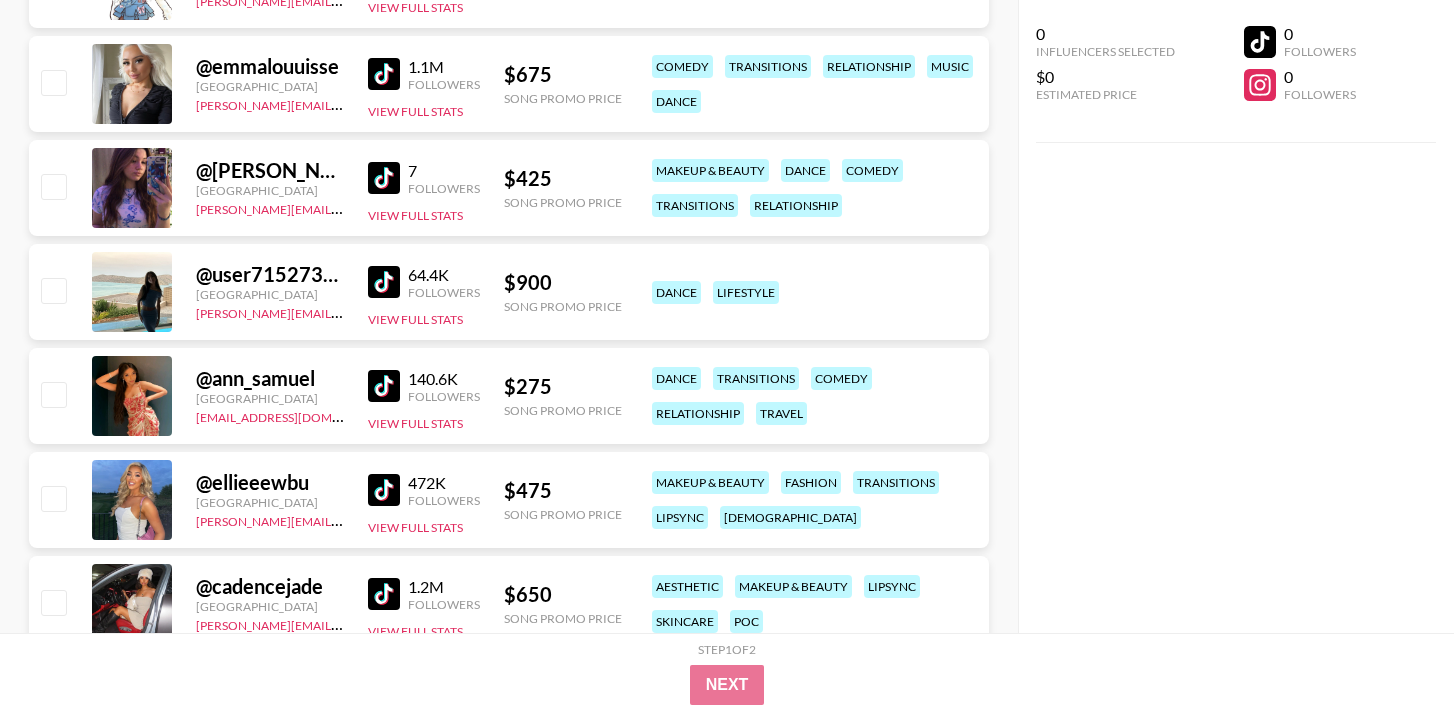 click at bounding box center [384, 74] 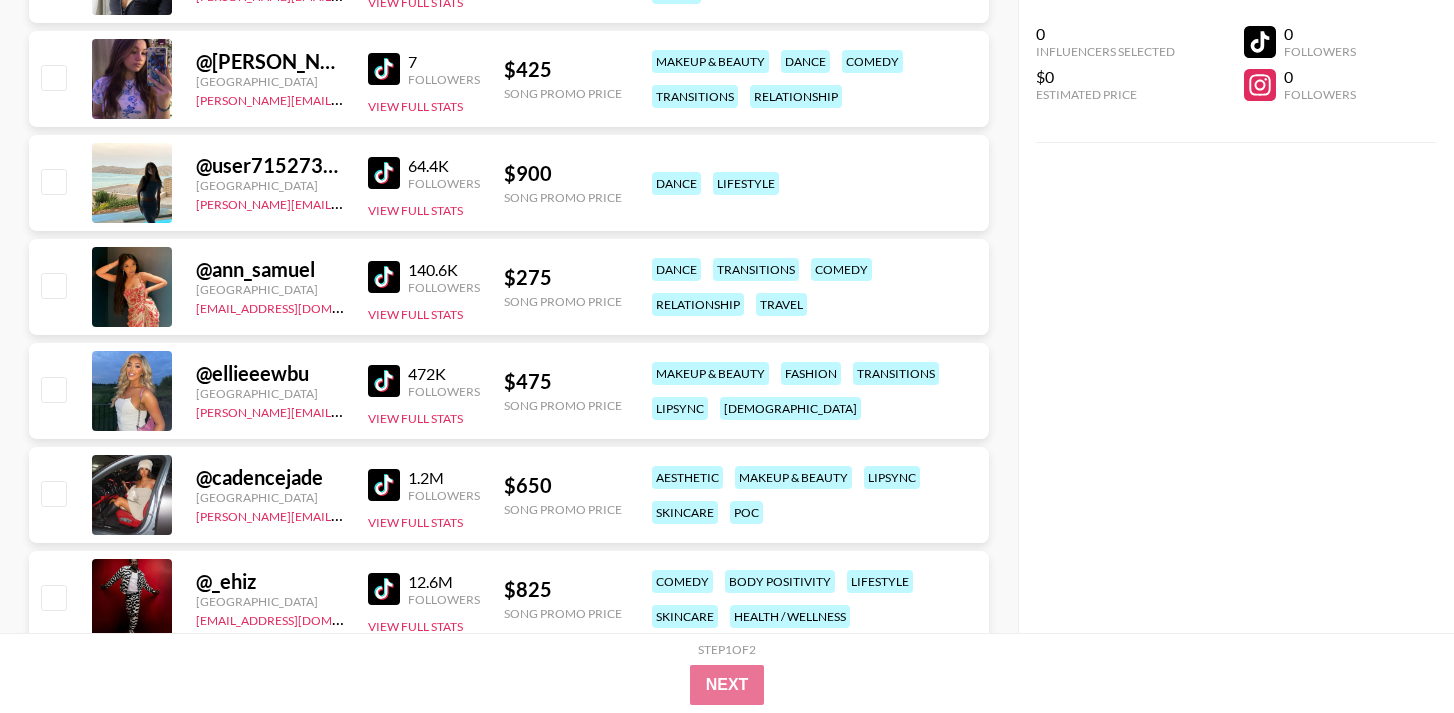 scroll, scrollTop: 27158, scrollLeft: 0, axis: vertical 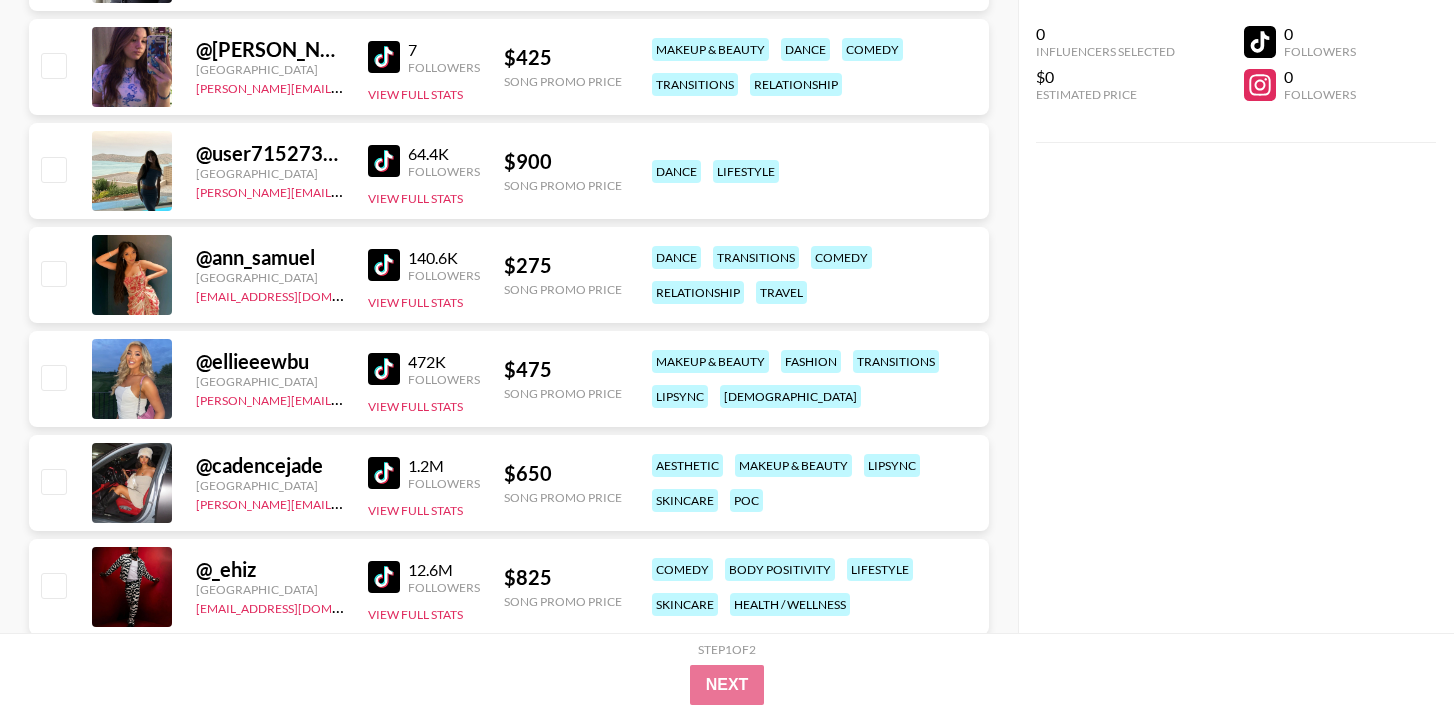 click on "@ user715273983 [GEOGRAPHIC_DATA] [PERSON_NAME][EMAIL_ADDRESS][DOMAIN_NAME] 64.4K Followers View Full Stats   $ 900 Song Promo Price dance lifestyle" at bounding box center [509, 171] 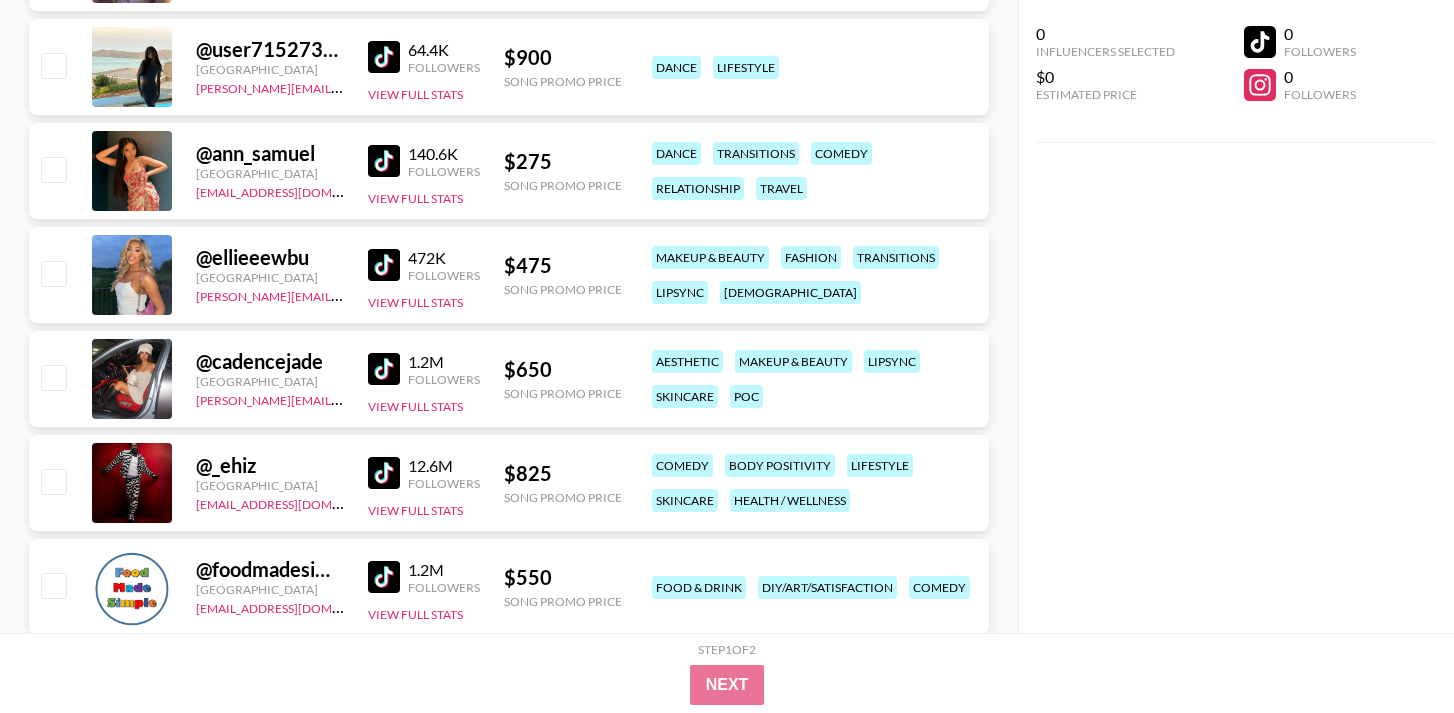 scroll, scrollTop: 27274, scrollLeft: 0, axis: vertical 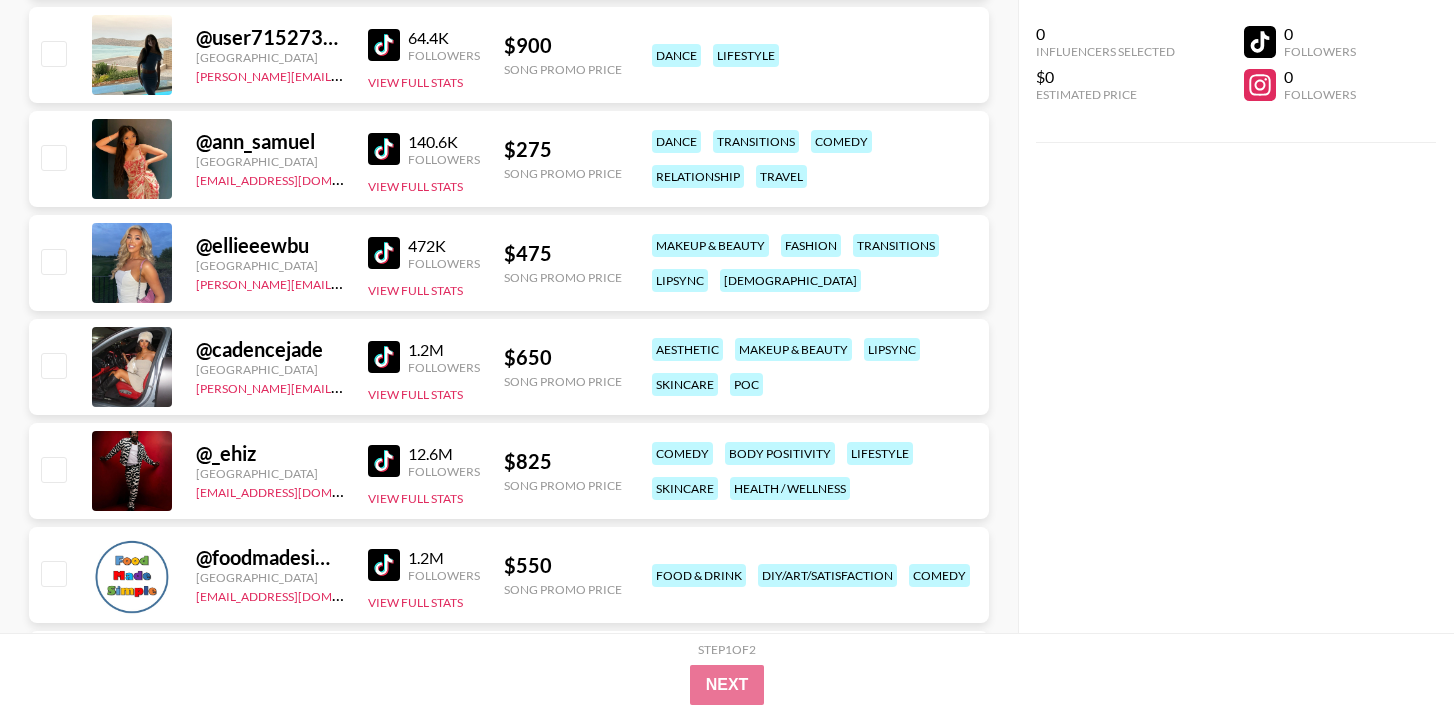 click at bounding box center (384, 149) 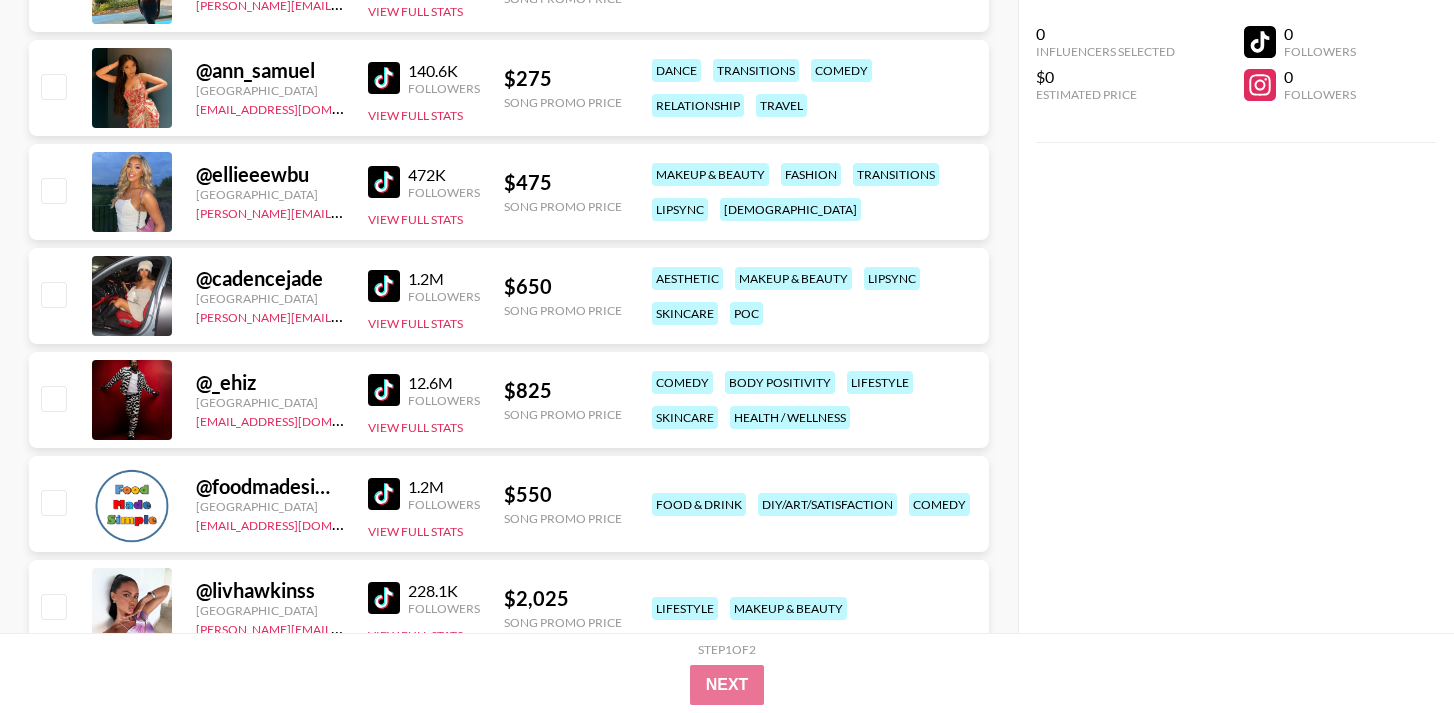 scroll, scrollTop: 27344, scrollLeft: 0, axis: vertical 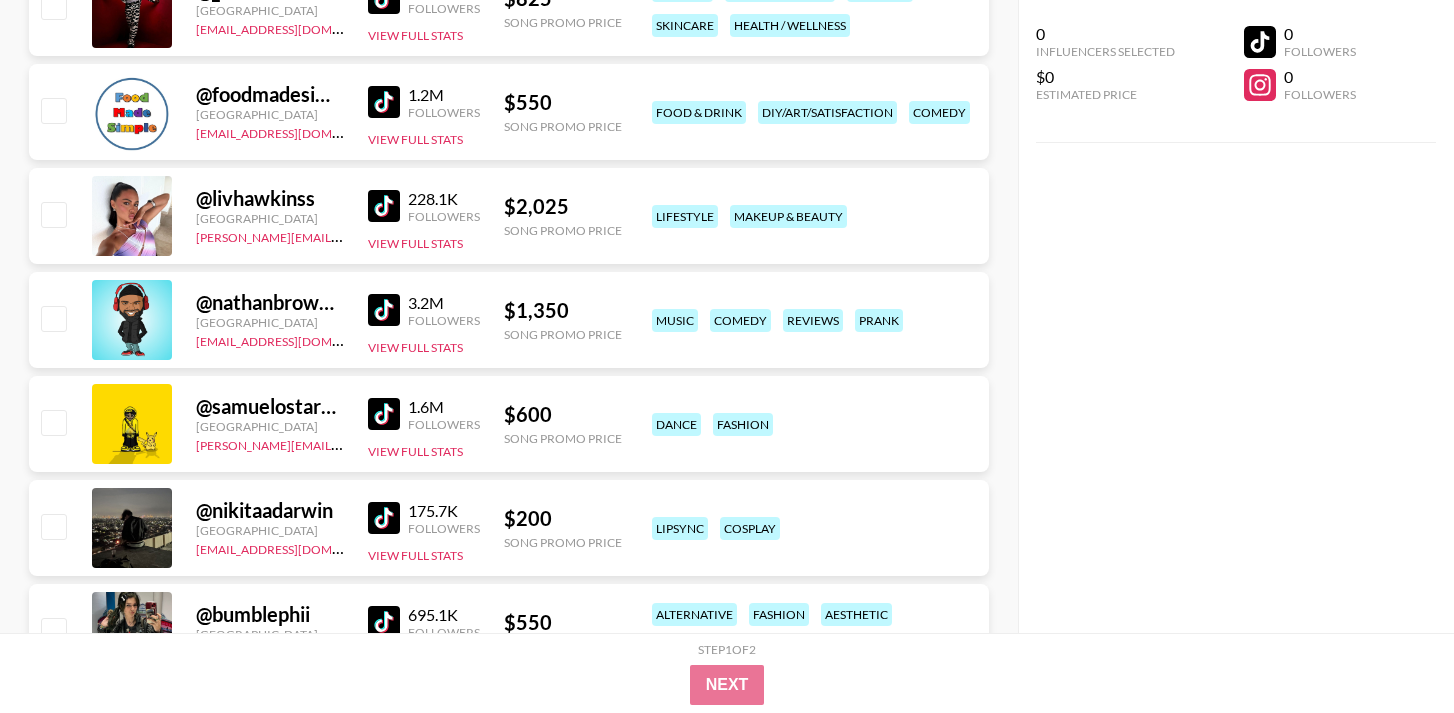 click at bounding box center (384, 206) 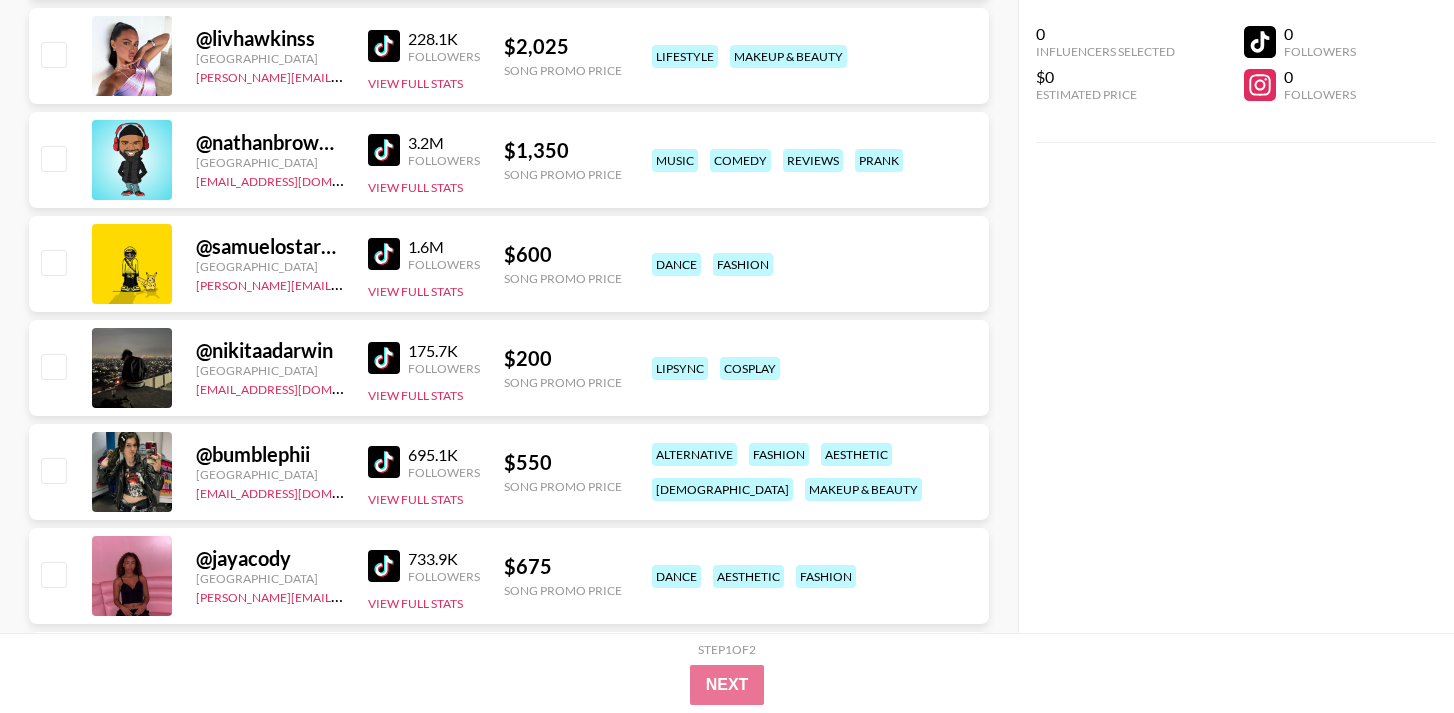 scroll, scrollTop: 27918, scrollLeft: 0, axis: vertical 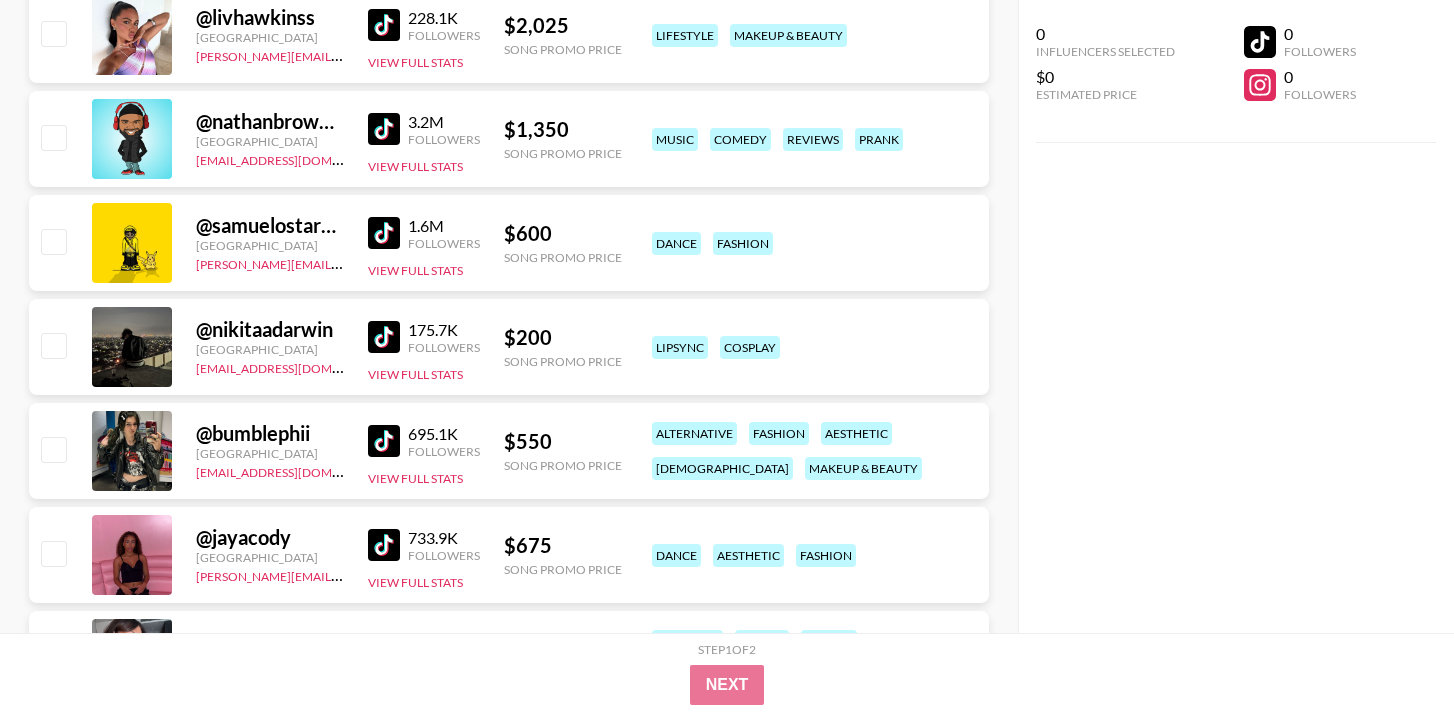 click at bounding box center [384, 337] 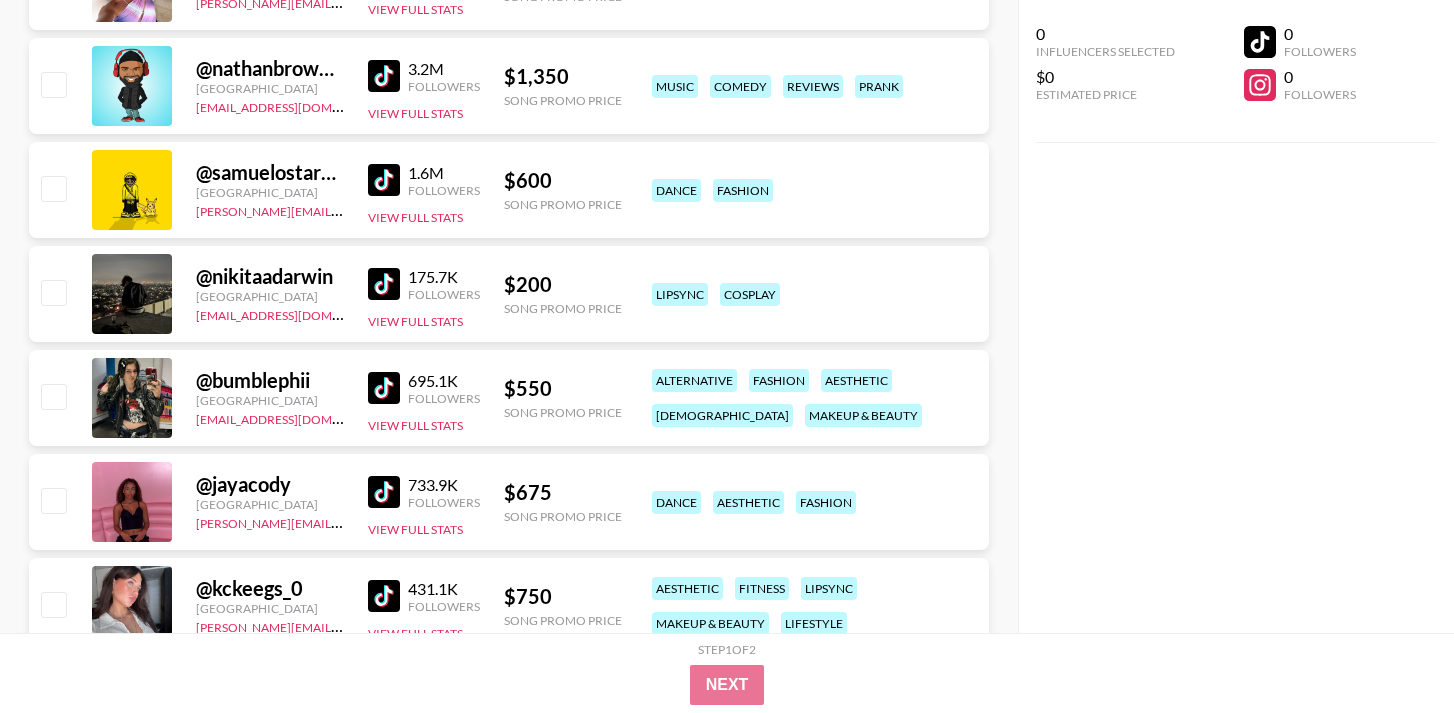 scroll, scrollTop: 27973, scrollLeft: 0, axis: vertical 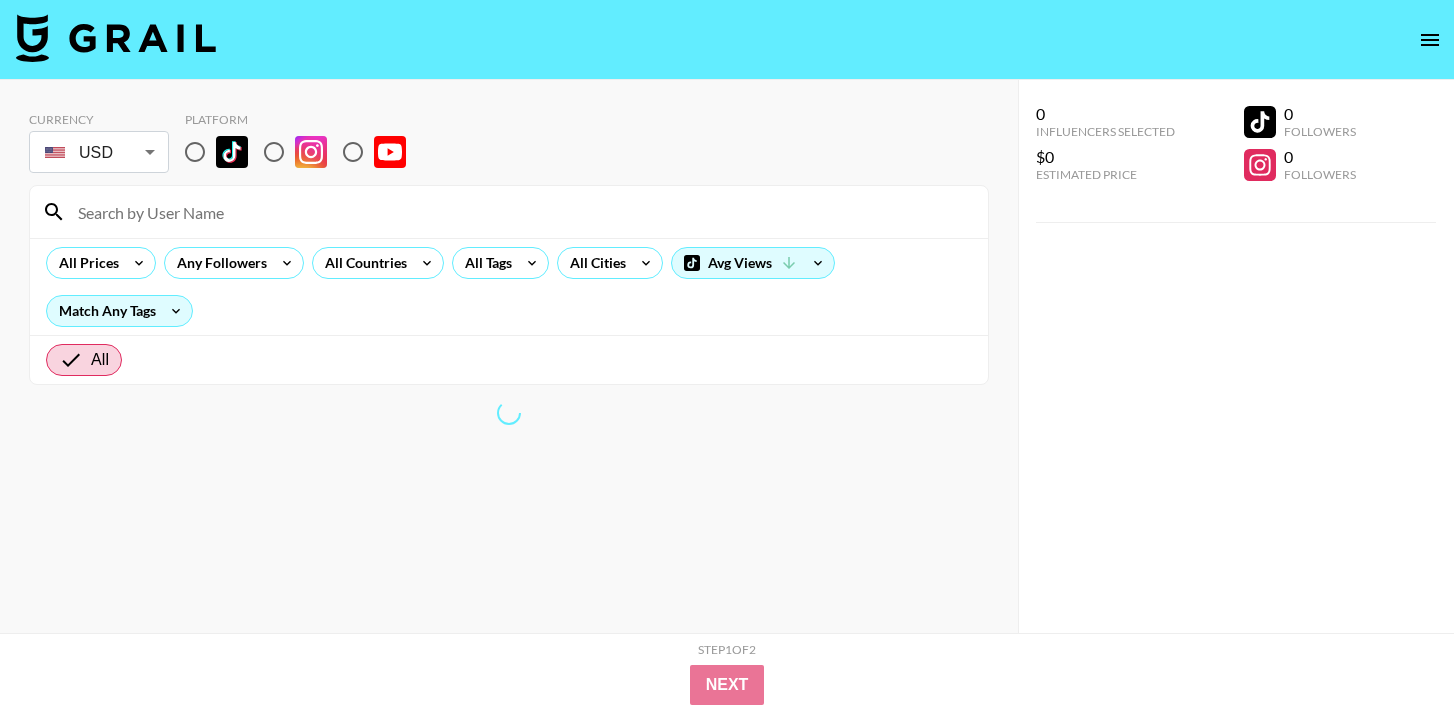 click at bounding box center (195, 152) 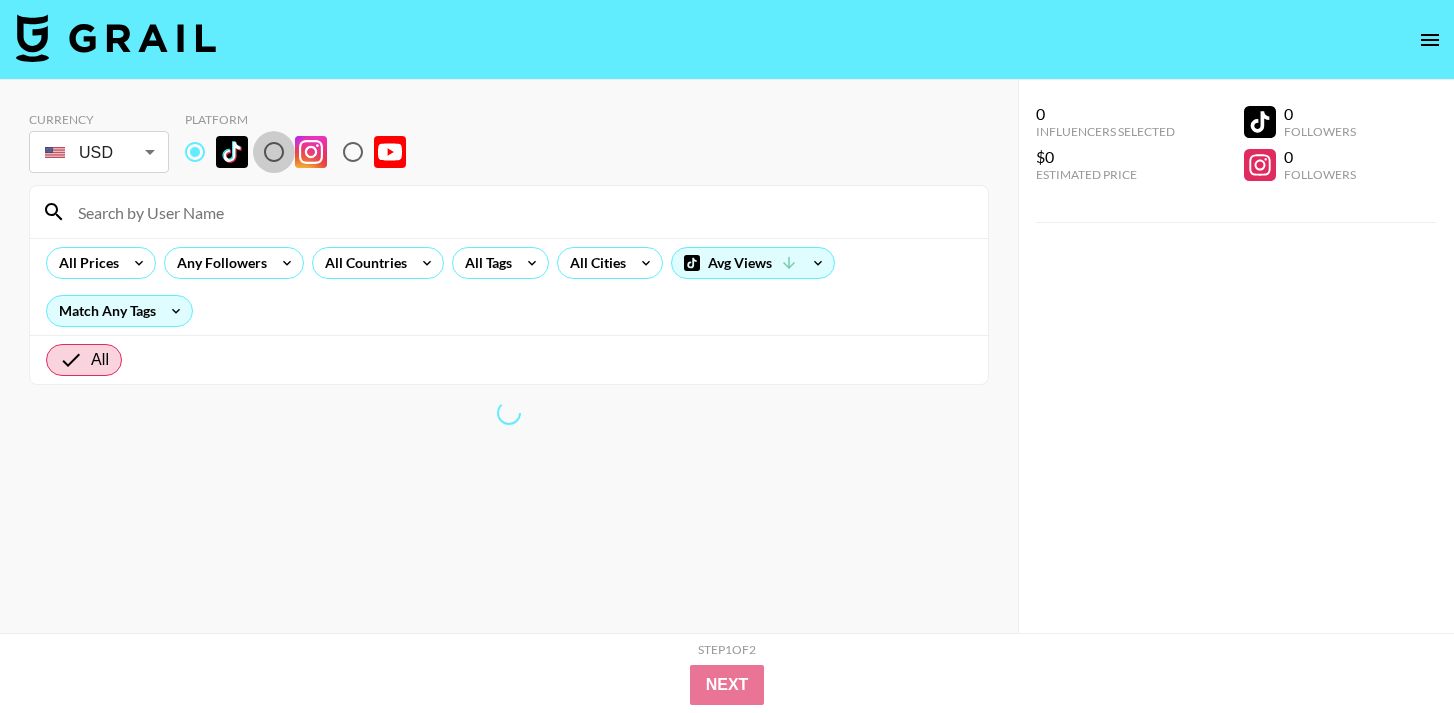 click at bounding box center (274, 152) 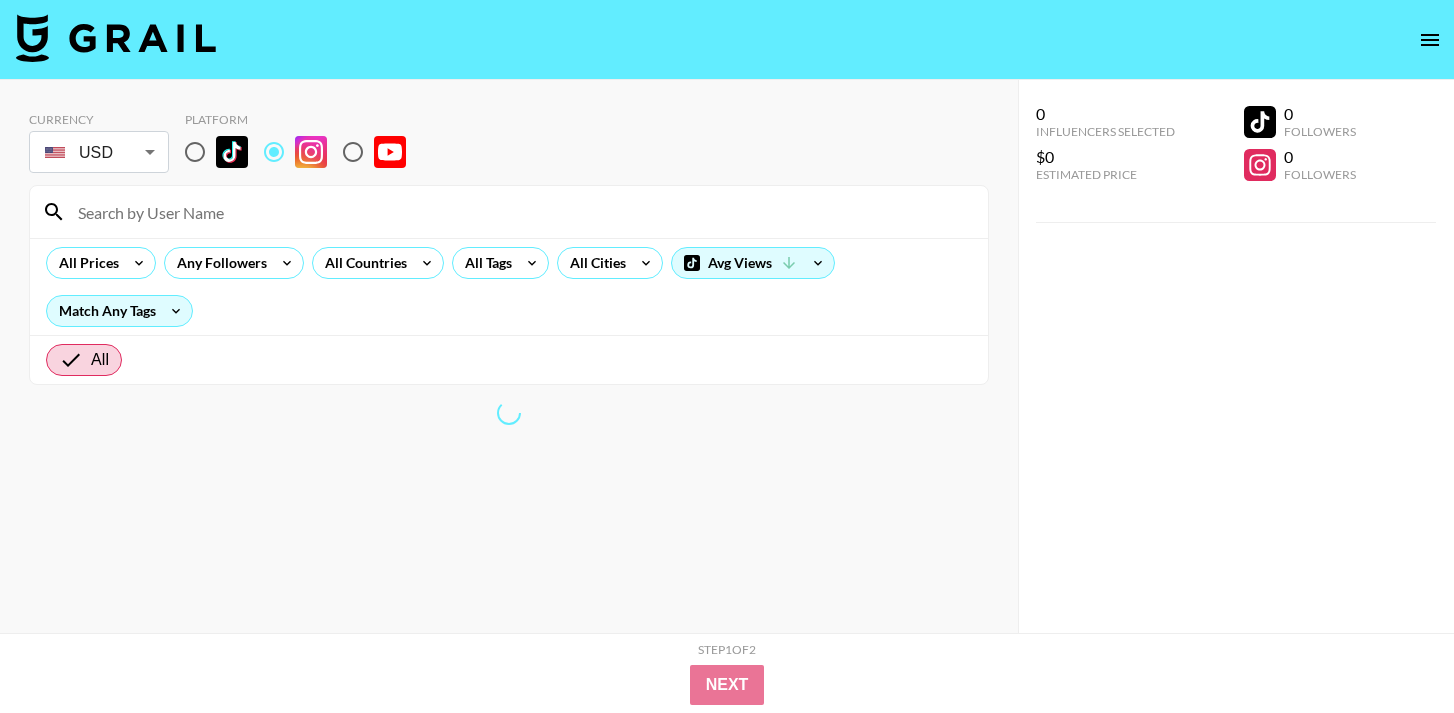 click on "Currency USD USD ​ Platform" at bounding box center [509, 144] 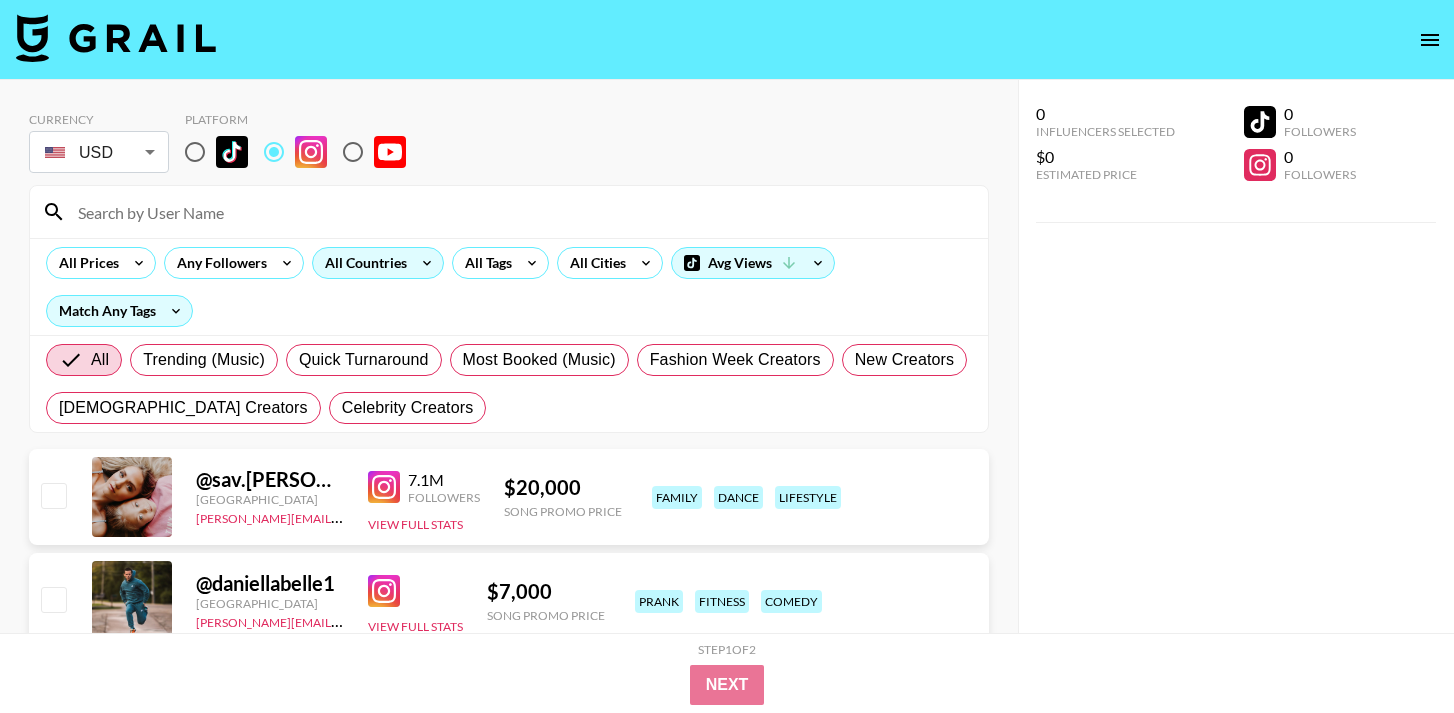 click 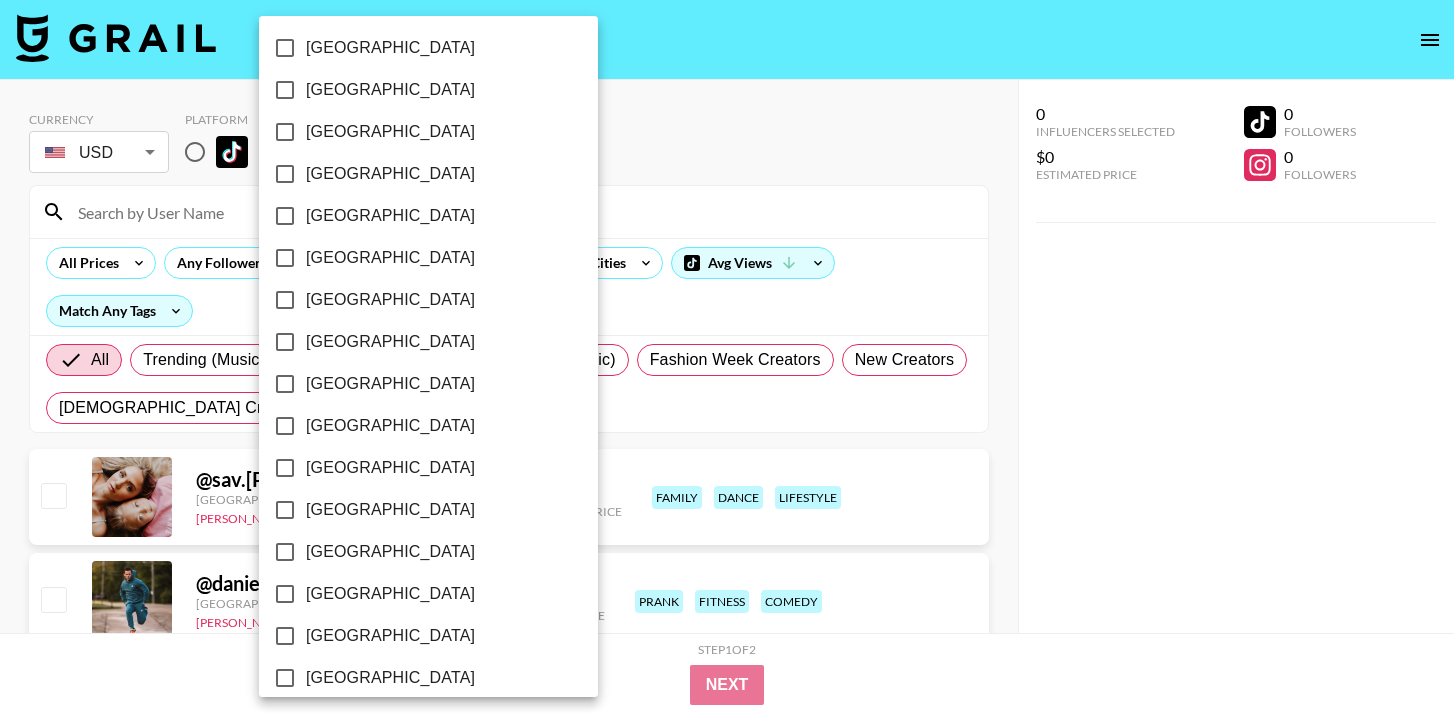scroll, scrollTop: 1619, scrollLeft: 0, axis: vertical 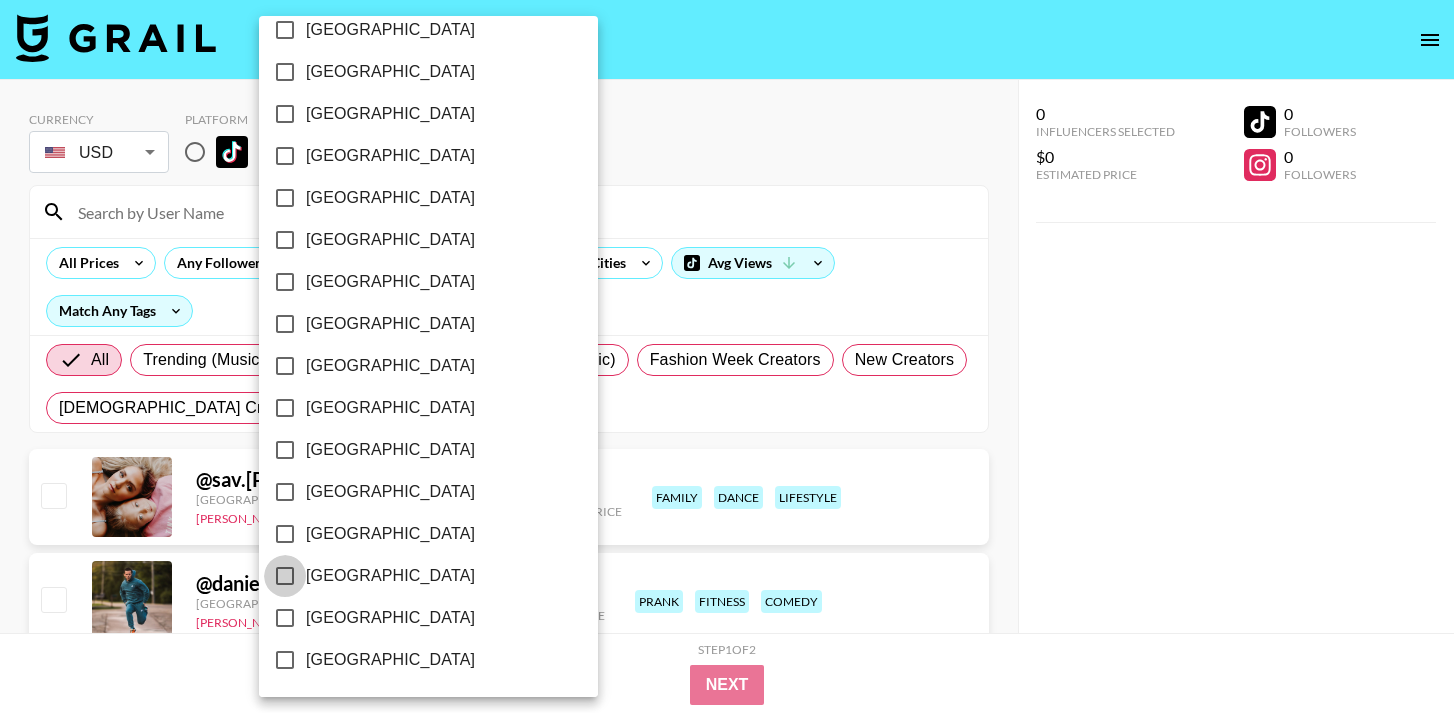 click on "[GEOGRAPHIC_DATA]" at bounding box center (285, 576) 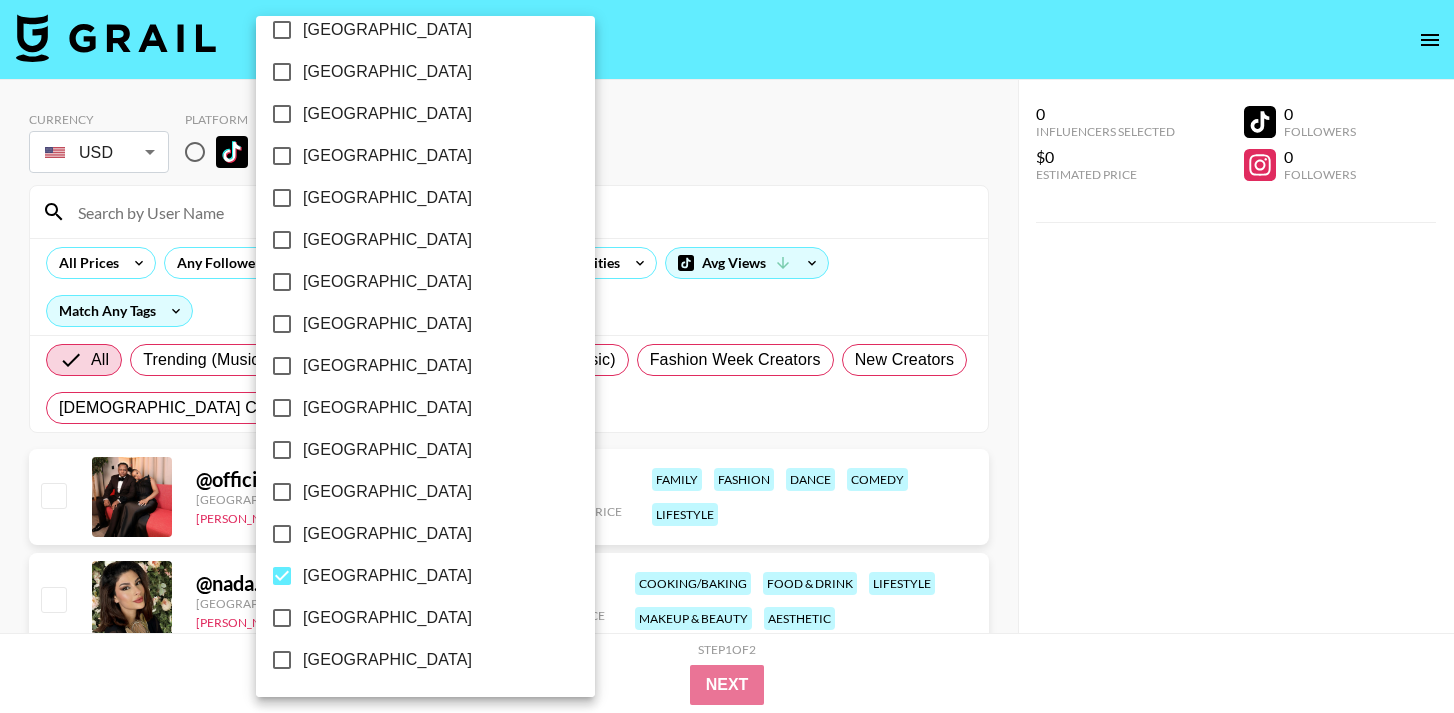 click at bounding box center (727, 356) 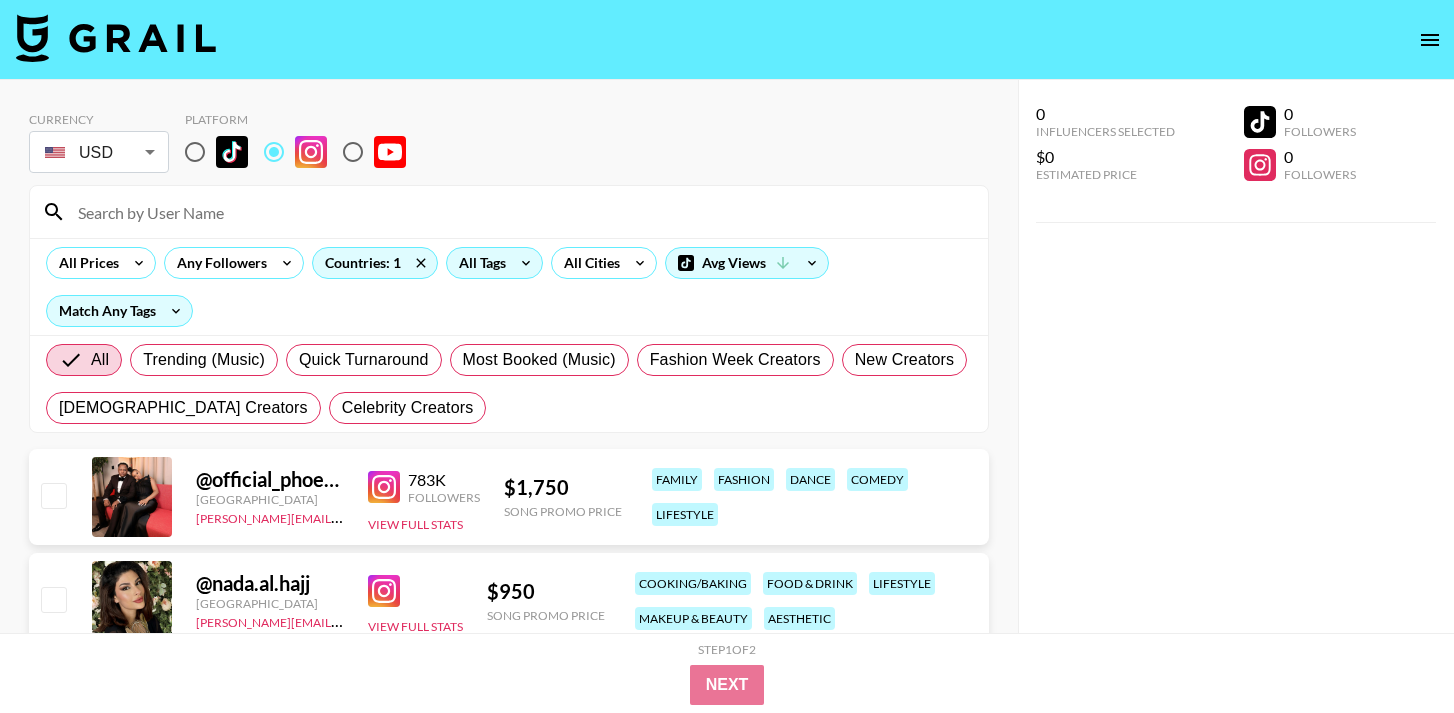 click on "All Tags" at bounding box center [478, 263] 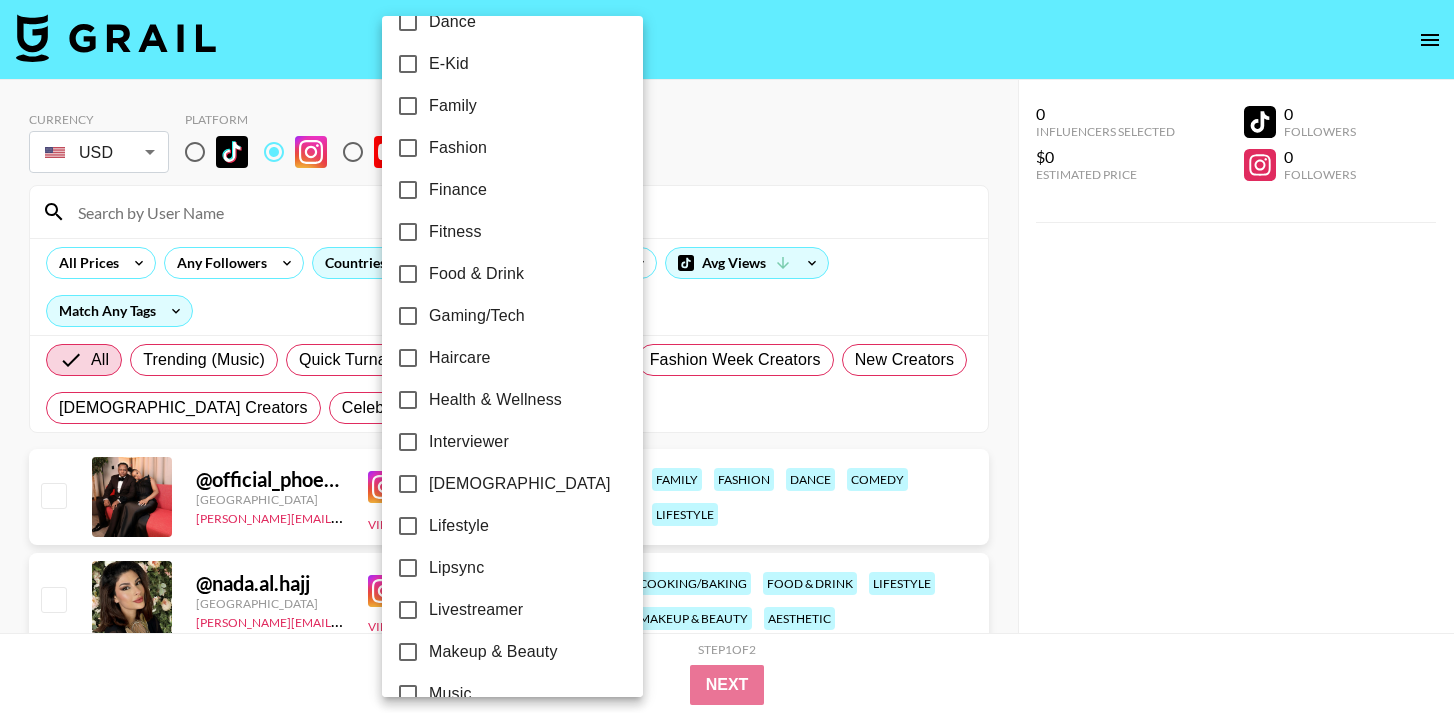 scroll, scrollTop: 540, scrollLeft: 0, axis: vertical 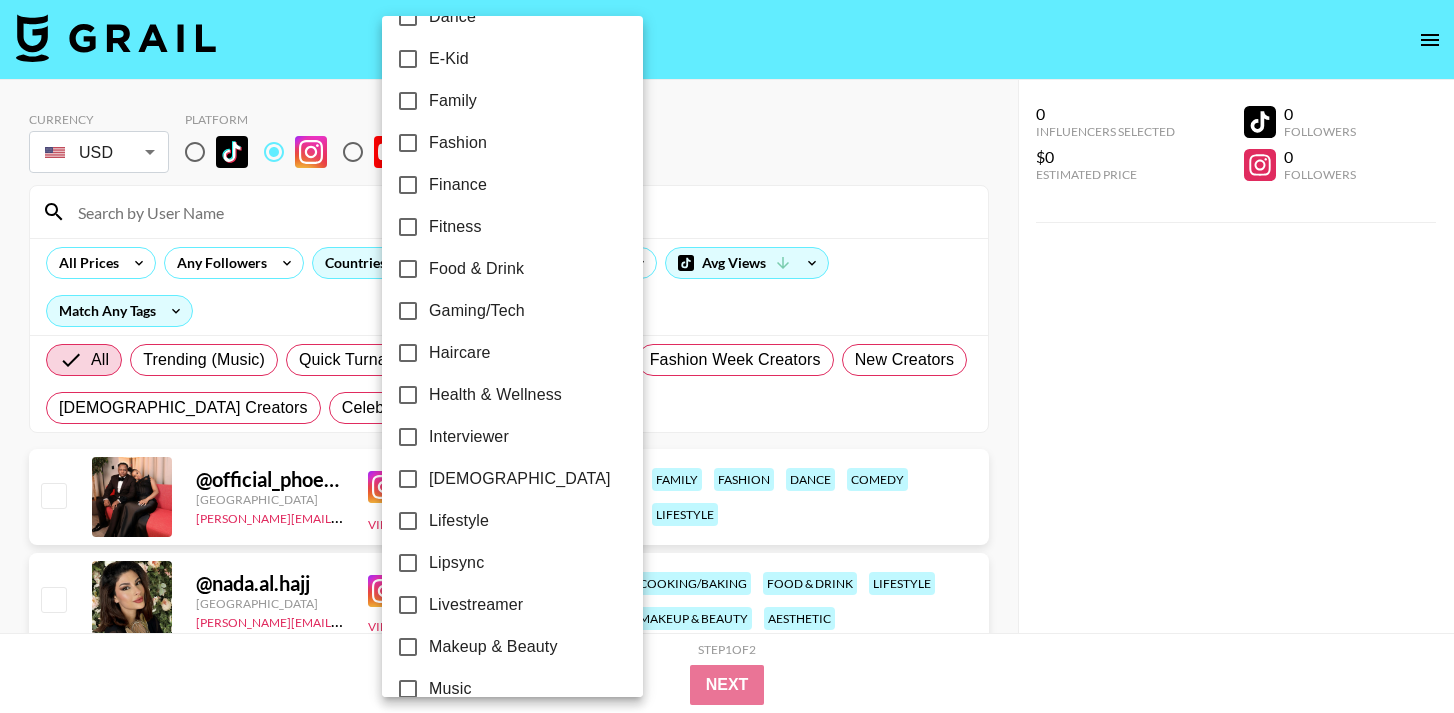 click on "Fitness" at bounding box center [408, 227] 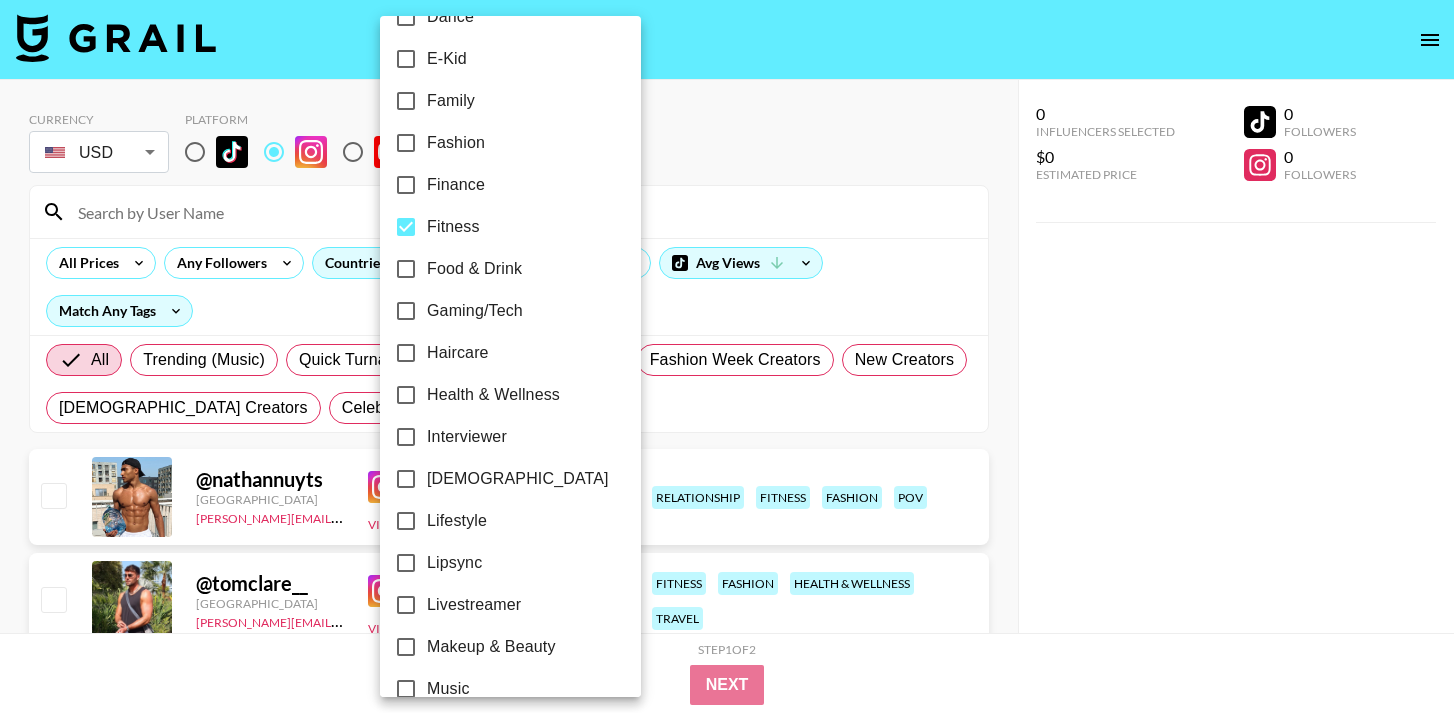 click at bounding box center [727, 356] 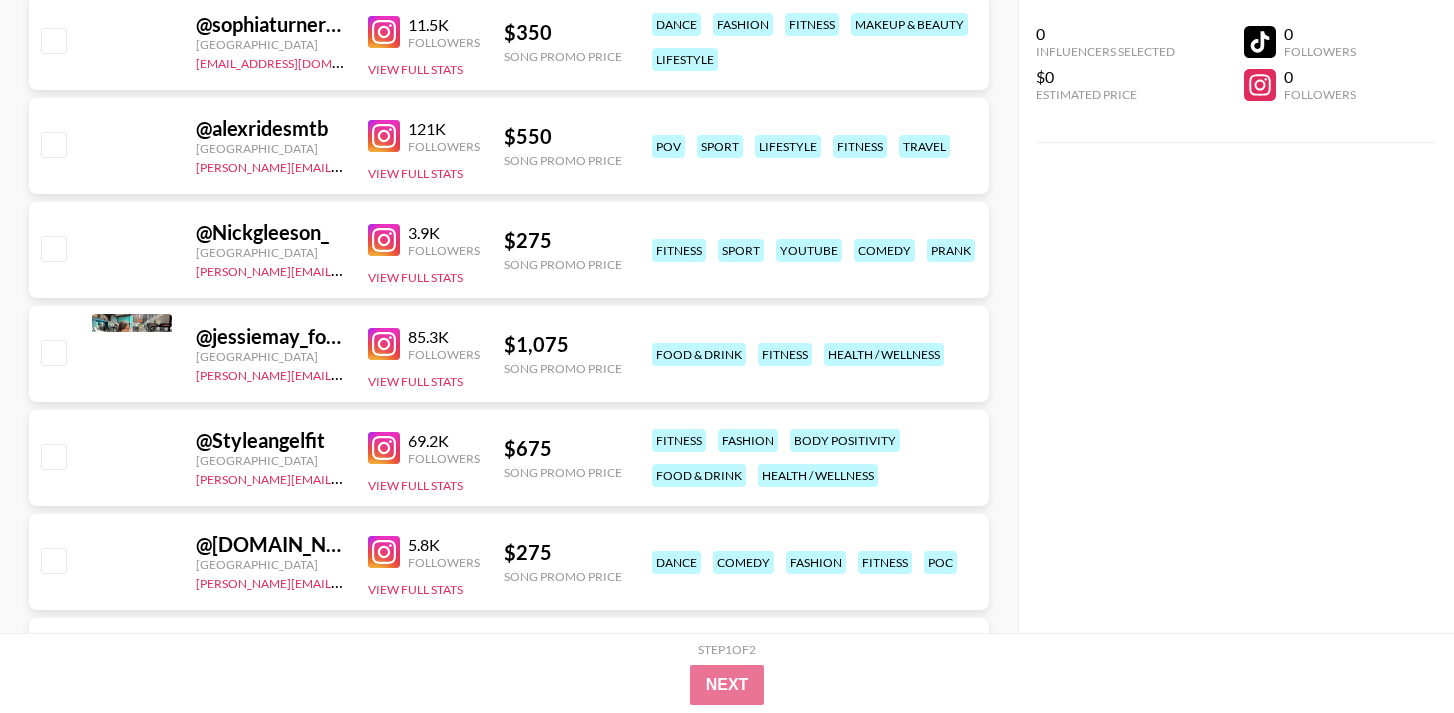 scroll, scrollTop: 5168, scrollLeft: 0, axis: vertical 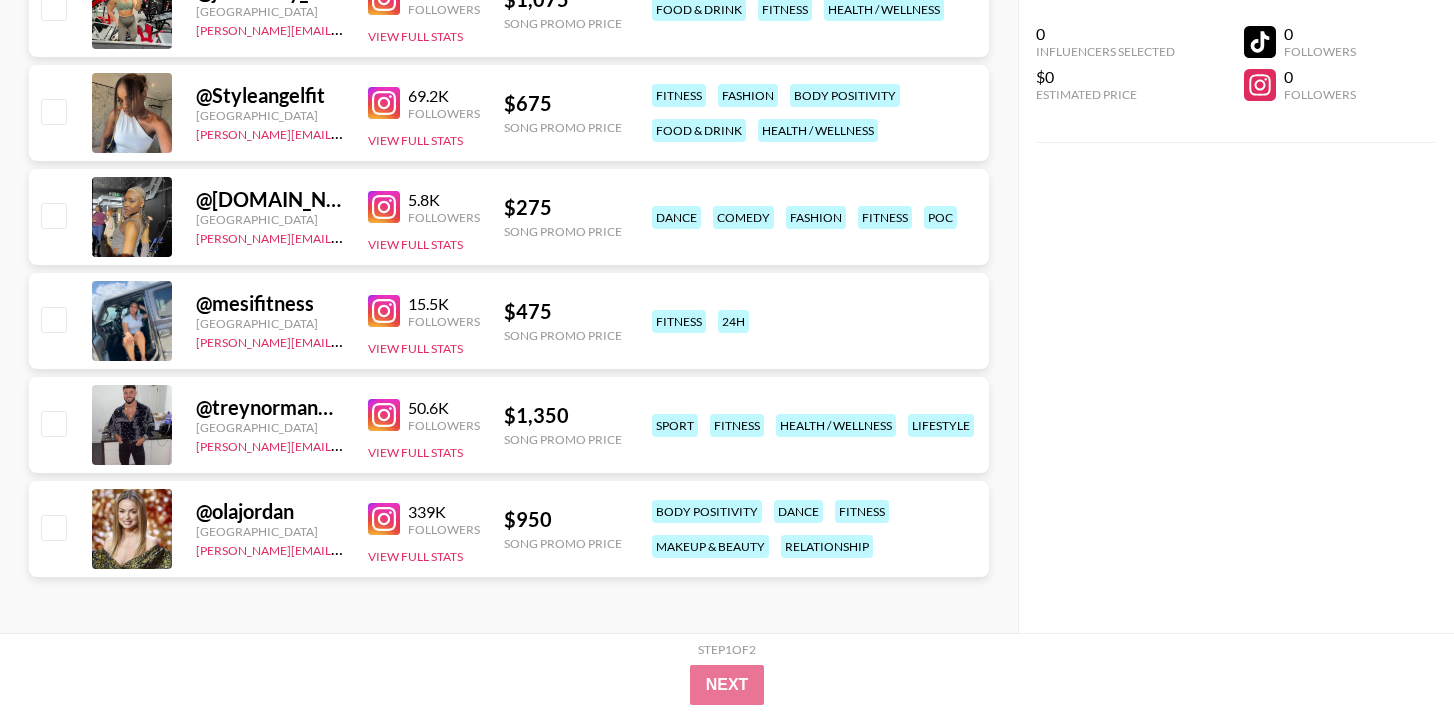 click at bounding box center (384, 519) 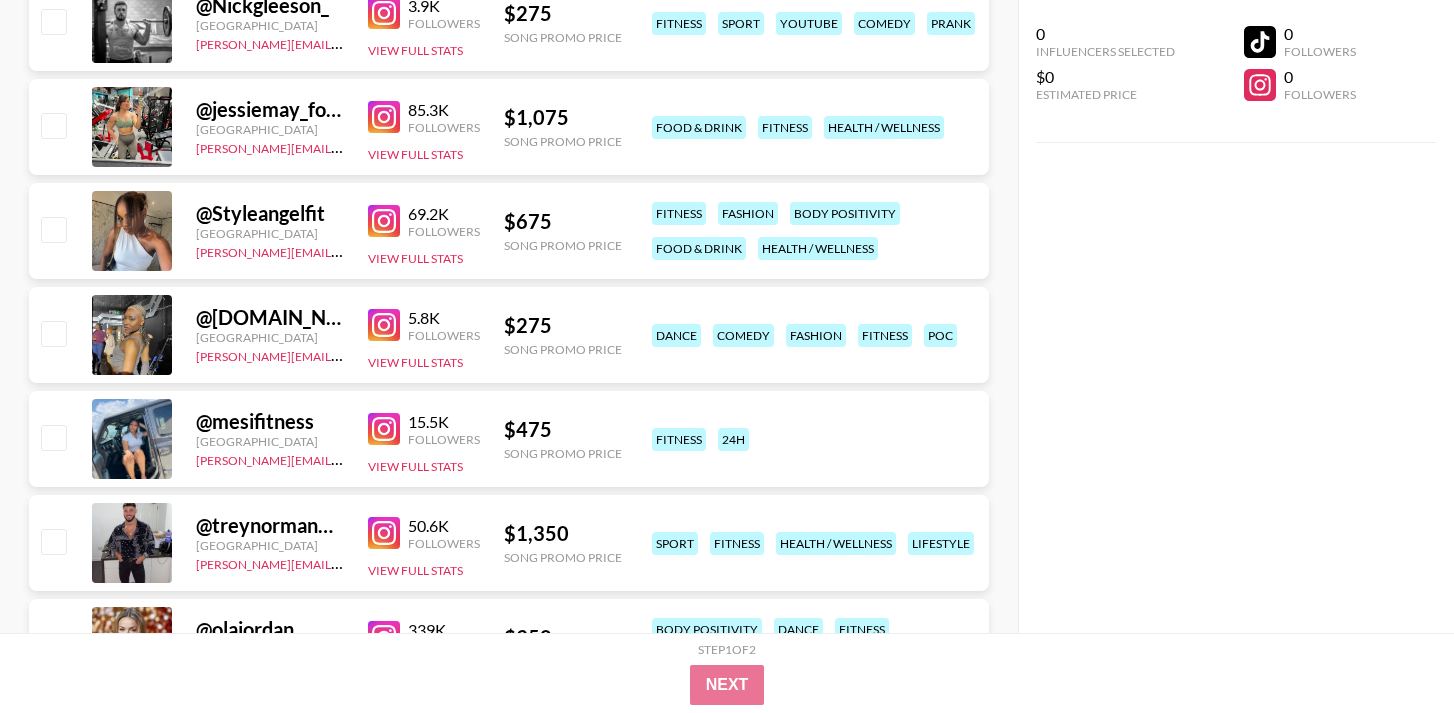 scroll, scrollTop: 5048, scrollLeft: 0, axis: vertical 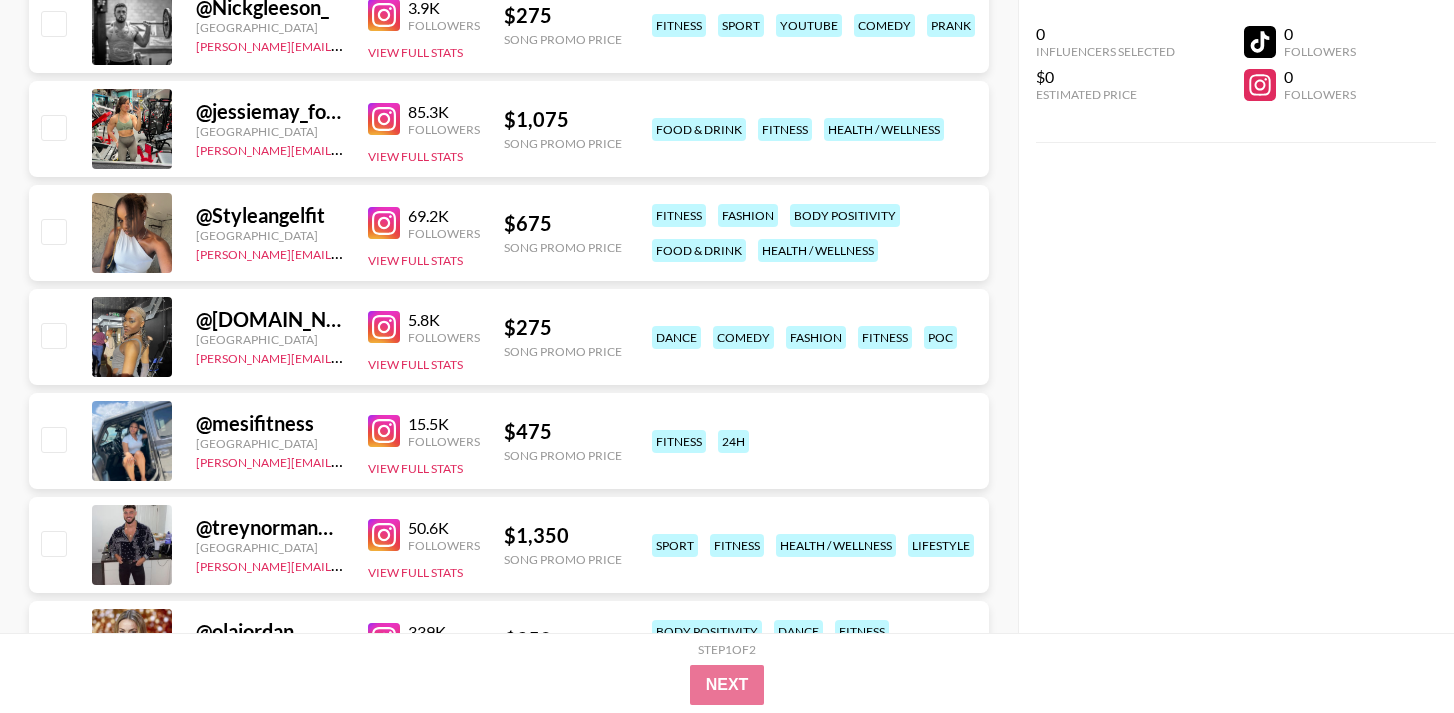 click at bounding box center (384, 431) 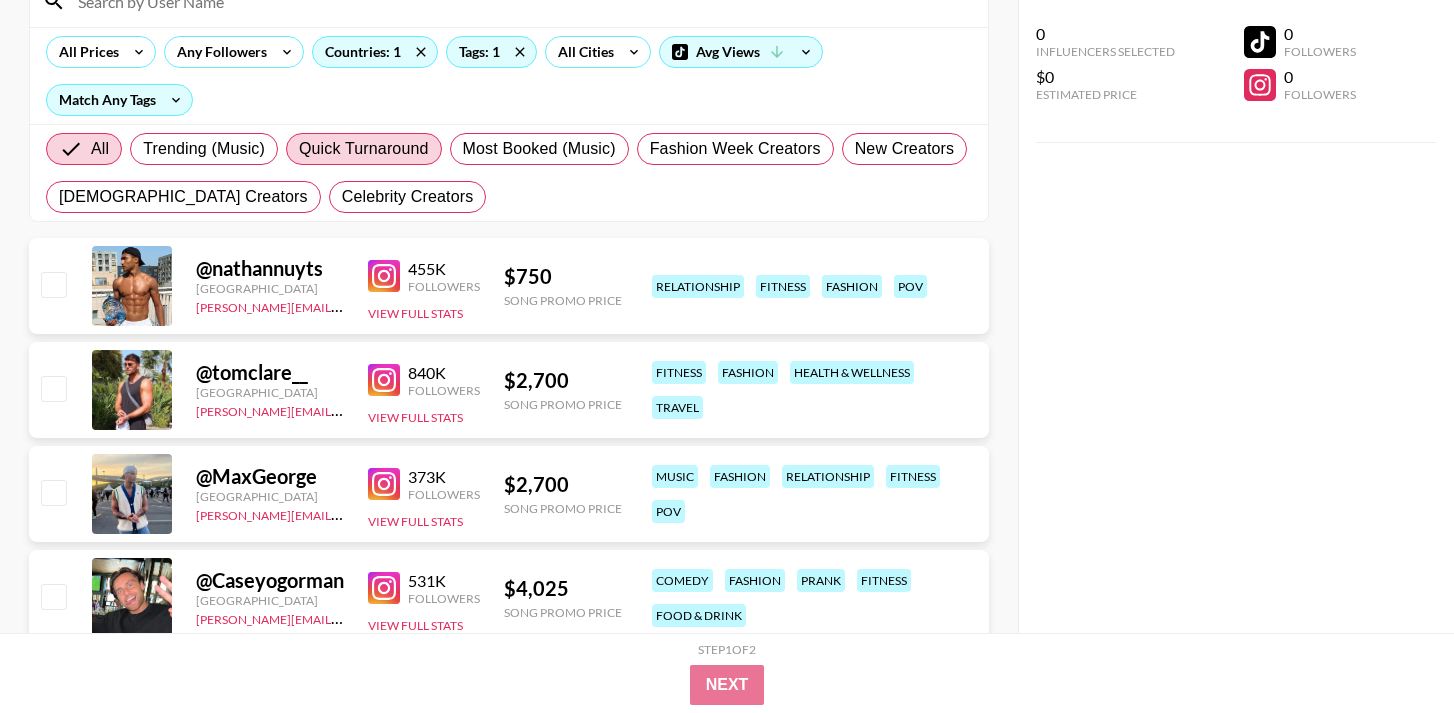 scroll, scrollTop: 289, scrollLeft: 0, axis: vertical 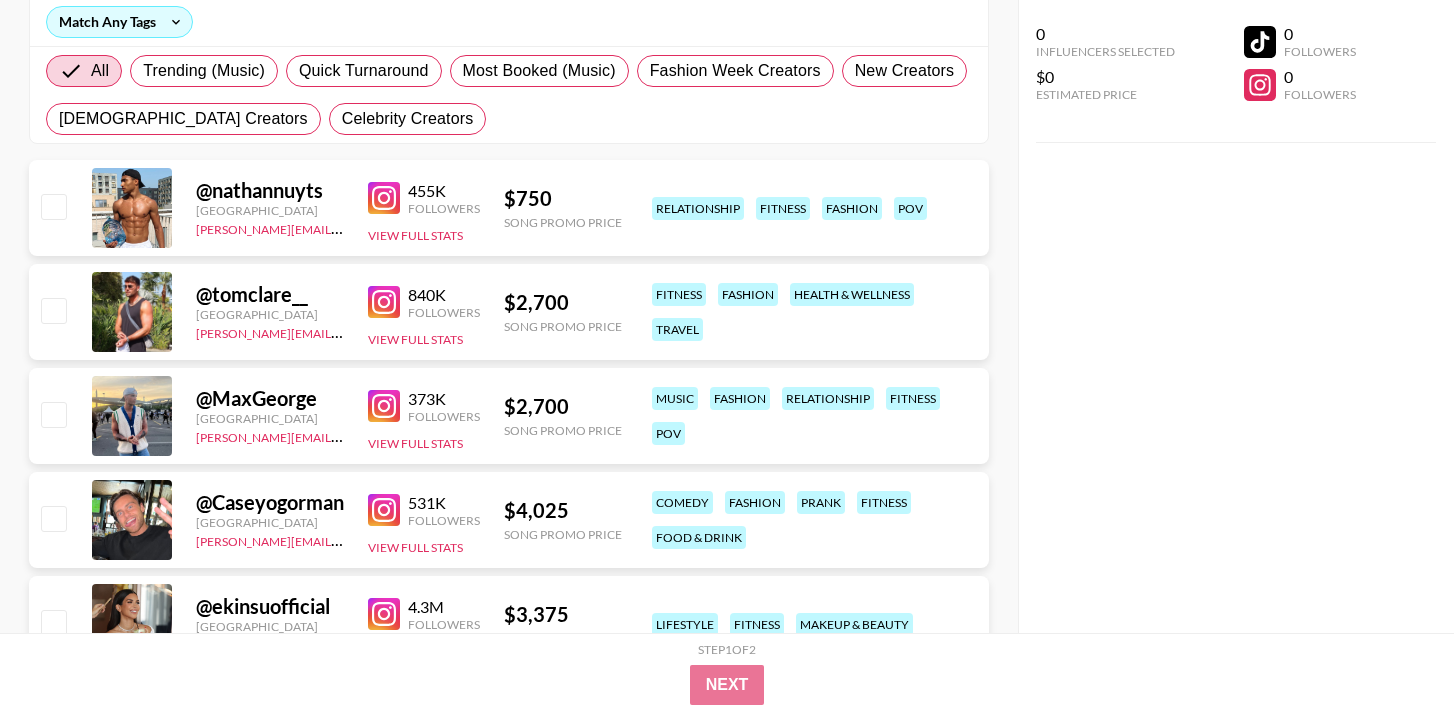 click at bounding box center [384, 198] 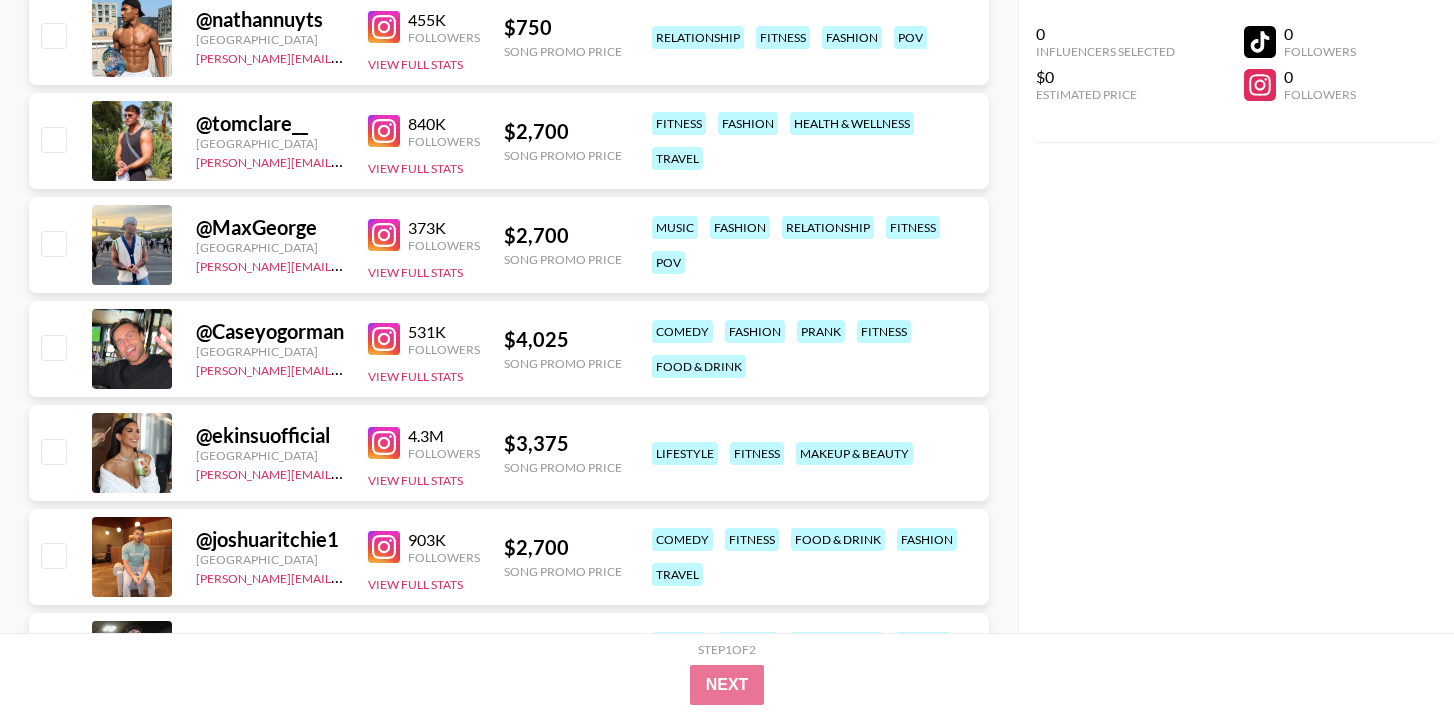 scroll, scrollTop: 463, scrollLeft: 0, axis: vertical 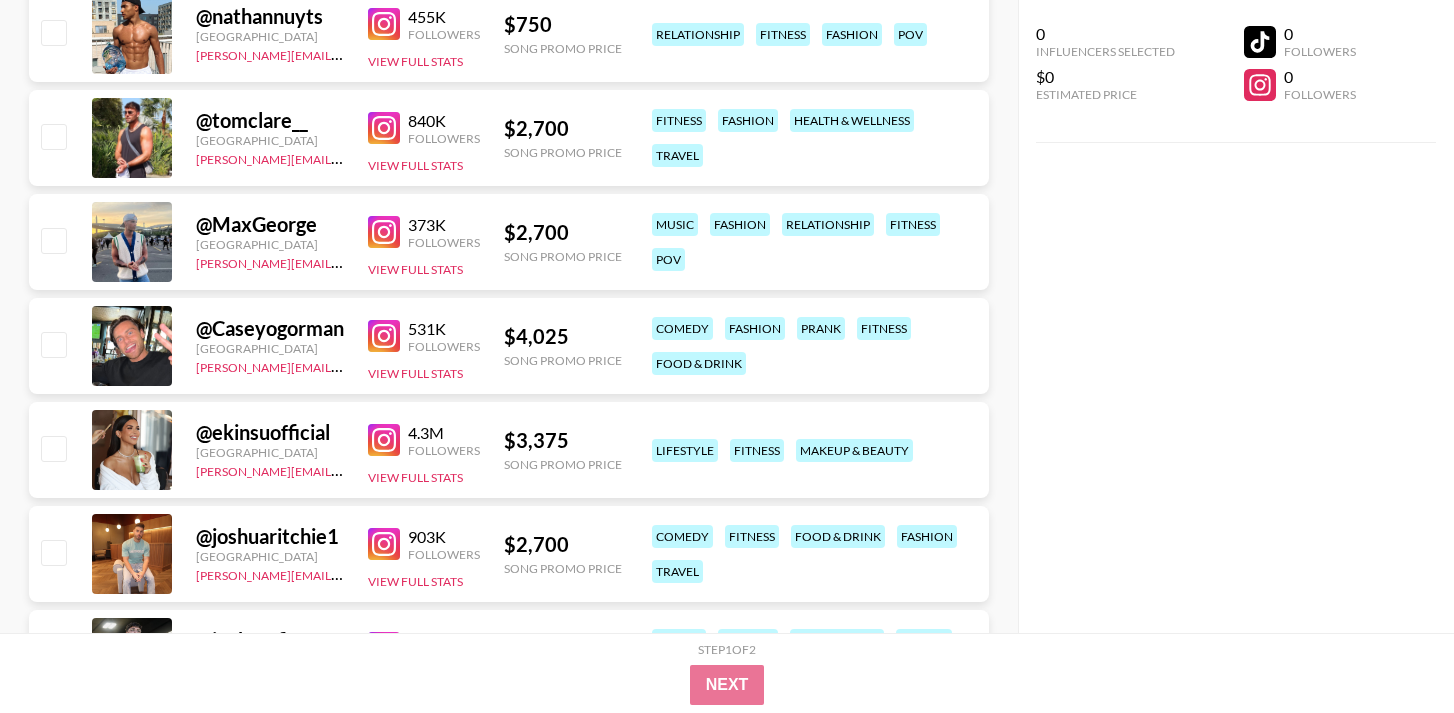 click at bounding box center (384, 232) 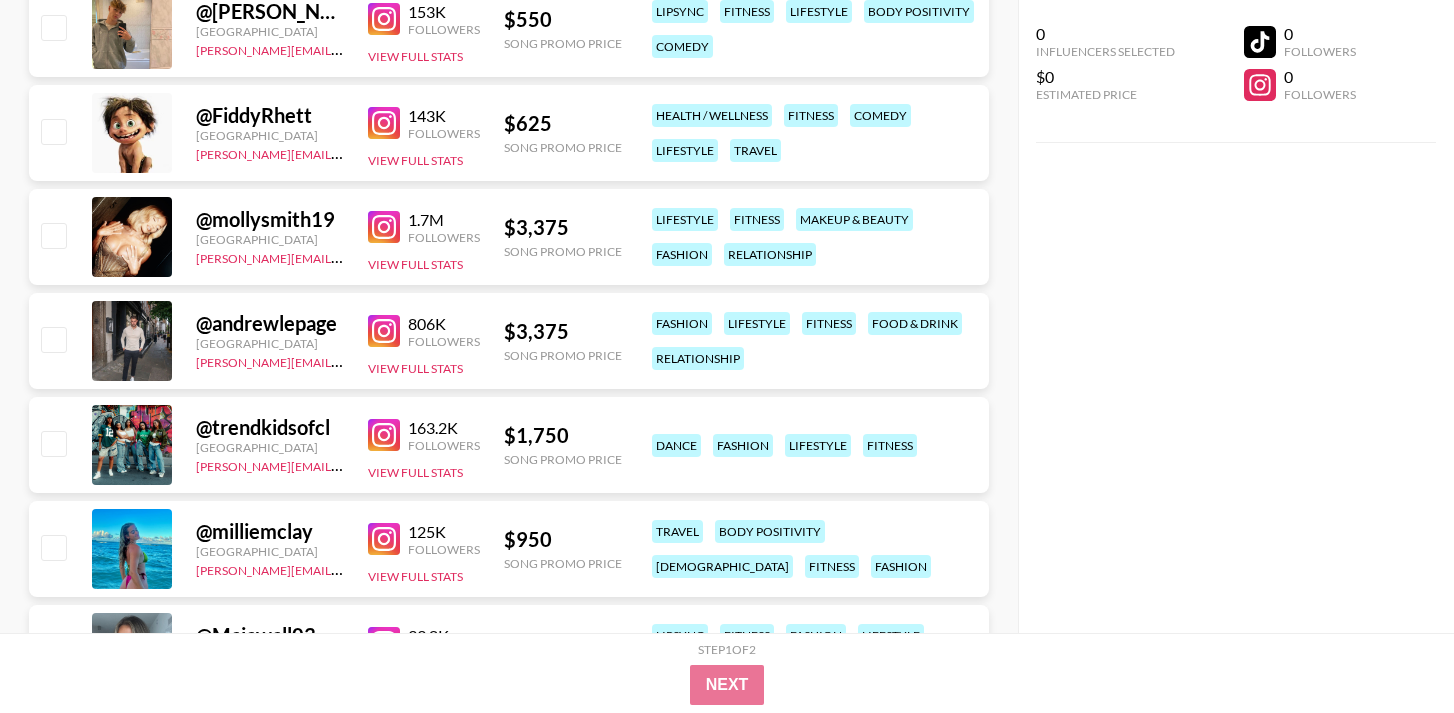 scroll, scrollTop: 1208, scrollLeft: 0, axis: vertical 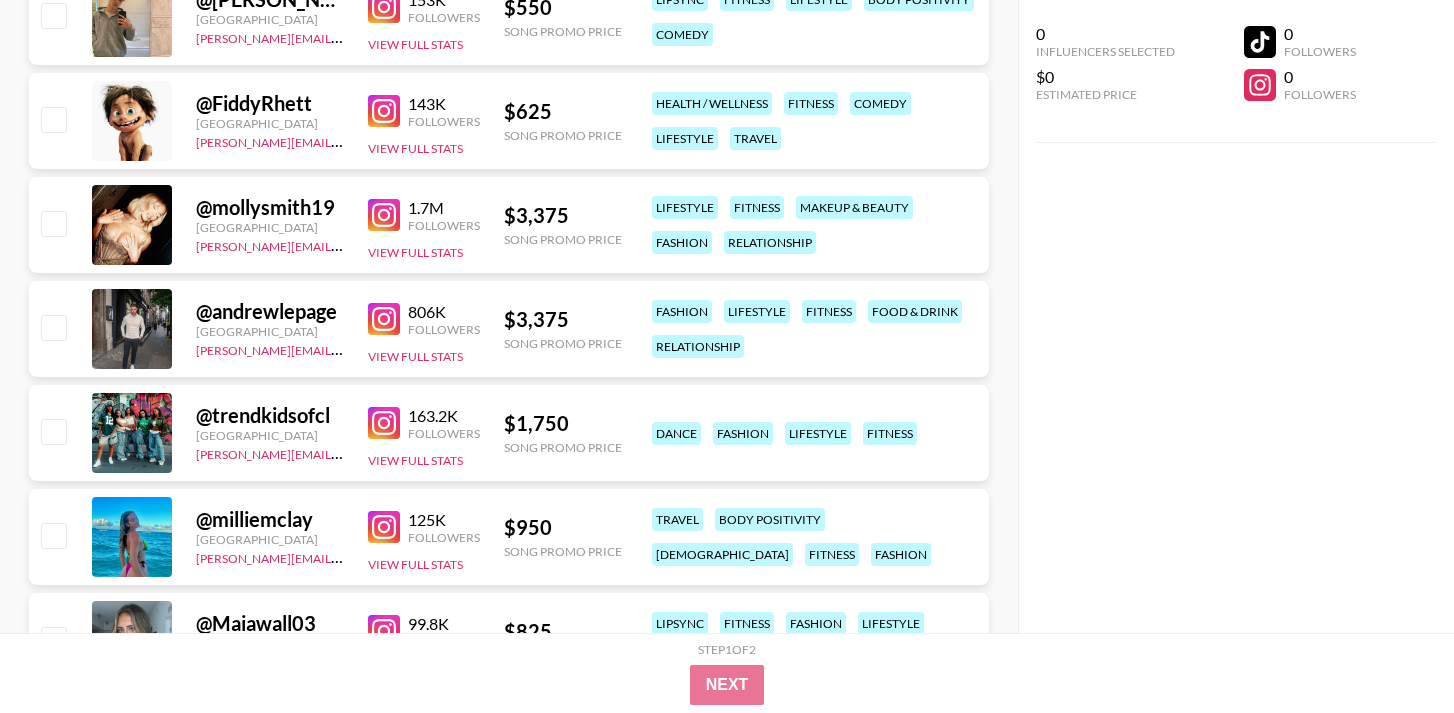 click at bounding box center [384, 215] 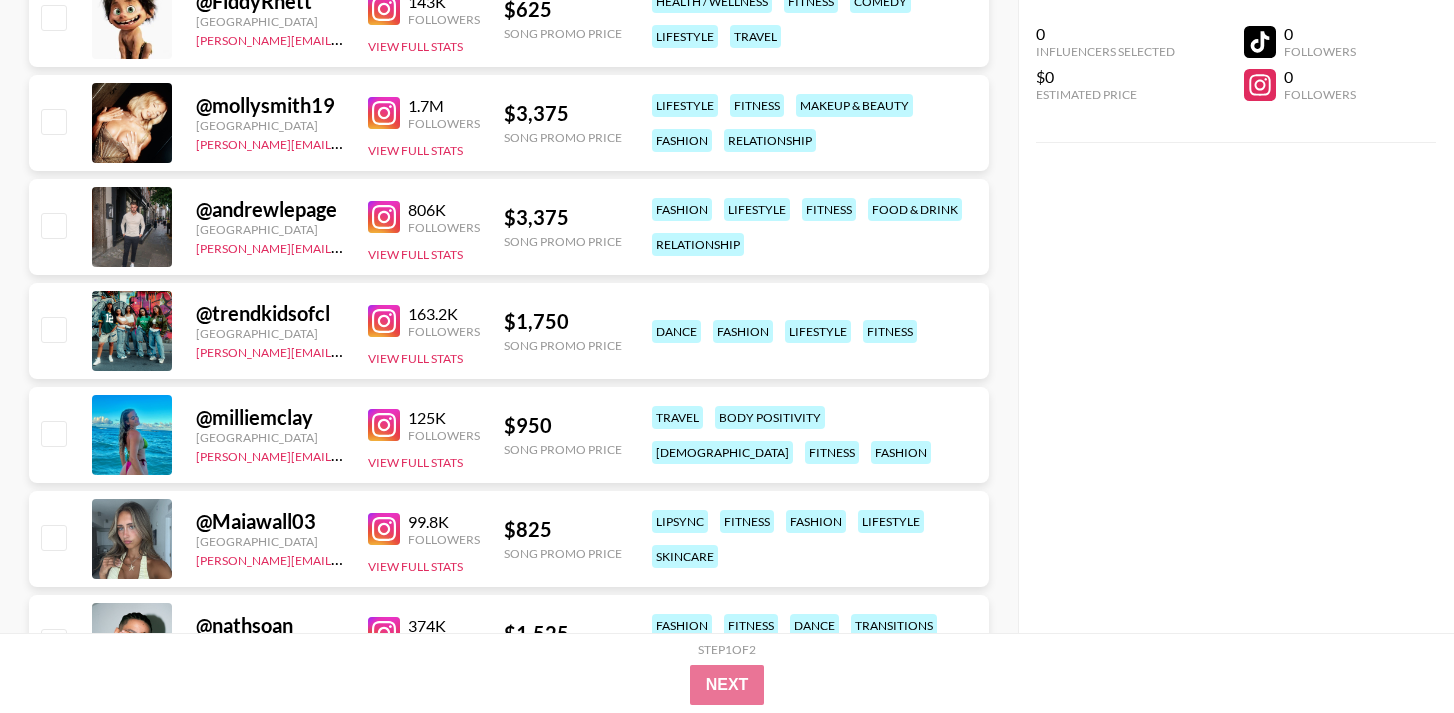 scroll, scrollTop: 1332, scrollLeft: 0, axis: vertical 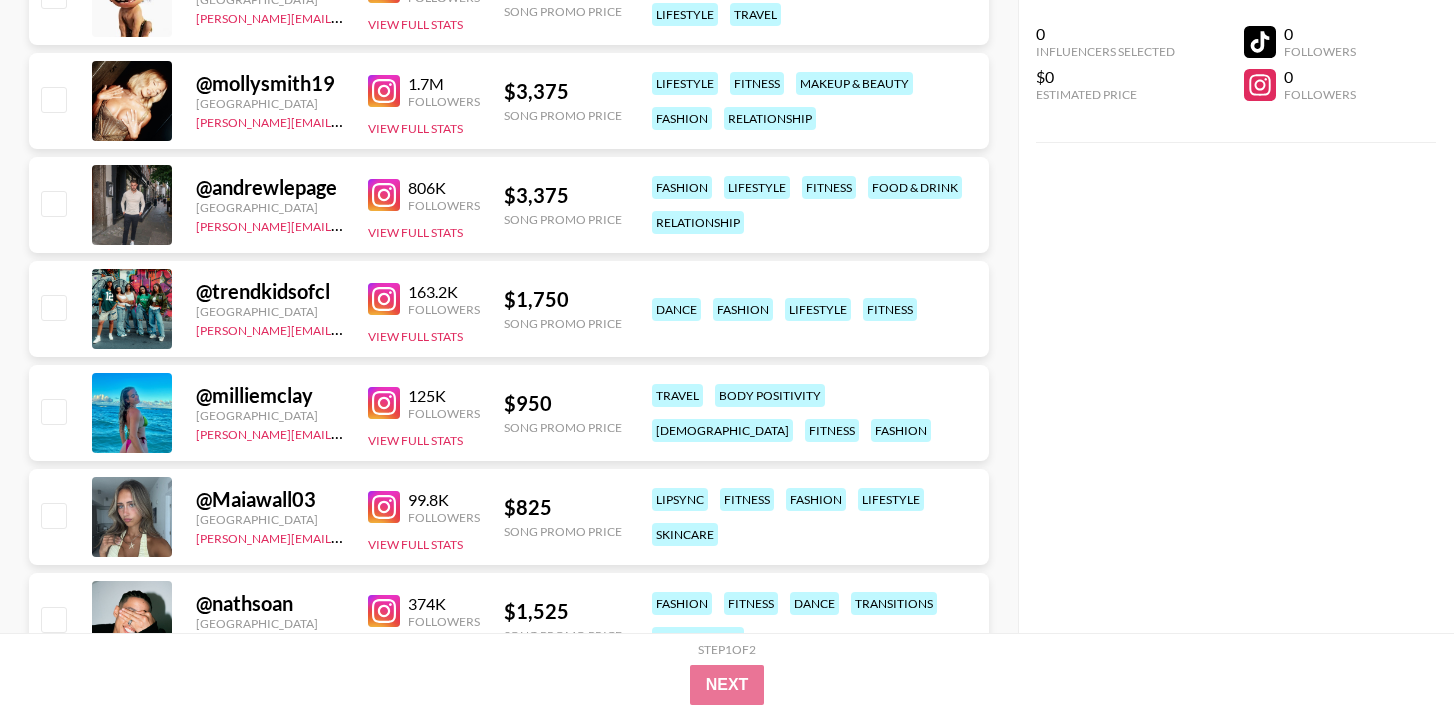 click at bounding box center (384, 195) 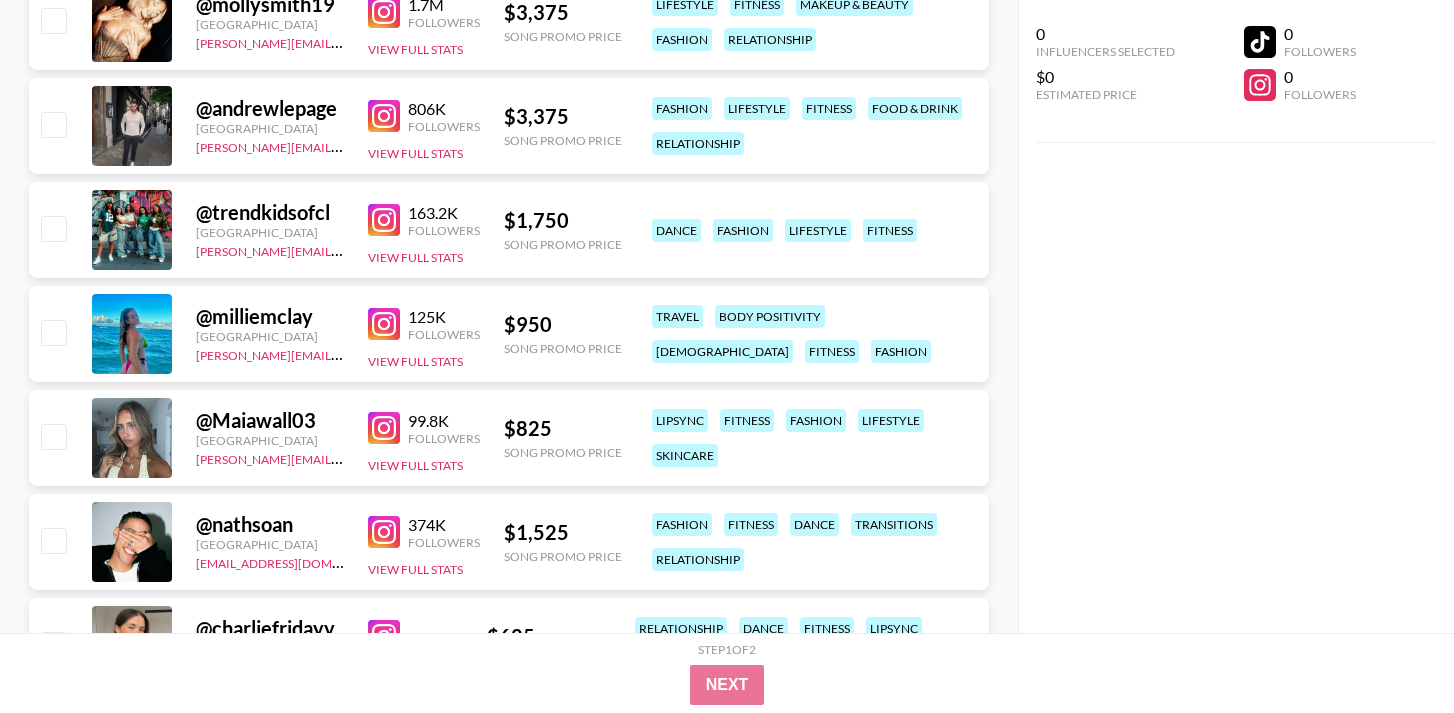 scroll, scrollTop: 1431, scrollLeft: 0, axis: vertical 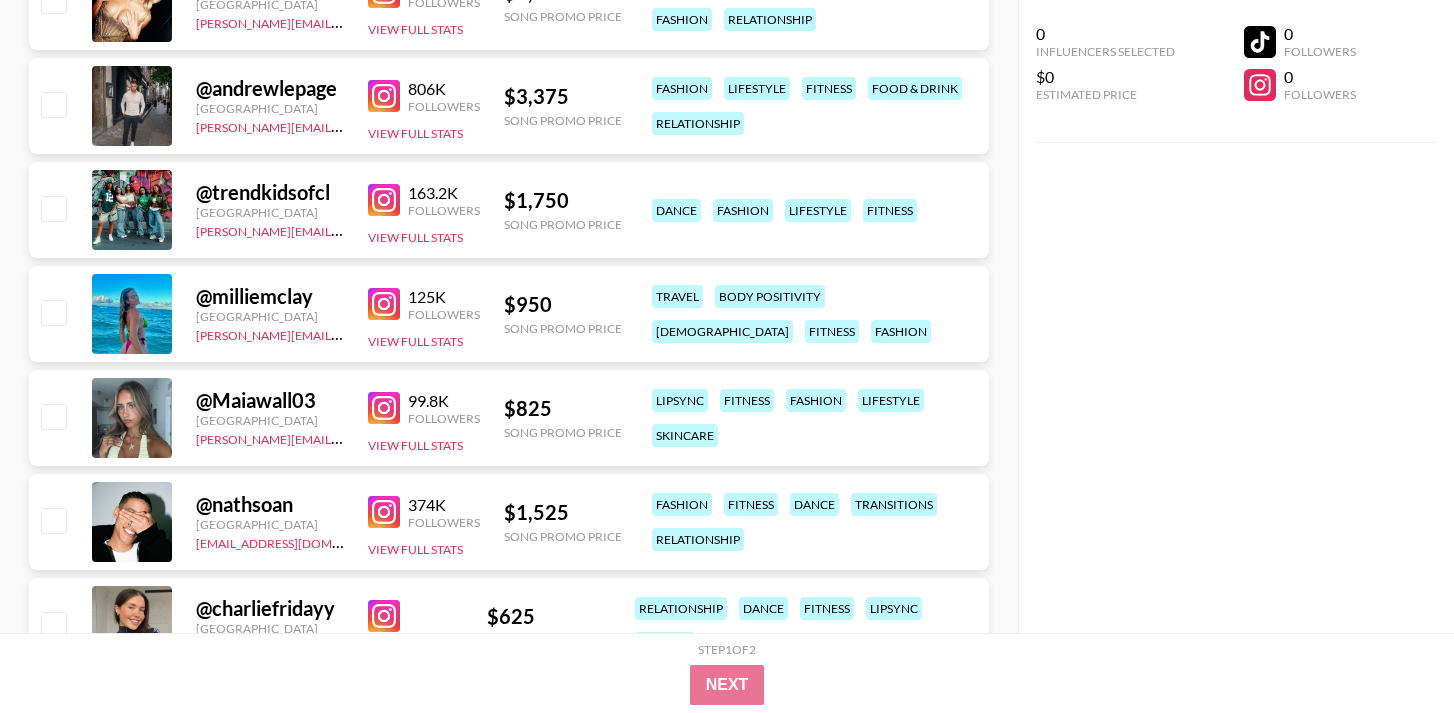 click at bounding box center [384, 200] 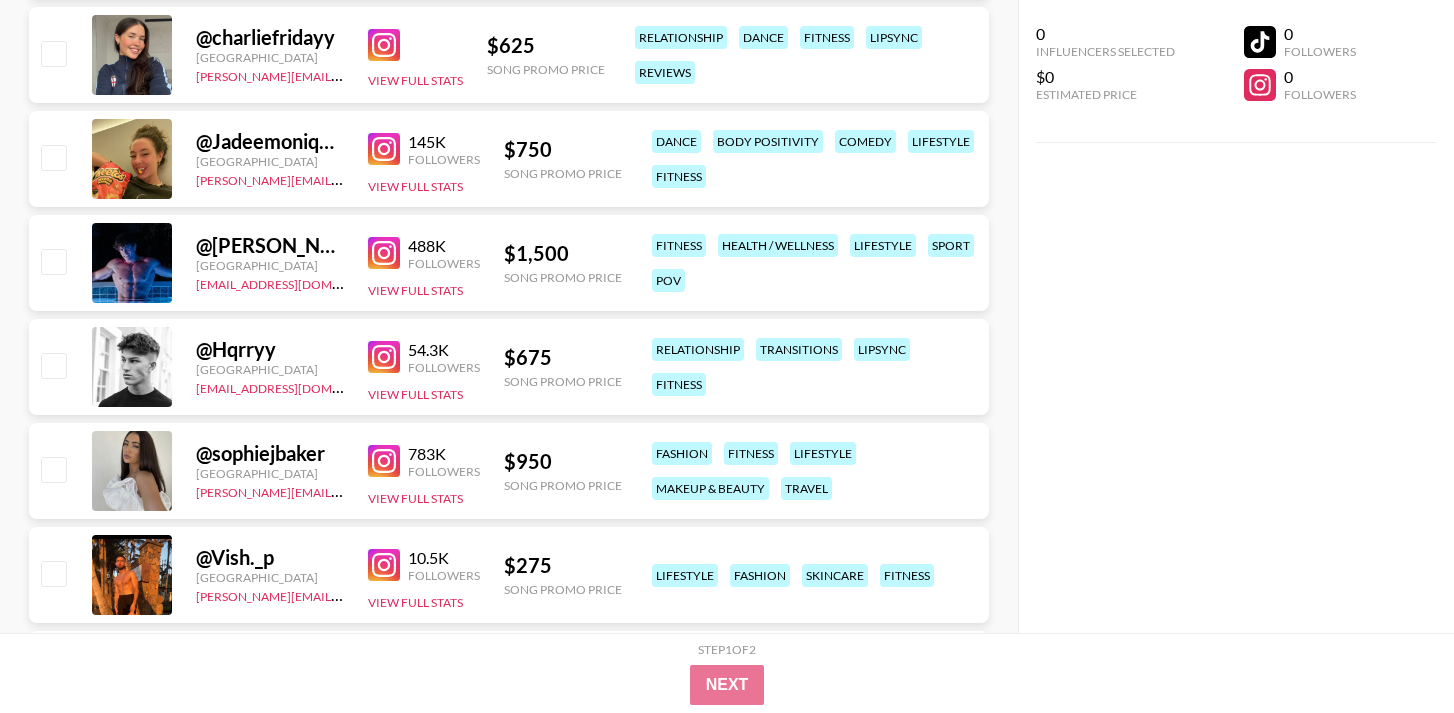 scroll, scrollTop: 2006, scrollLeft: 0, axis: vertical 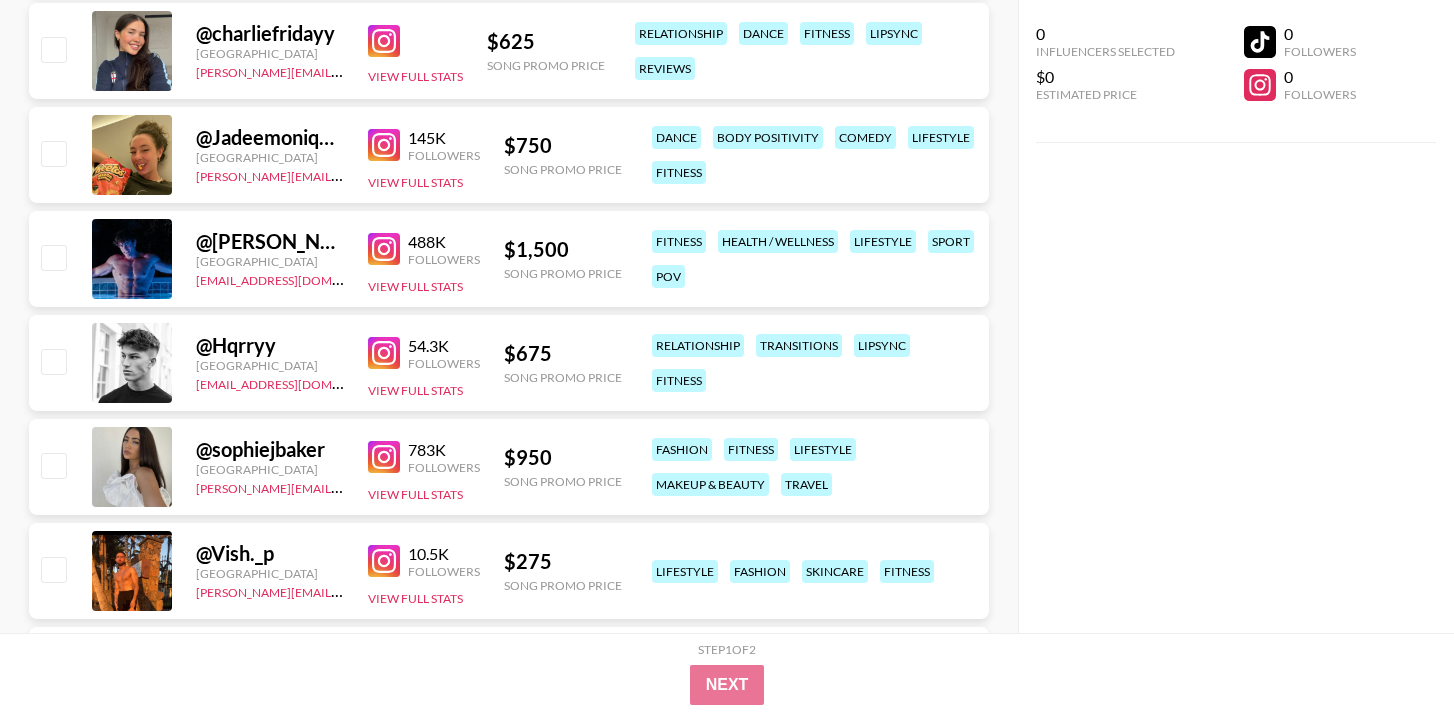 click at bounding box center [384, 249] 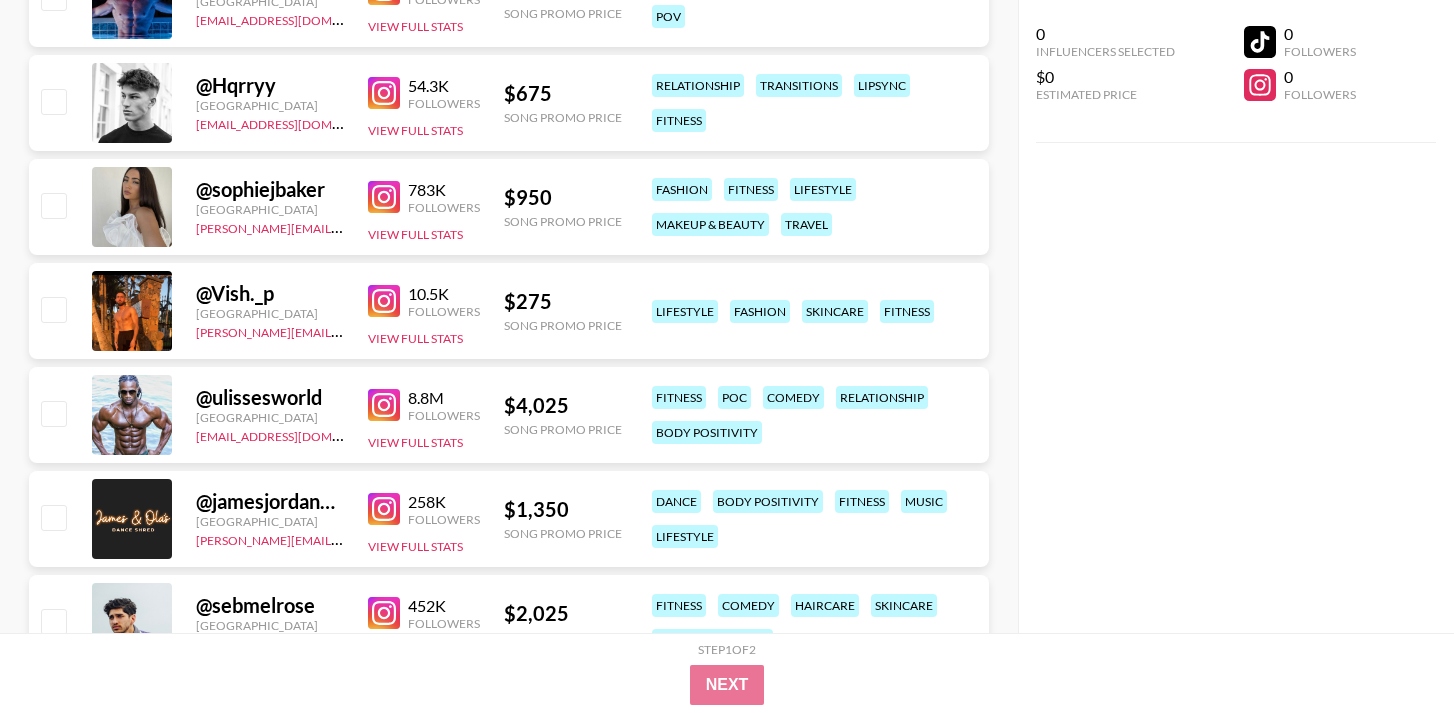 scroll, scrollTop: 2277, scrollLeft: 0, axis: vertical 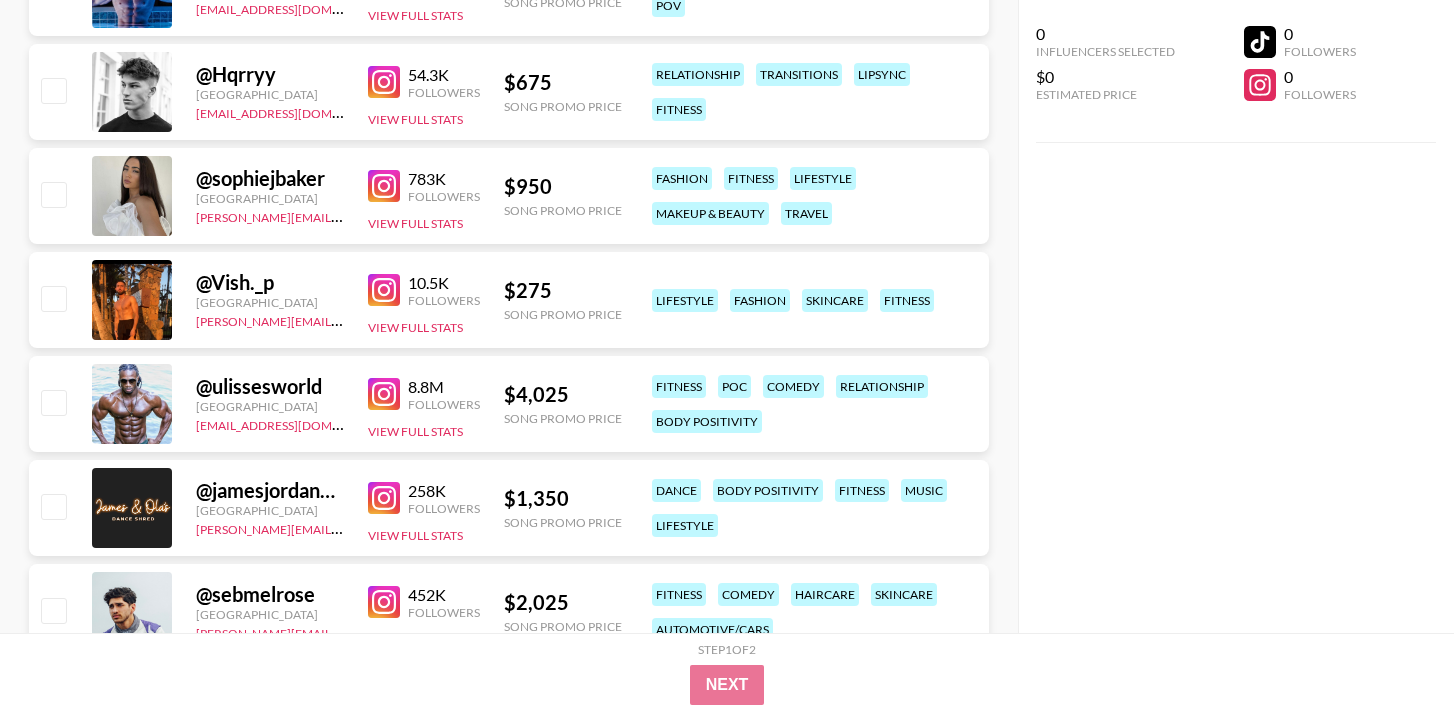 click at bounding box center [384, 290] 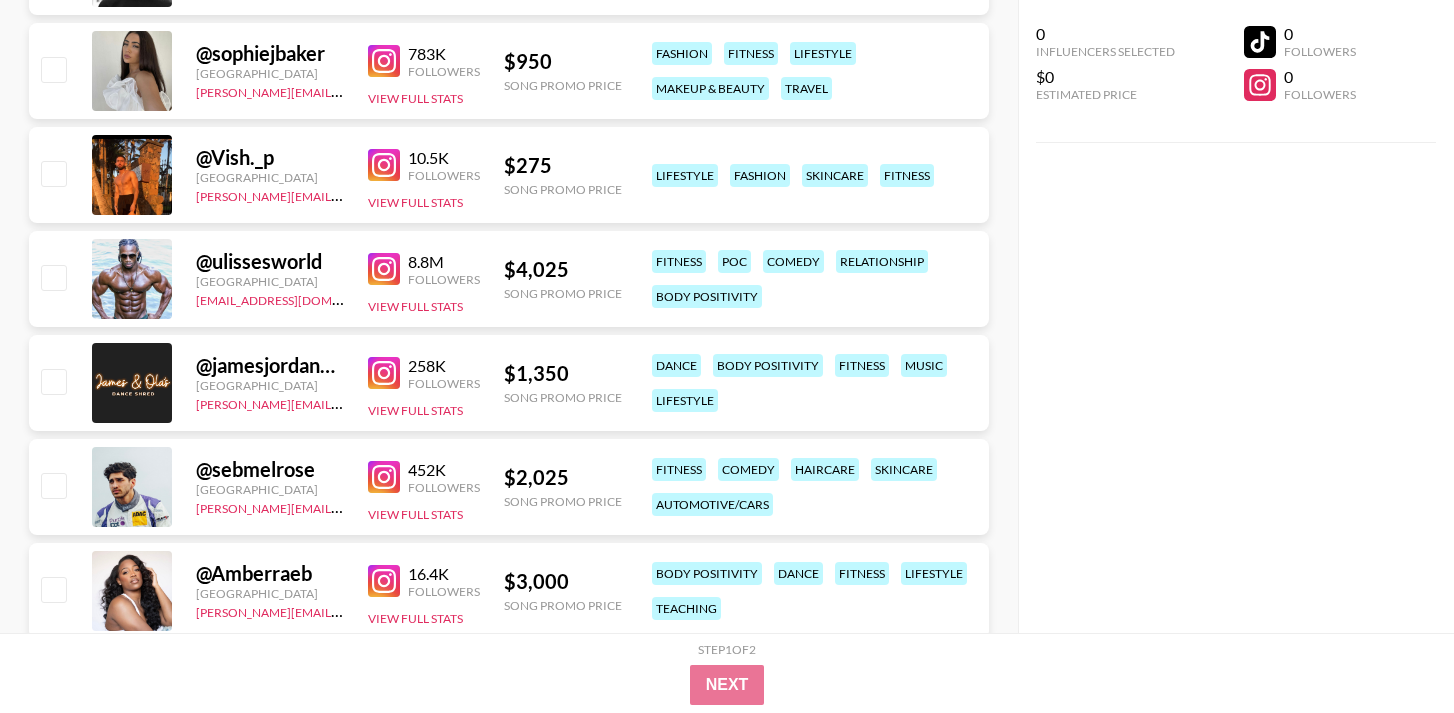 scroll, scrollTop: 2421, scrollLeft: 0, axis: vertical 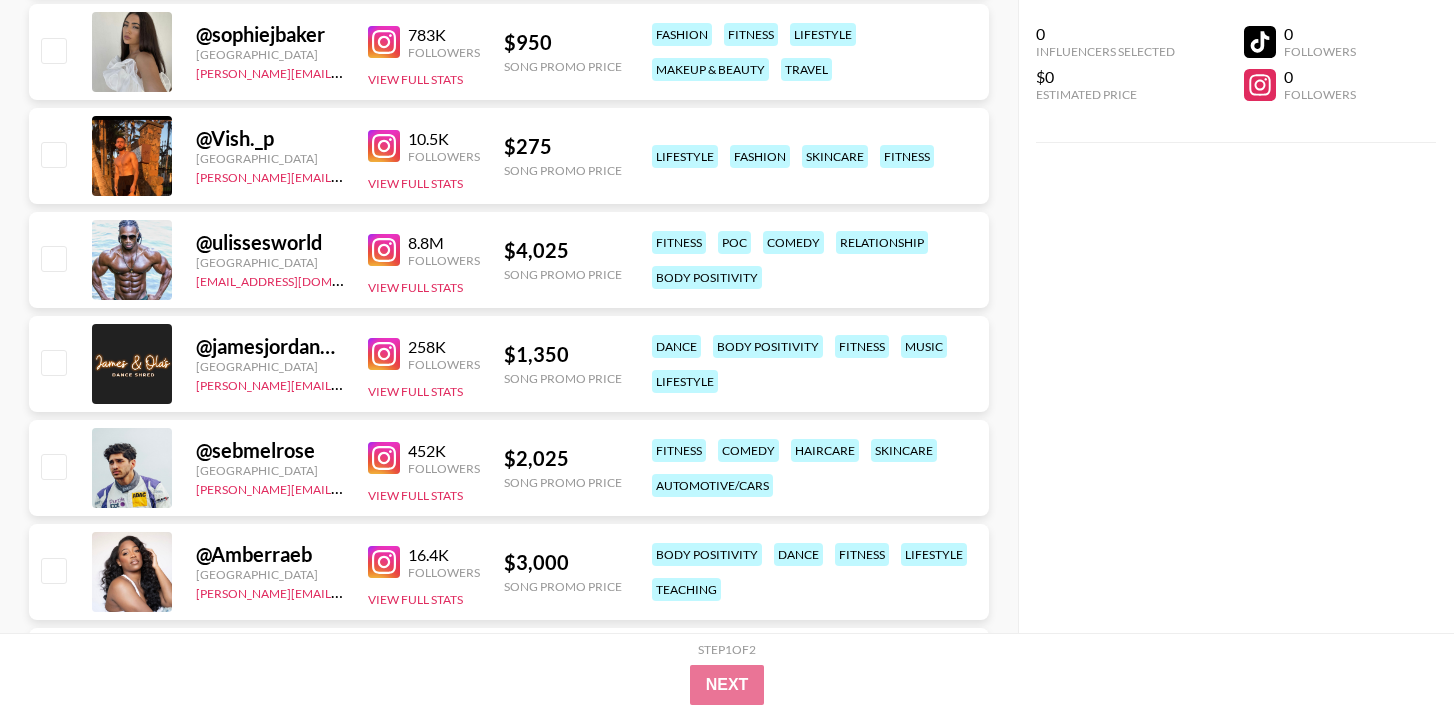 click at bounding box center [384, 250] 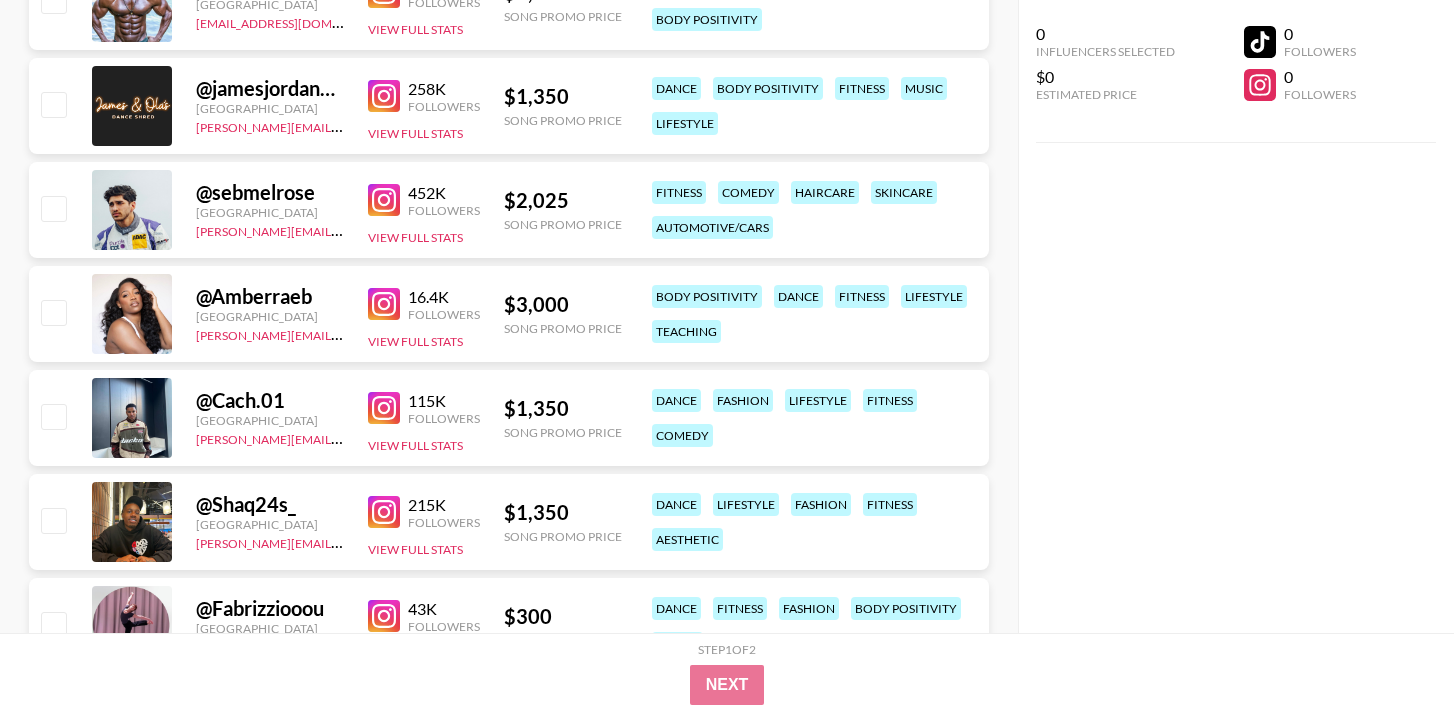 scroll, scrollTop: 2692, scrollLeft: 0, axis: vertical 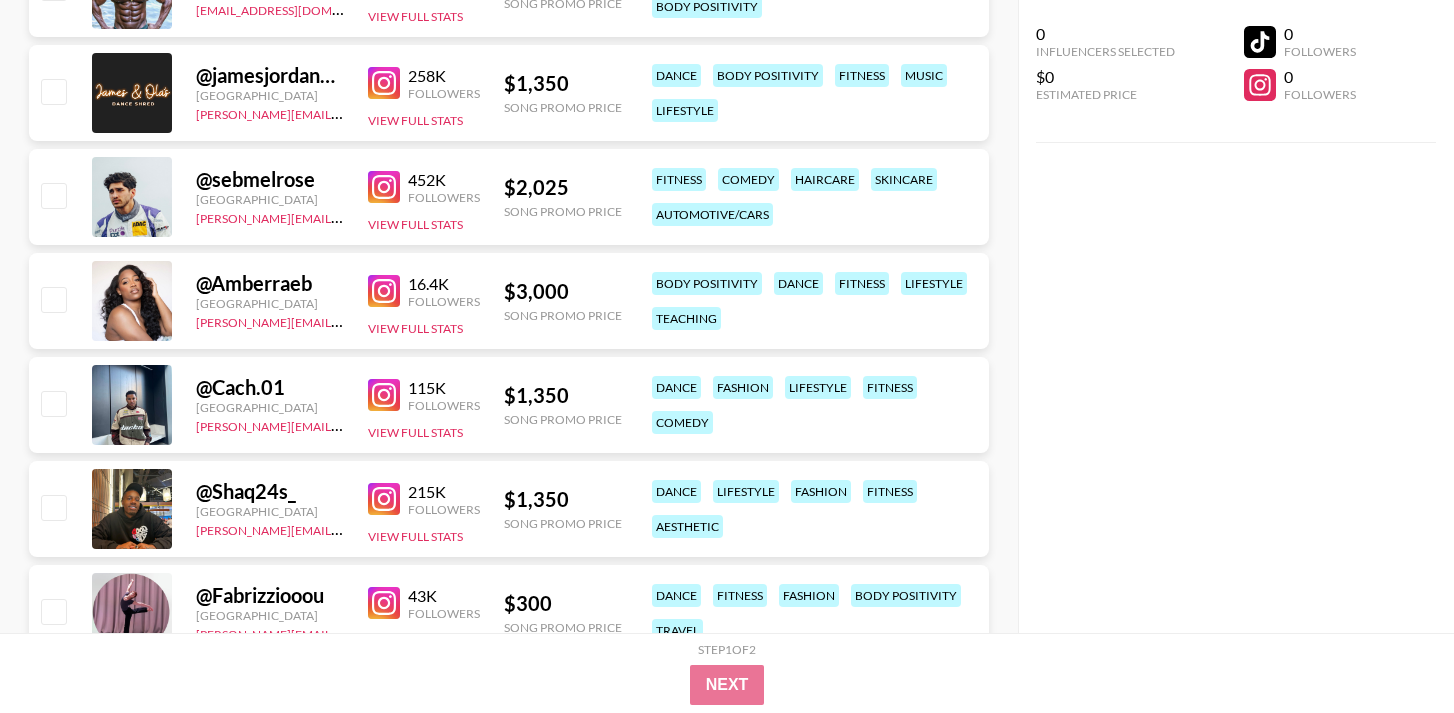 click at bounding box center [384, 291] 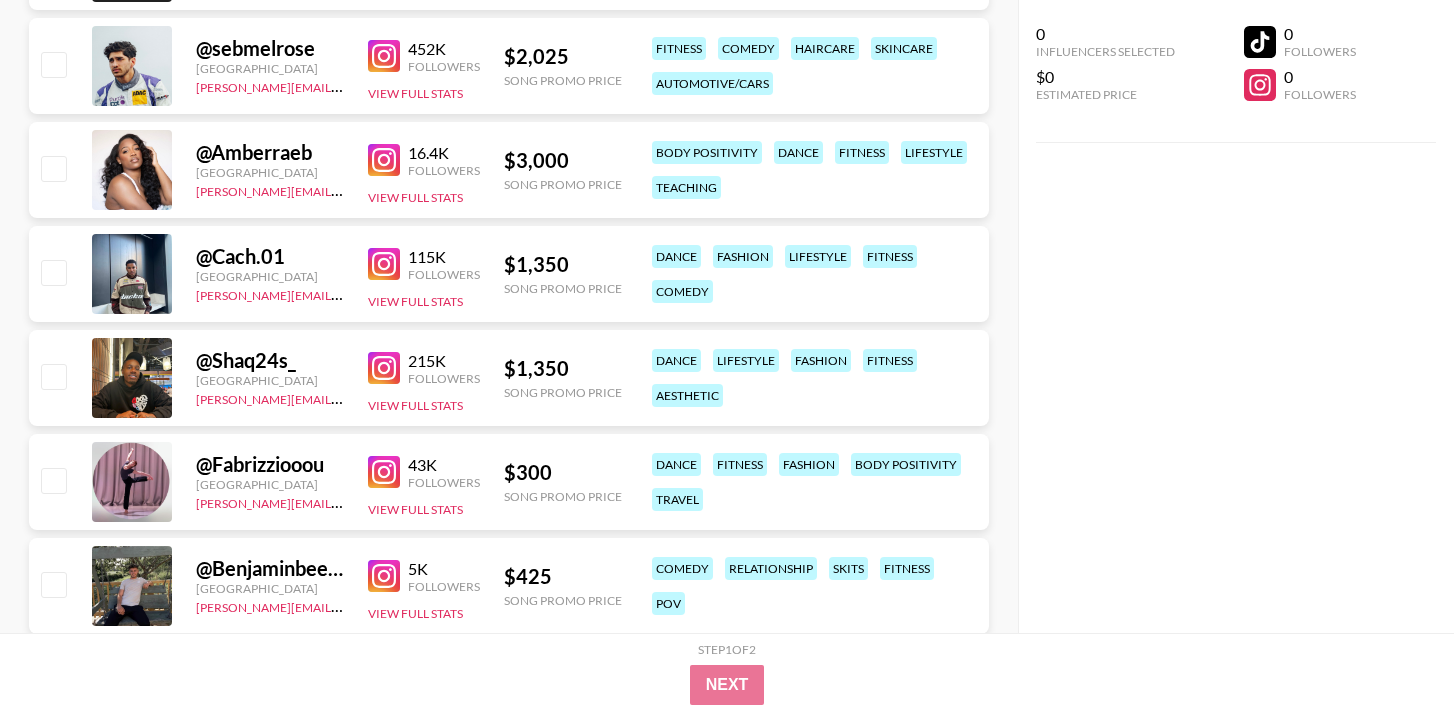 scroll, scrollTop: 2824, scrollLeft: 0, axis: vertical 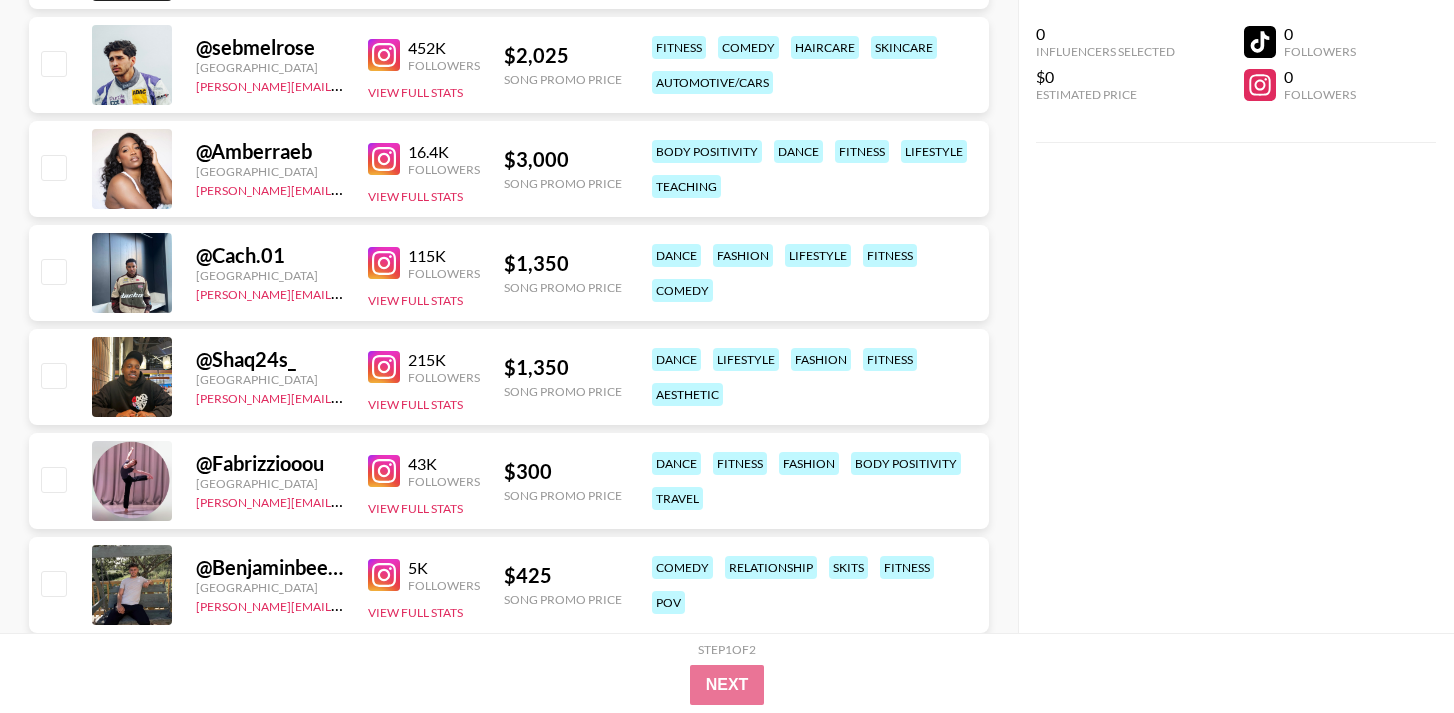 click at bounding box center (384, 263) 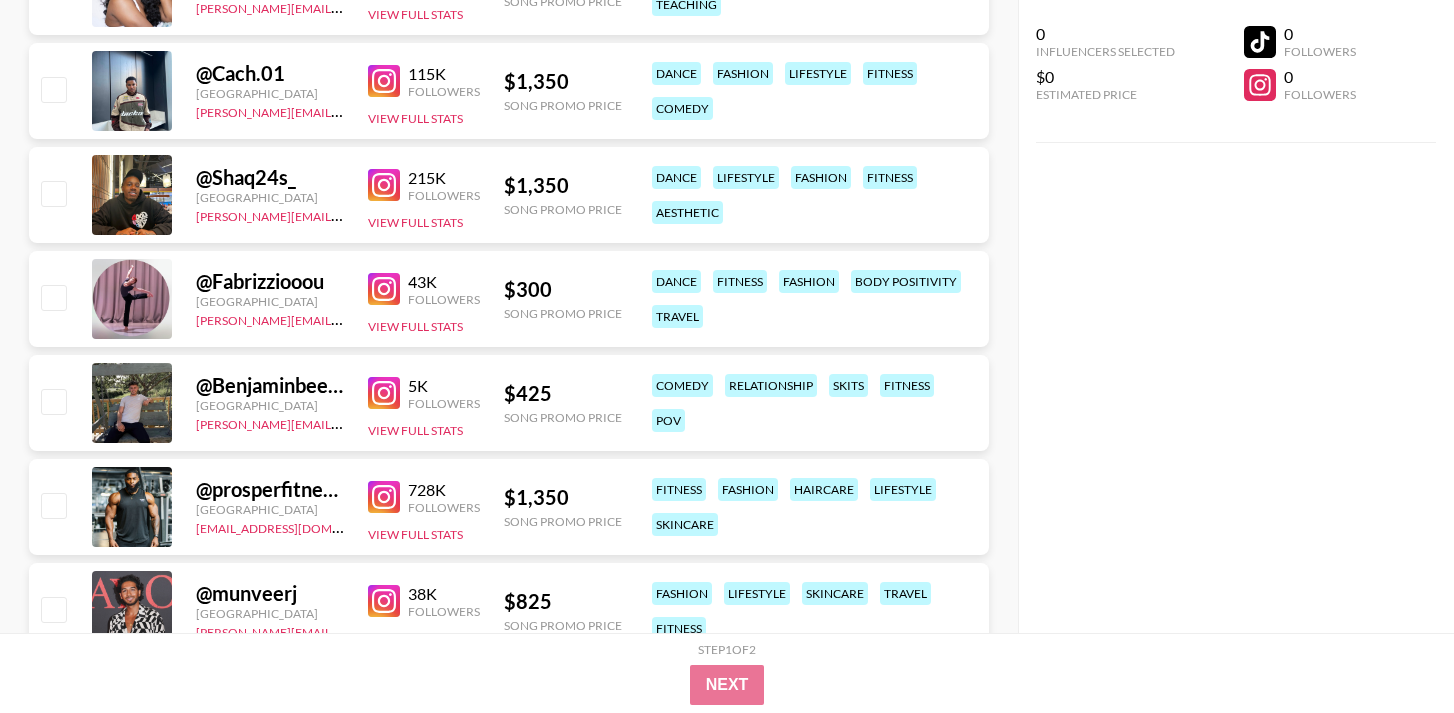 scroll, scrollTop: 3059, scrollLeft: 0, axis: vertical 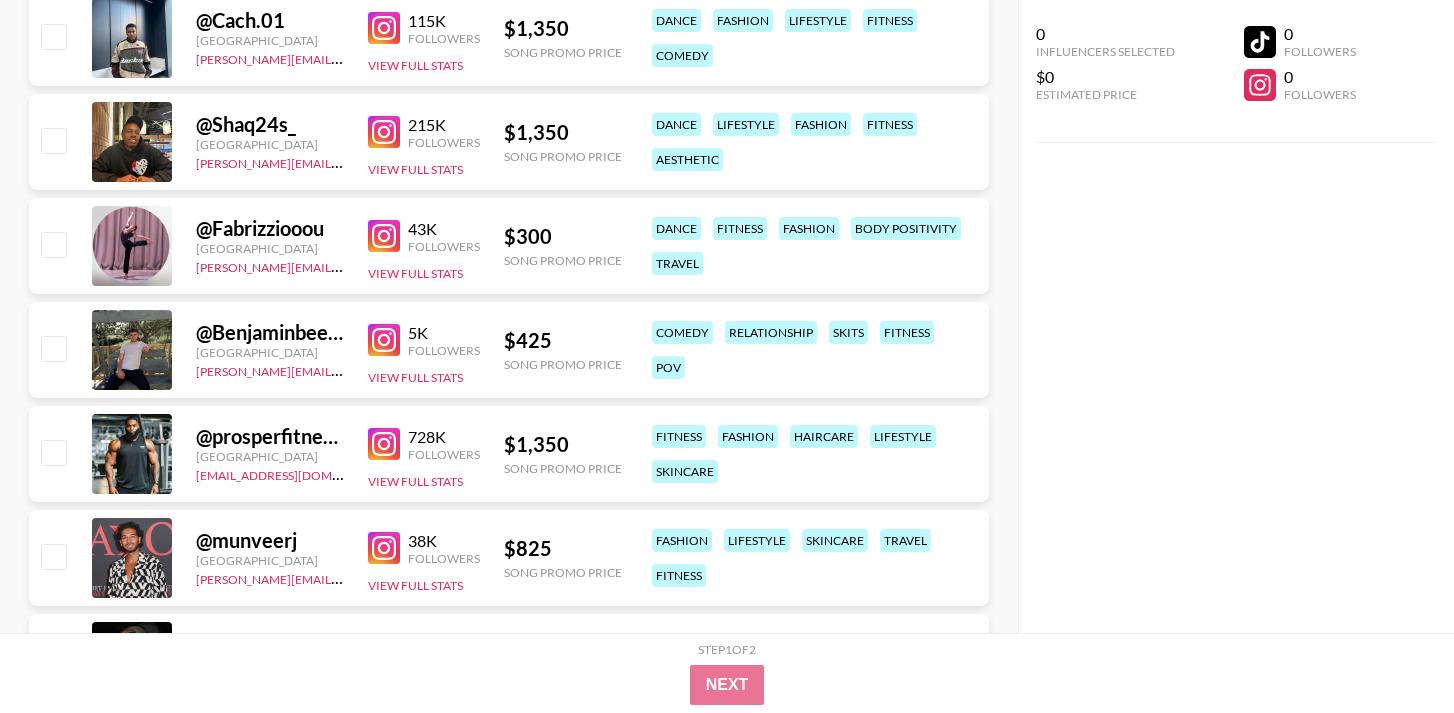 click at bounding box center (384, 236) 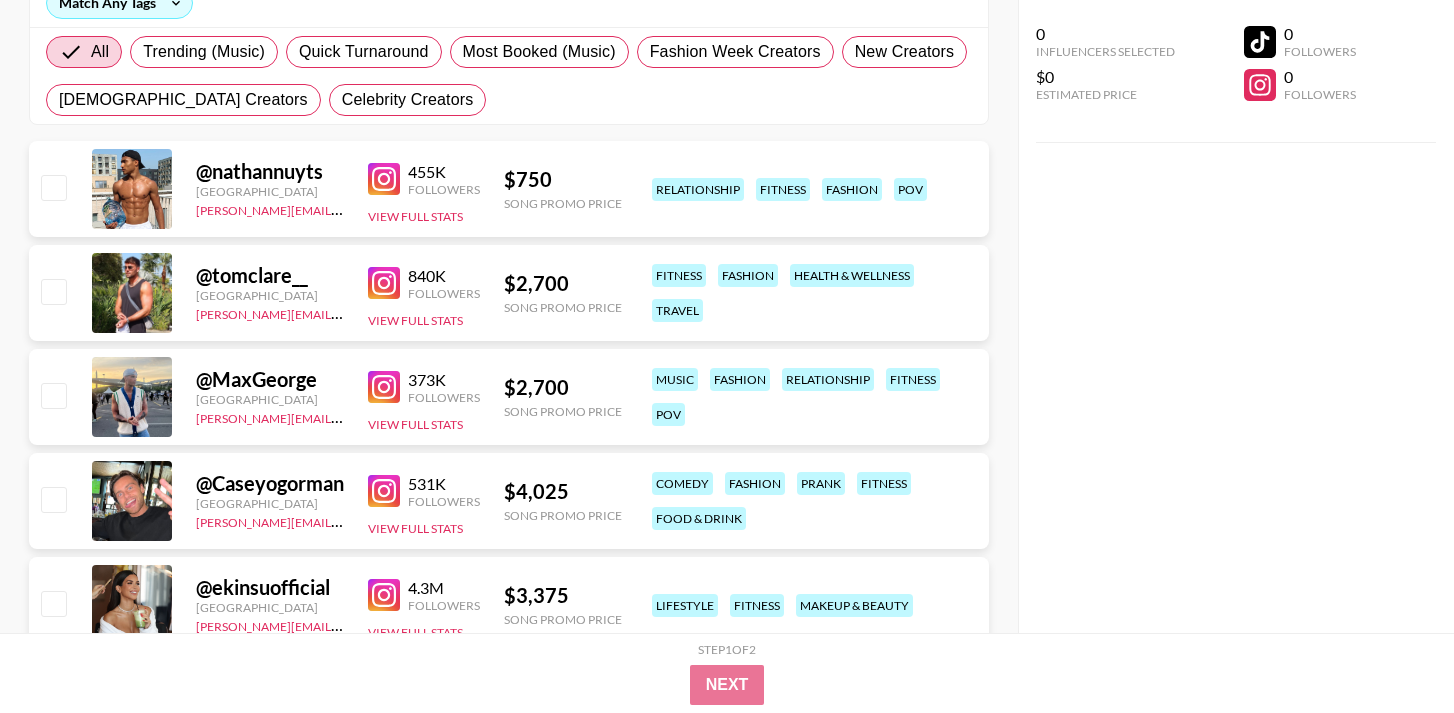 scroll, scrollTop: 0, scrollLeft: 0, axis: both 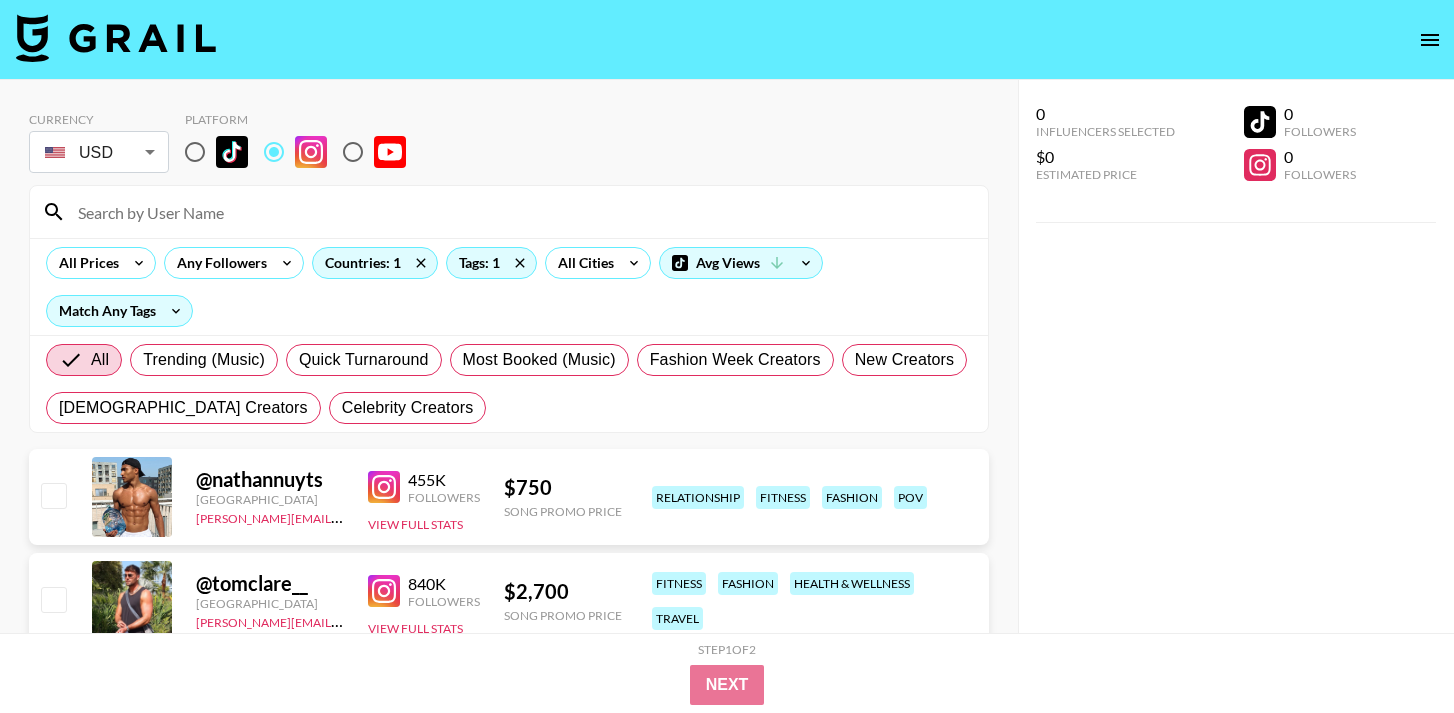 click at bounding box center (195, 152) 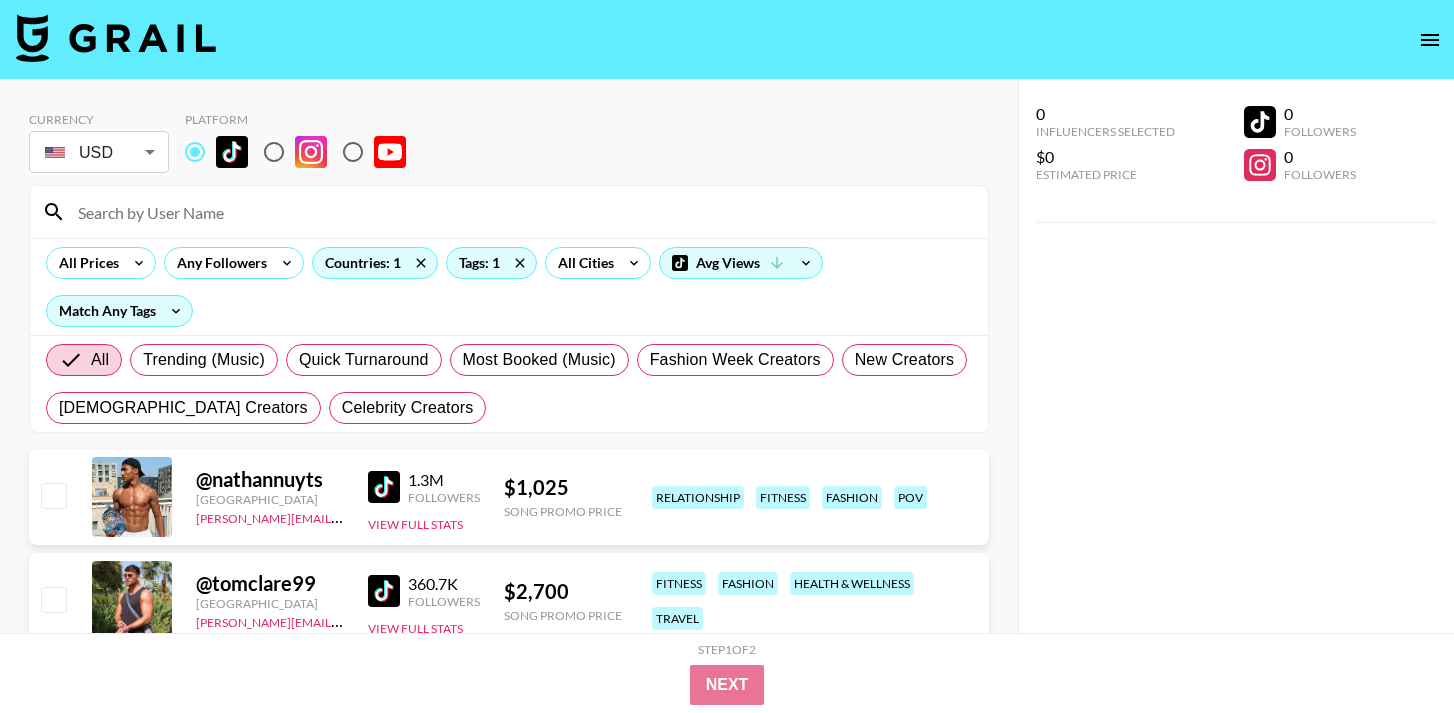 click at bounding box center [509, 212] 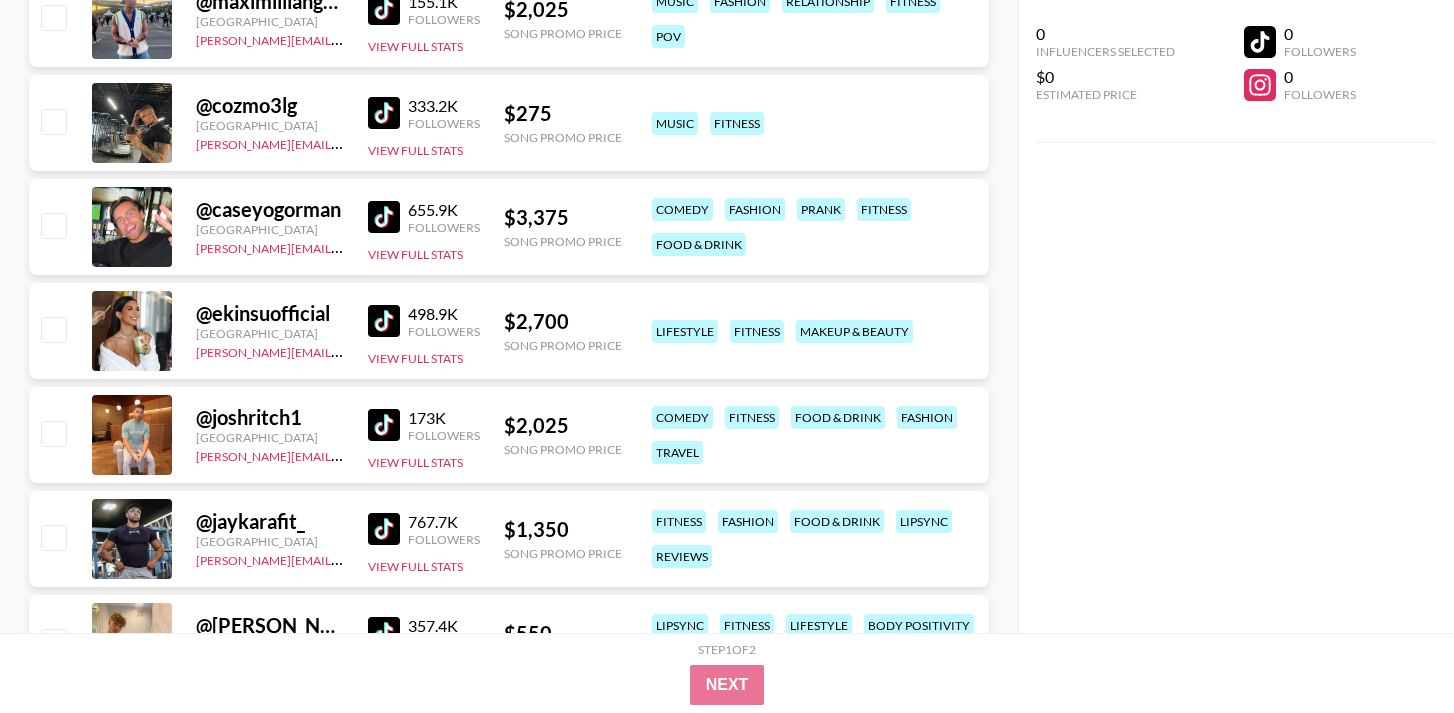 scroll, scrollTop: 896, scrollLeft: 0, axis: vertical 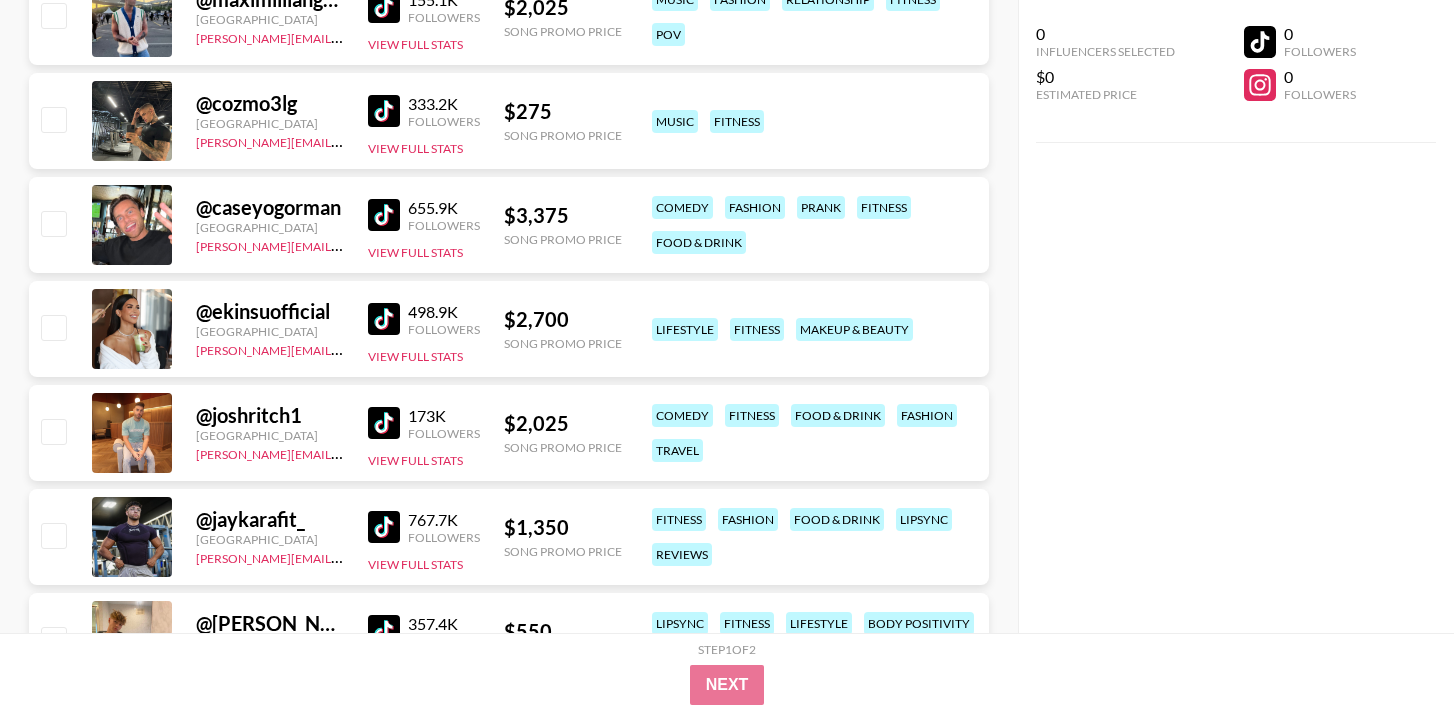 click at bounding box center (384, 215) 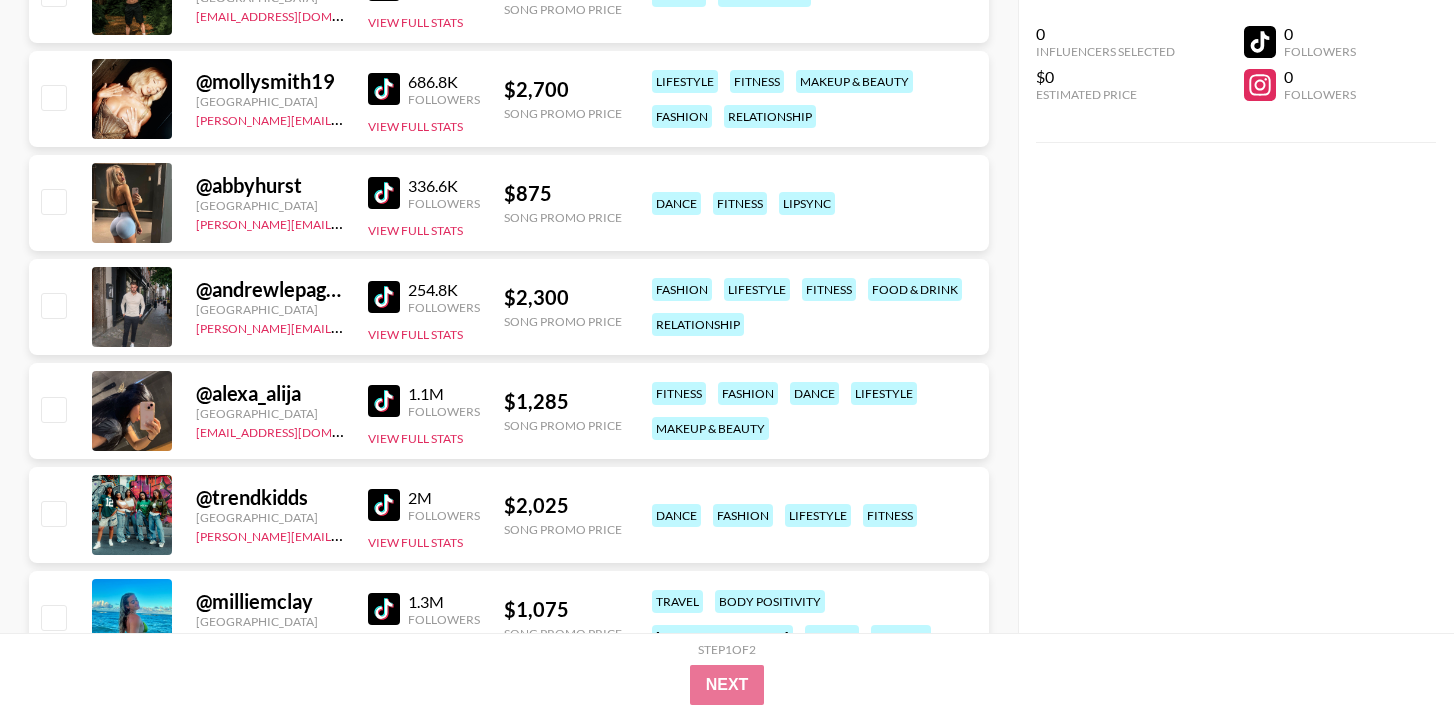 scroll, scrollTop: 1753, scrollLeft: 0, axis: vertical 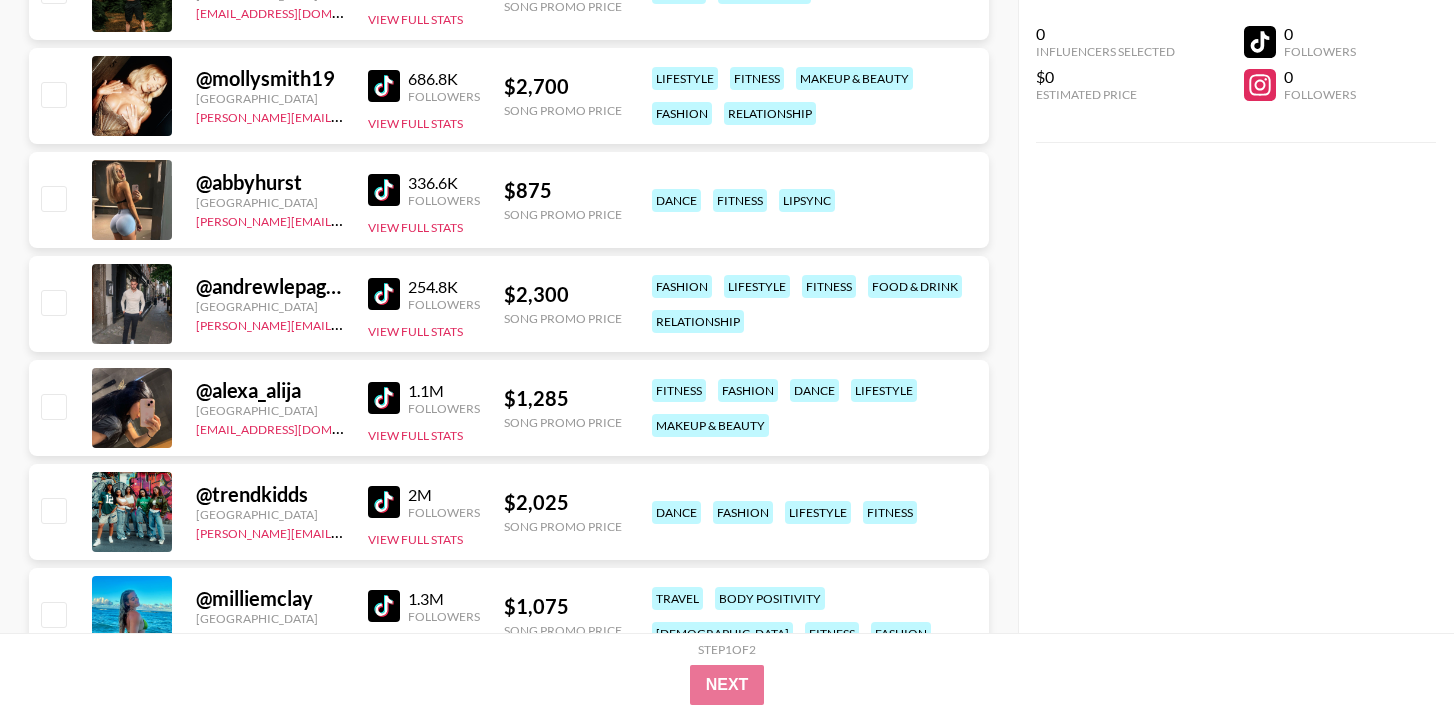 click at bounding box center (384, 190) 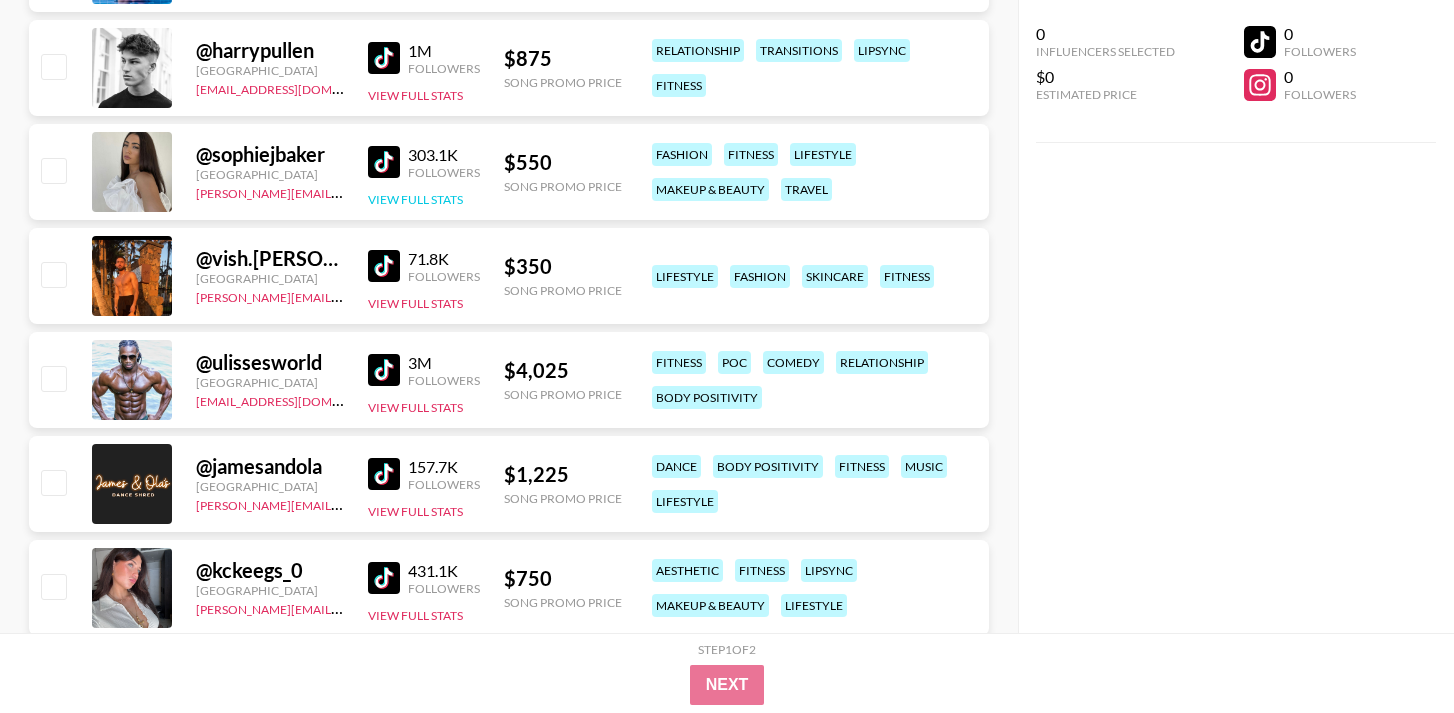 scroll, scrollTop: 3139, scrollLeft: 0, axis: vertical 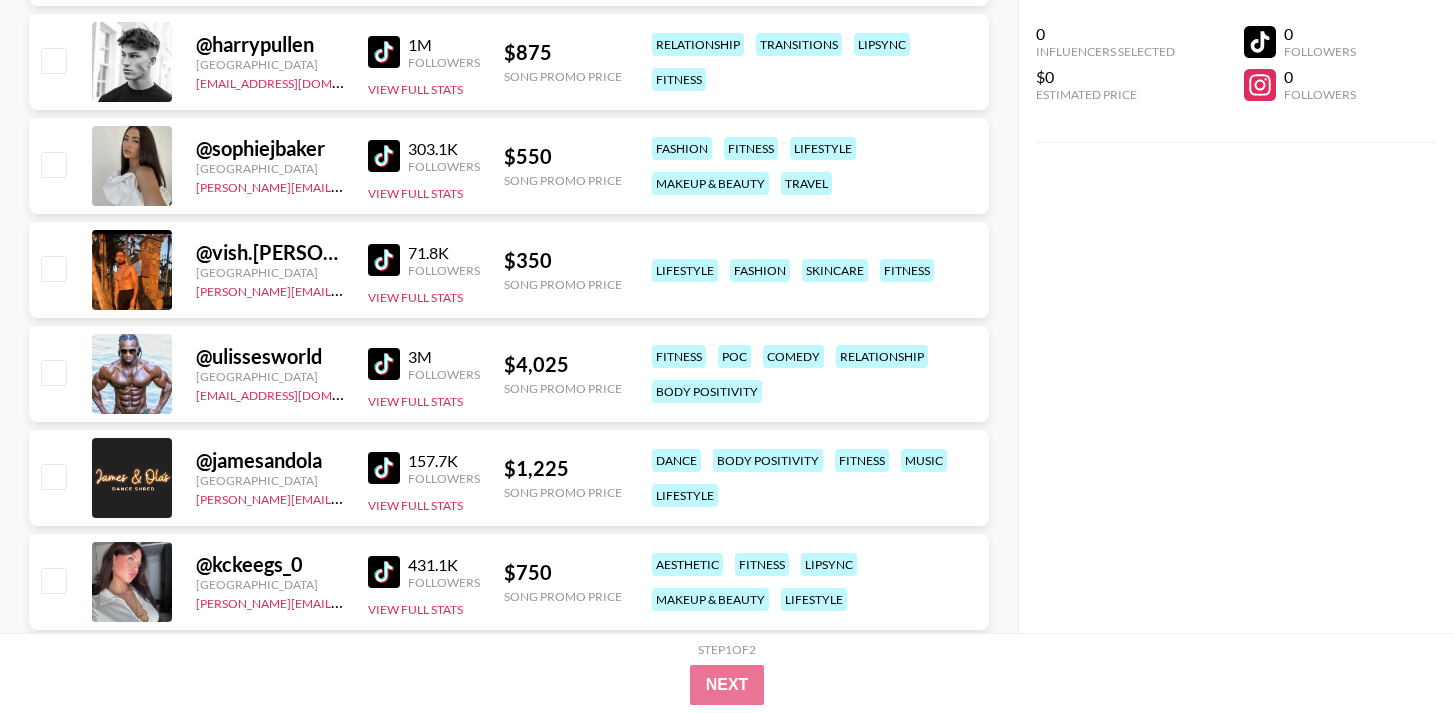 click at bounding box center (384, 156) 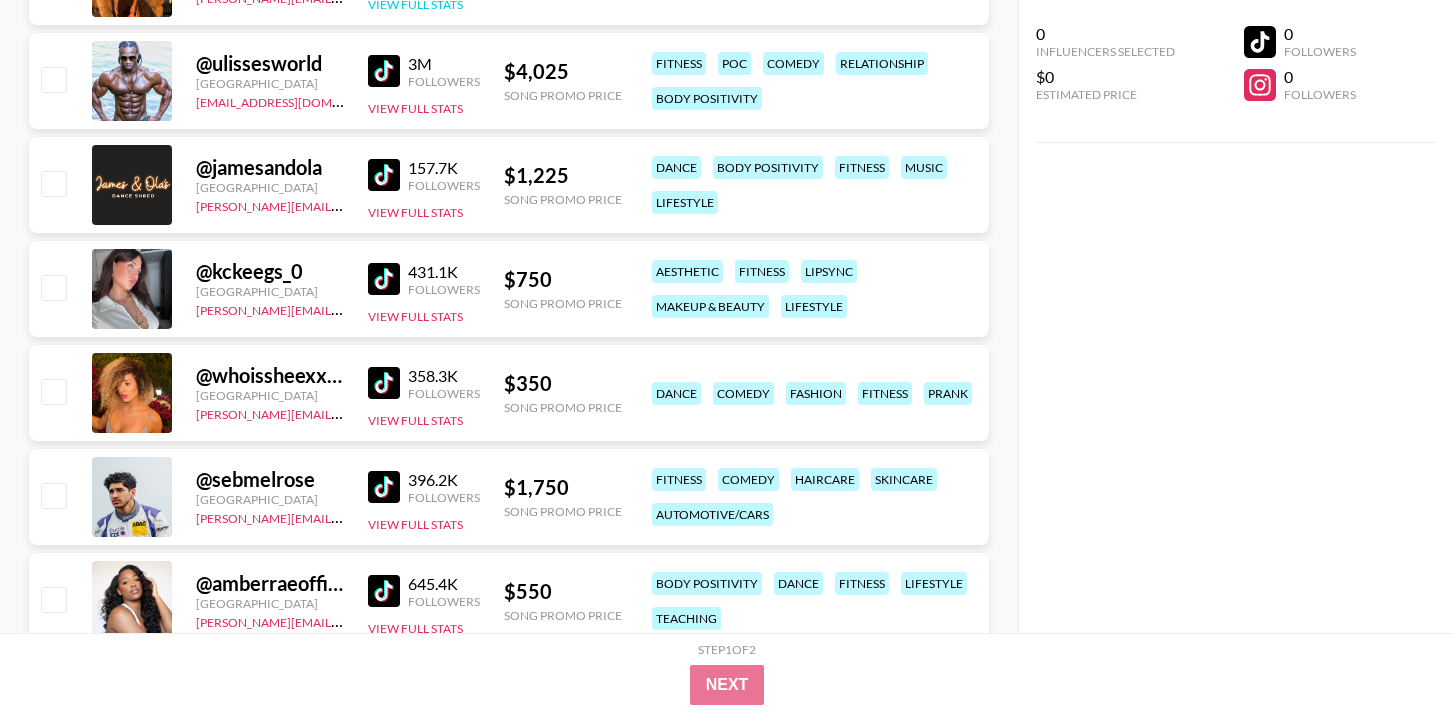 scroll, scrollTop: 3433, scrollLeft: 0, axis: vertical 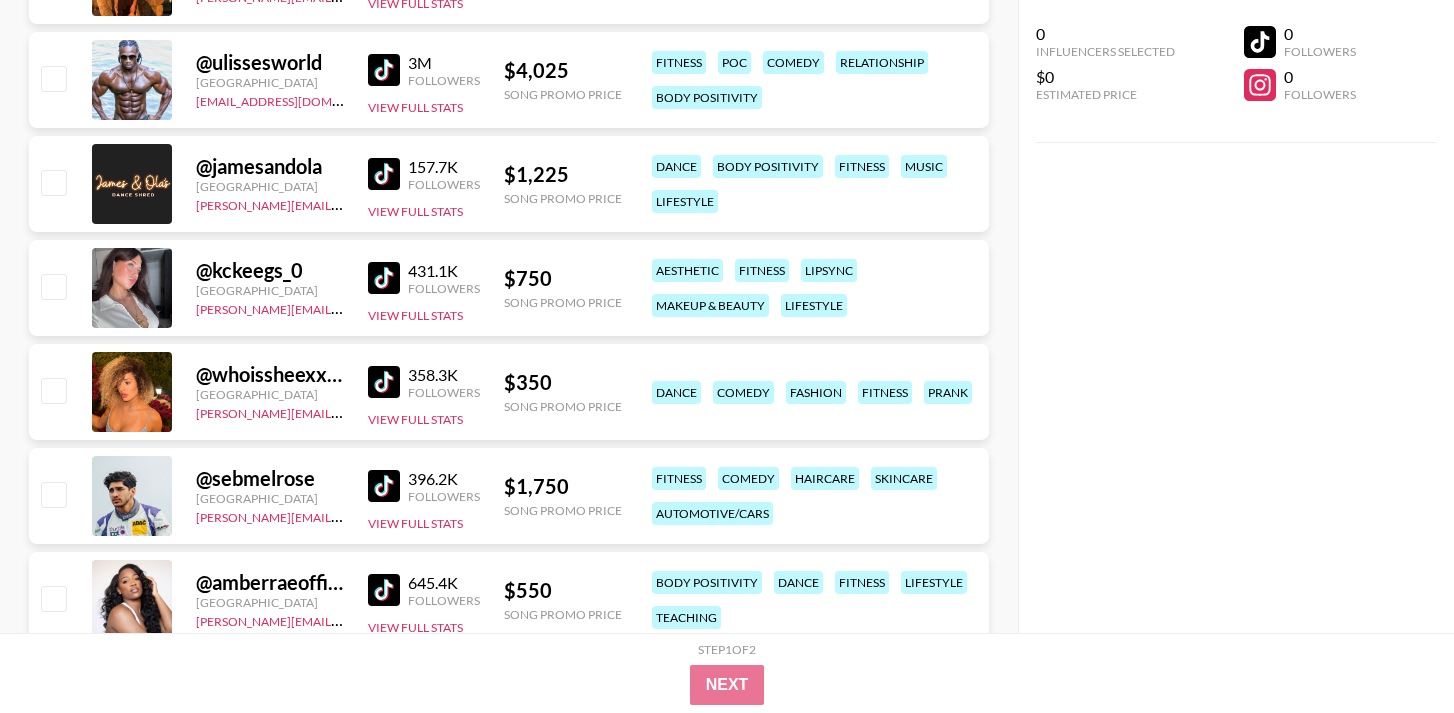 click at bounding box center [384, 278] 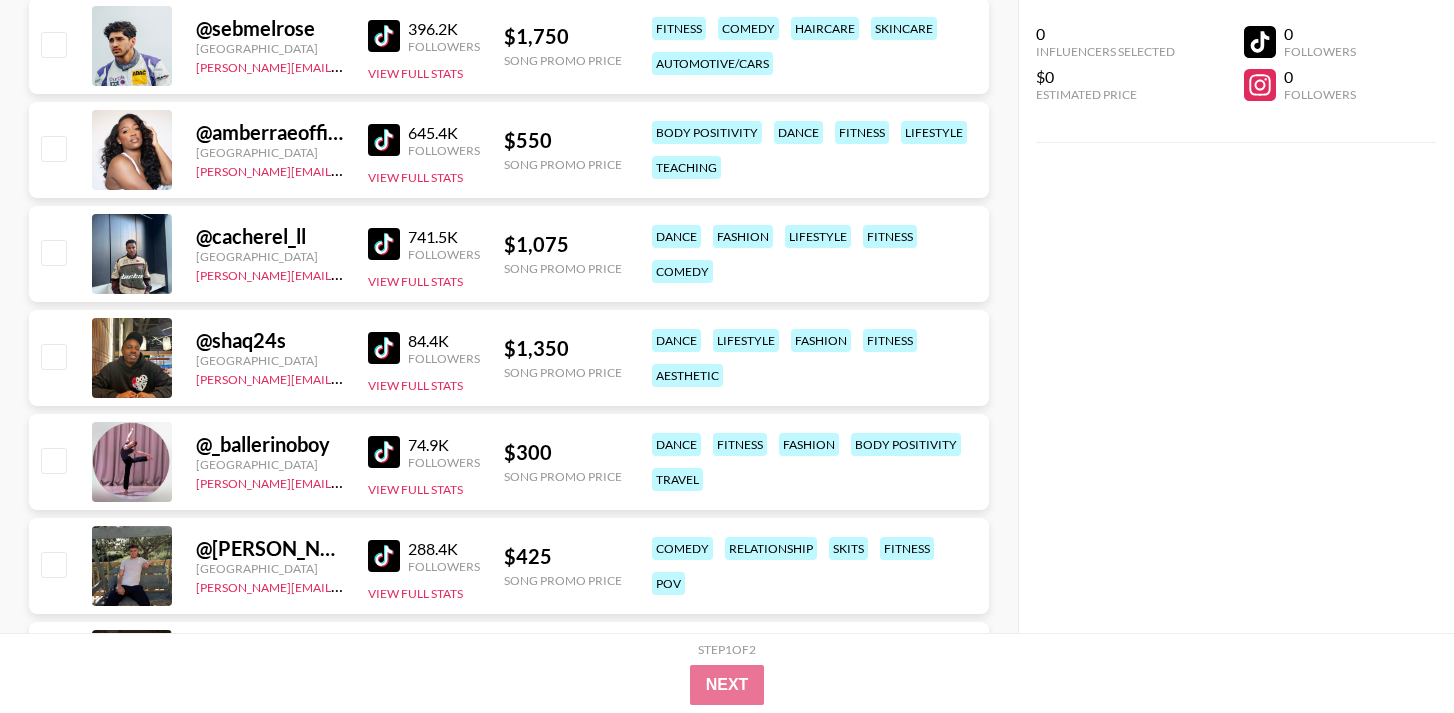 scroll, scrollTop: 3888, scrollLeft: 0, axis: vertical 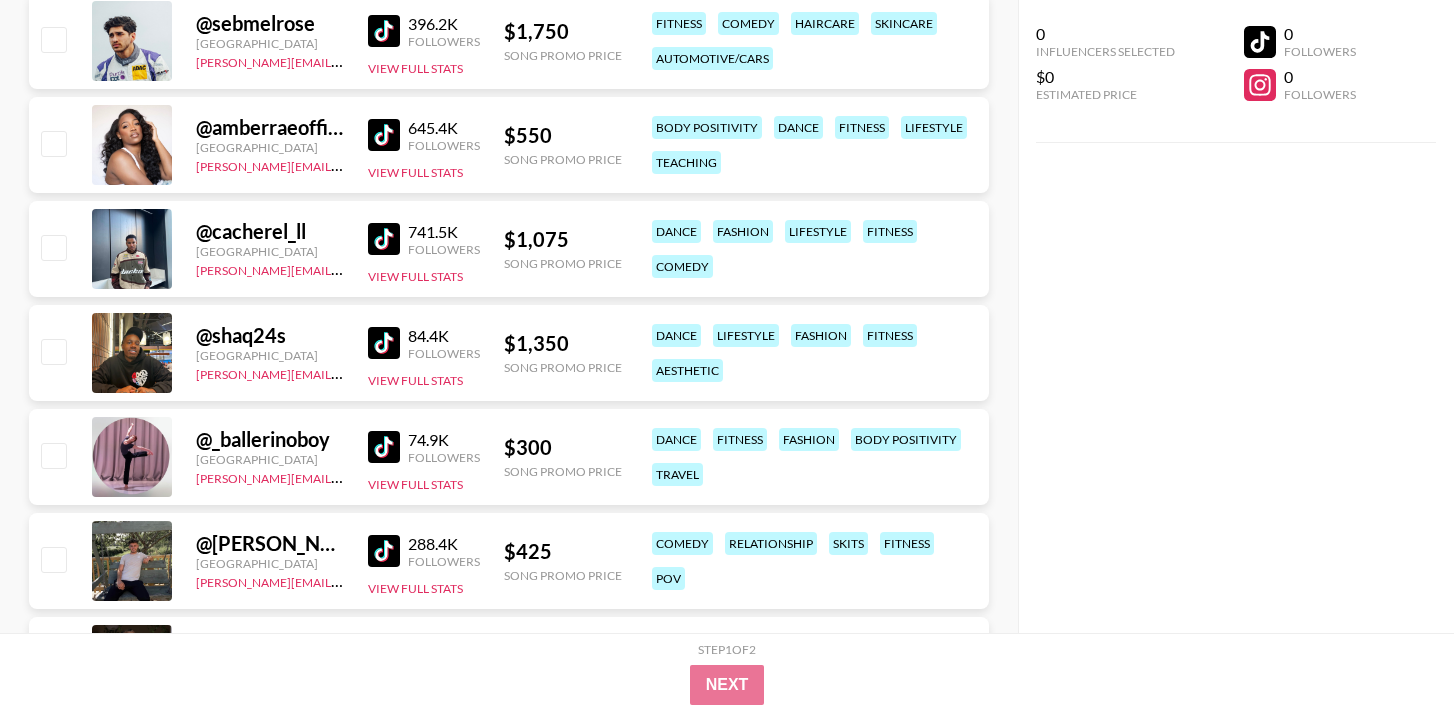 click at bounding box center (384, 135) 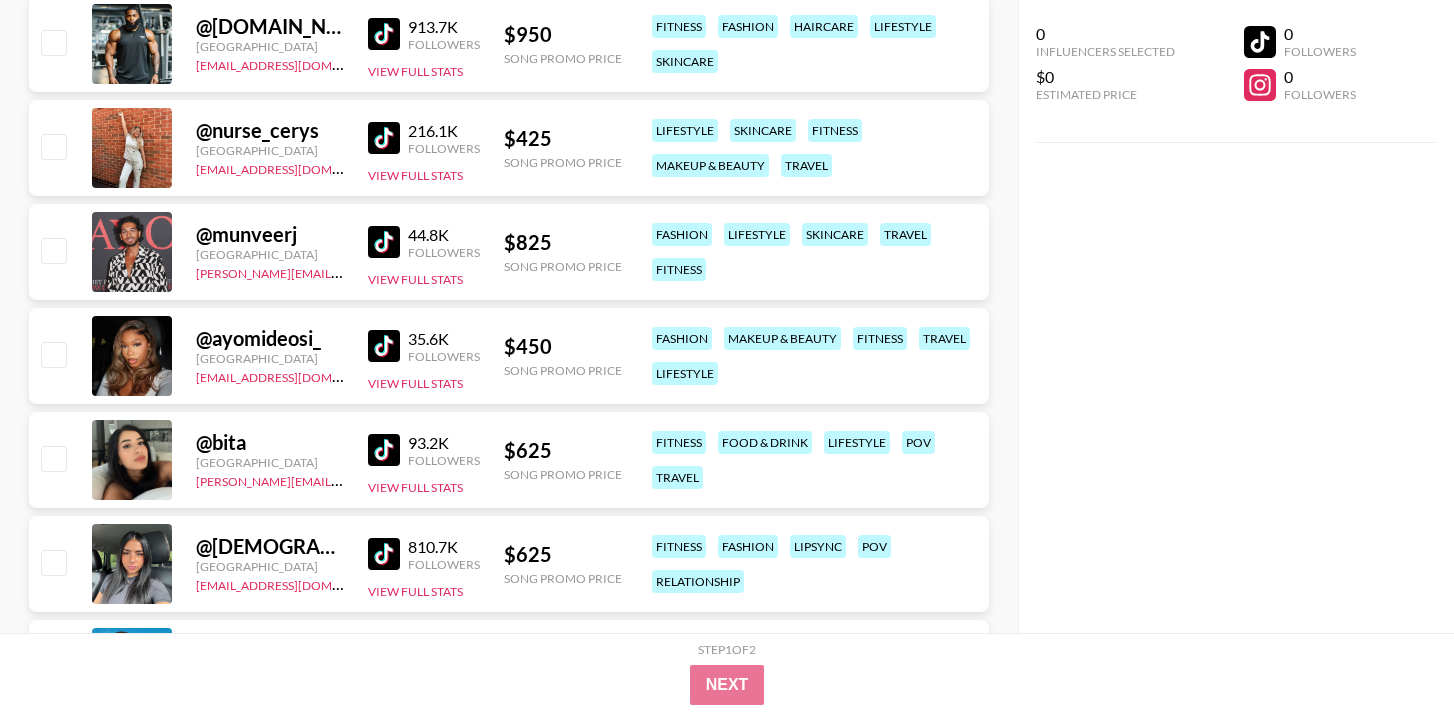 scroll, scrollTop: 4619, scrollLeft: 0, axis: vertical 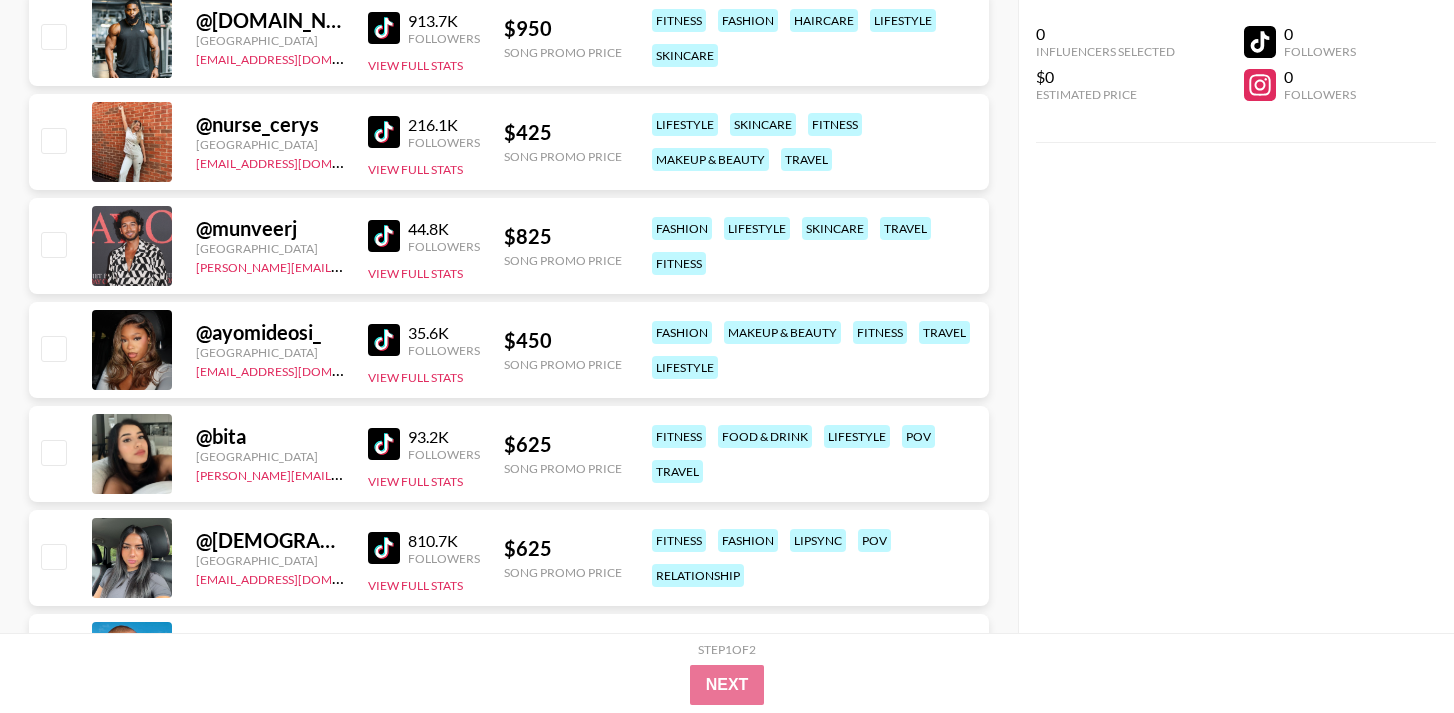 click at bounding box center [384, 340] 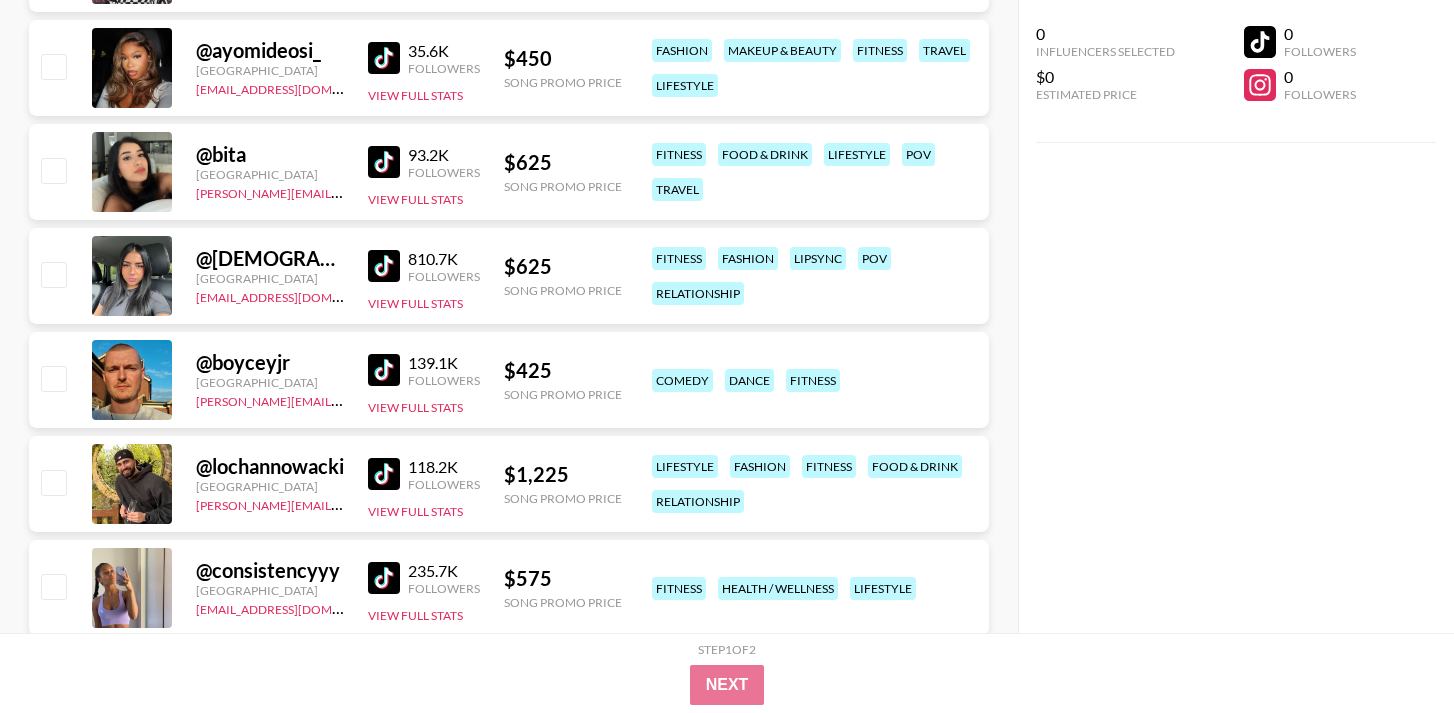 scroll, scrollTop: 4904, scrollLeft: 0, axis: vertical 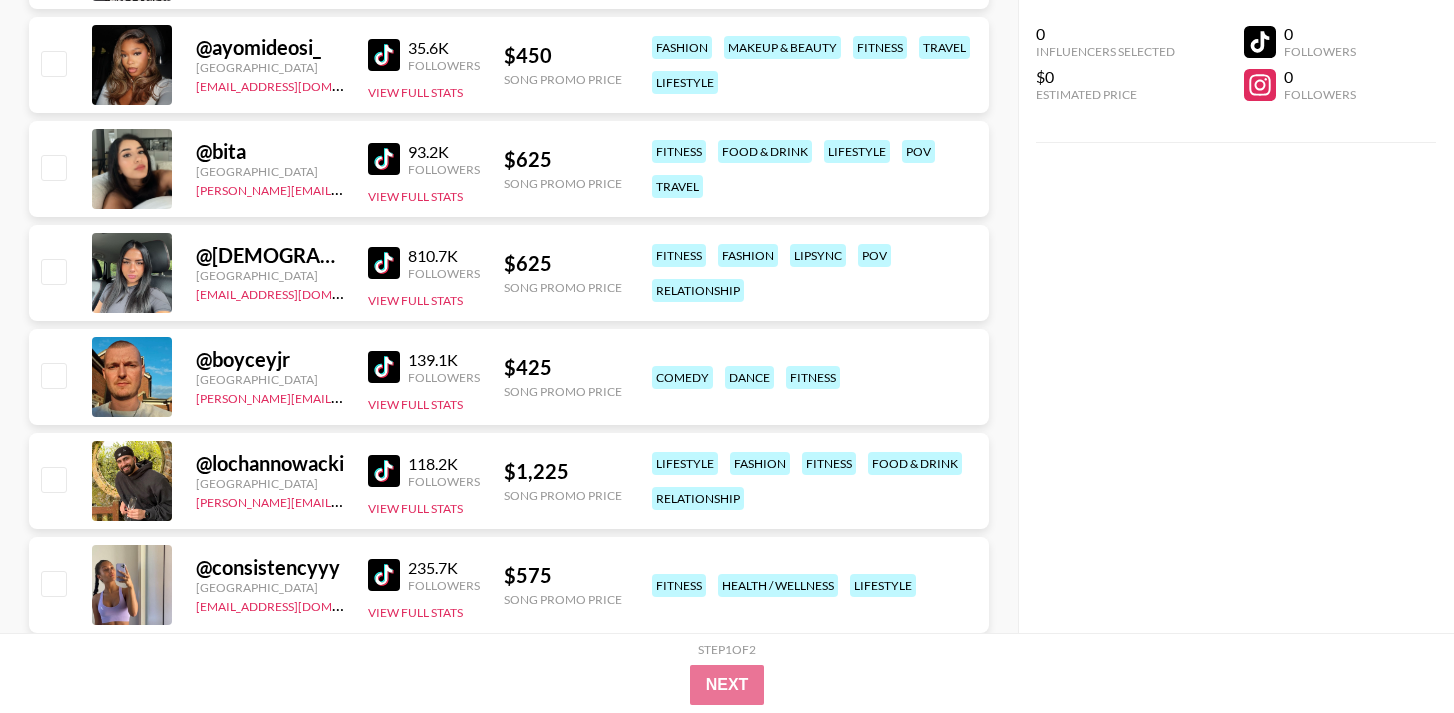 click at bounding box center (384, 263) 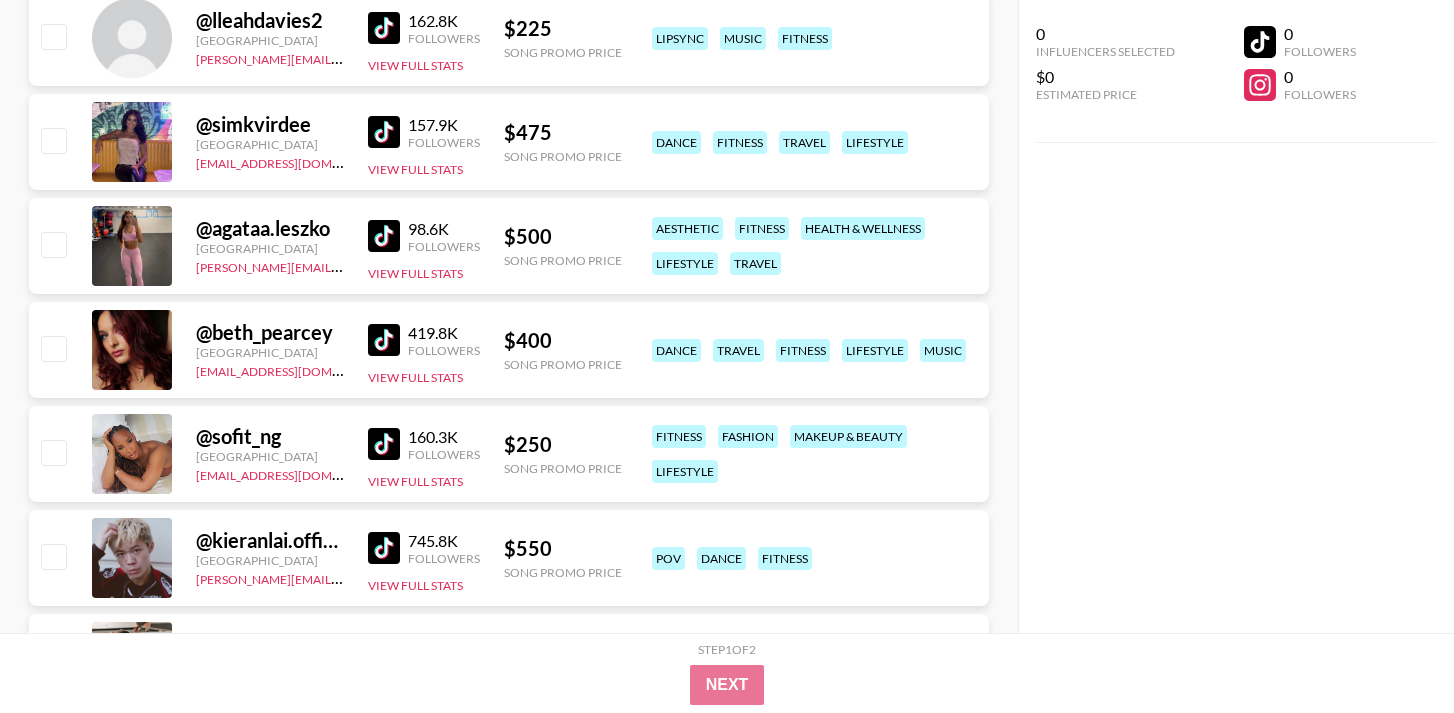 scroll, scrollTop: 5973, scrollLeft: 0, axis: vertical 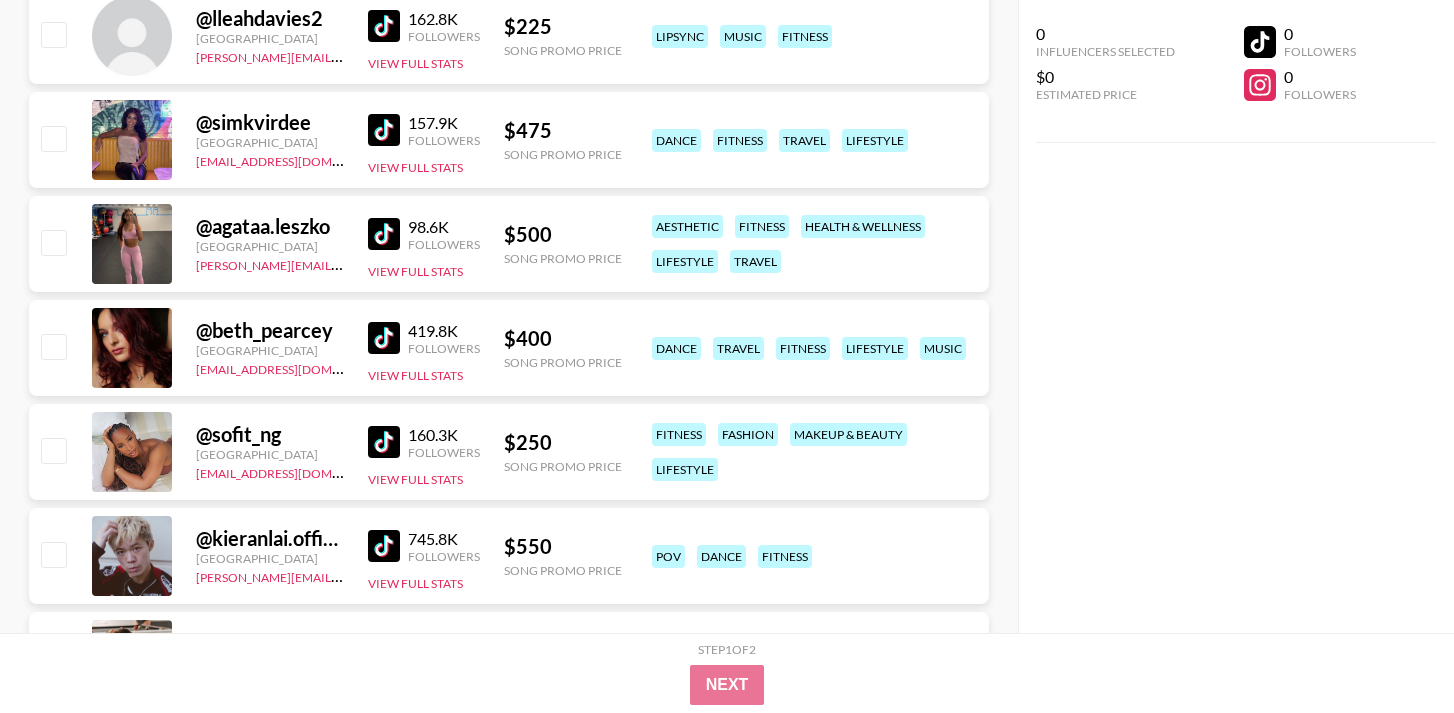 click at bounding box center [384, 234] 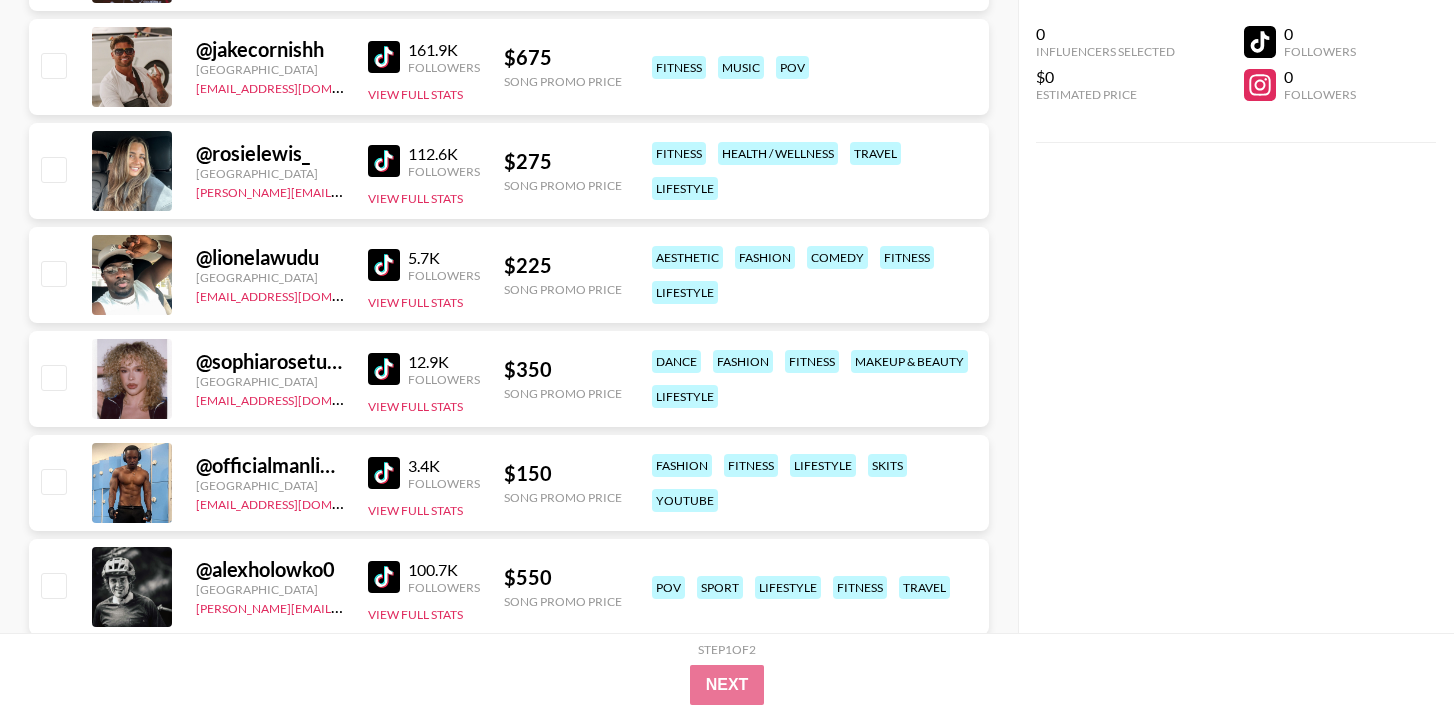 scroll, scrollTop: 6567, scrollLeft: 0, axis: vertical 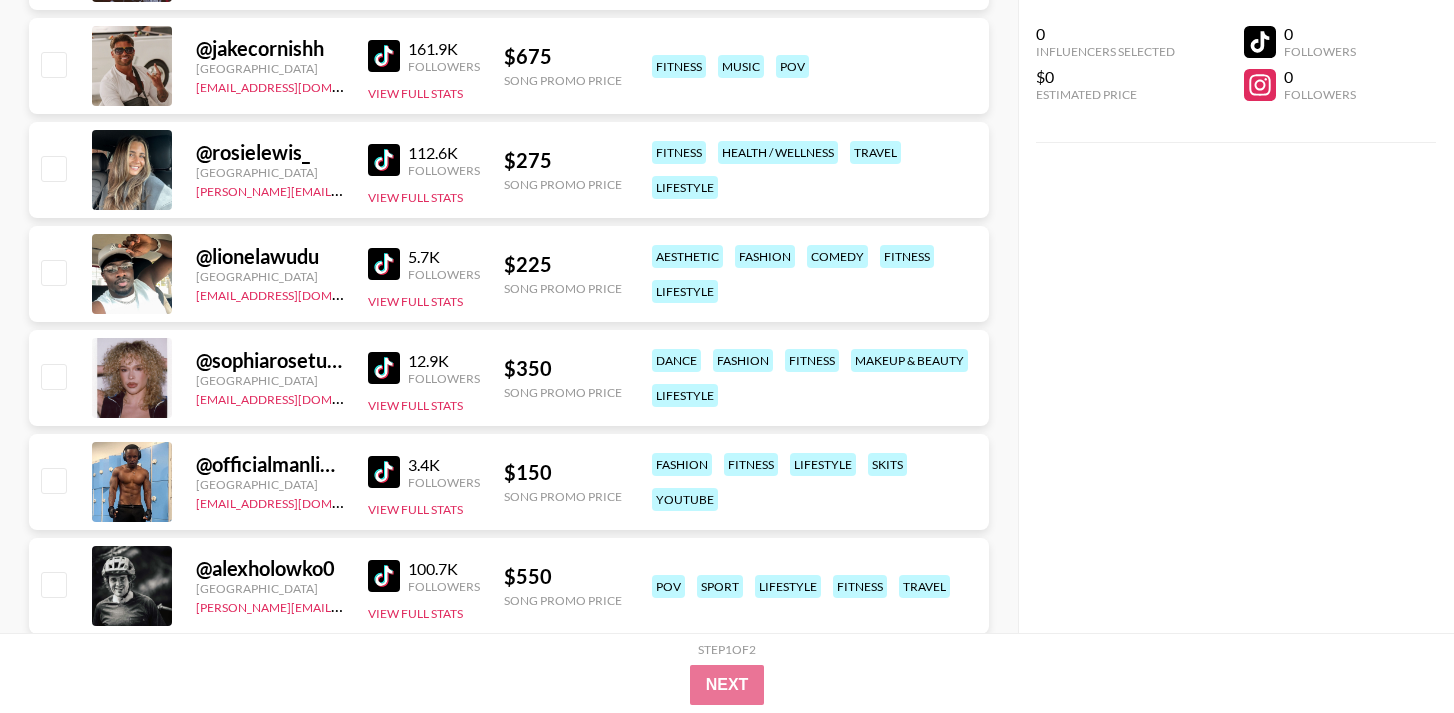 click at bounding box center (384, 160) 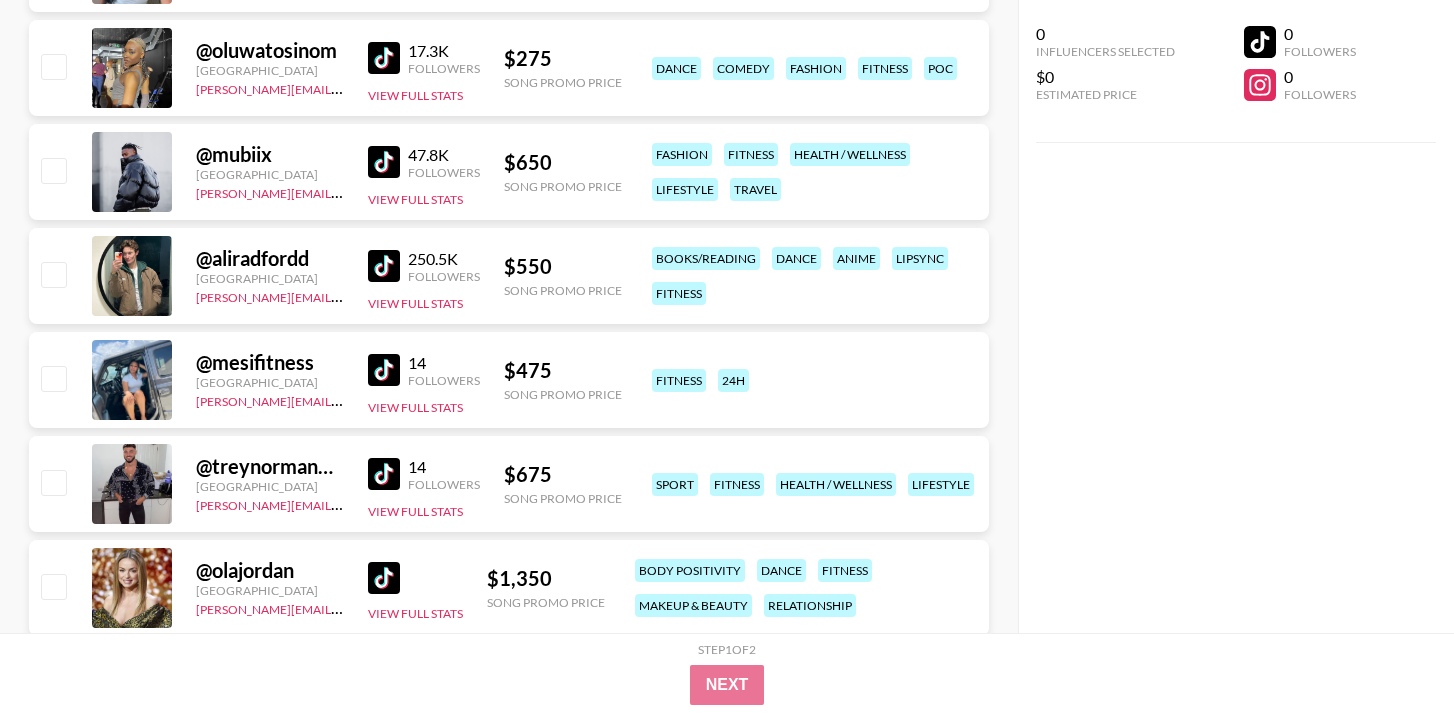 scroll, scrollTop: 7768, scrollLeft: 0, axis: vertical 